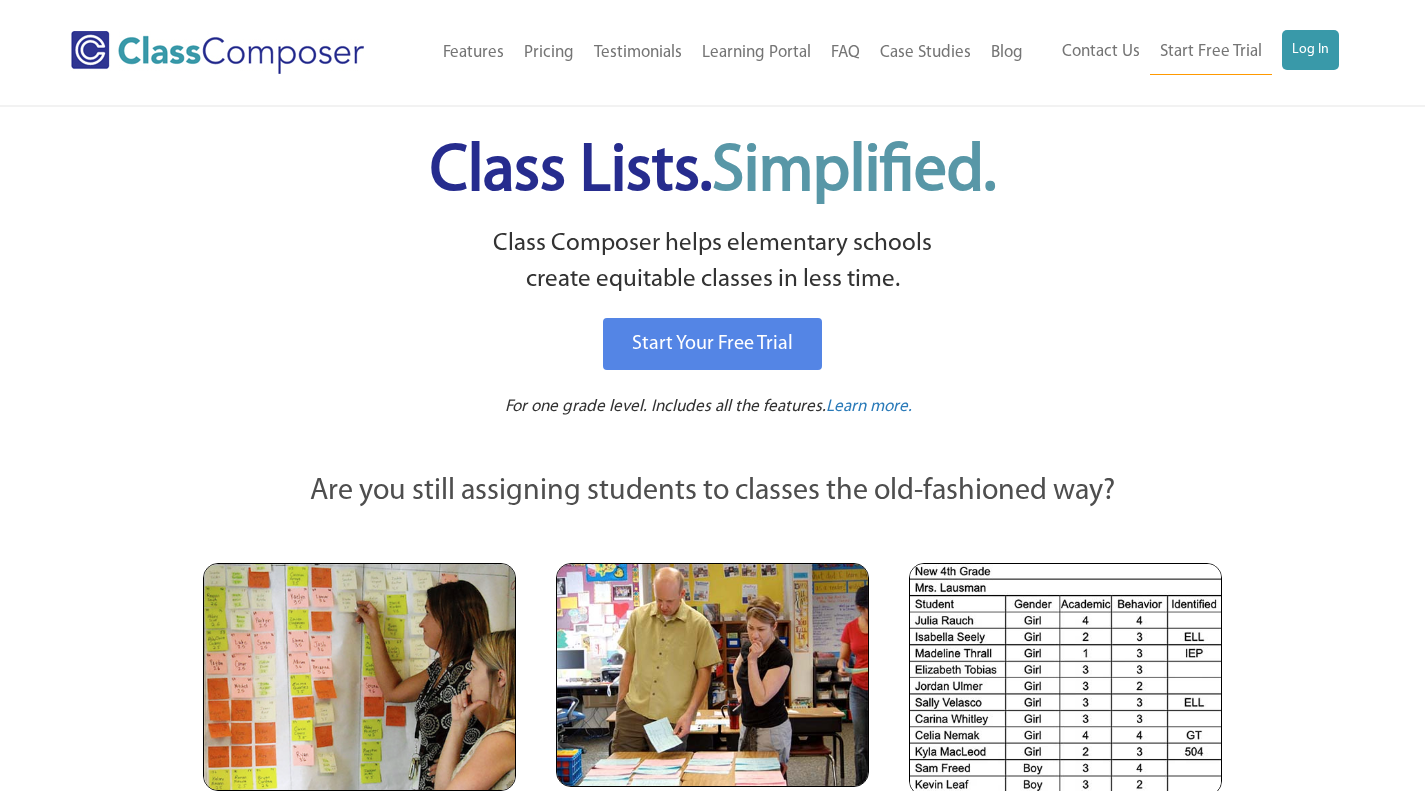 scroll, scrollTop: 0, scrollLeft: 0, axis: both 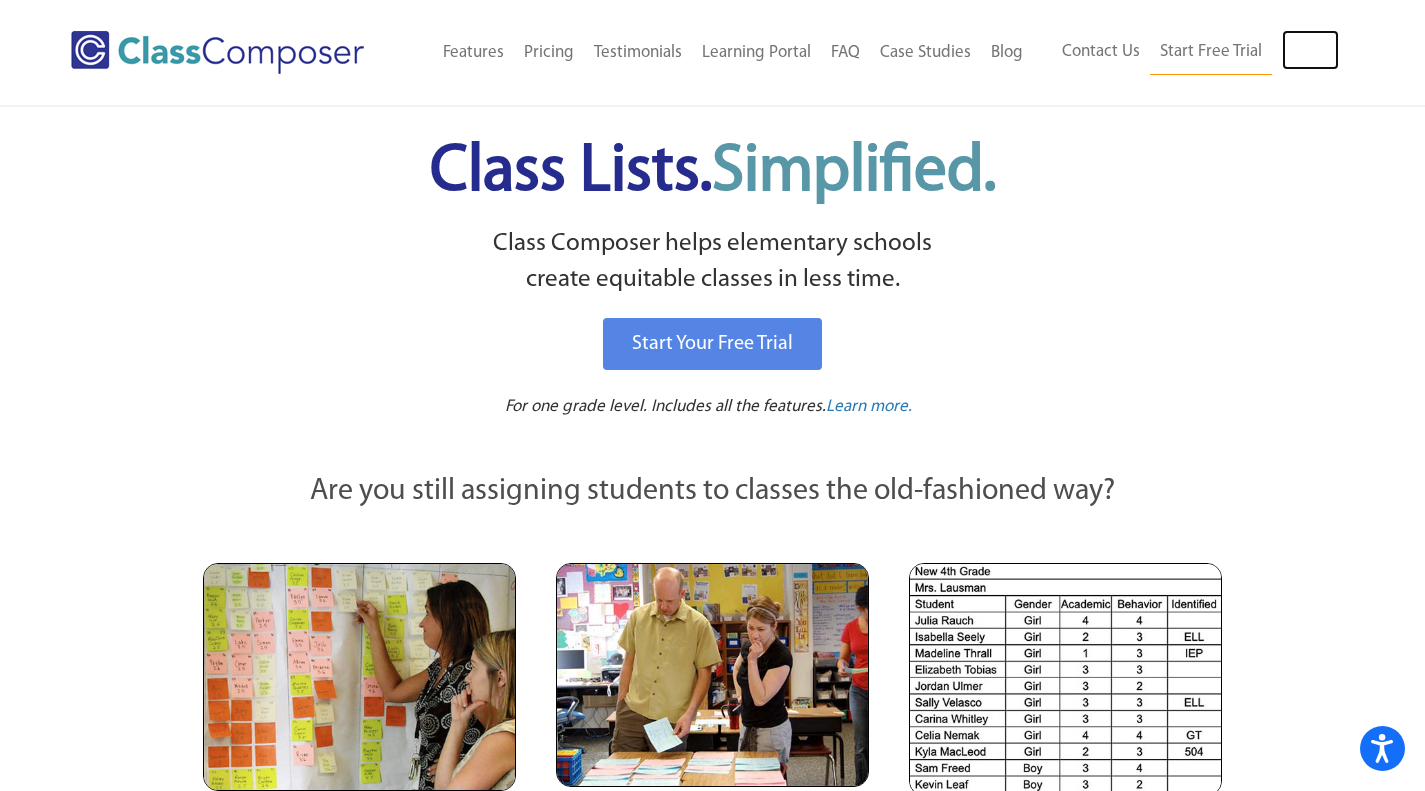 click on "Log In" at bounding box center (1310, 50) 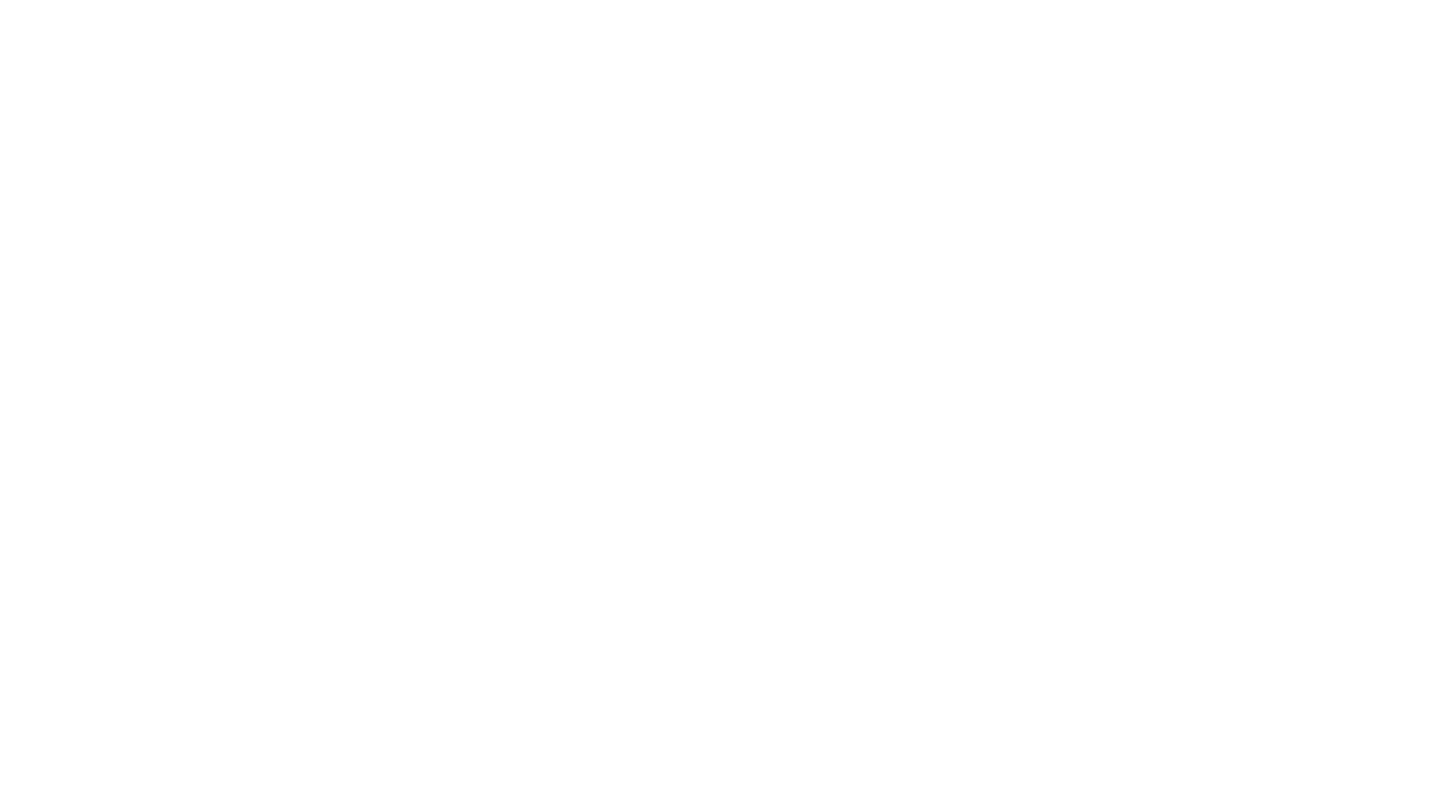 scroll, scrollTop: 0, scrollLeft: 0, axis: both 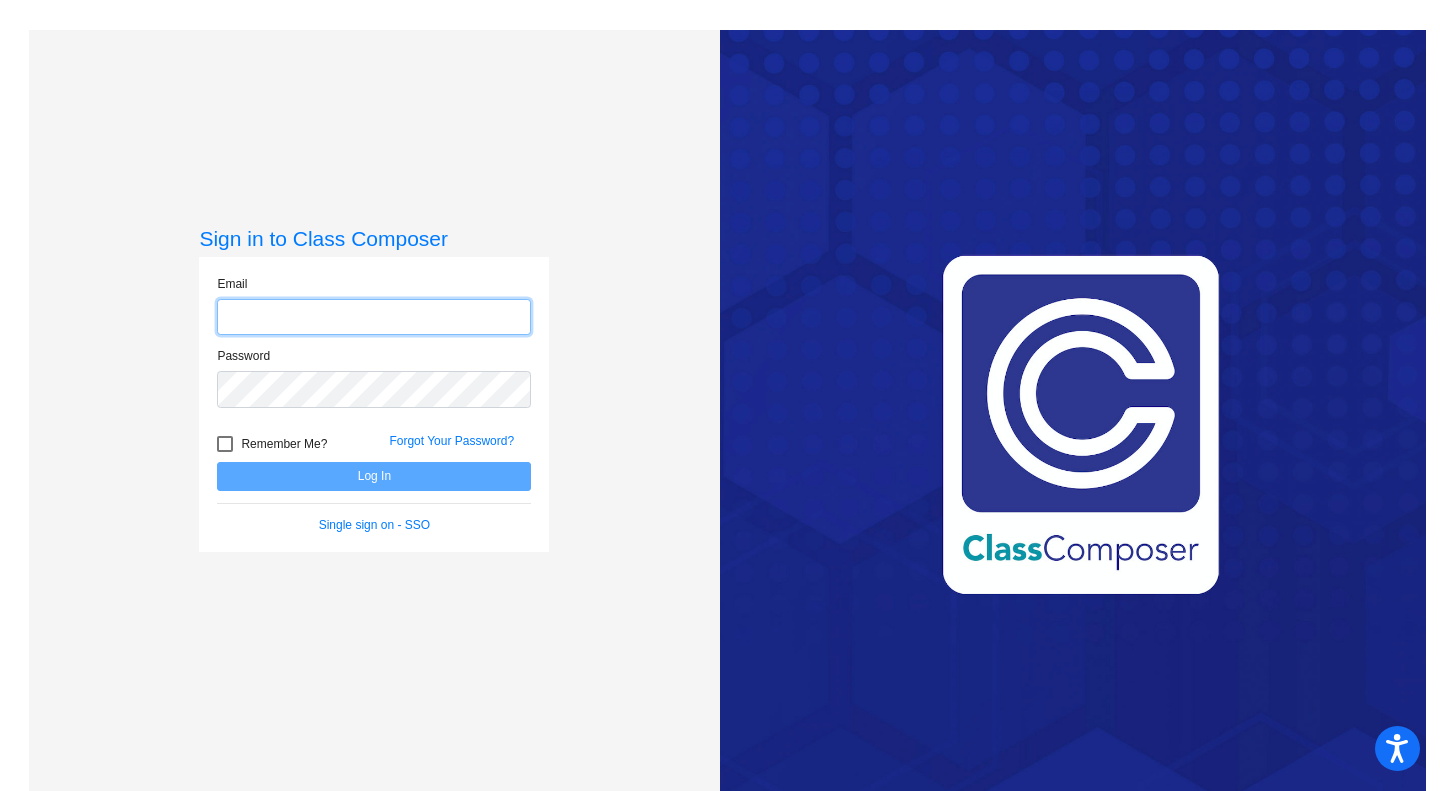 type on "[EMAIL_ADDRESS][DOMAIN_NAME]" 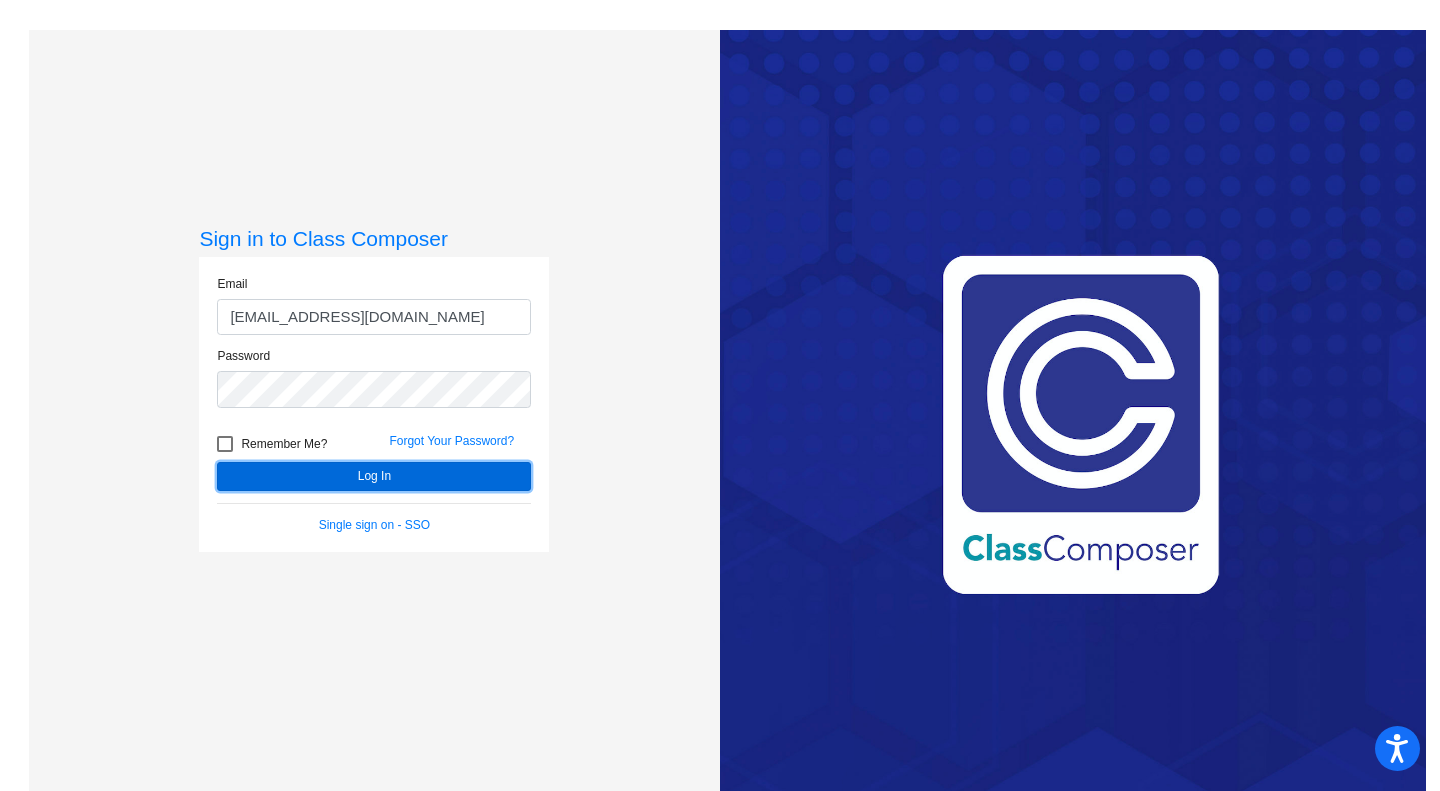 click on "Log In" 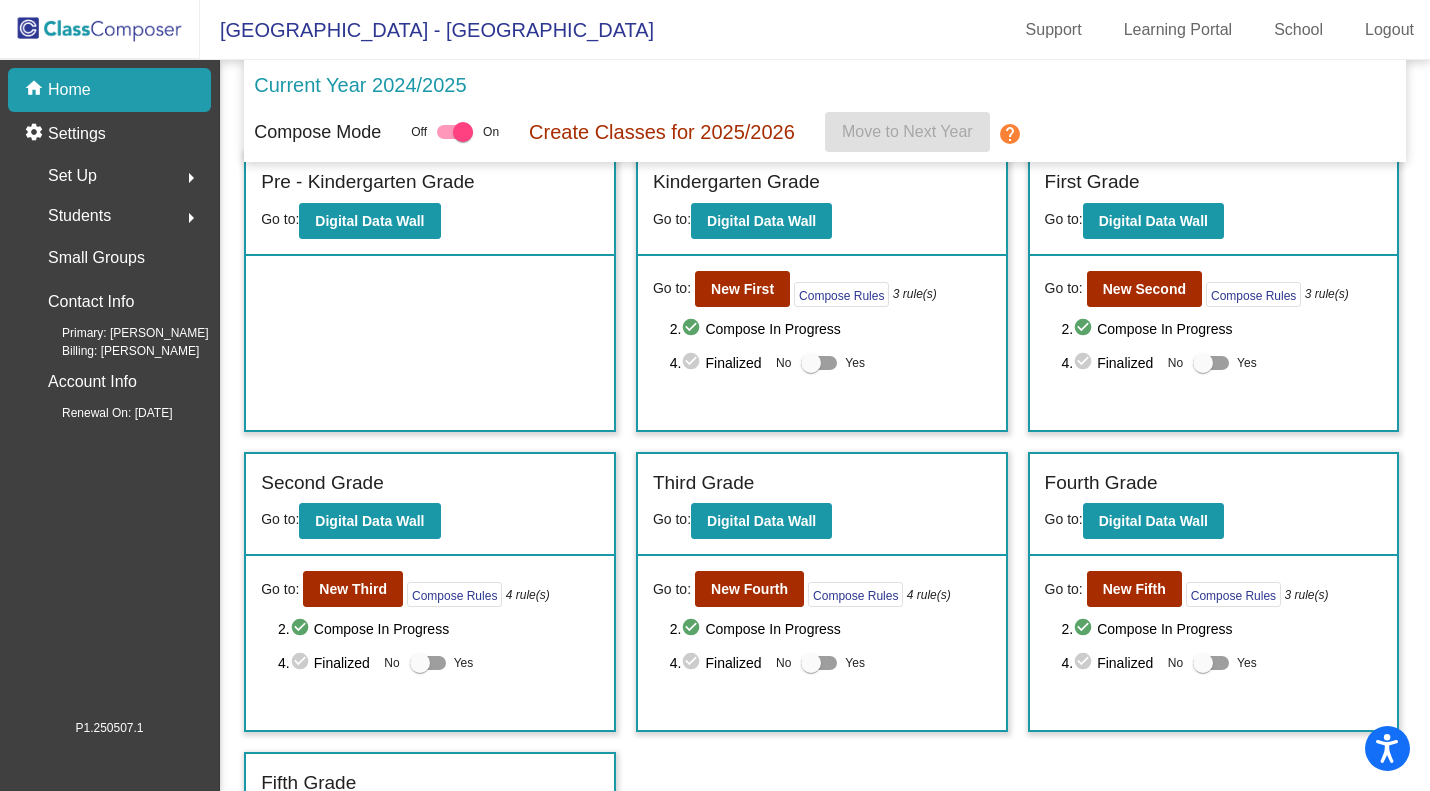 scroll, scrollTop: 0, scrollLeft: 0, axis: both 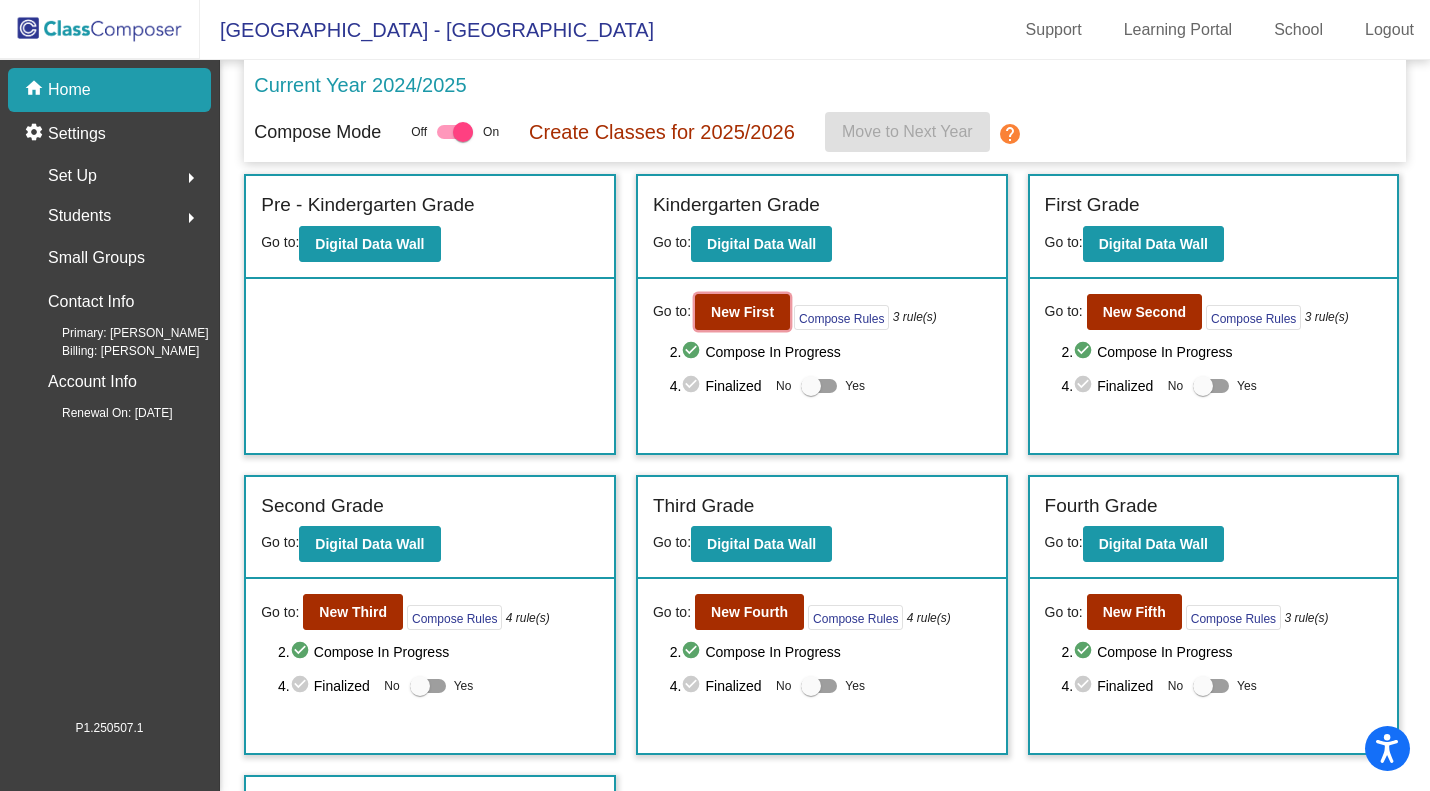 click on "New First" 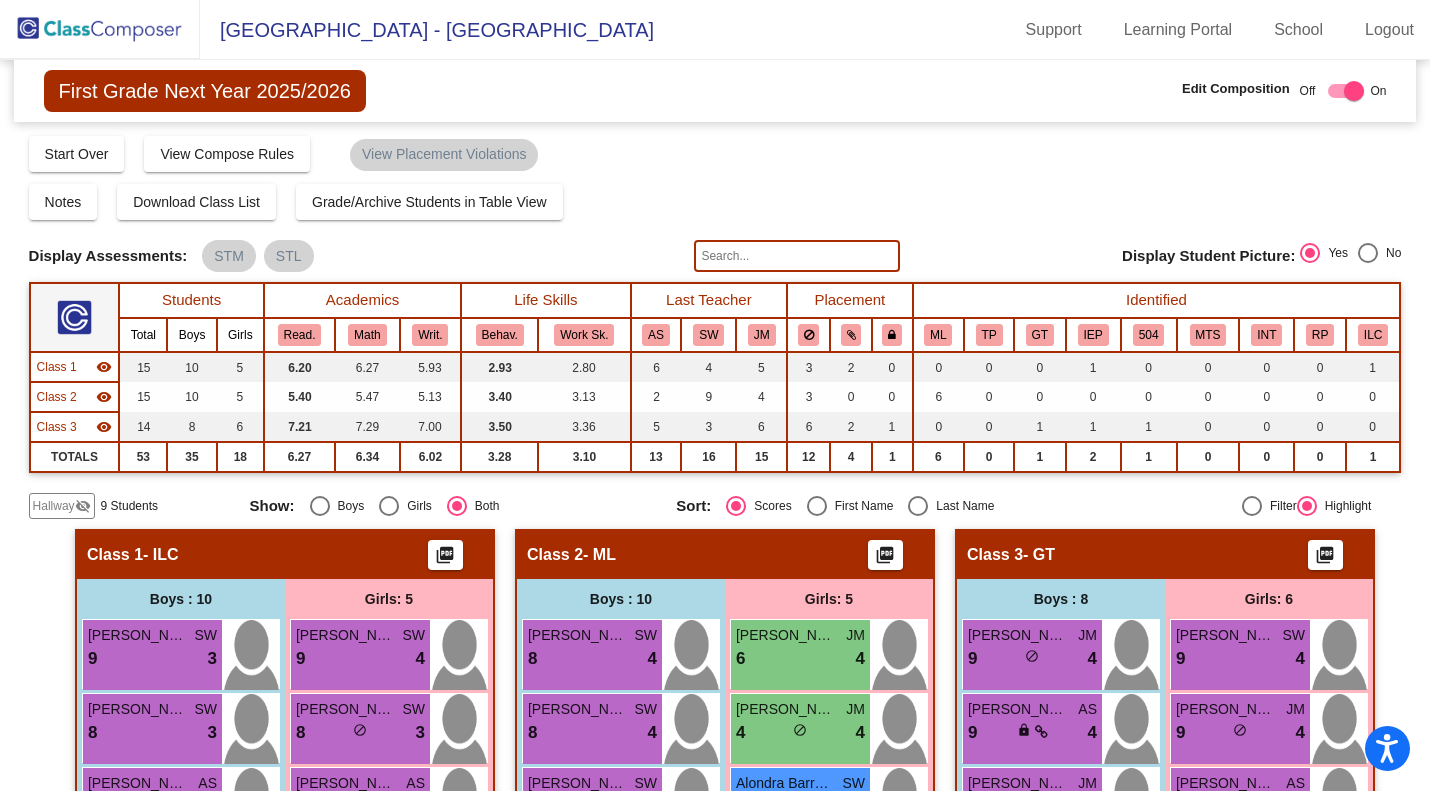 click on "Hallway" 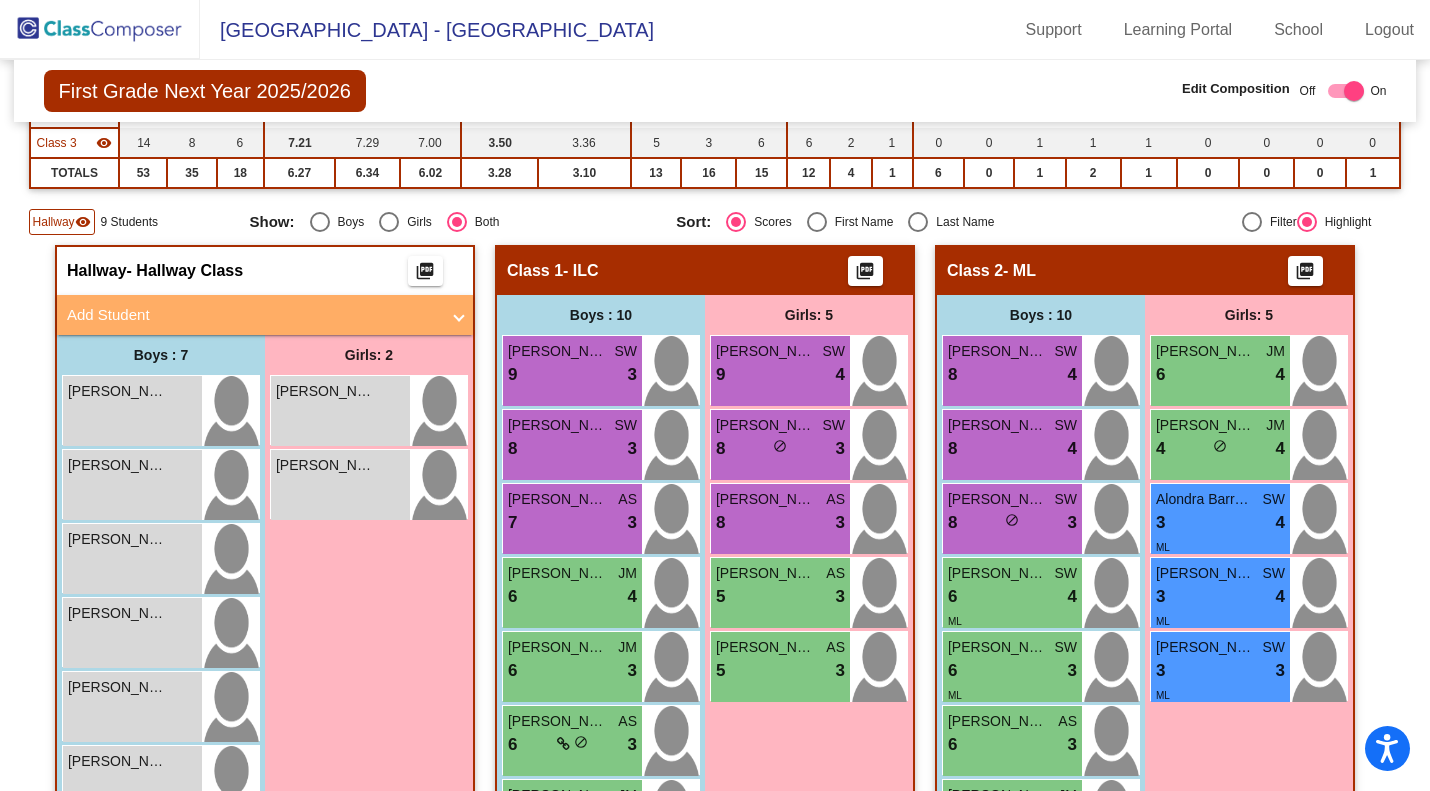 scroll, scrollTop: 291, scrollLeft: 0, axis: vertical 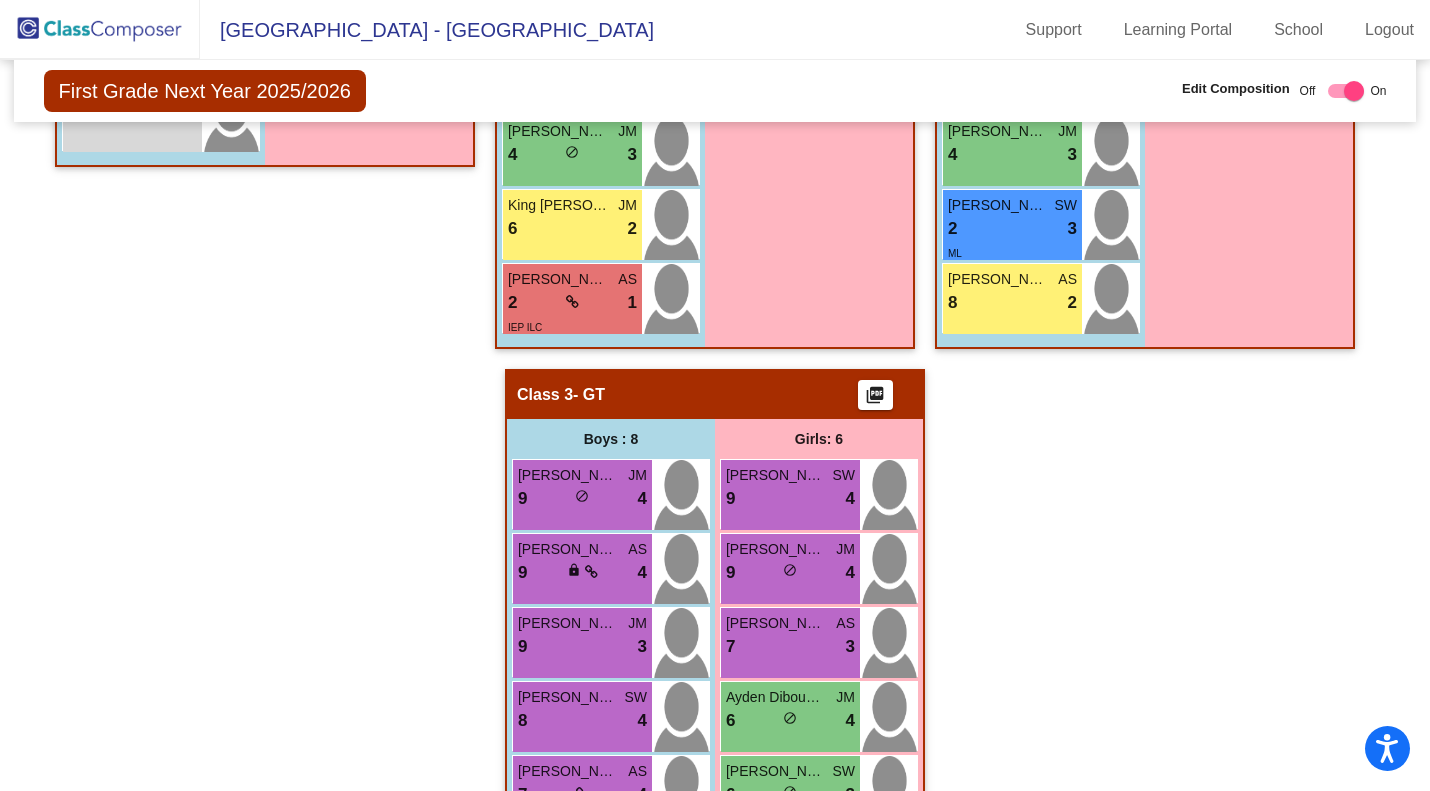 click on "Galeina Malie'alohamaikalani Aiseia" at bounding box center [776, 475] 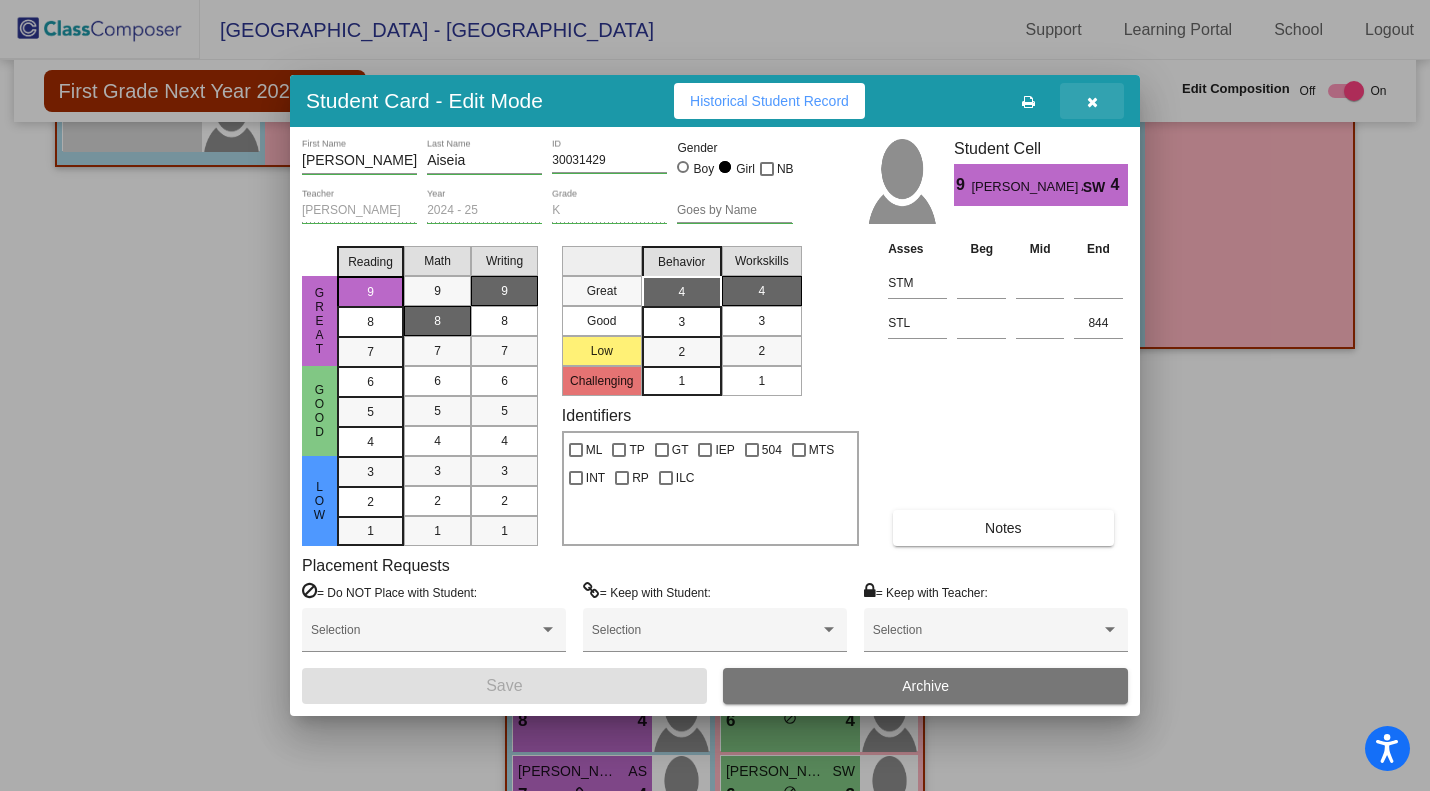 click at bounding box center [1092, 102] 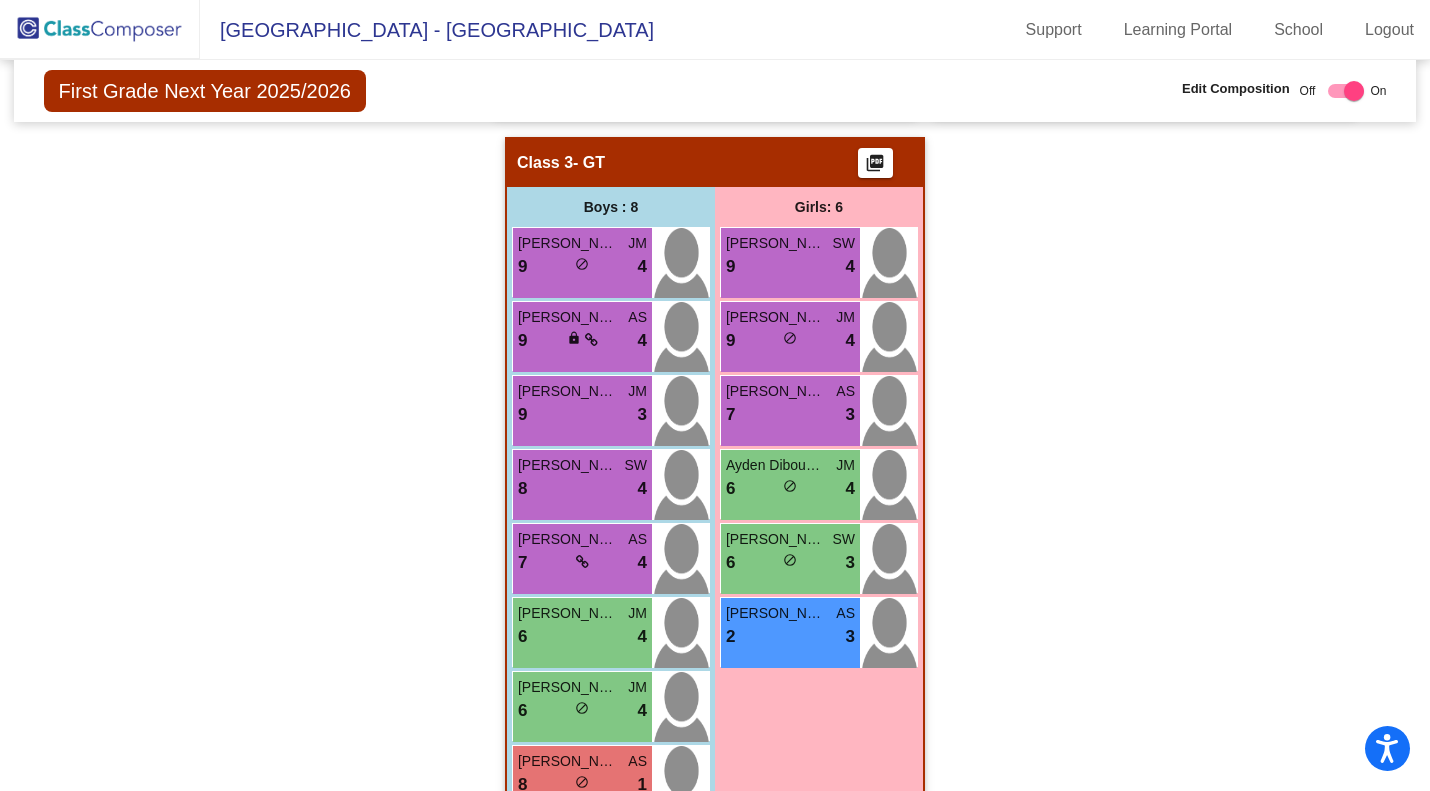 scroll, scrollTop: 1265, scrollLeft: 0, axis: vertical 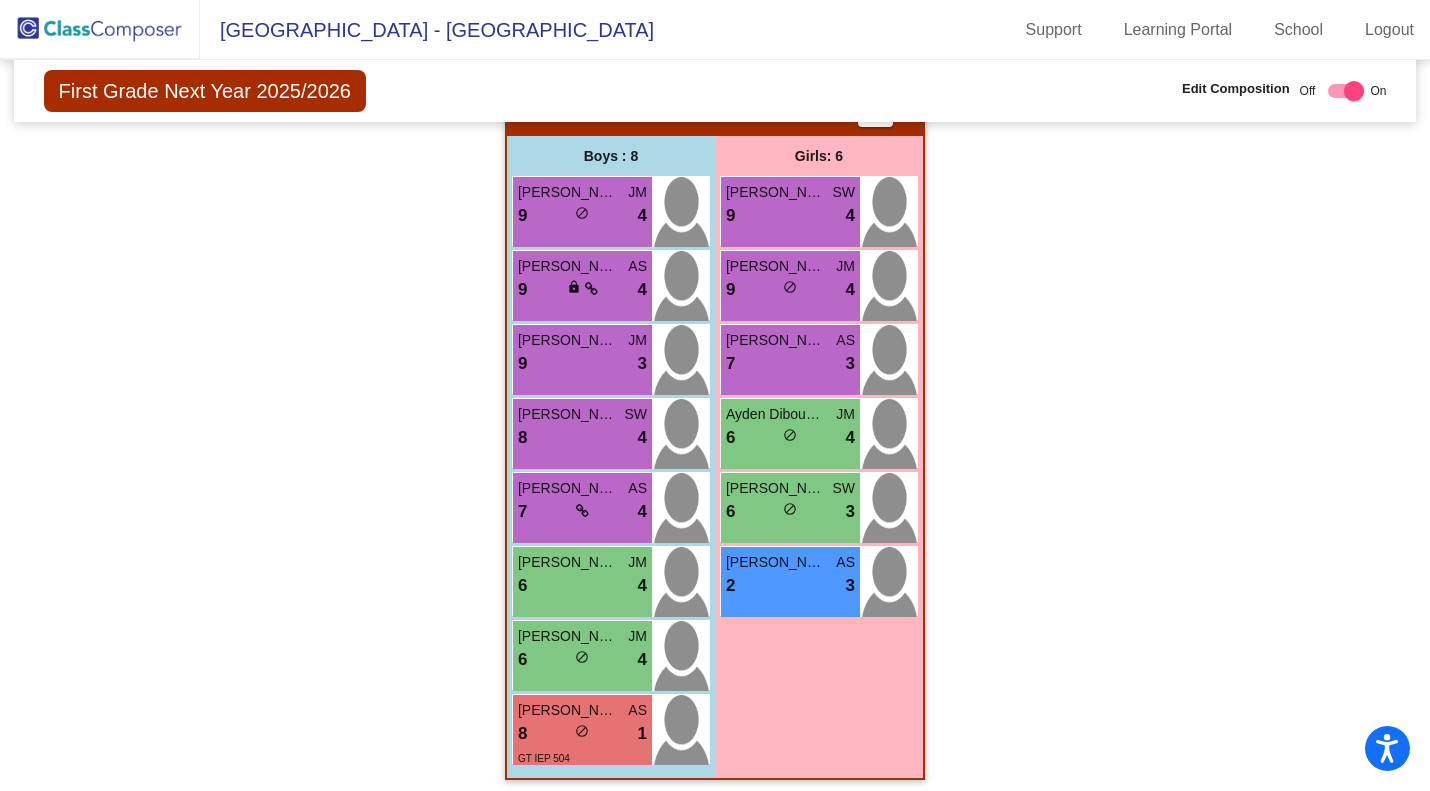 drag, startPoint x: 1418, startPoint y: 544, endPoint x: 1432, endPoint y: 461, distance: 84.17244 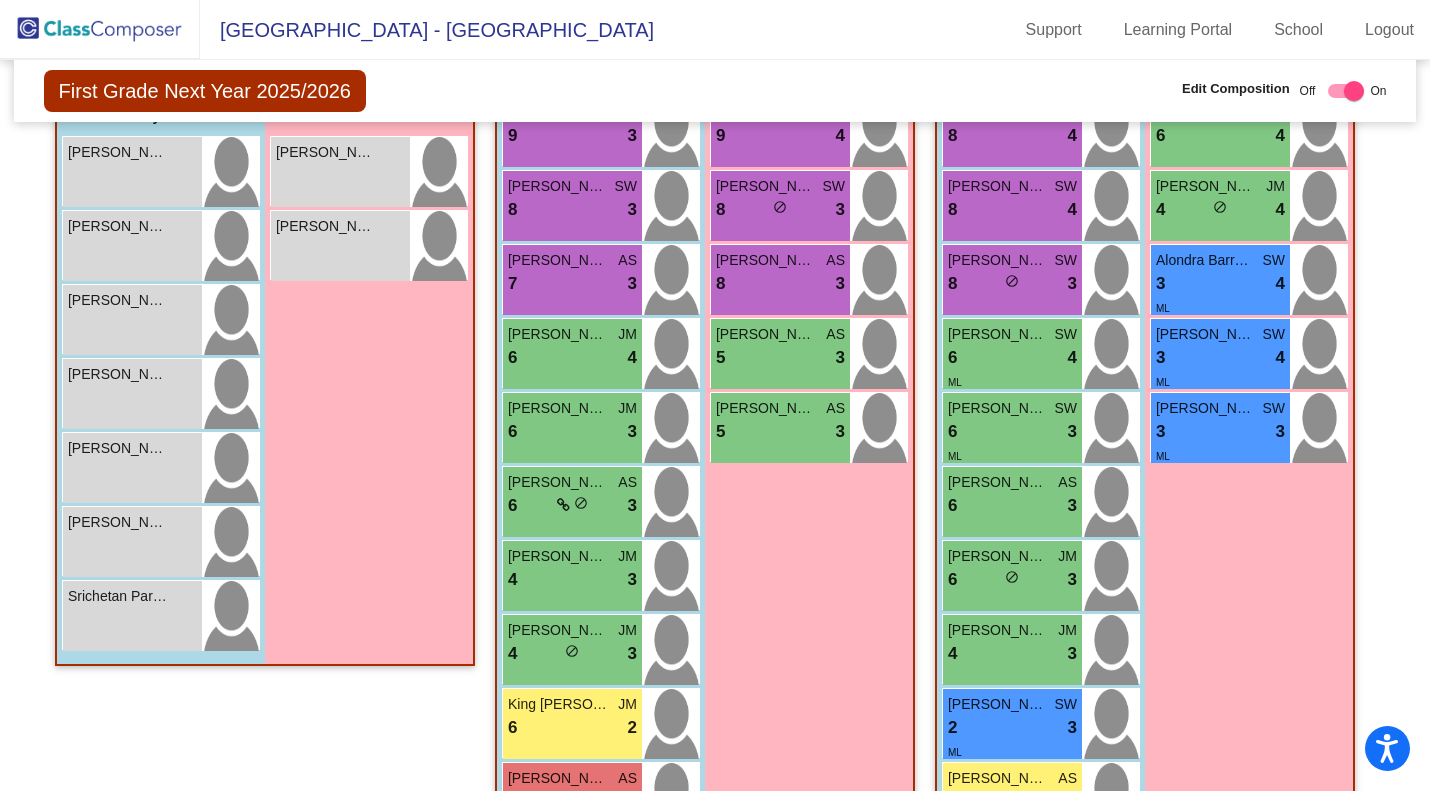 scroll, scrollTop: 503, scrollLeft: 0, axis: vertical 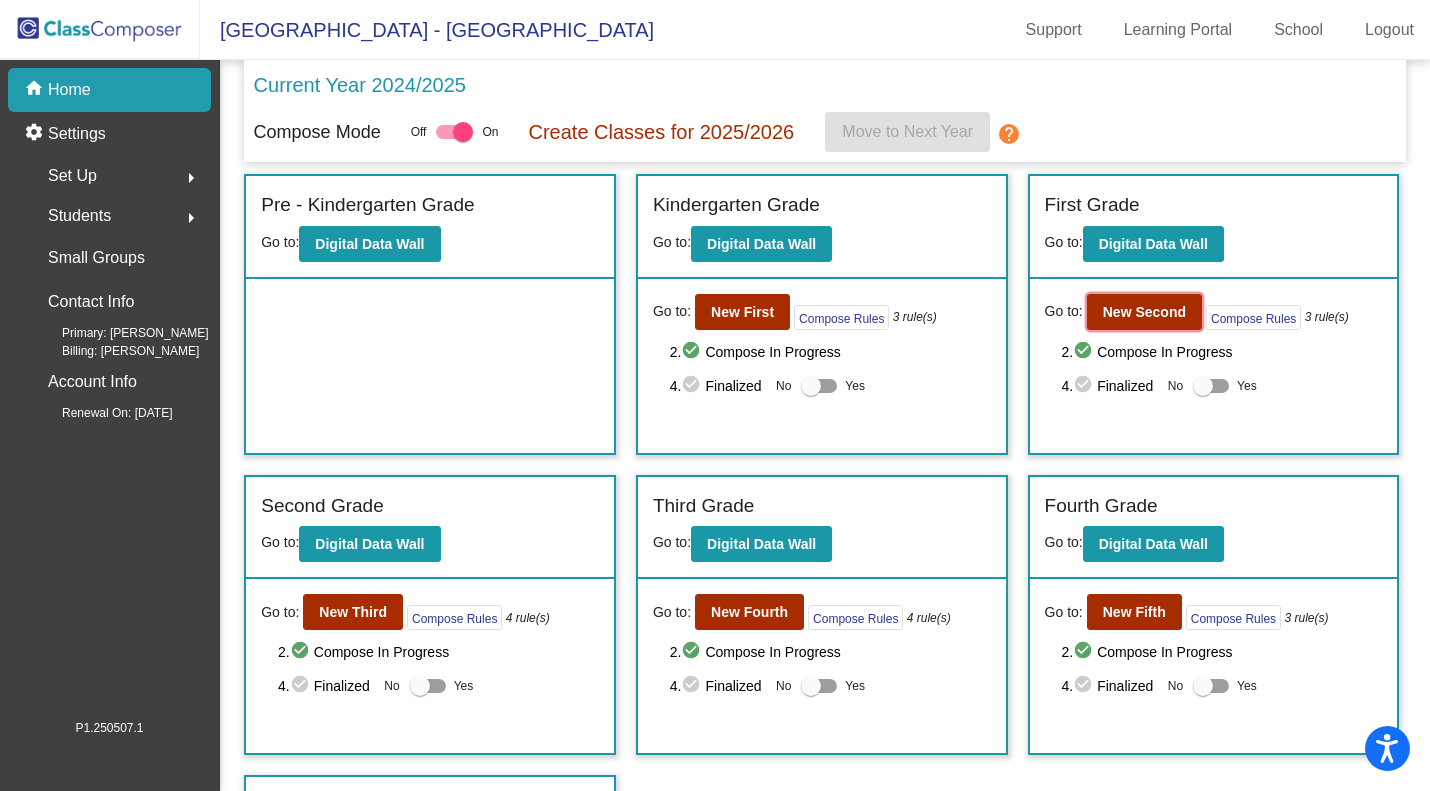 click on "New Second" 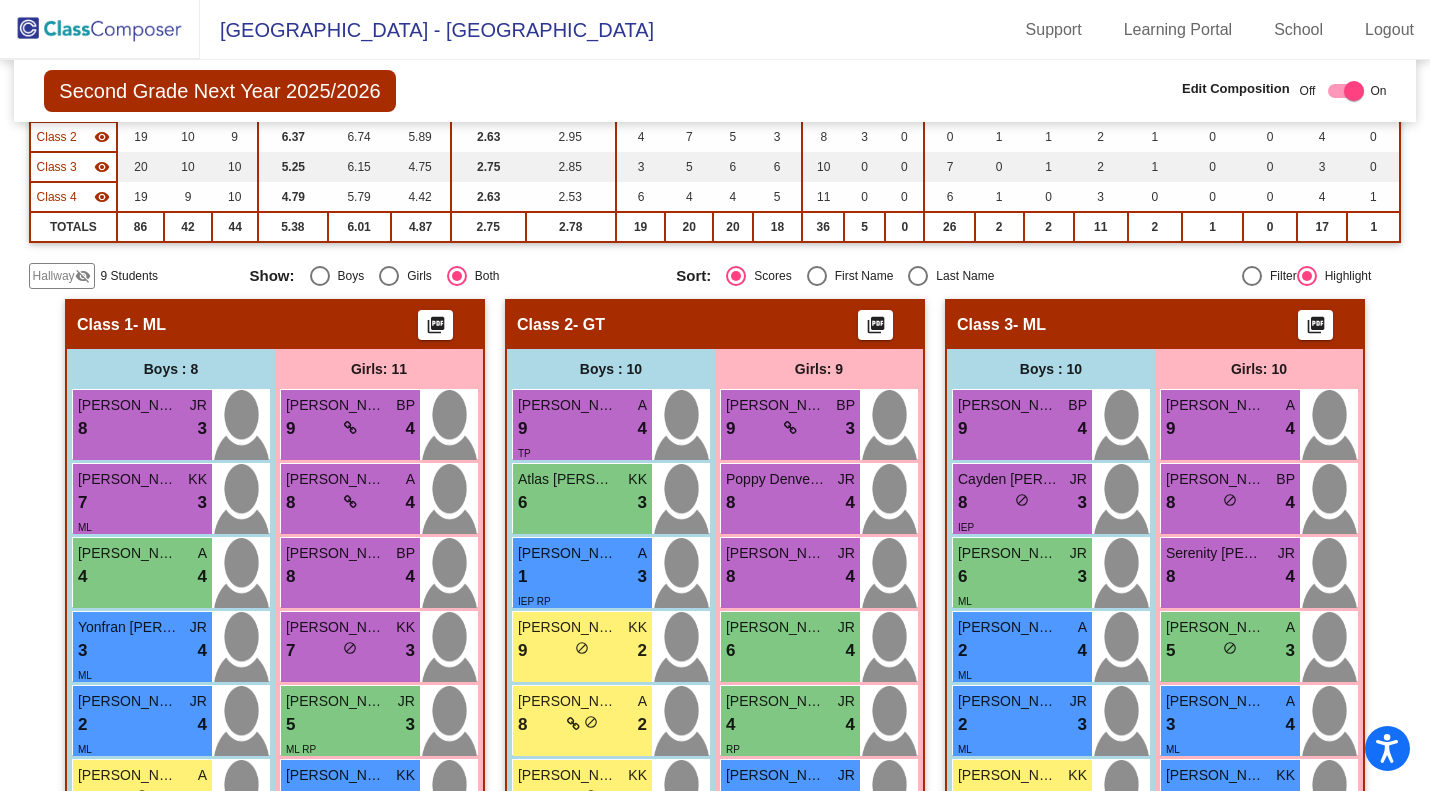 scroll, scrollTop: 305, scrollLeft: 0, axis: vertical 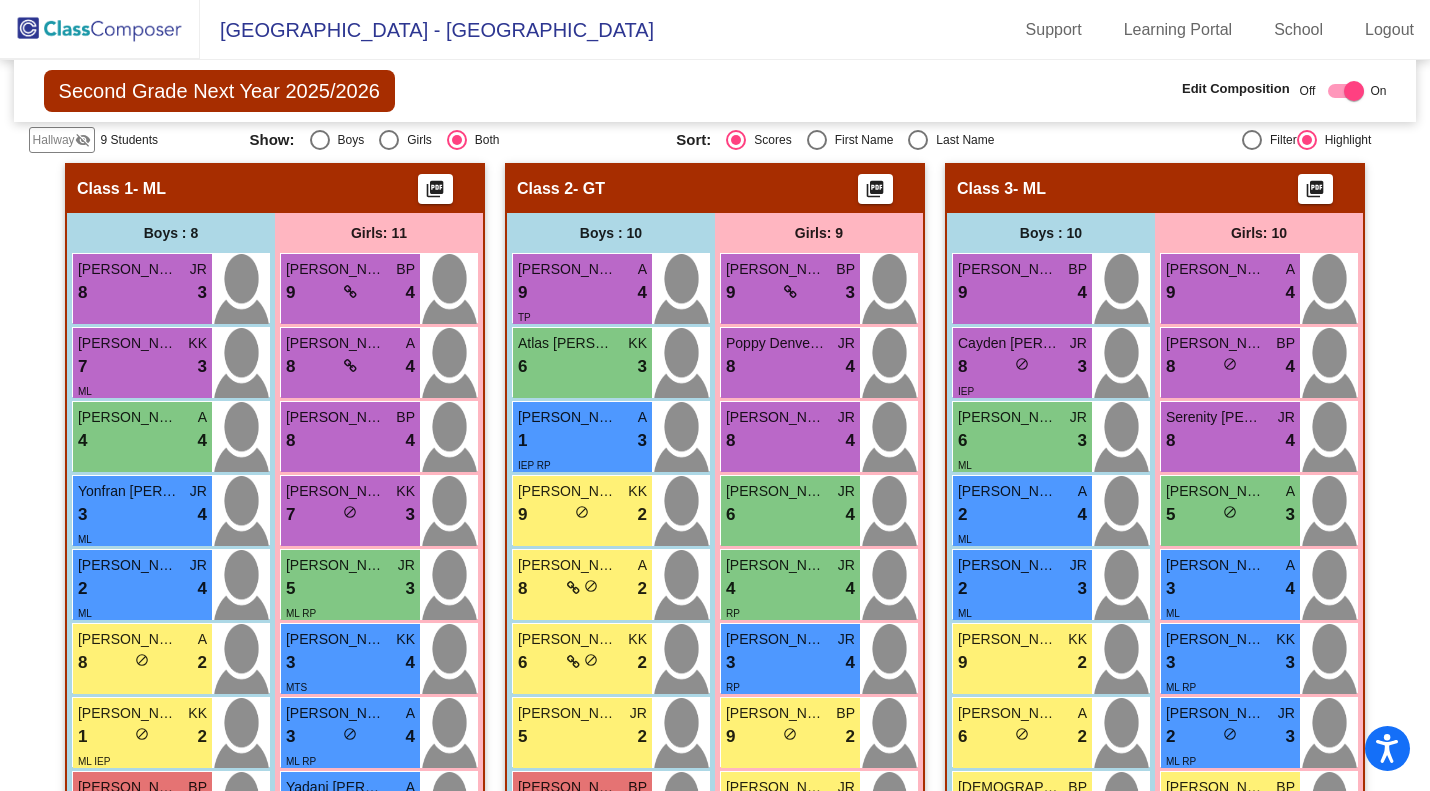 click on "7 lock do_not_disturb_alt 3" at bounding box center [142, 367] 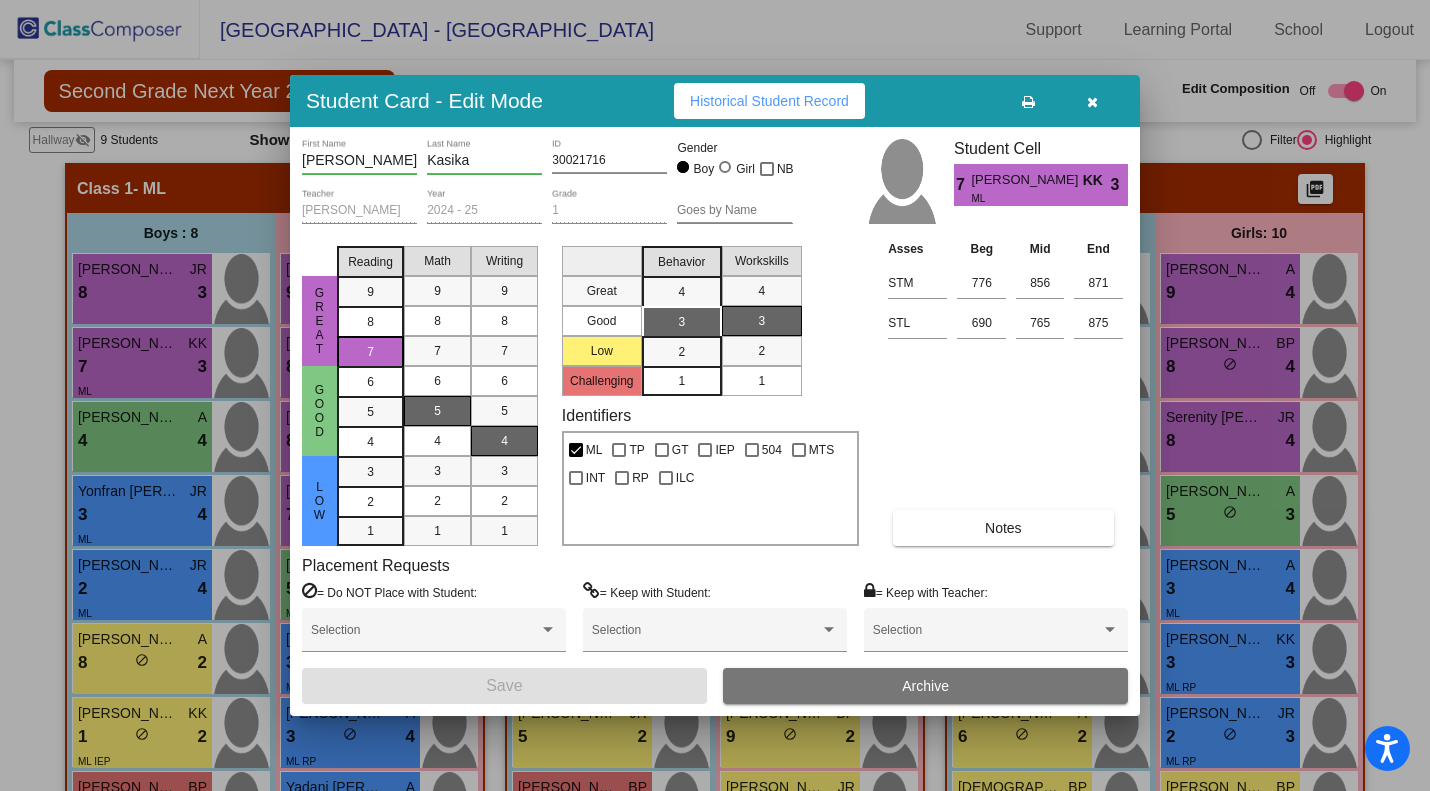 click at bounding box center (1092, 101) 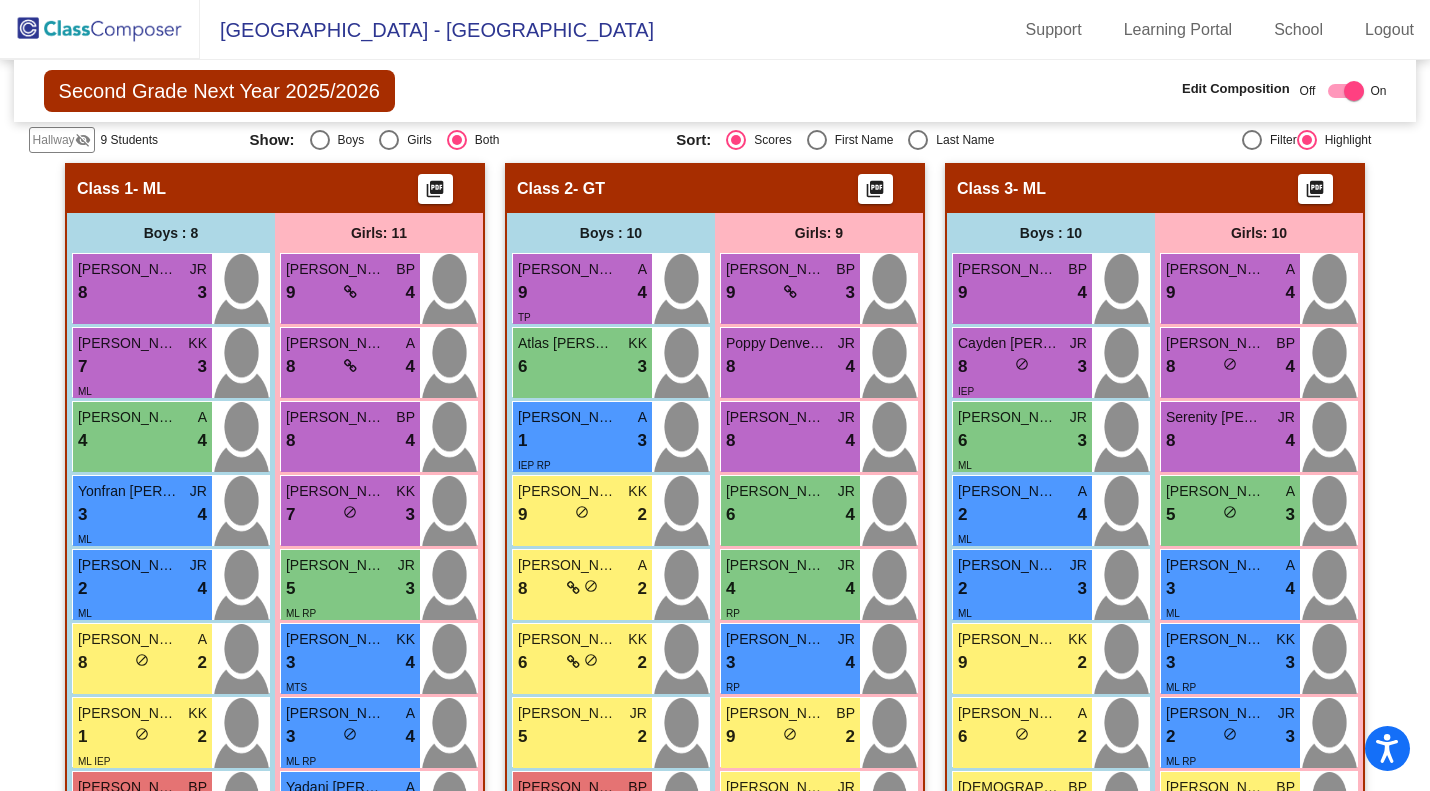click on "Jacob Robert Maack" at bounding box center (128, 417) 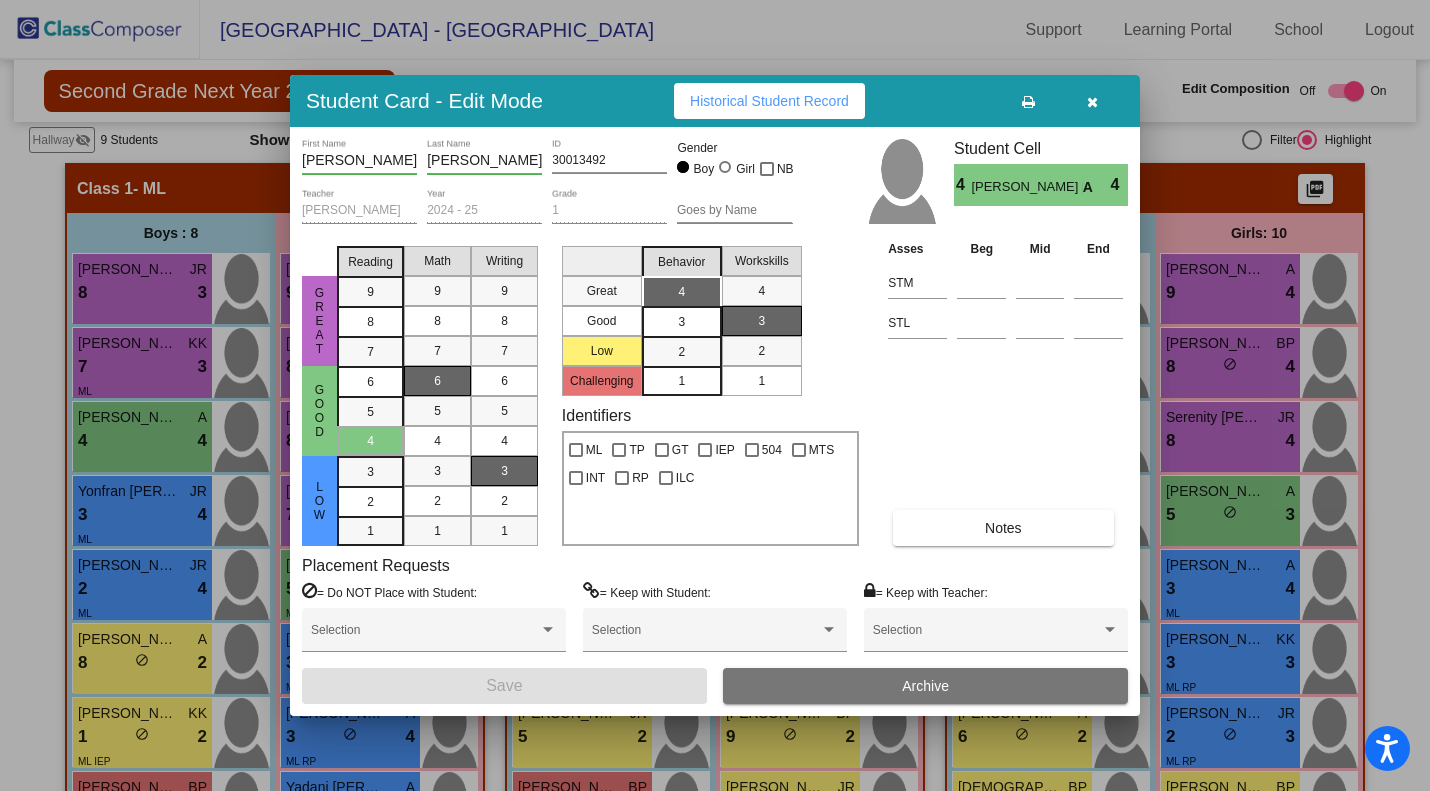 click at bounding box center (1092, 101) 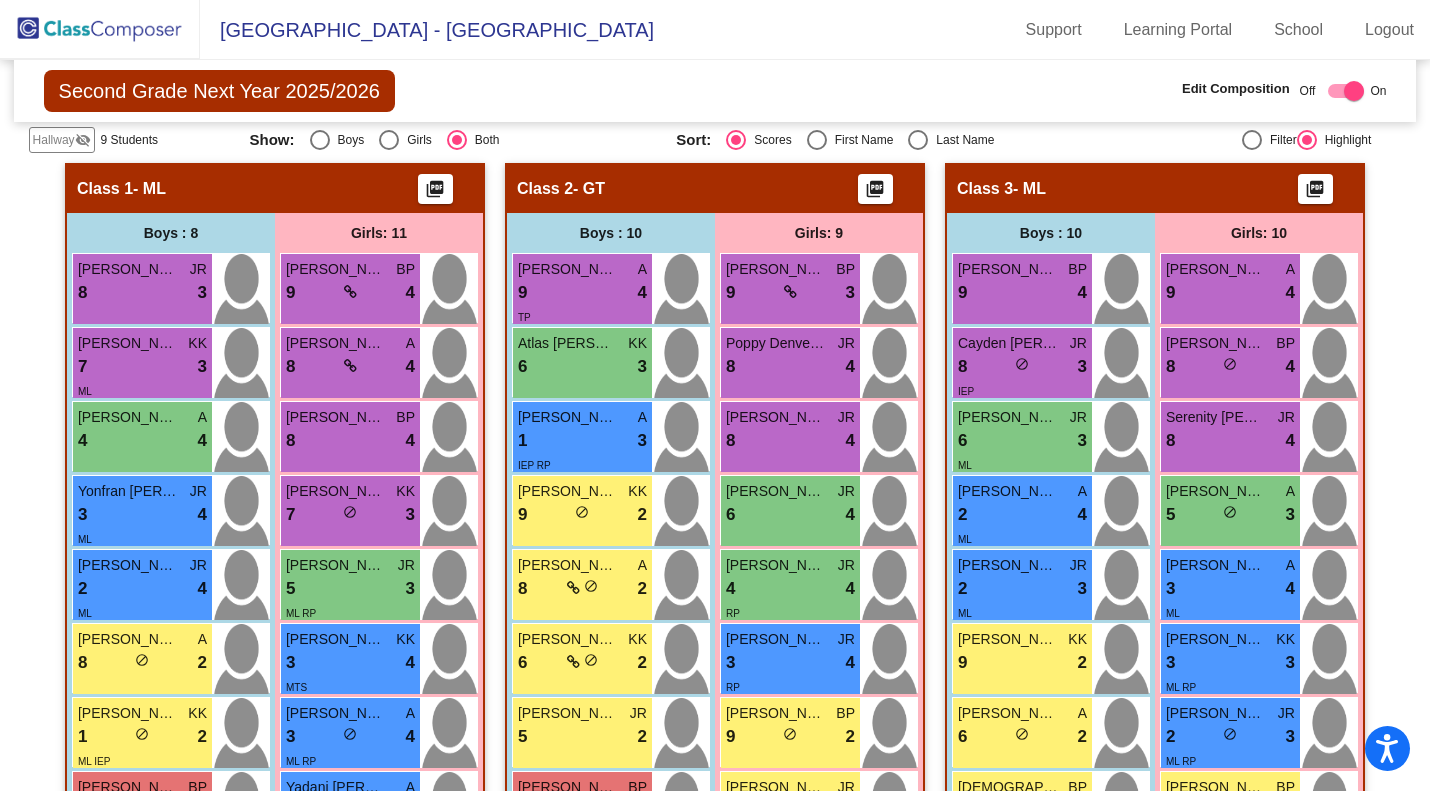 click on "3 lock do_not_disturb_alt 4" at bounding box center [142, 515] 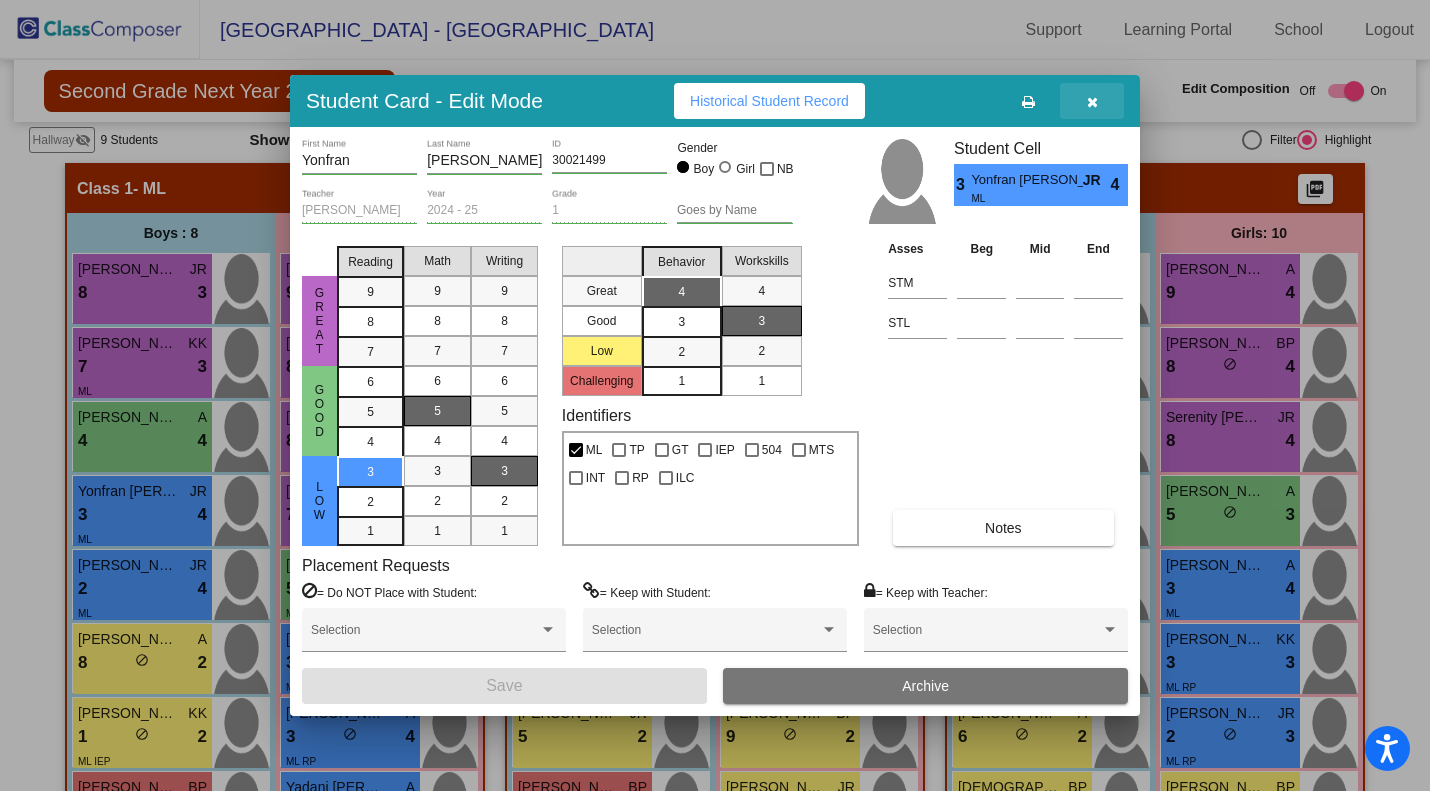 click at bounding box center [1092, 102] 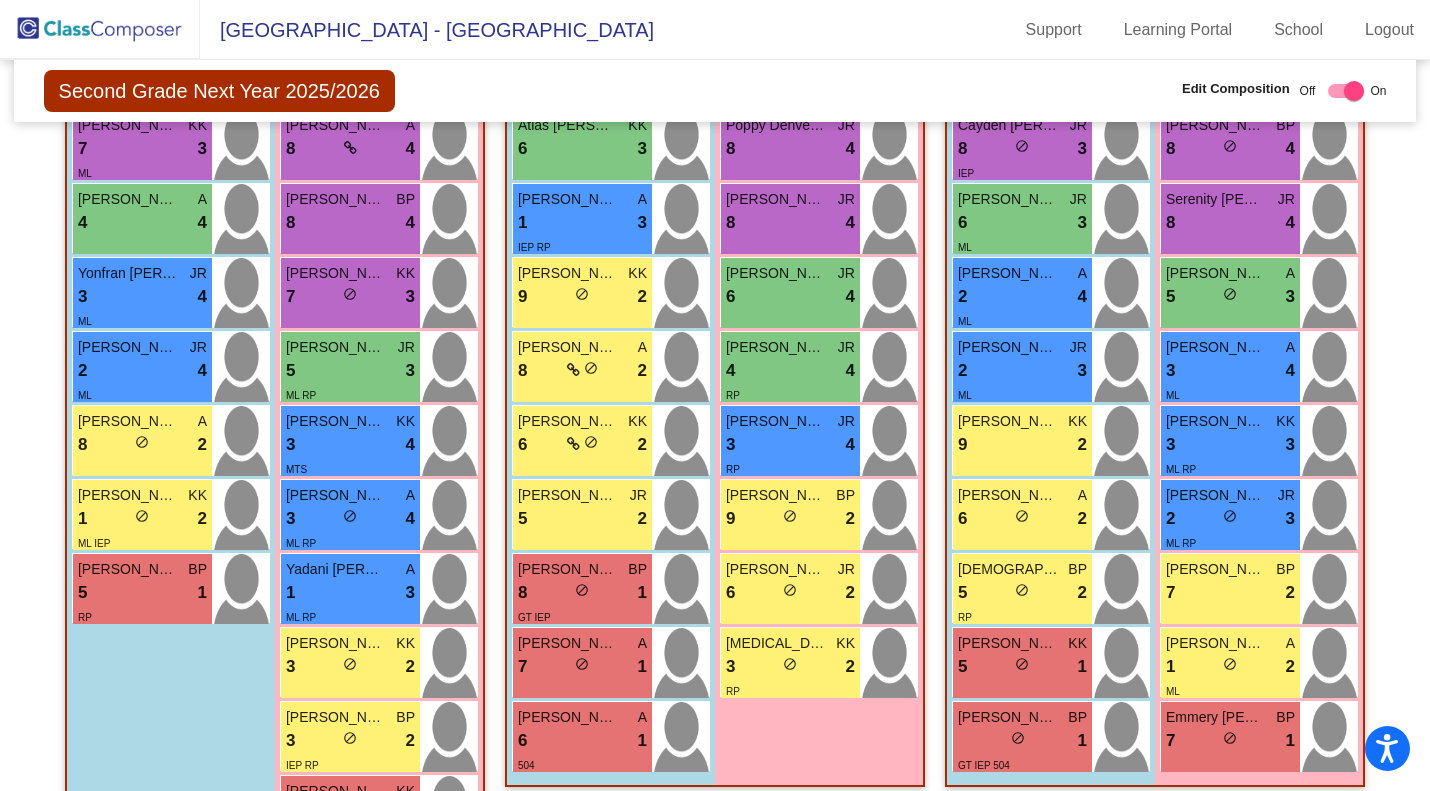 scroll, scrollTop: 619, scrollLeft: 0, axis: vertical 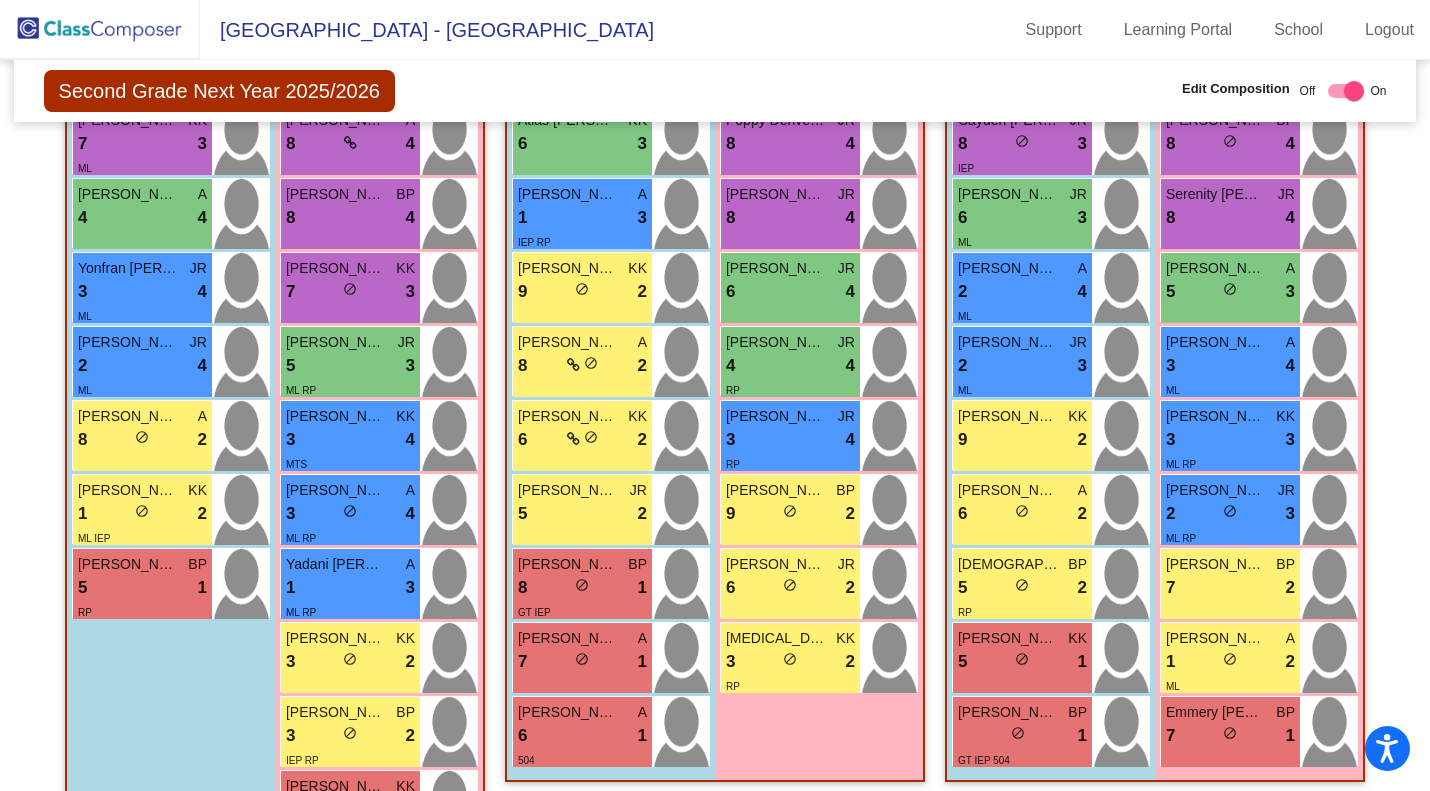 click on "8 lock do_not_disturb_alt 2" at bounding box center [142, 440] 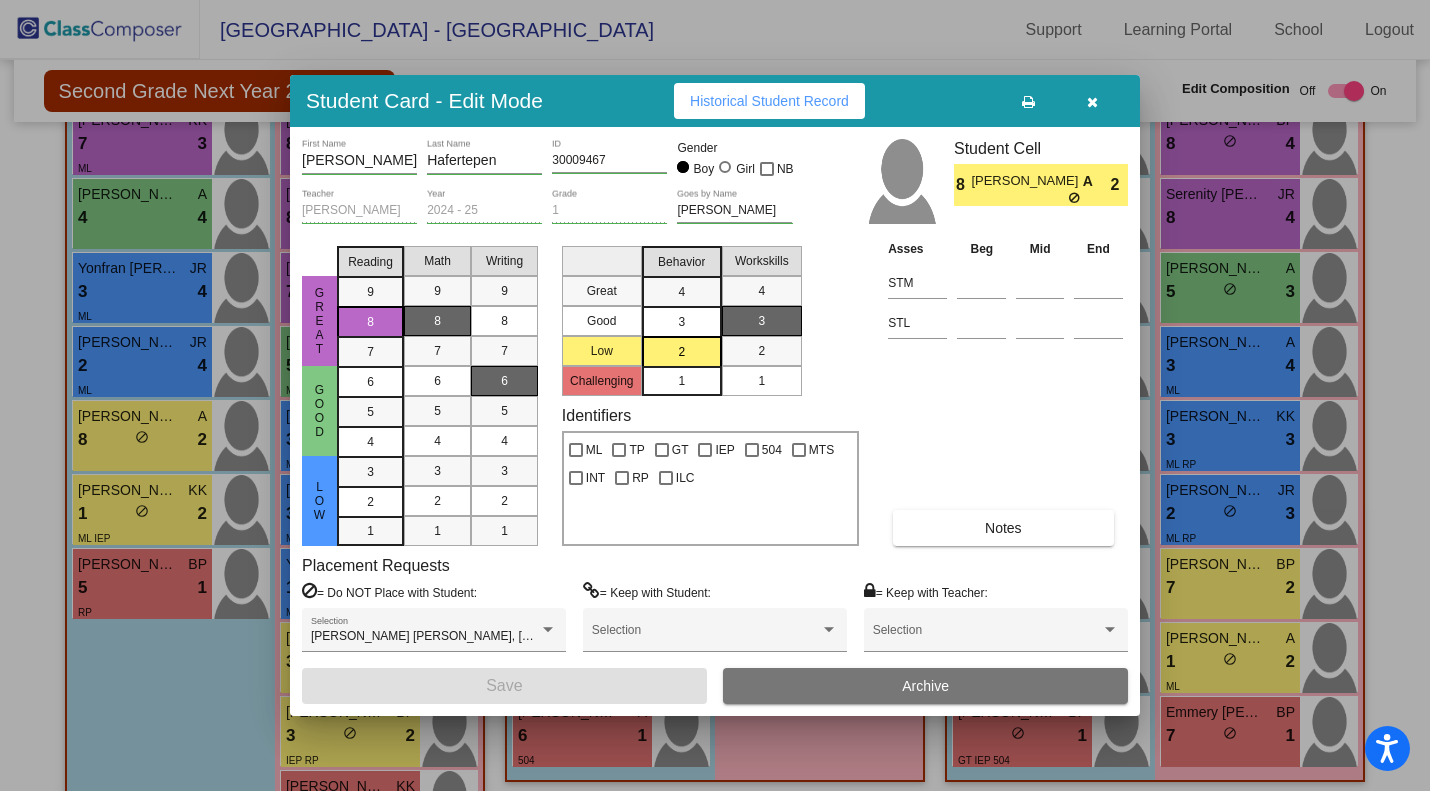 click at bounding box center [1092, 102] 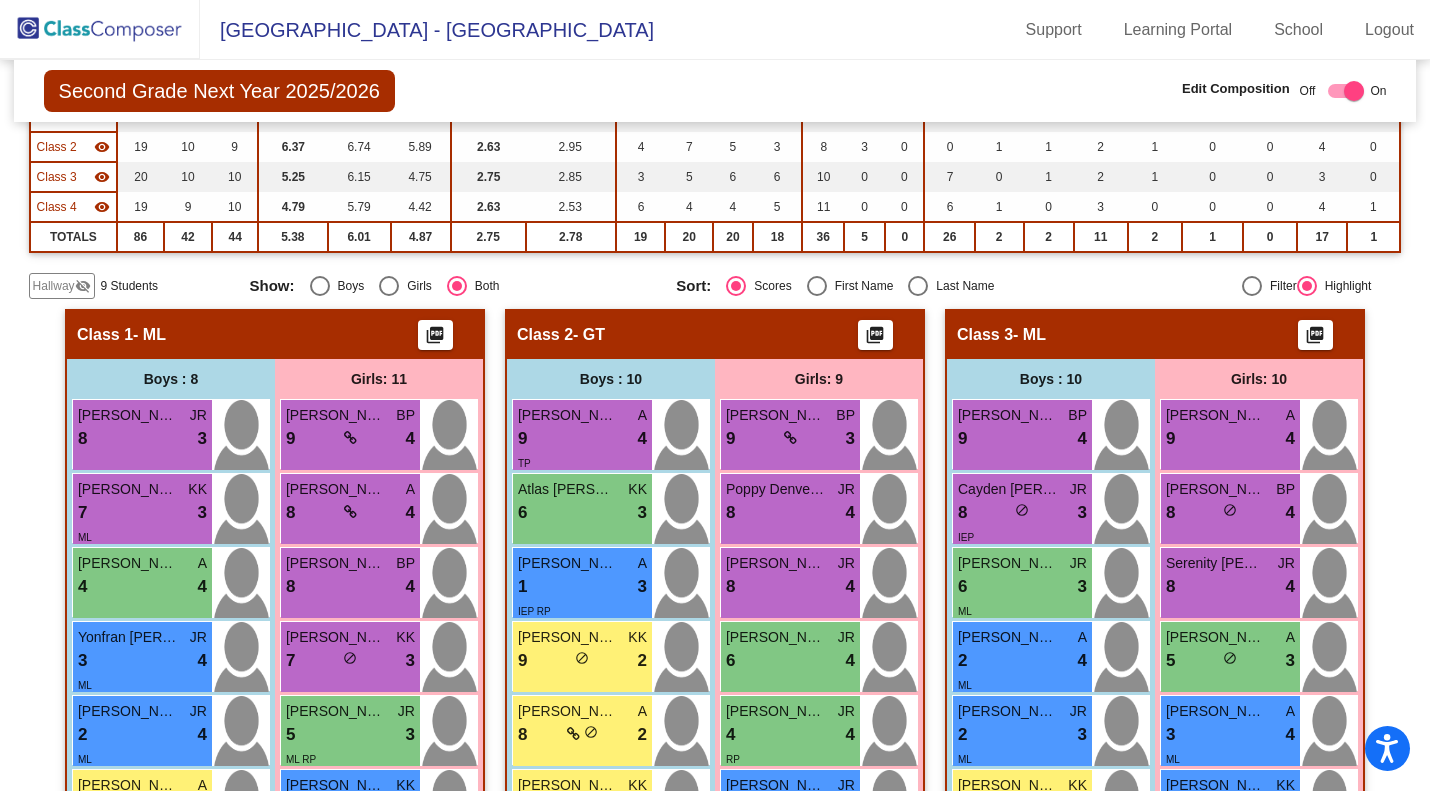 scroll, scrollTop: 179, scrollLeft: 0, axis: vertical 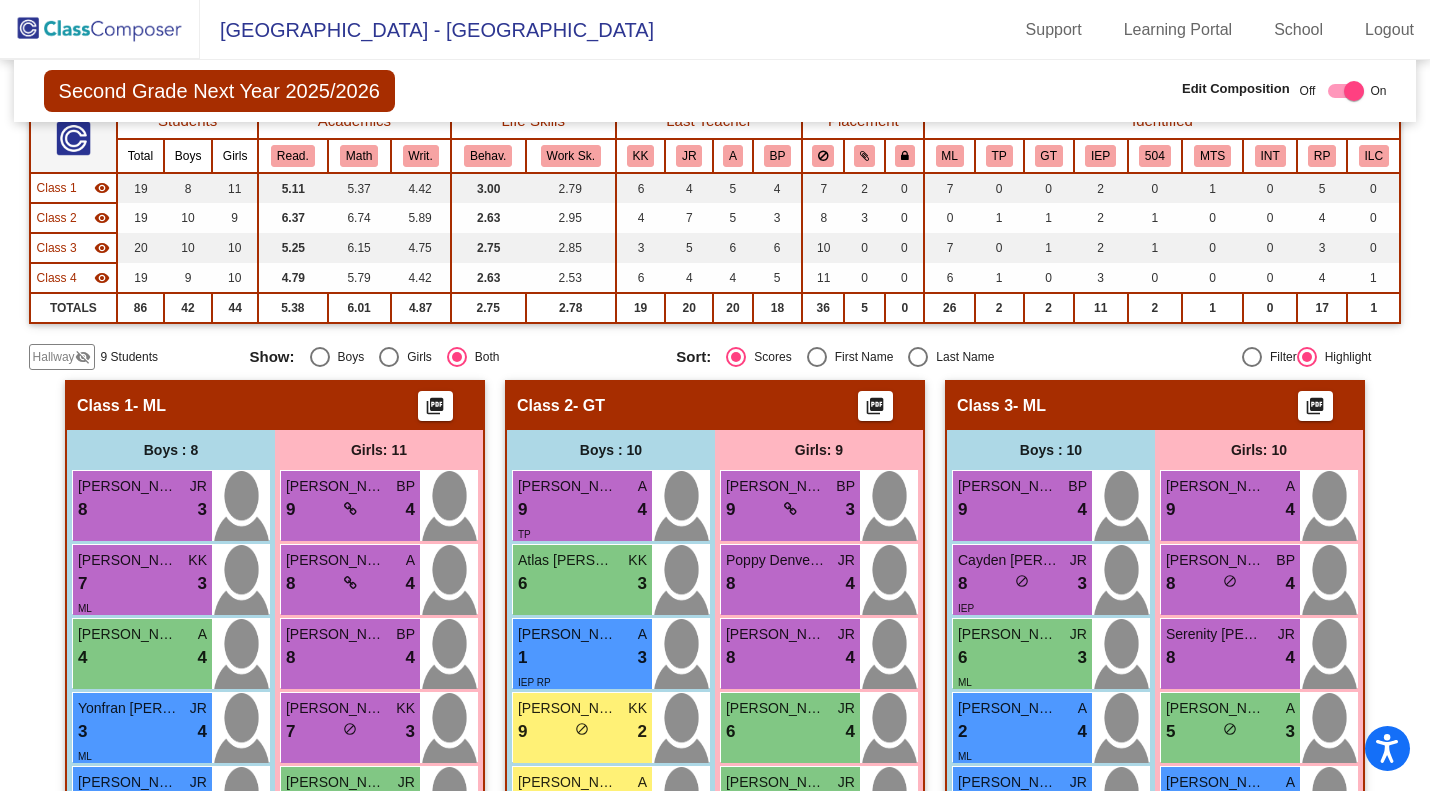 click on "Hallway" 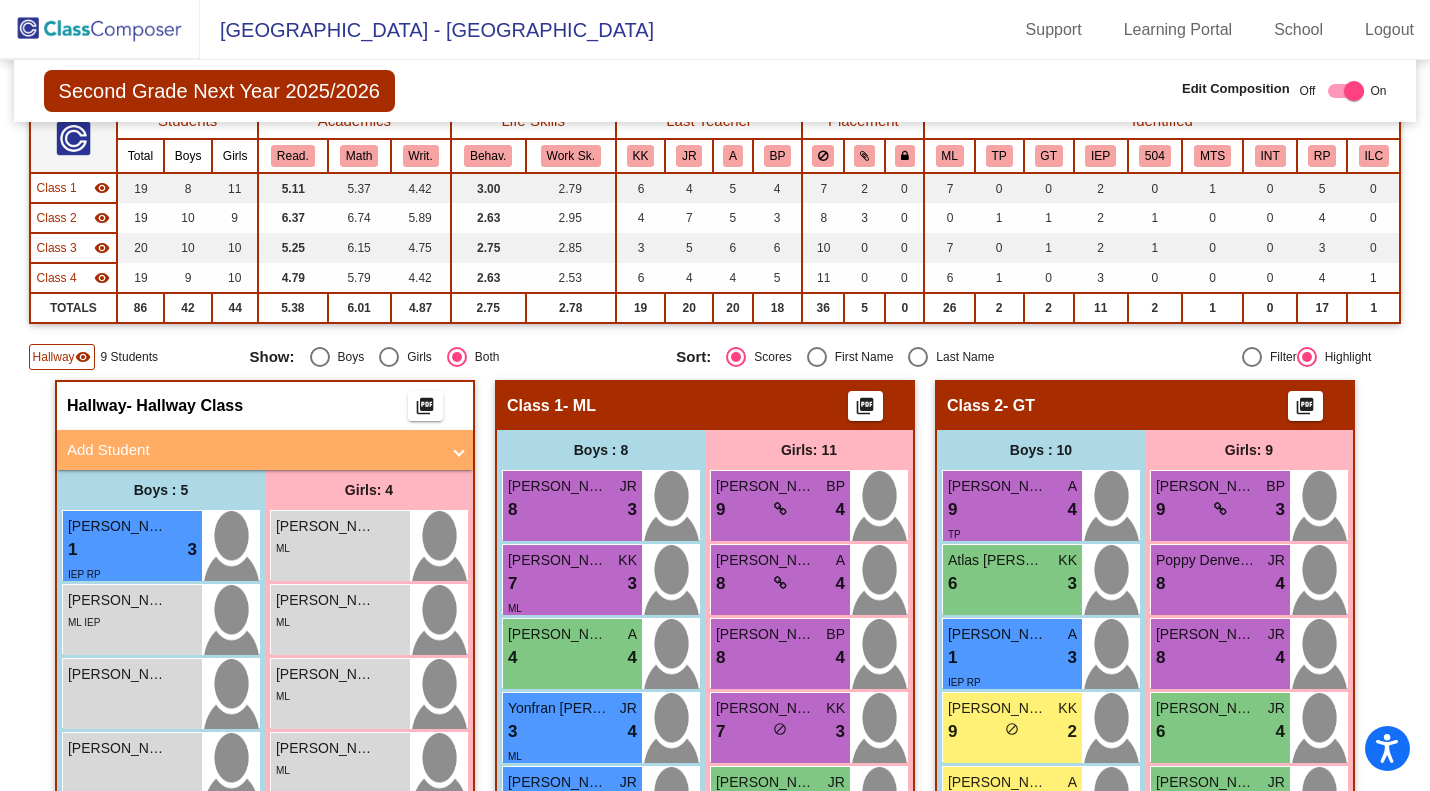 drag, startPoint x: 1419, startPoint y: 208, endPoint x: 1424, endPoint y: 267, distance: 59.211487 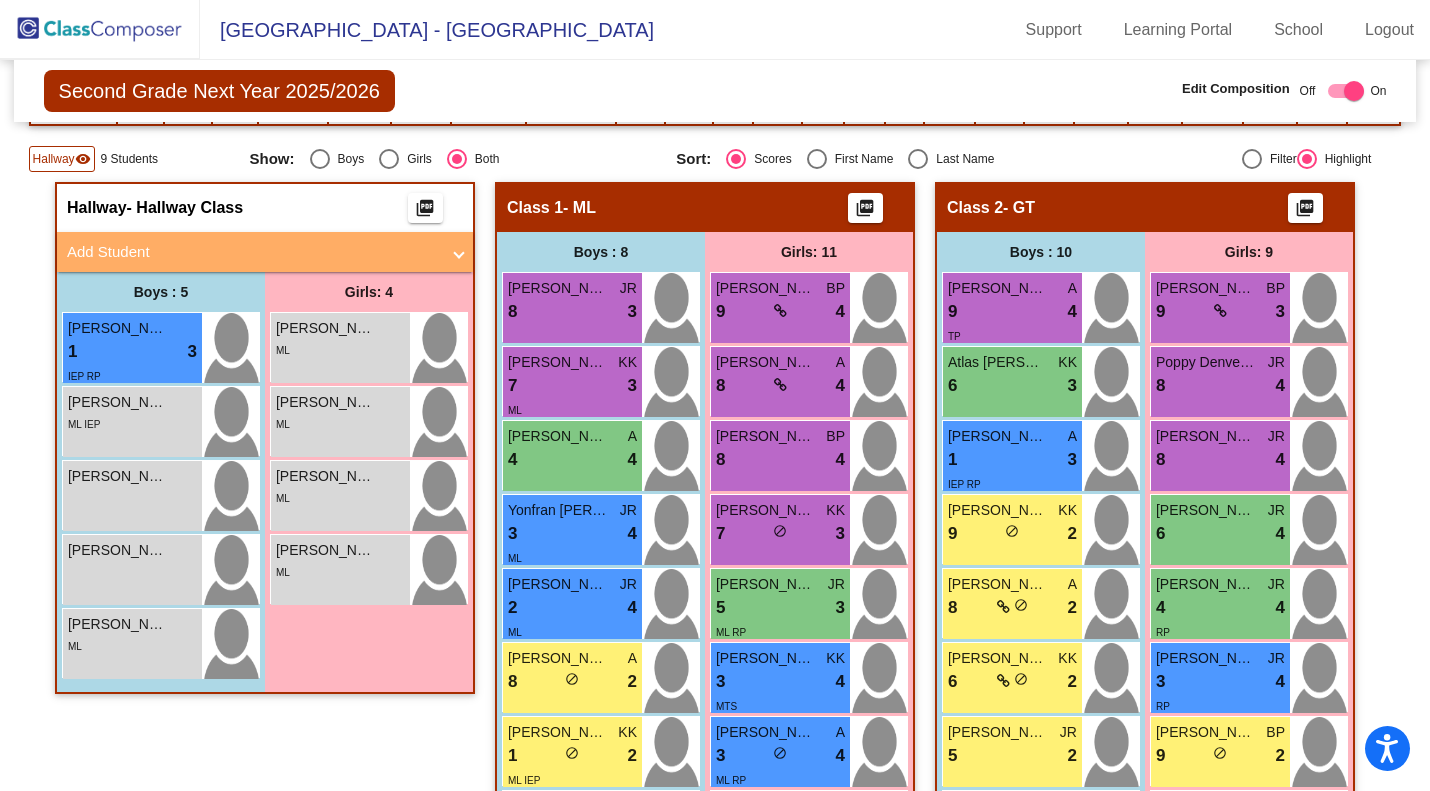 scroll, scrollTop: 407, scrollLeft: 0, axis: vertical 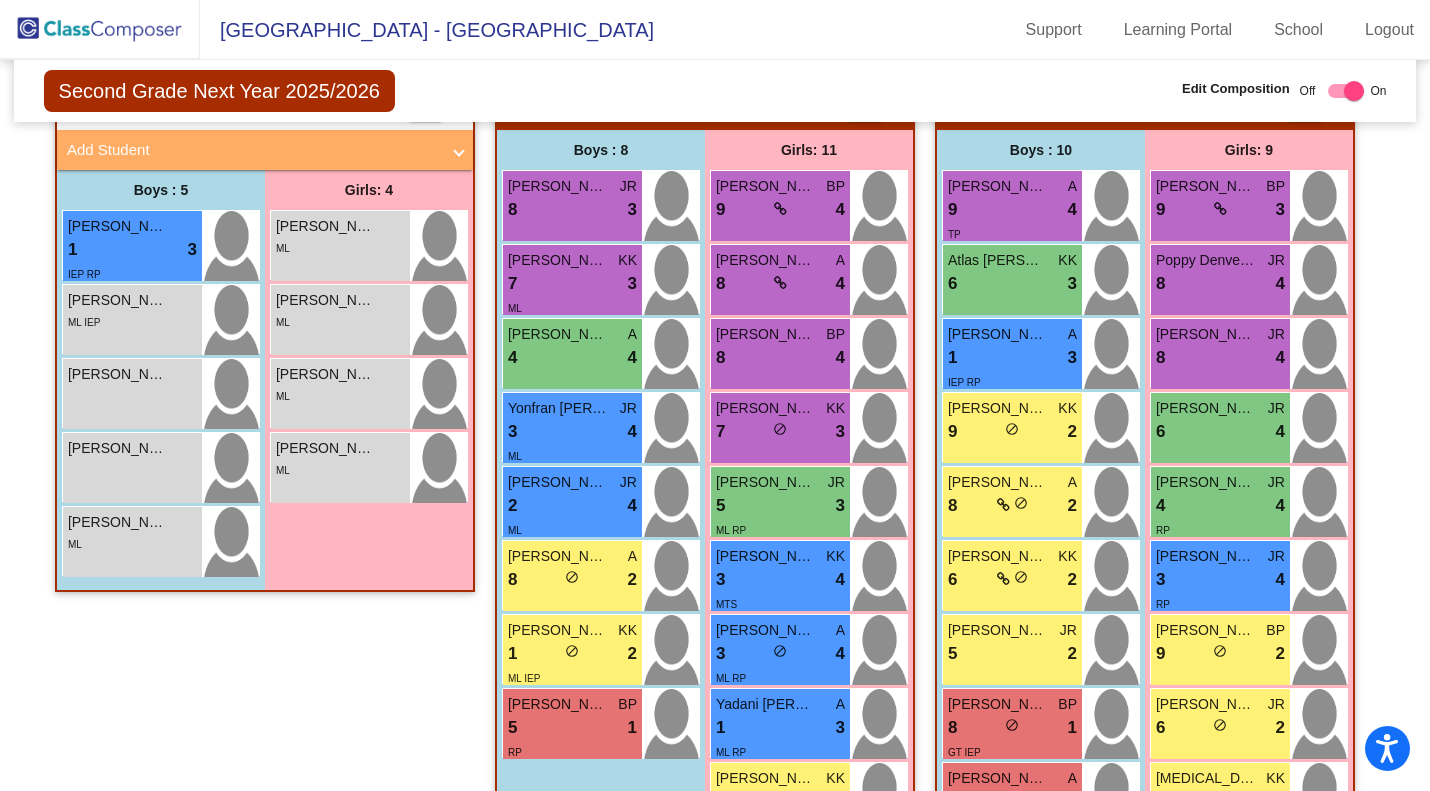 click on "Zachary Owen Hafertepen" at bounding box center [558, 556] 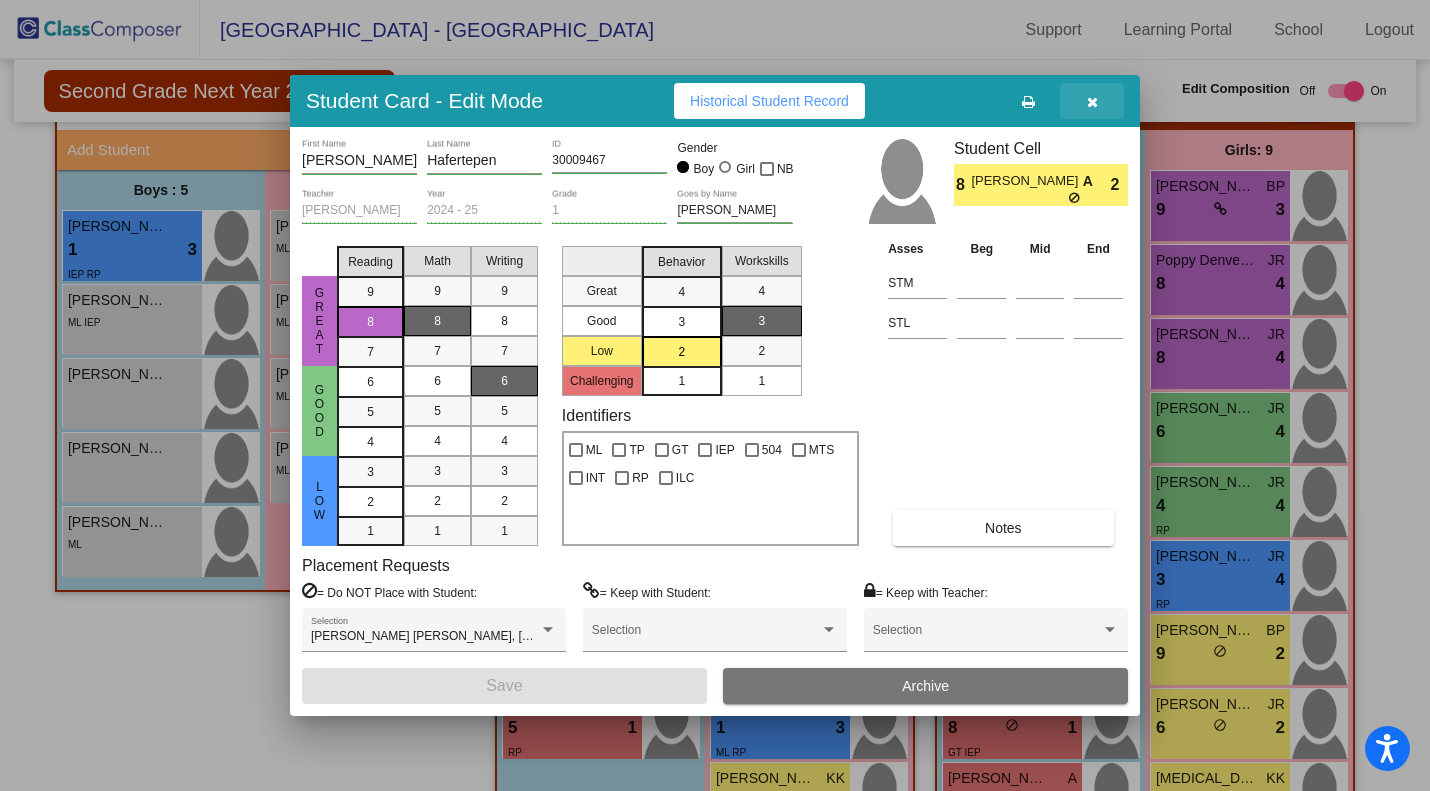 click at bounding box center (1092, 101) 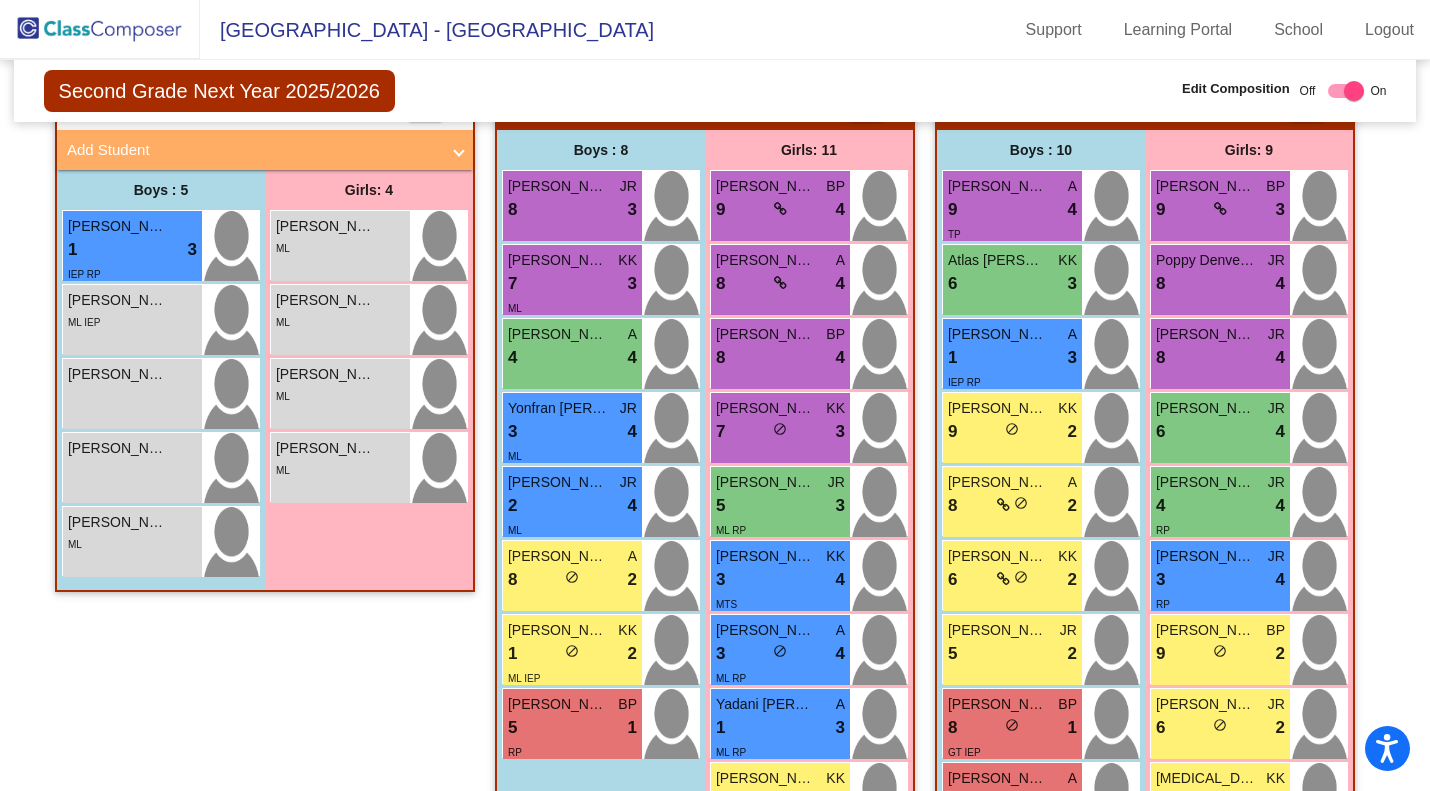 click on "1 lock do_not_disturb_alt 2" at bounding box center [572, 654] 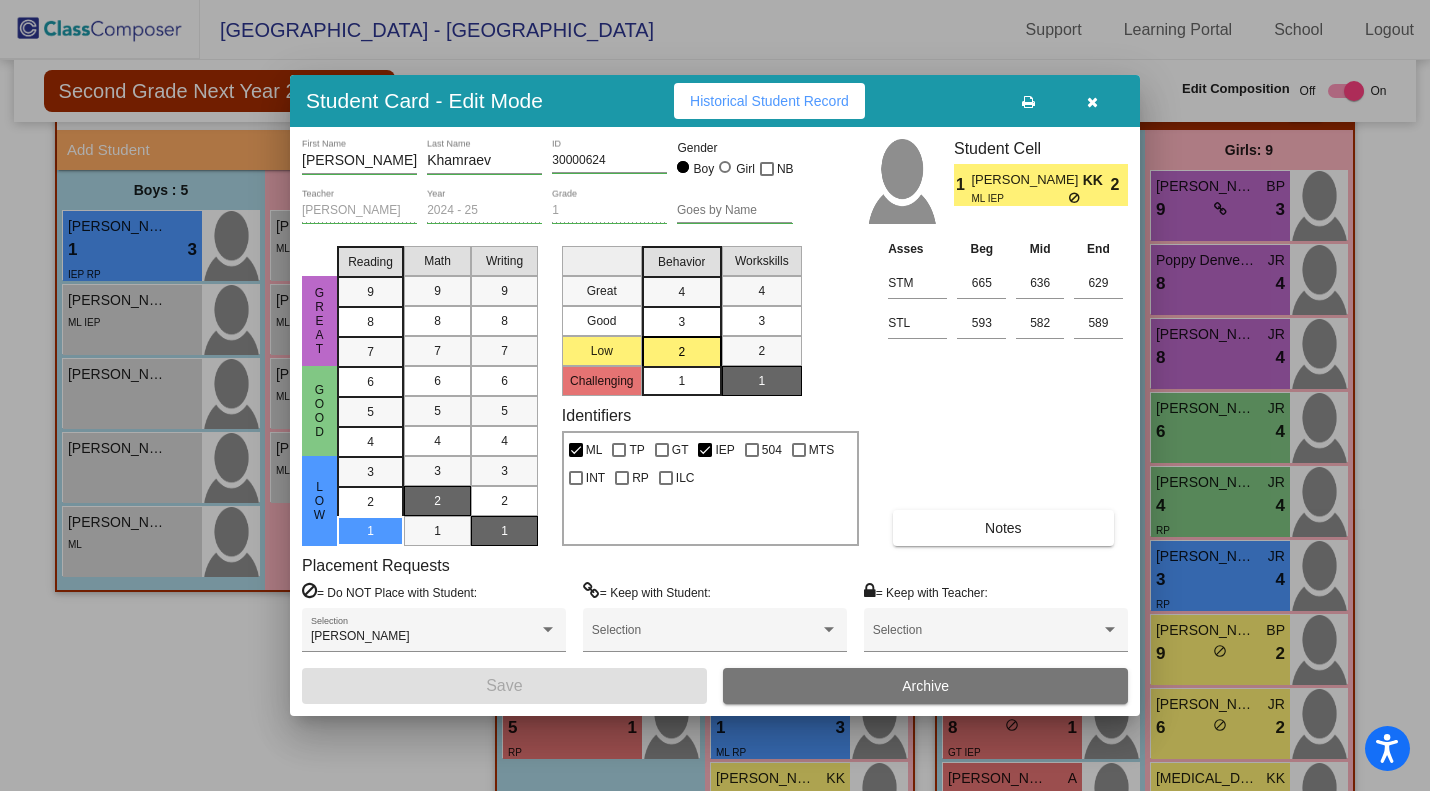 click at bounding box center [1092, 101] 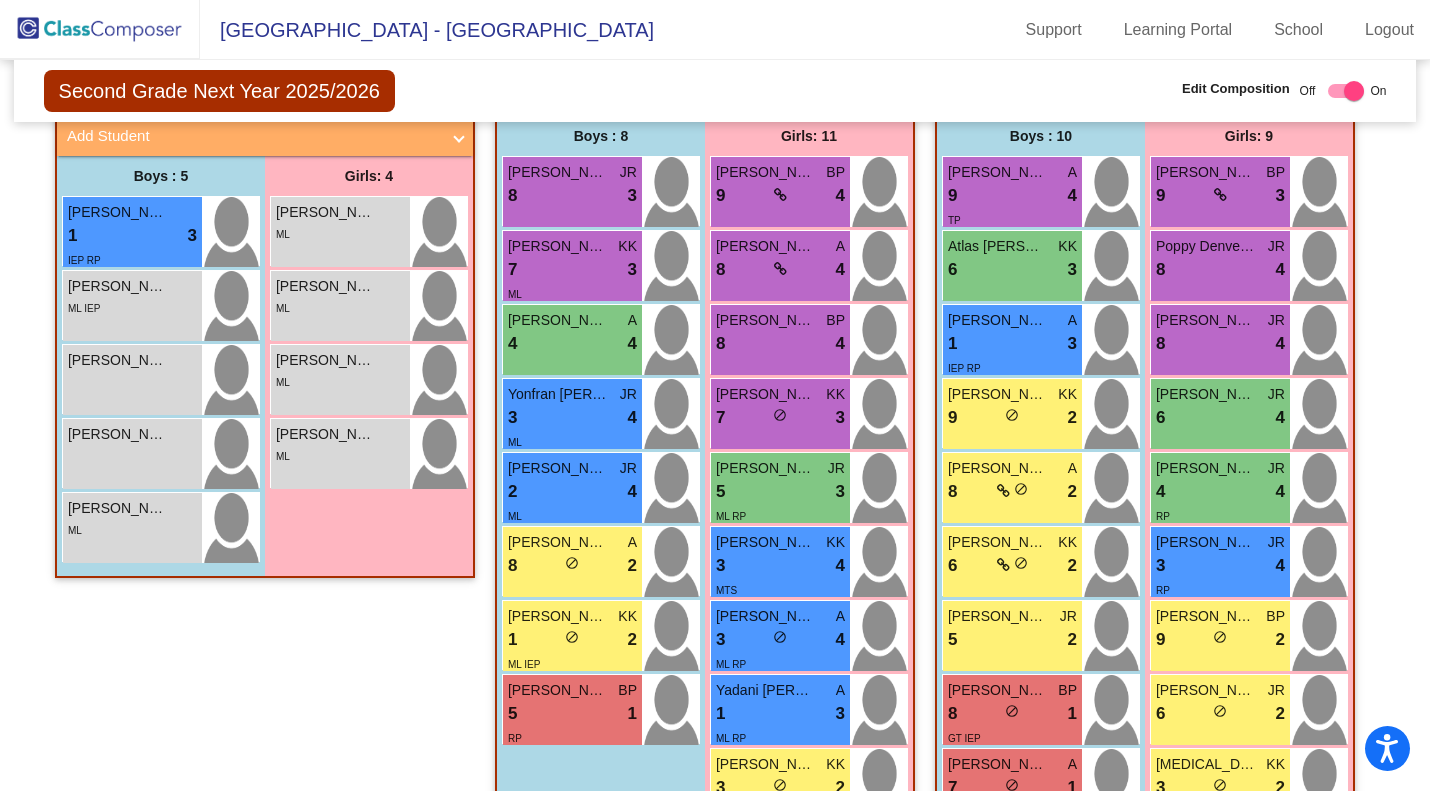 scroll, scrollTop: 455, scrollLeft: 0, axis: vertical 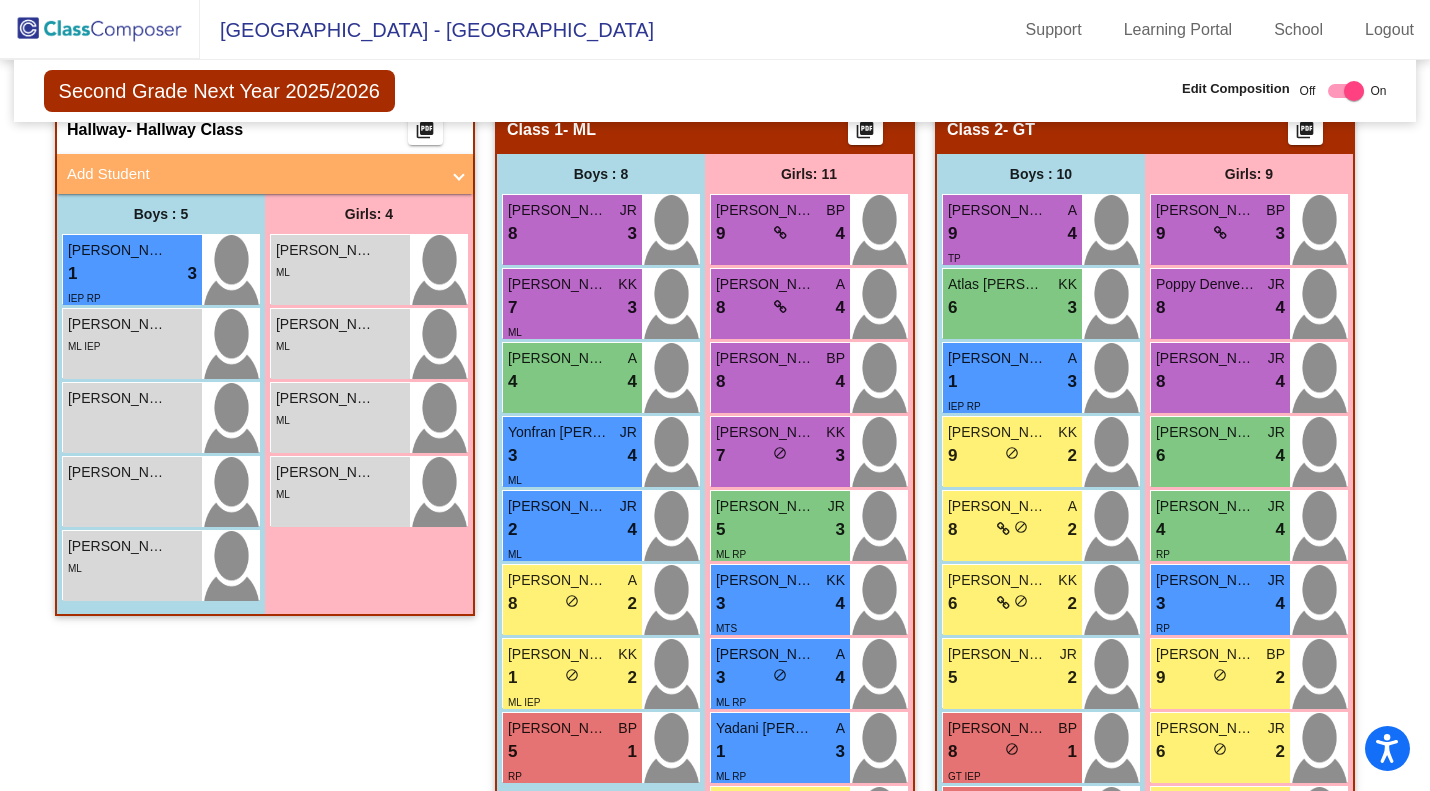 drag, startPoint x: 776, startPoint y: 217, endPoint x: 754, endPoint y: 219, distance: 22.090721 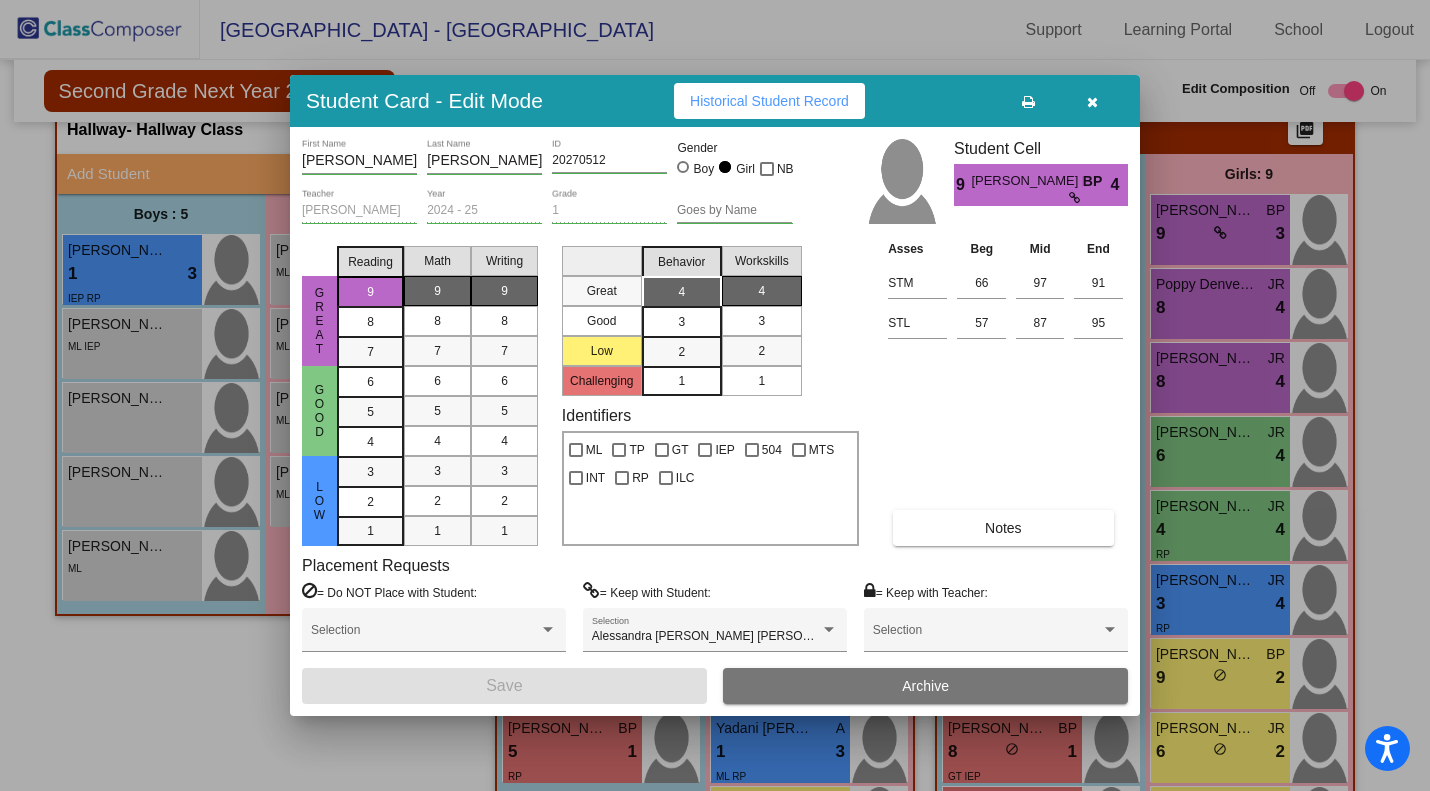 click at bounding box center [1092, 102] 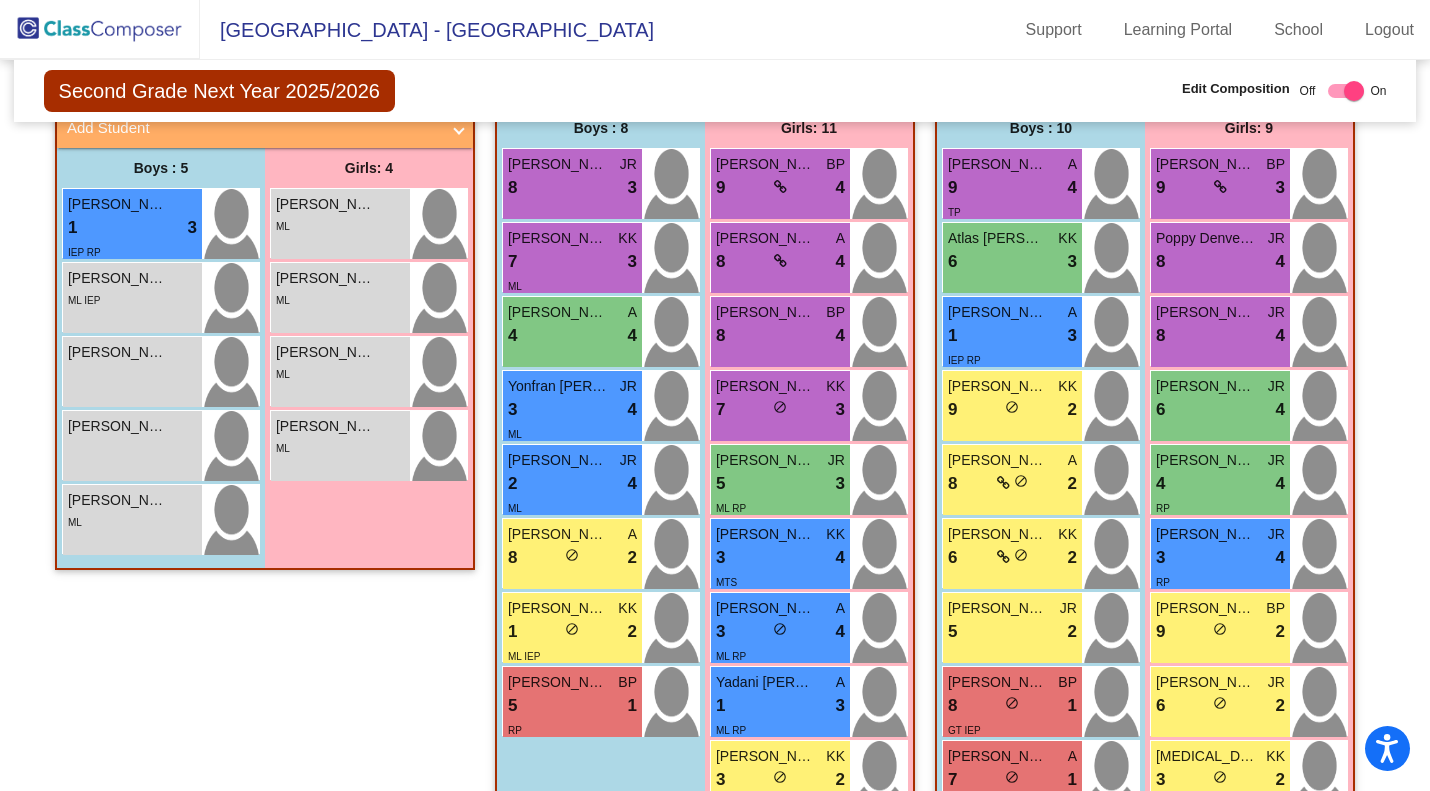 scroll, scrollTop: 505, scrollLeft: 0, axis: vertical 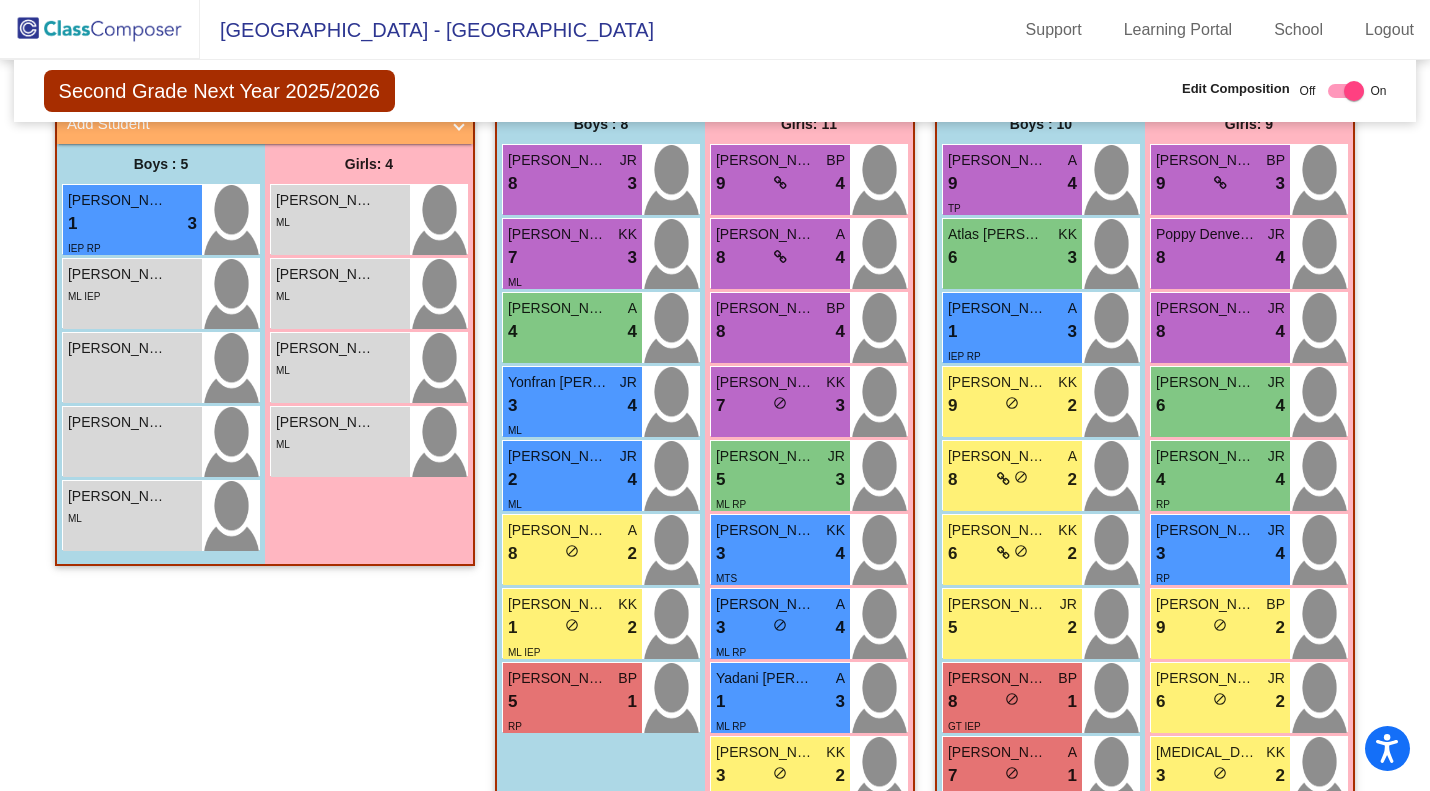 click on "Alessandra Ellie Rodriguez" at bounding box center (766, 234) 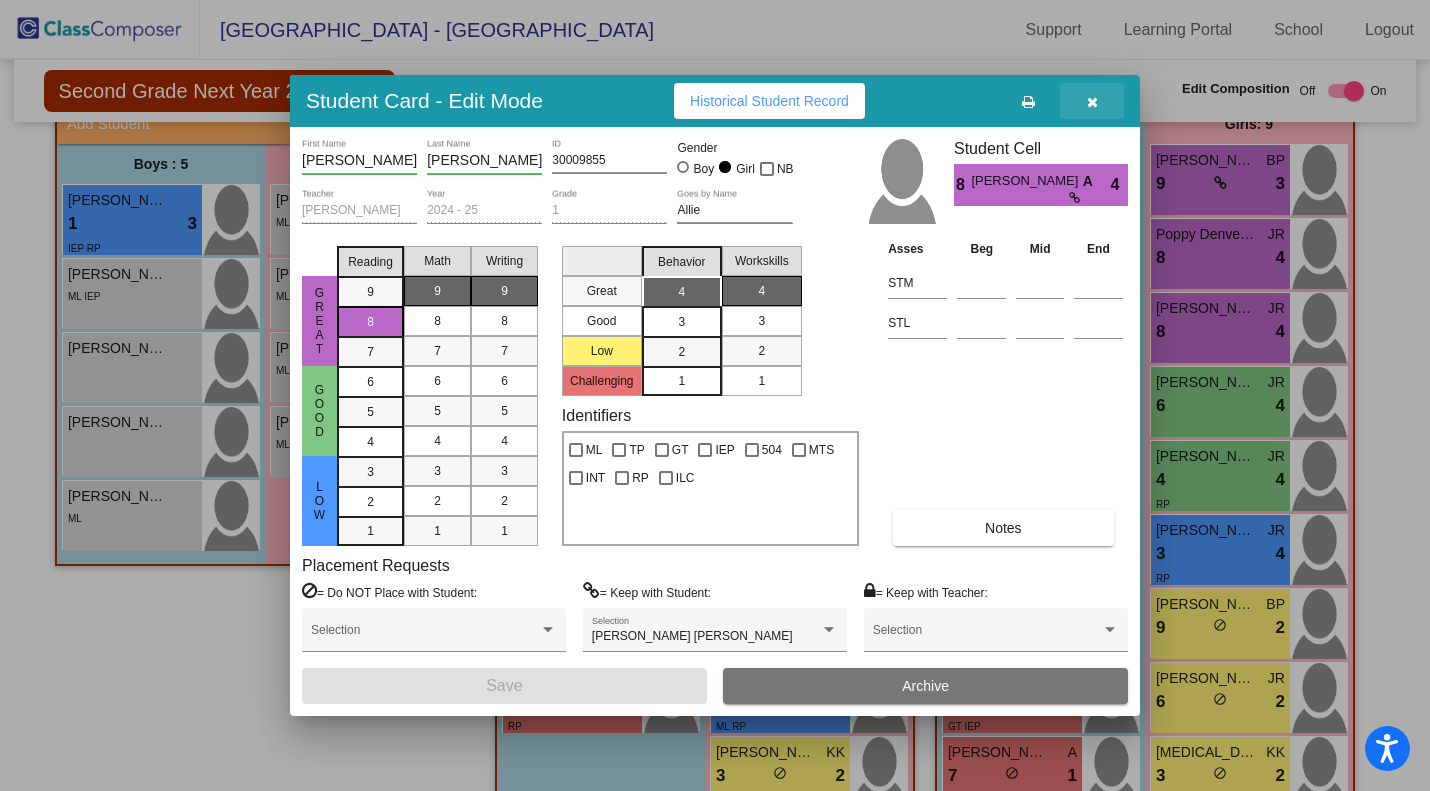 click at bounding box center [1092, 101] 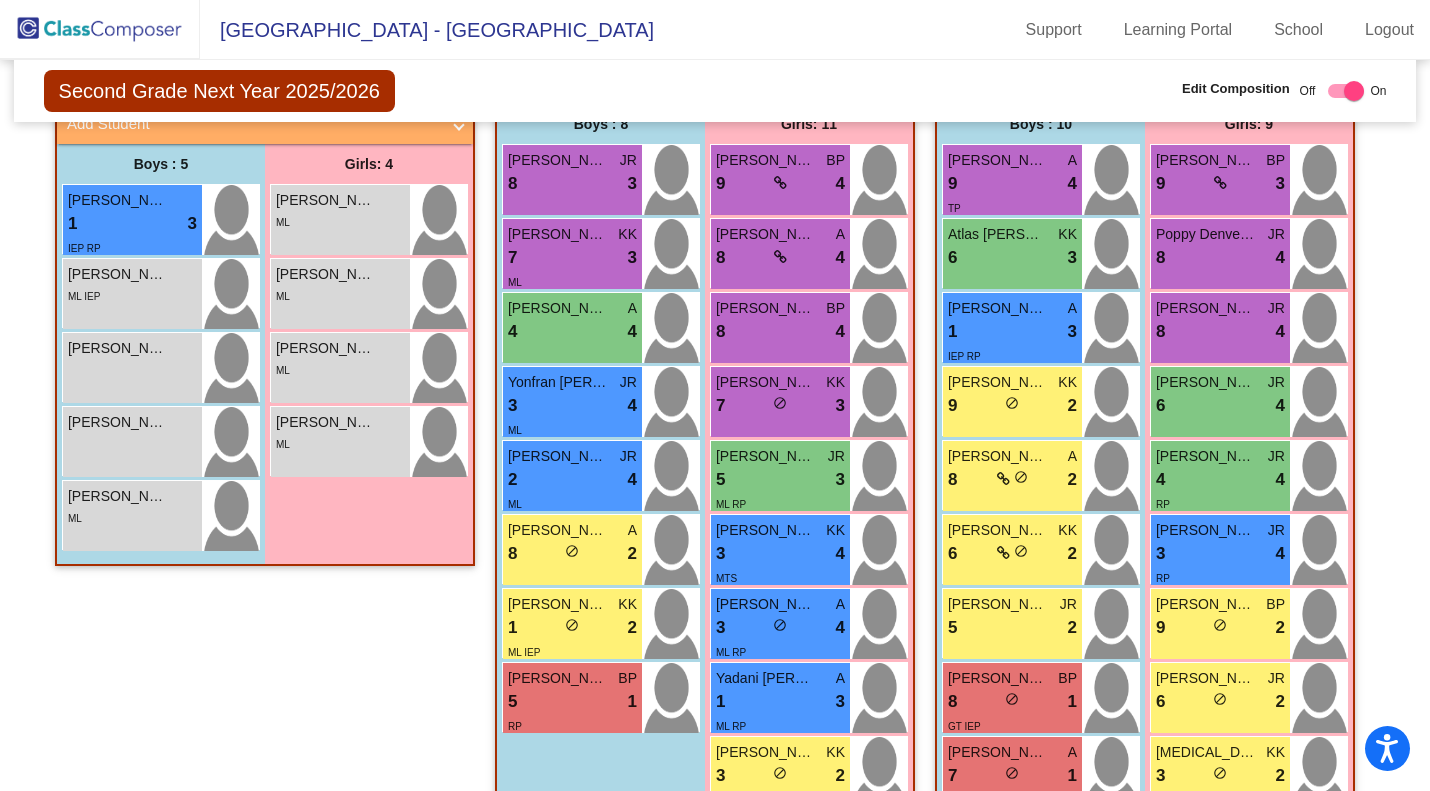 click on "8 lock do_not_disturb_alt 4" at bounding box center [780, 332] 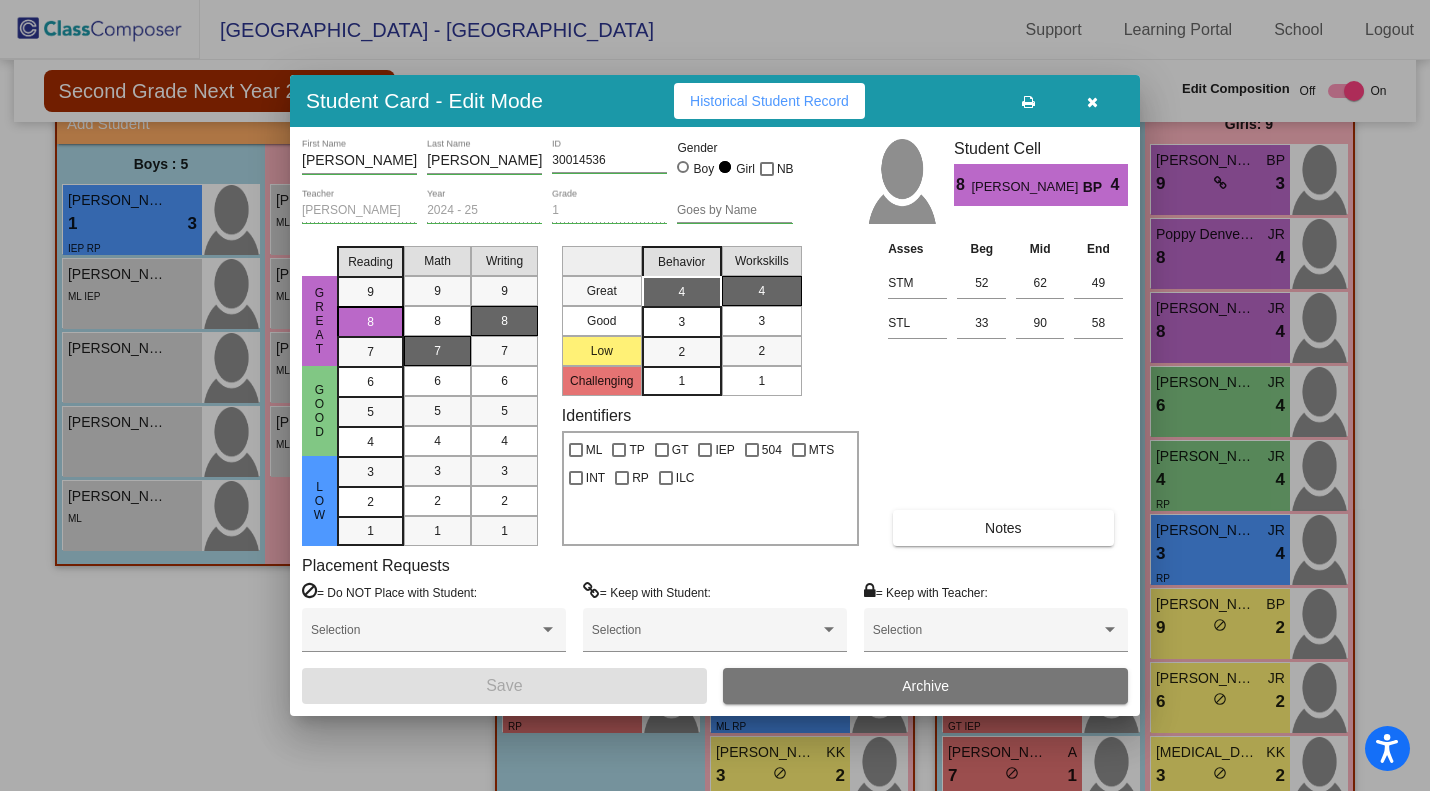 click at bounding box center [1092, 101] 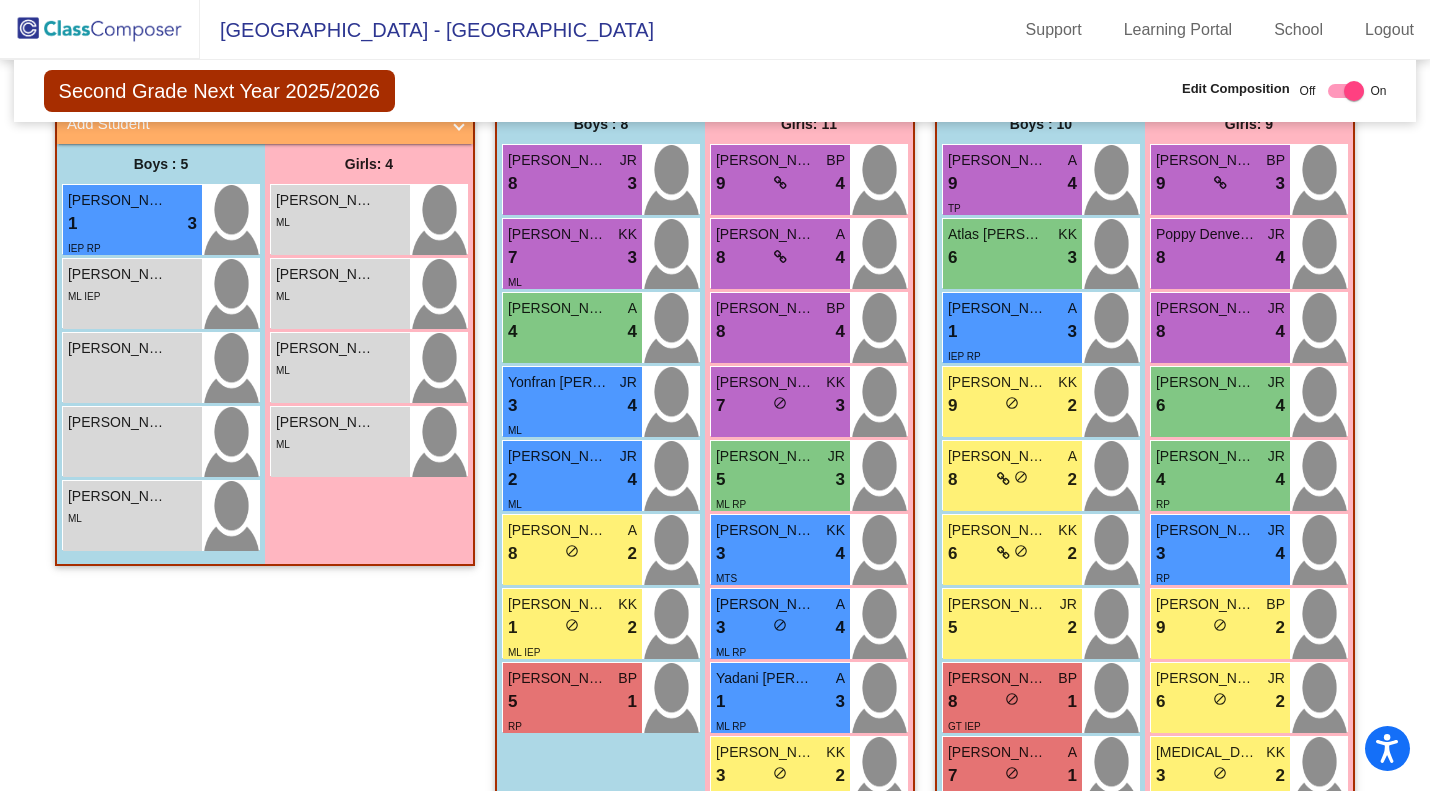 click on "3 lock do_not_disturb_alt 4" at bounding box center (780, 554) 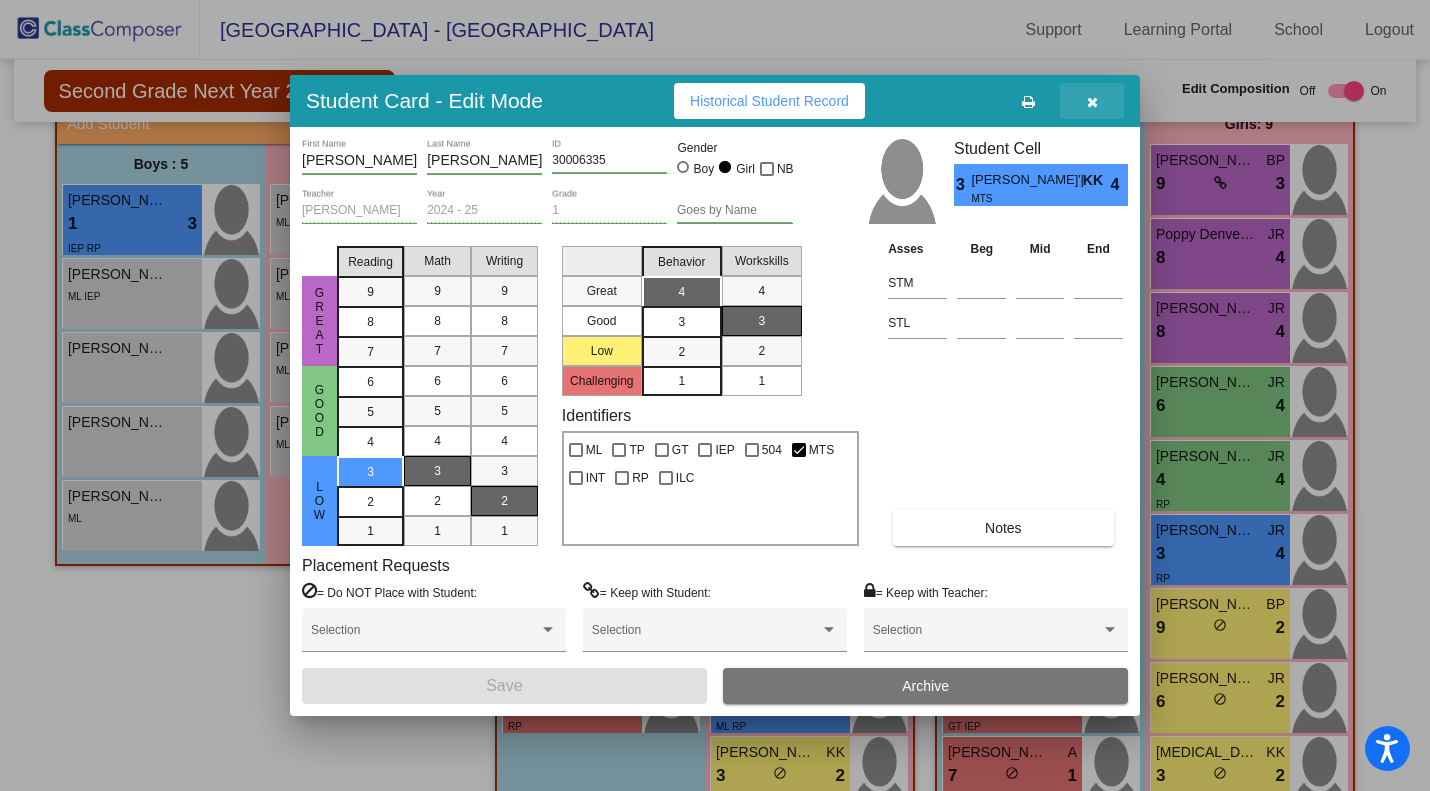 click at bounding box center (1092, 102) 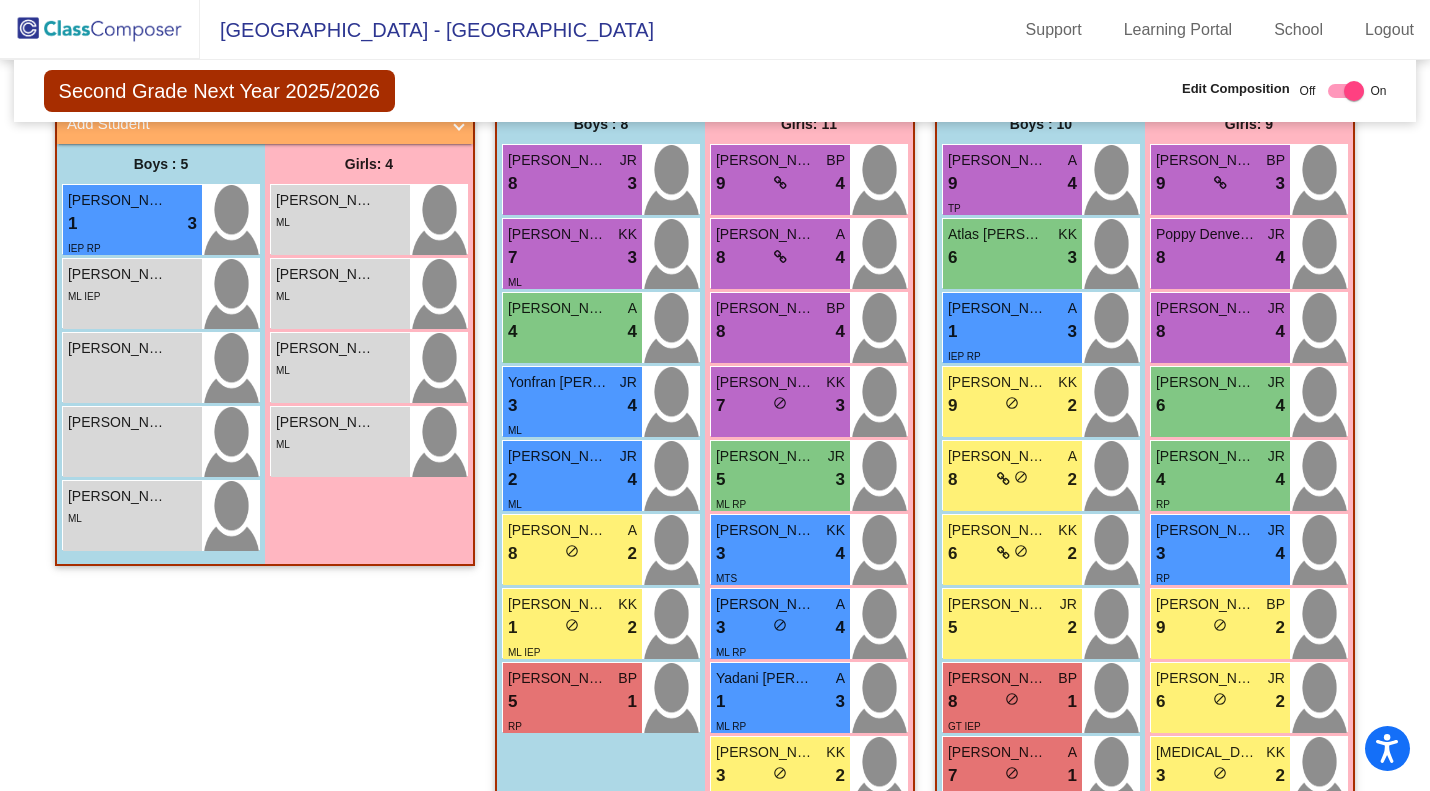 drag, startPoint x: 1418, startPoint y: 268, endPoint x: 1417, endPoint y: 248, distance: 20.024984 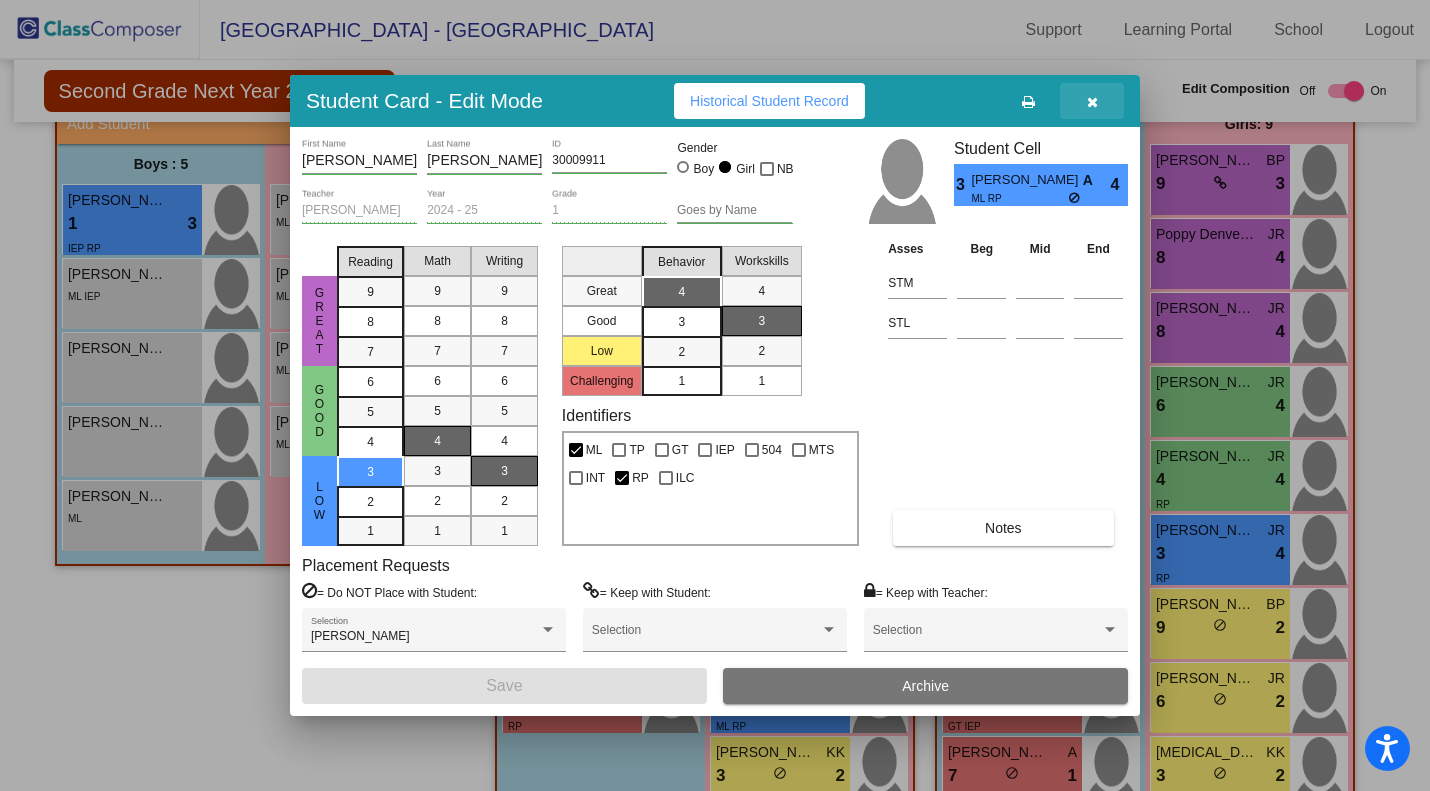 click at bounding box center [1092, 102] 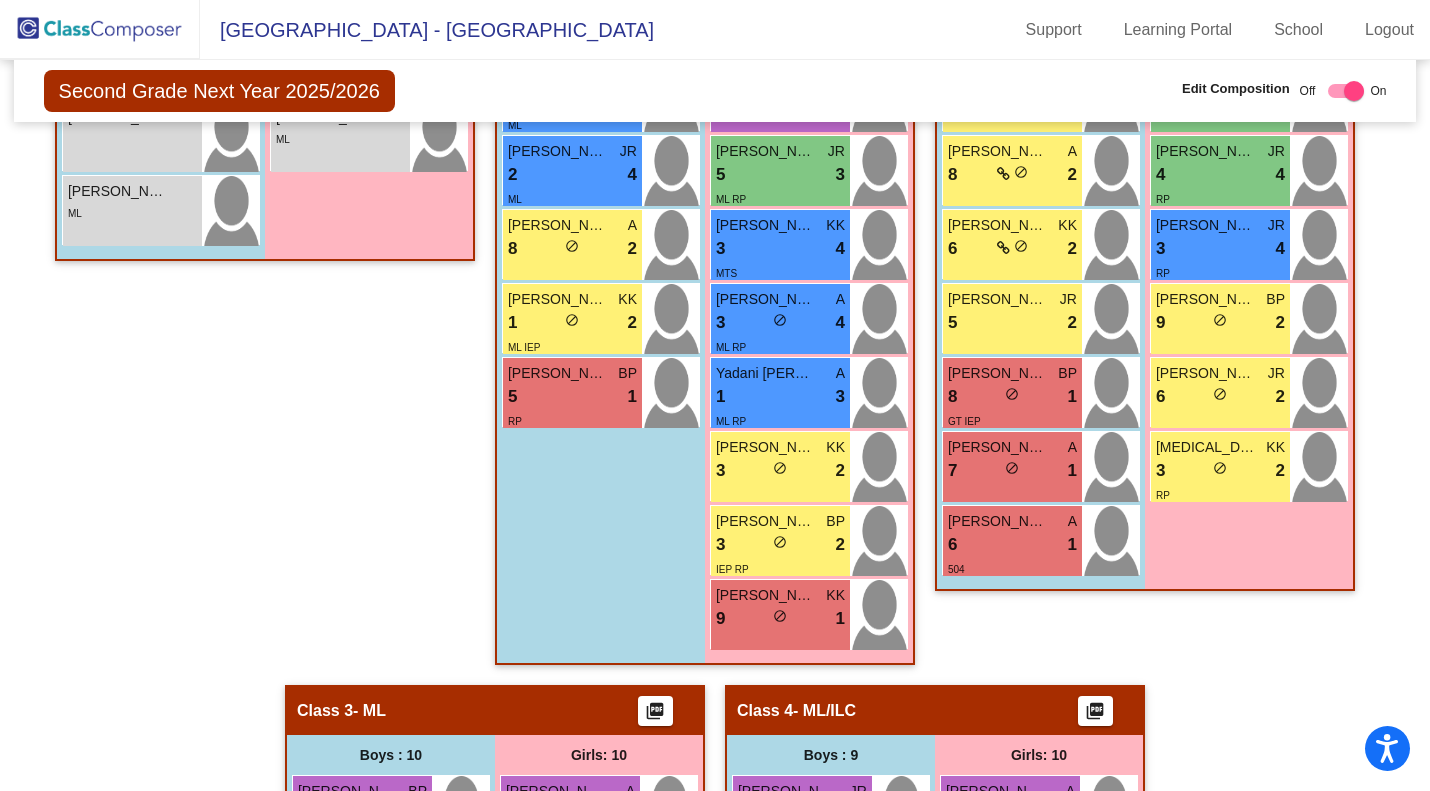 scroll, scrollTop: 815, scrollLeft: 0, axis: vertical 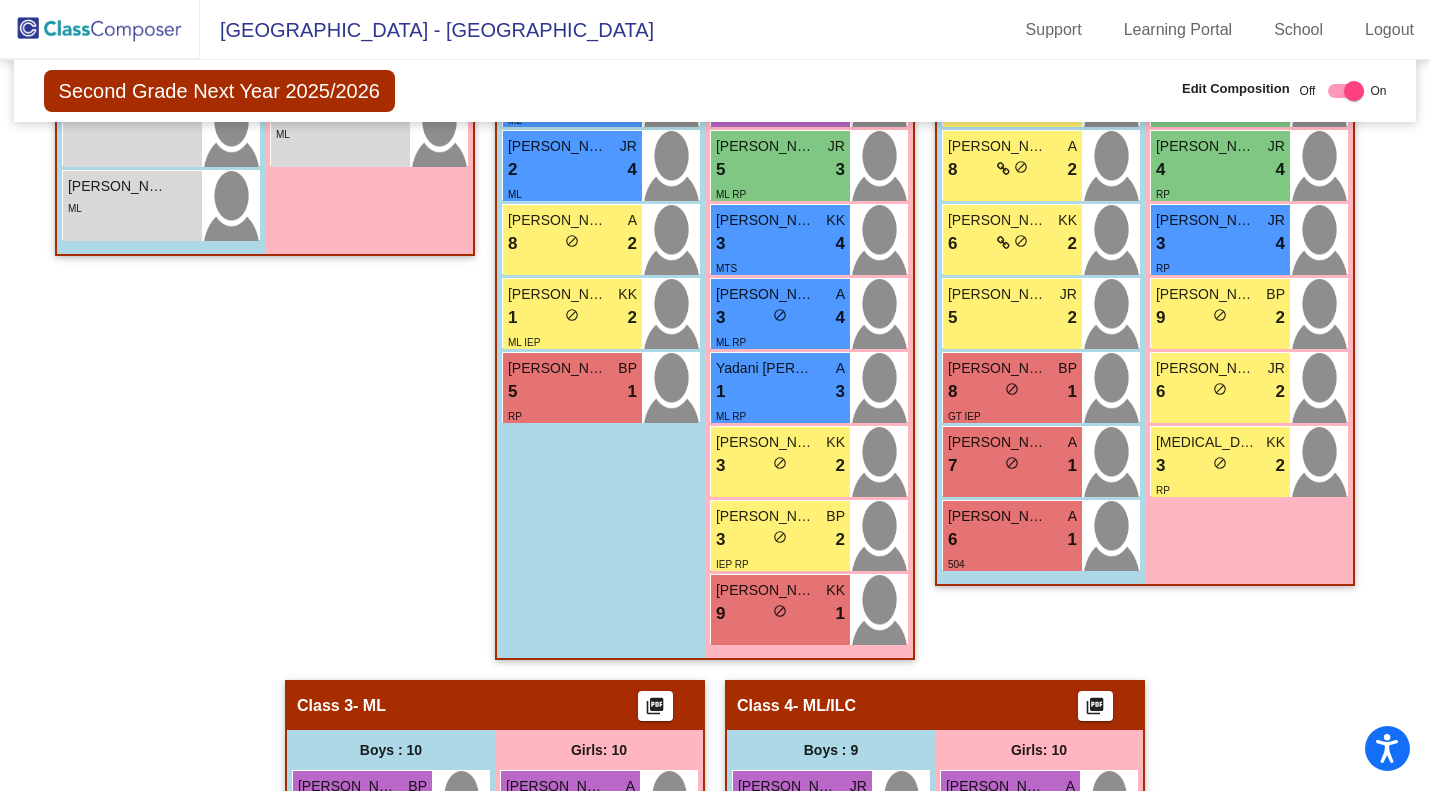 click on "3 lock do_not_disturb_alt 2" at bounding box center (780, 466) 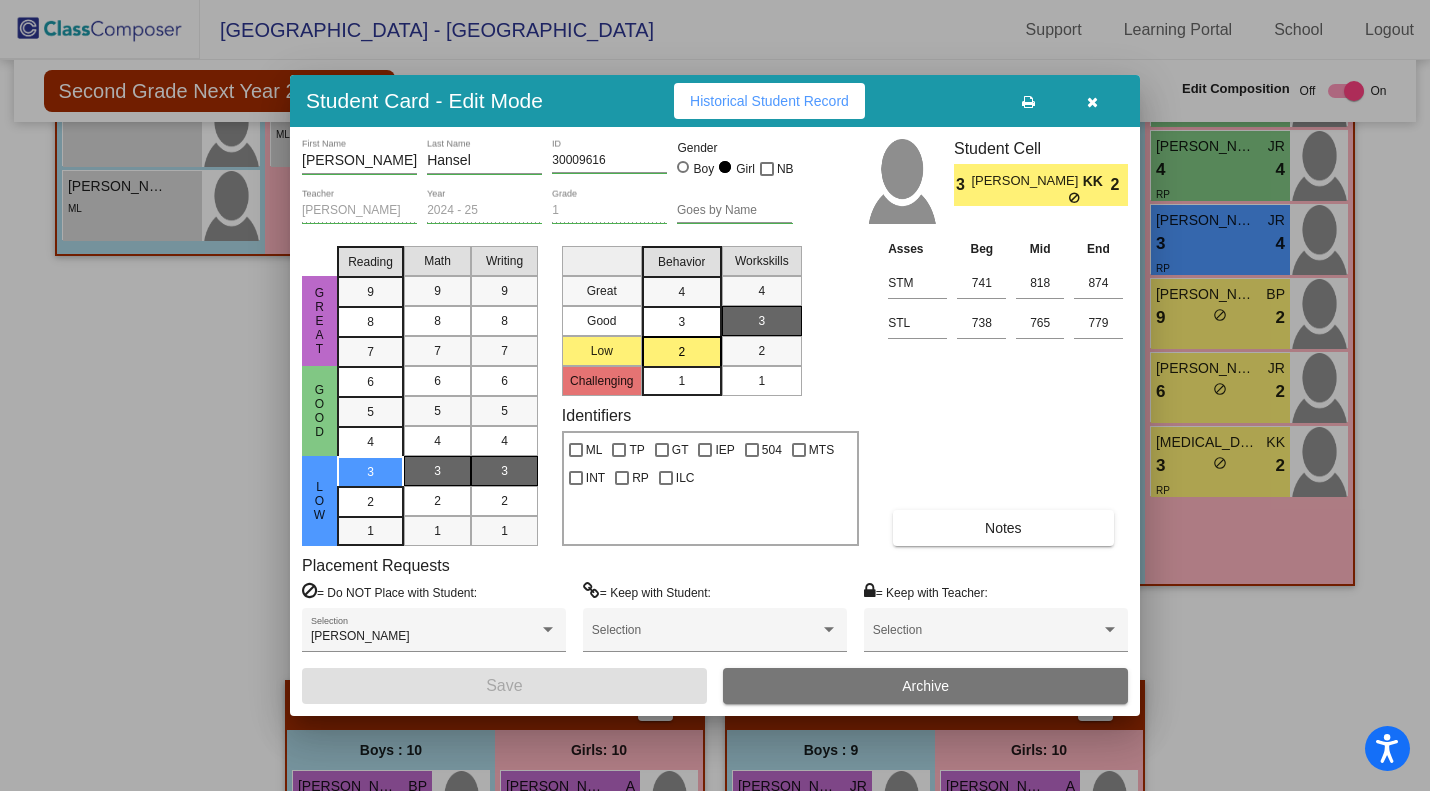 click at bounding box center [1092, 102] 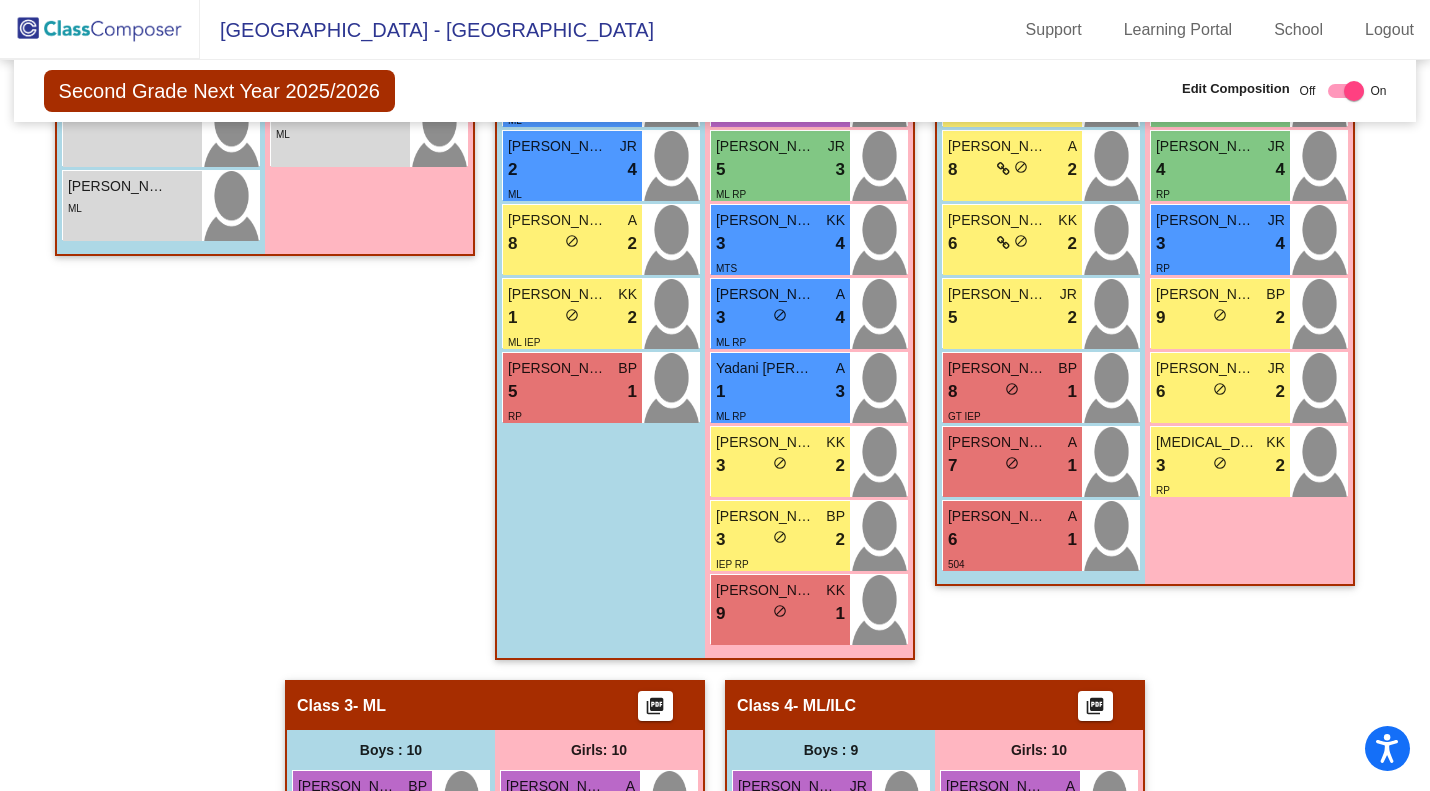 click on "3 lock do_not_disturb_alt 2" at bounding box center [780, 540] 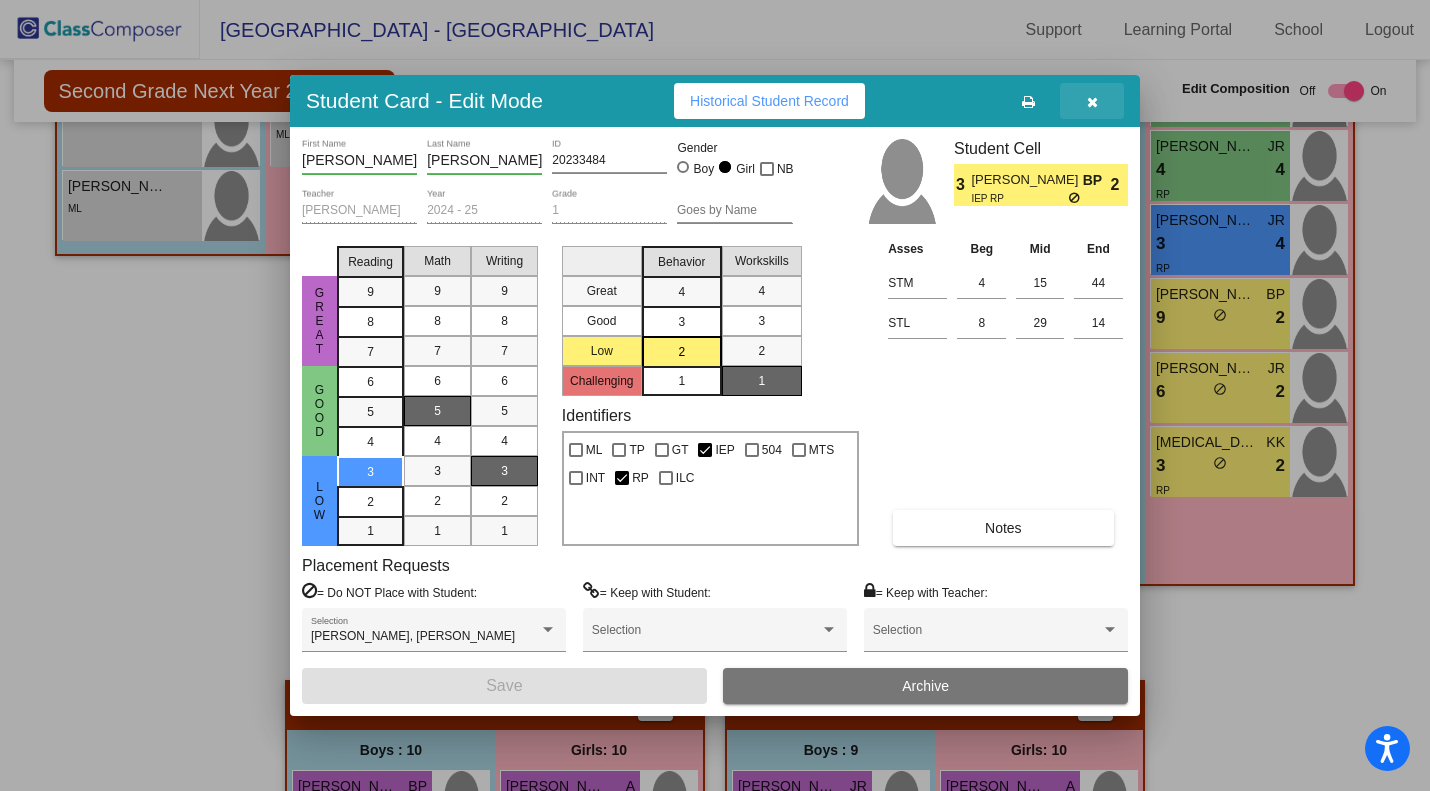 click at bounding box center (1092, 101) 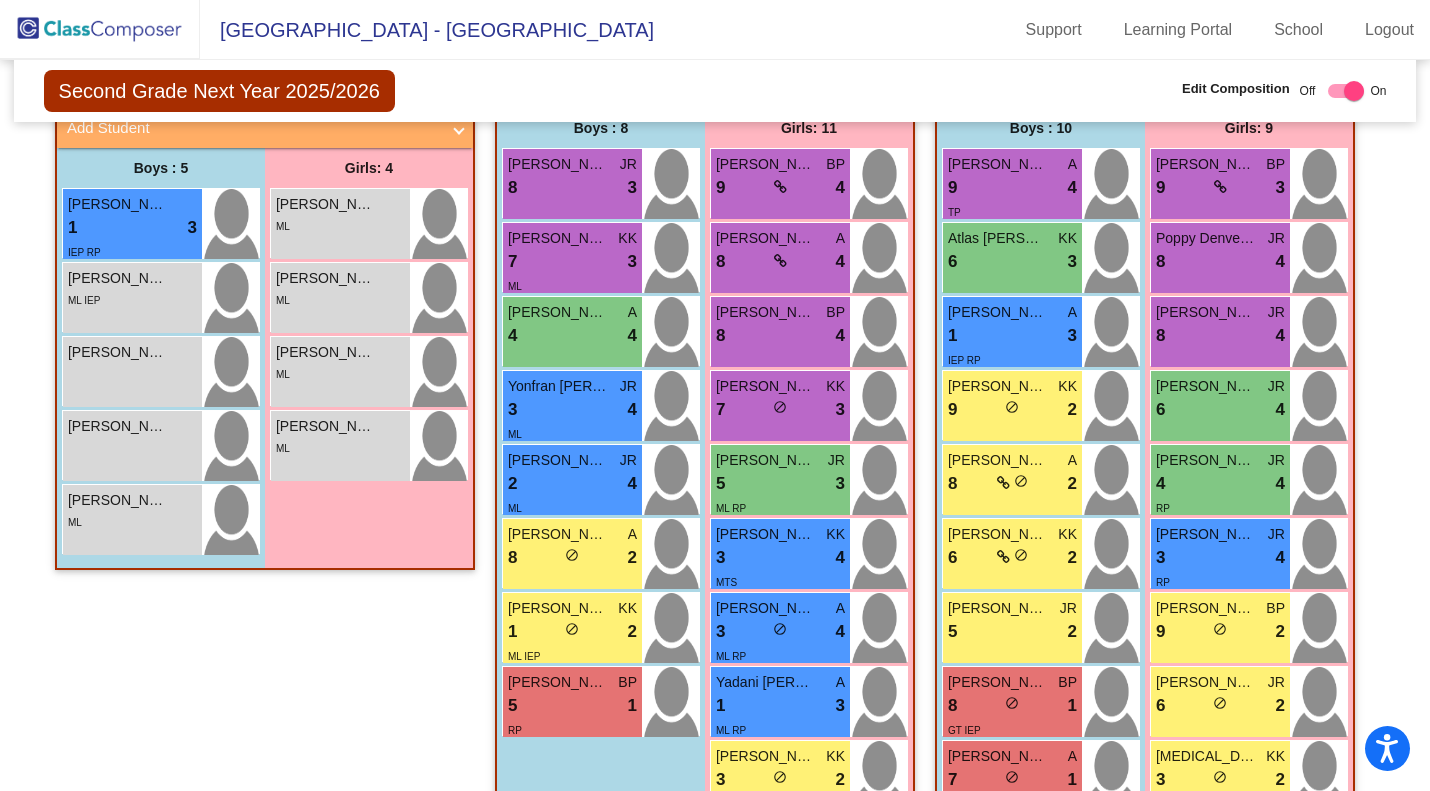 scroll, scrollTop: 405, scrollLeft: 0, axis: vertical 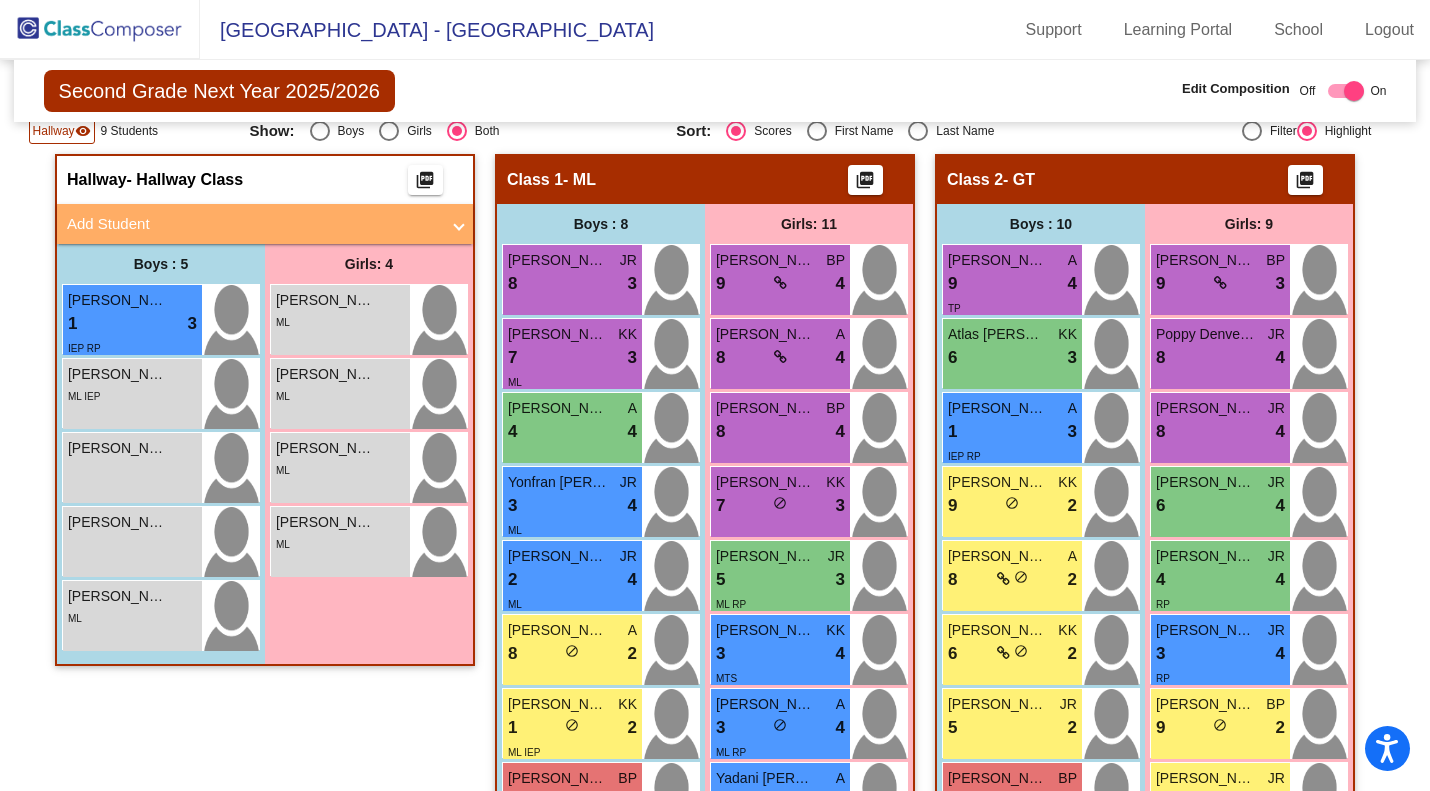 click on "Micah Benjamin Rosen" at bounding box center (998, 260) 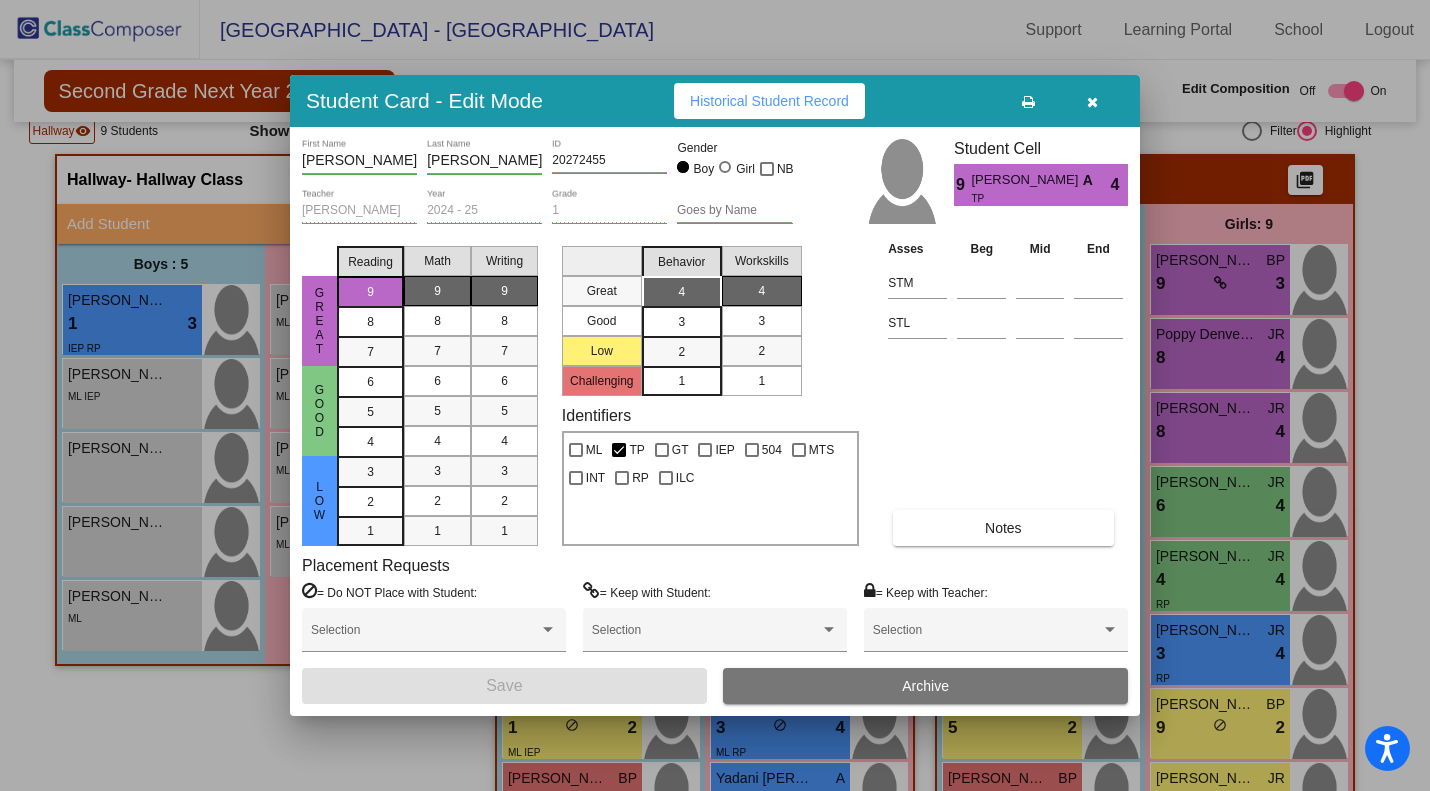 click at bounding box center [1092, 102] 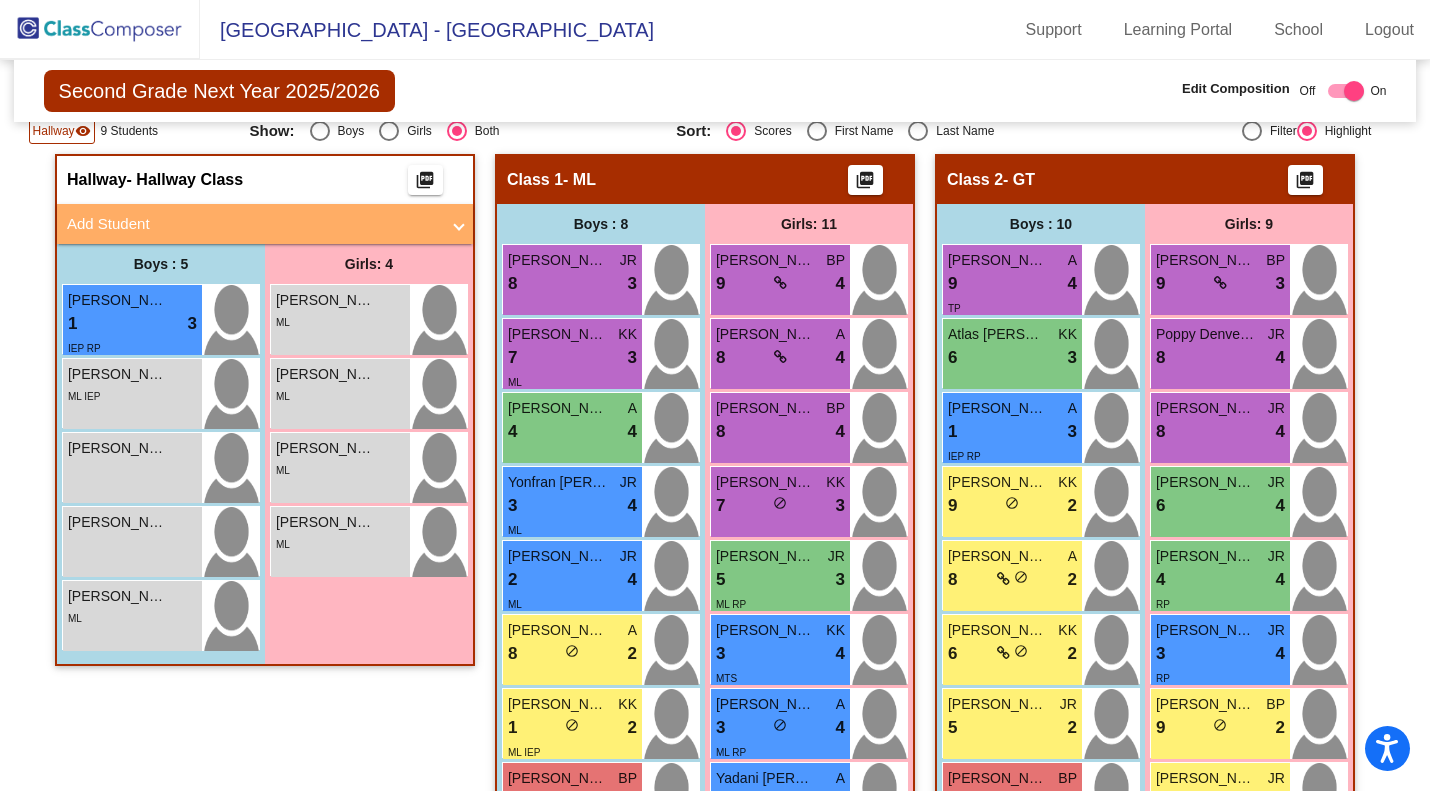 click on "6 lock do_not_disturb_alt 3" at bounding box center (1012, 358) 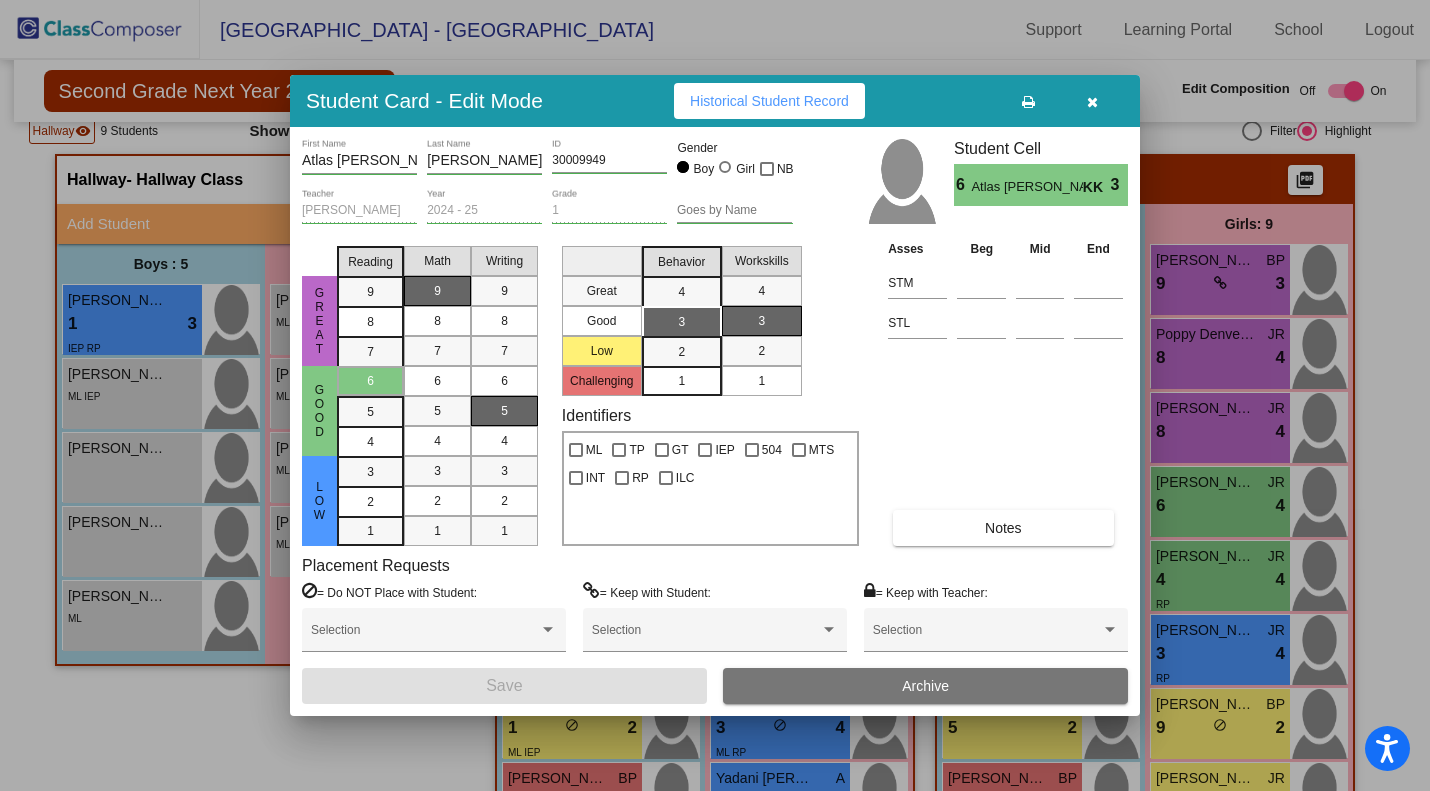 click at bounding box center [1092, 101] 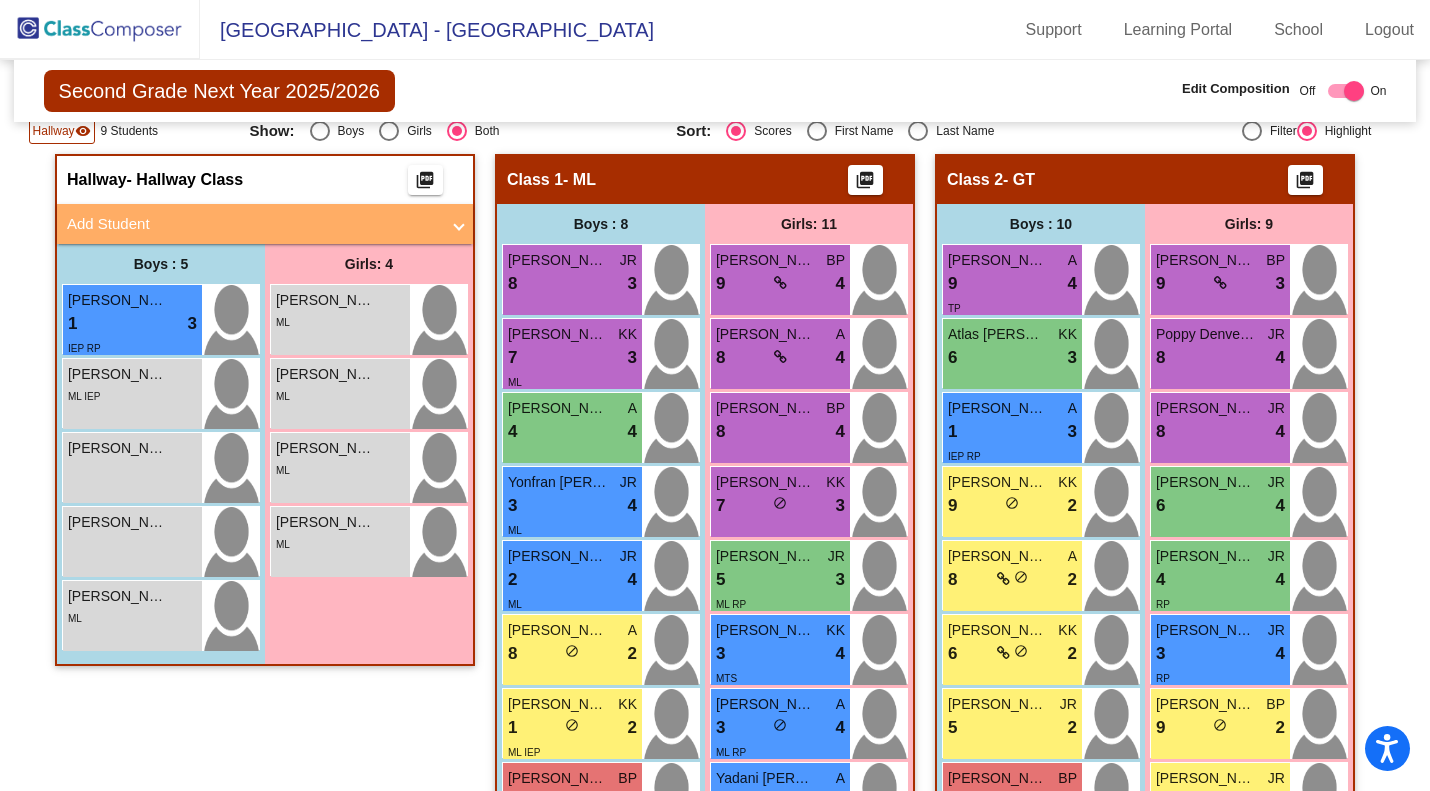 click on "1 lock do_not_disturb_alt 3" at bounding box center (1012, 432) 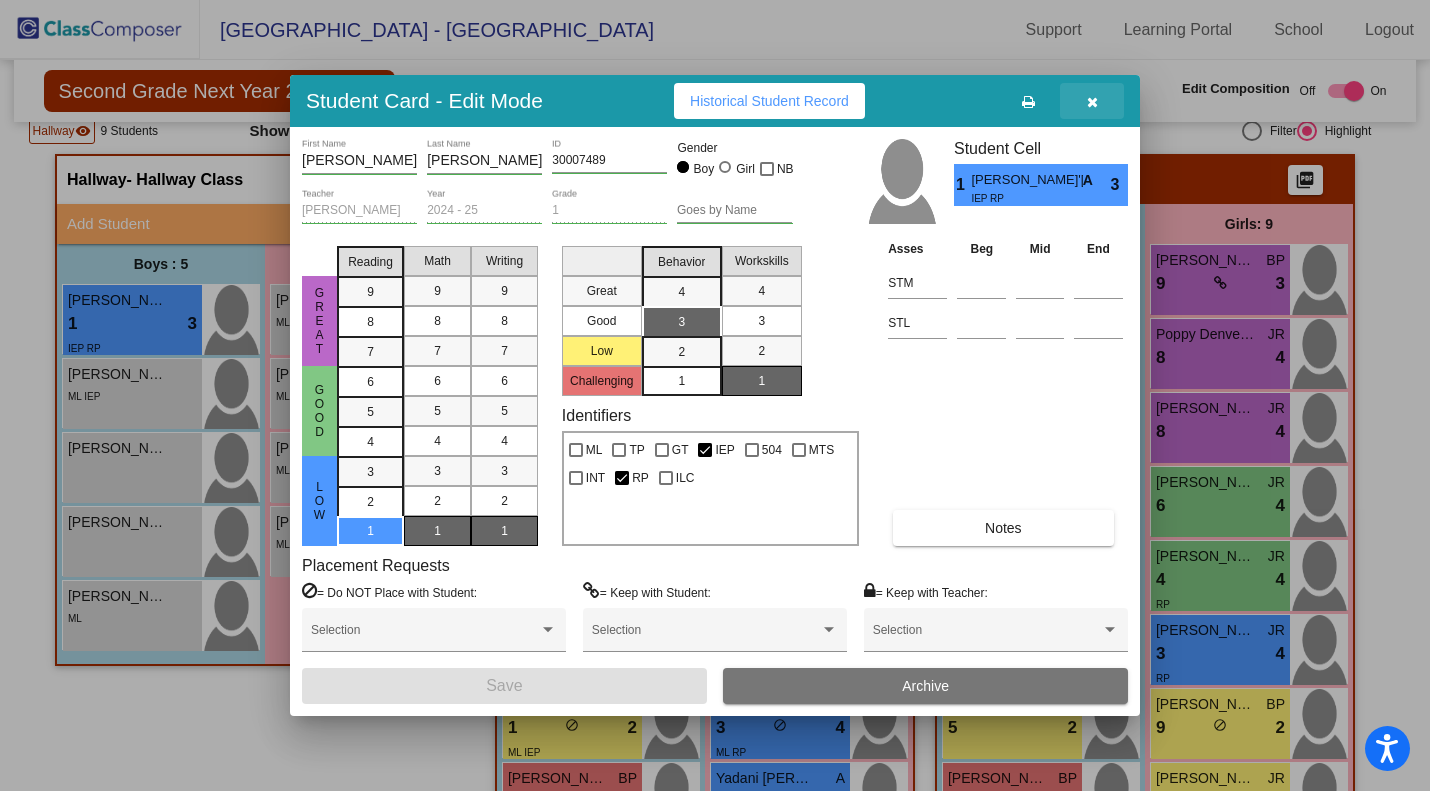 click at bounding box center [1092, 102] 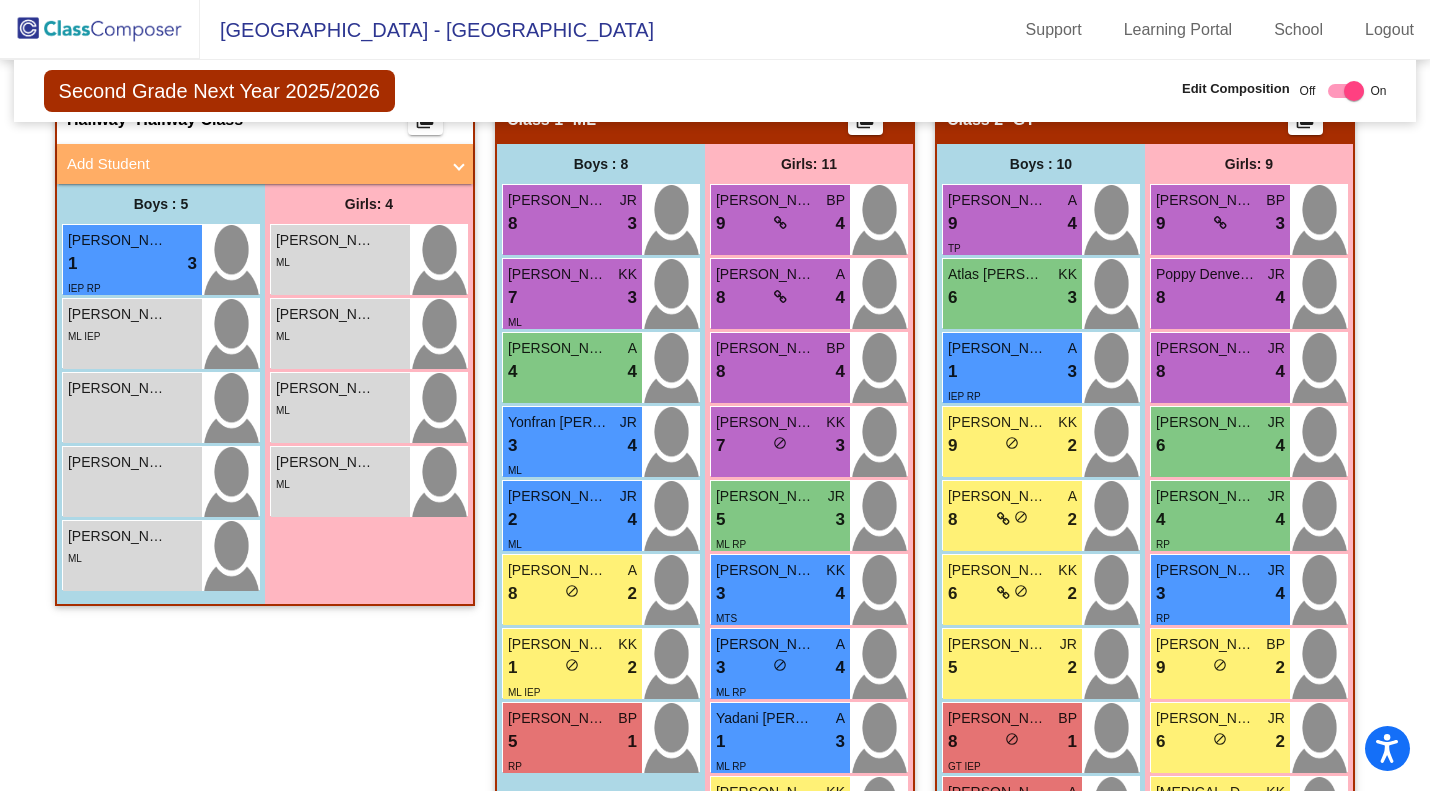 scroll, scrollTop: 468, scrollLeft: 0, axis: vertical 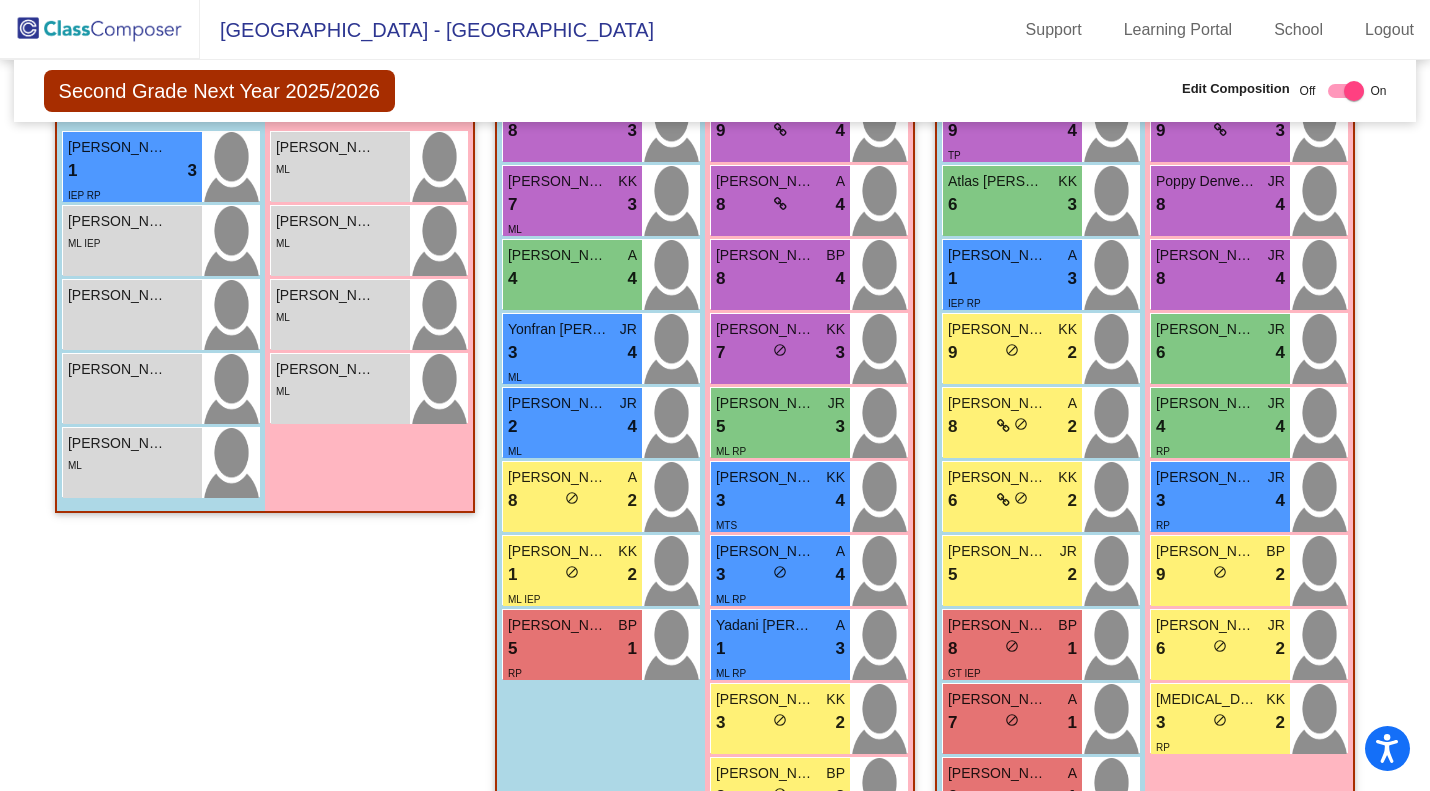 click on "9 lock do_not_disturb_alt 2" at bounding box center [1012, 353] 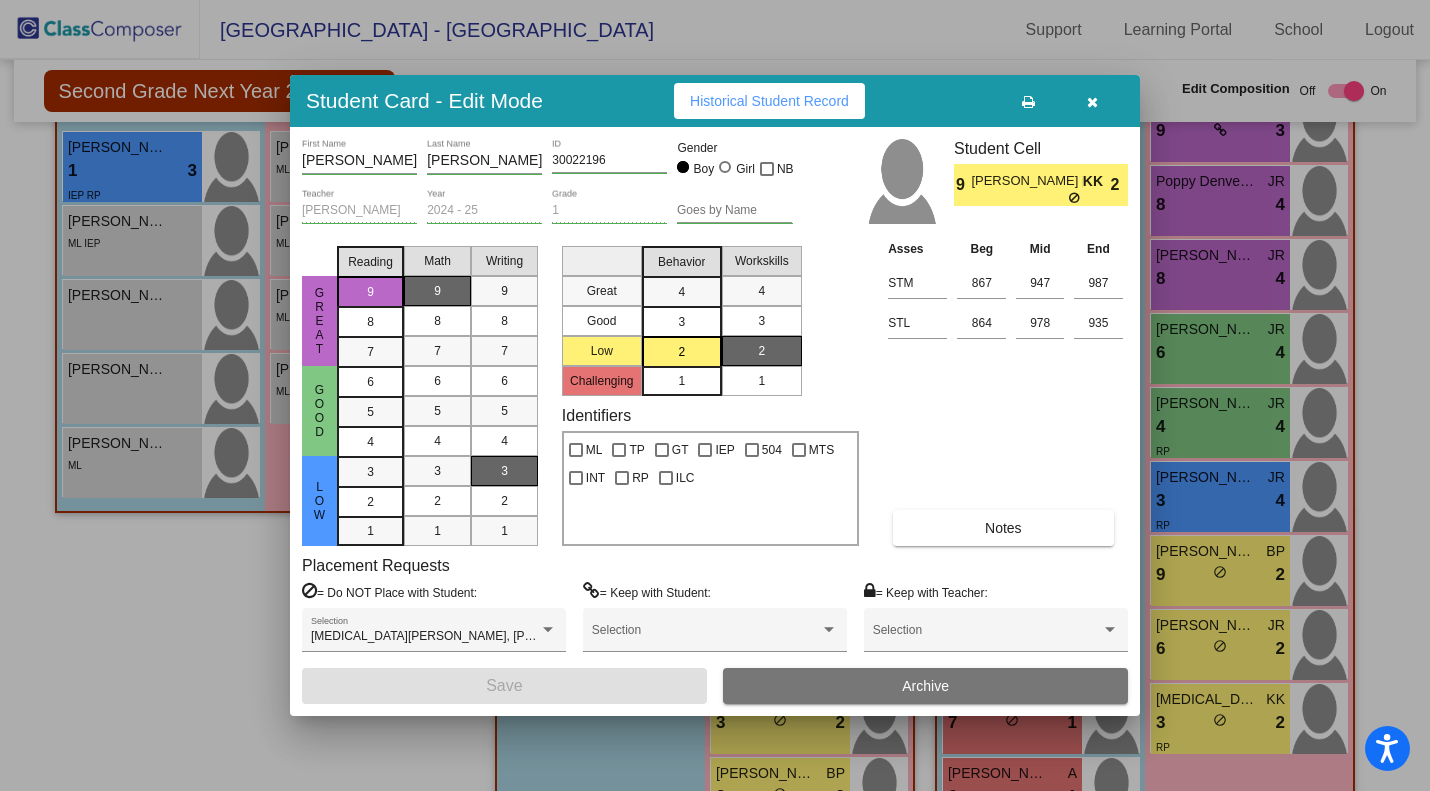 click at bounding box center (1092, 102) 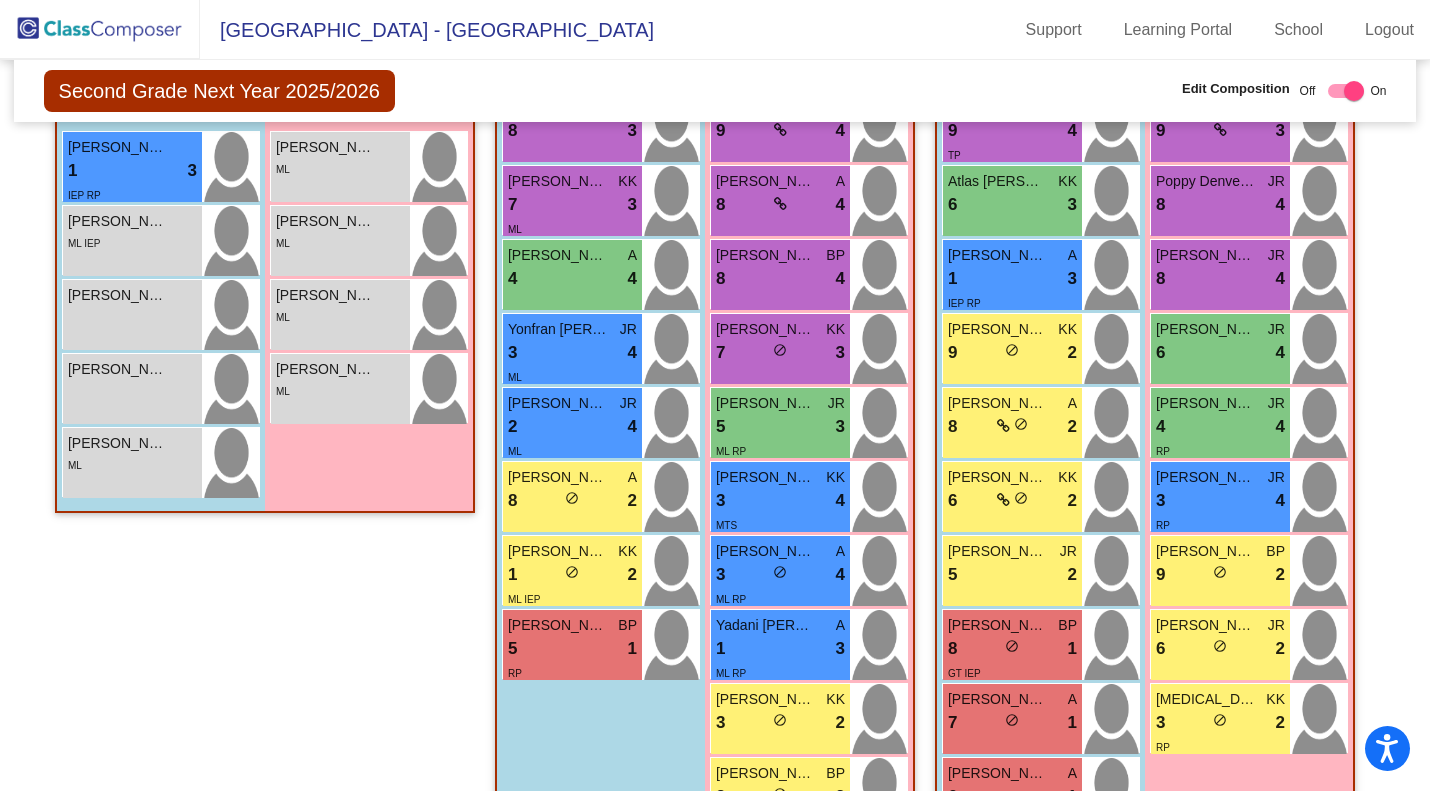 click on "Byron Wade Alleman" at bounding box center (998, 403) 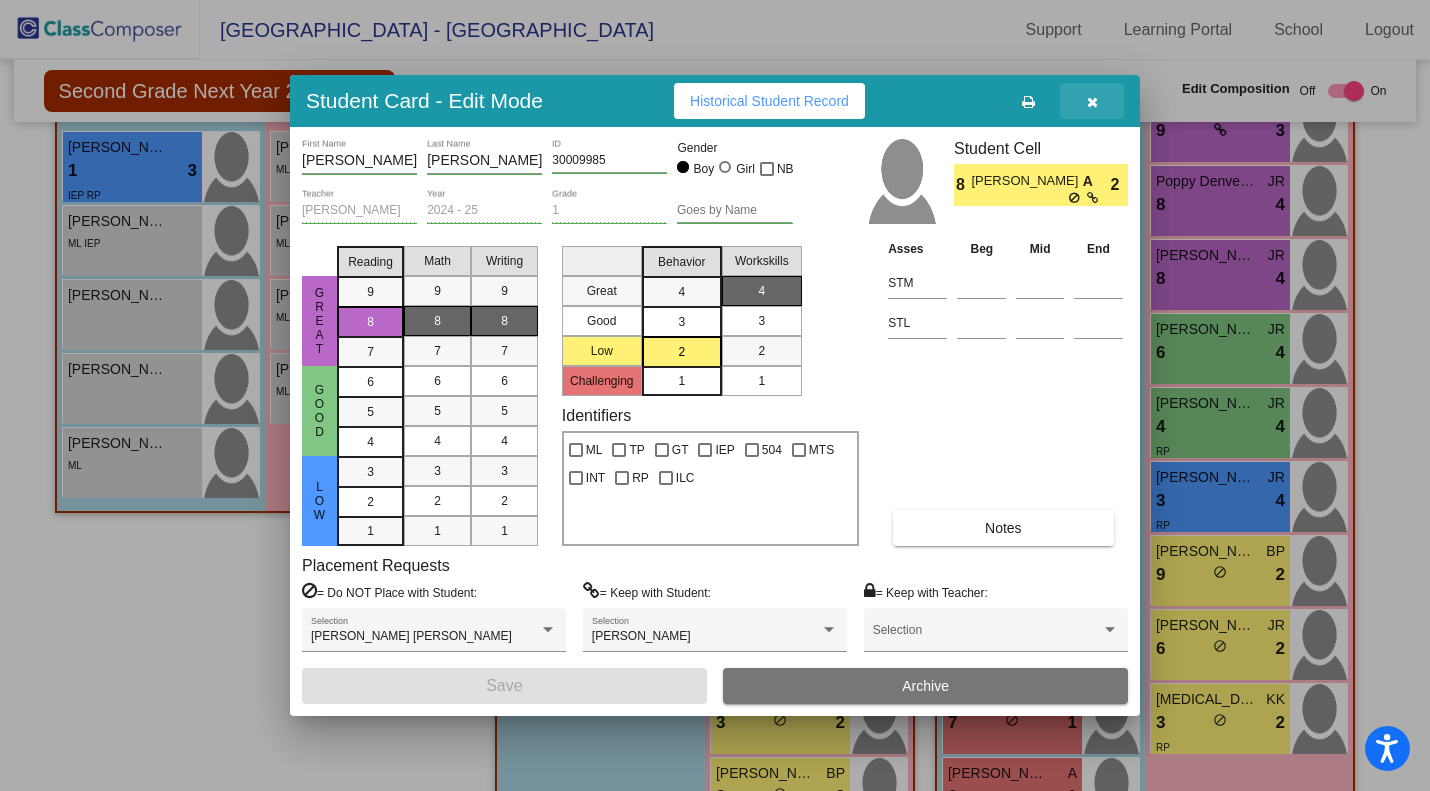 click at bounding box center [1092, 101] 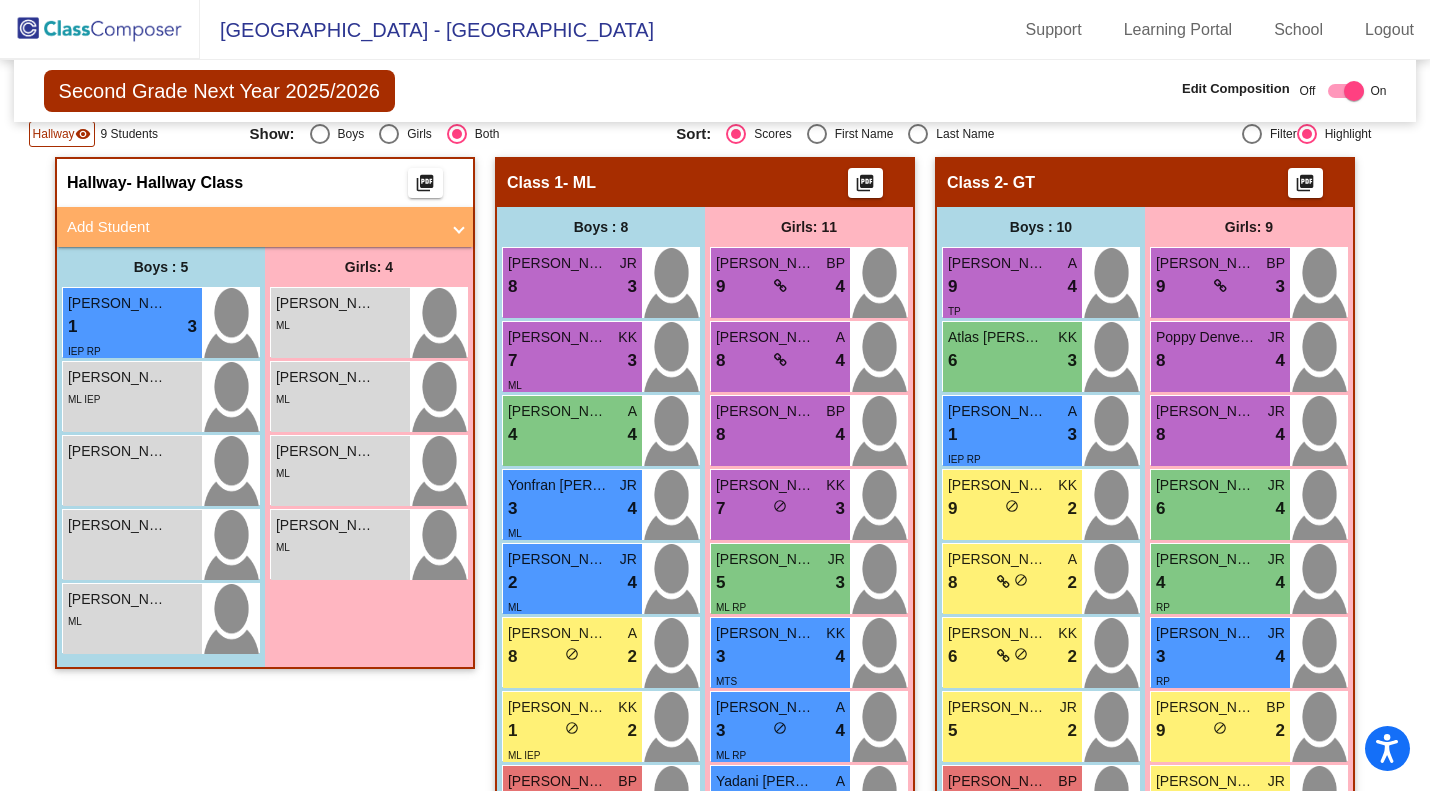 scroll, scrollTop: 407, scrollLeft: 0, axis: vertical 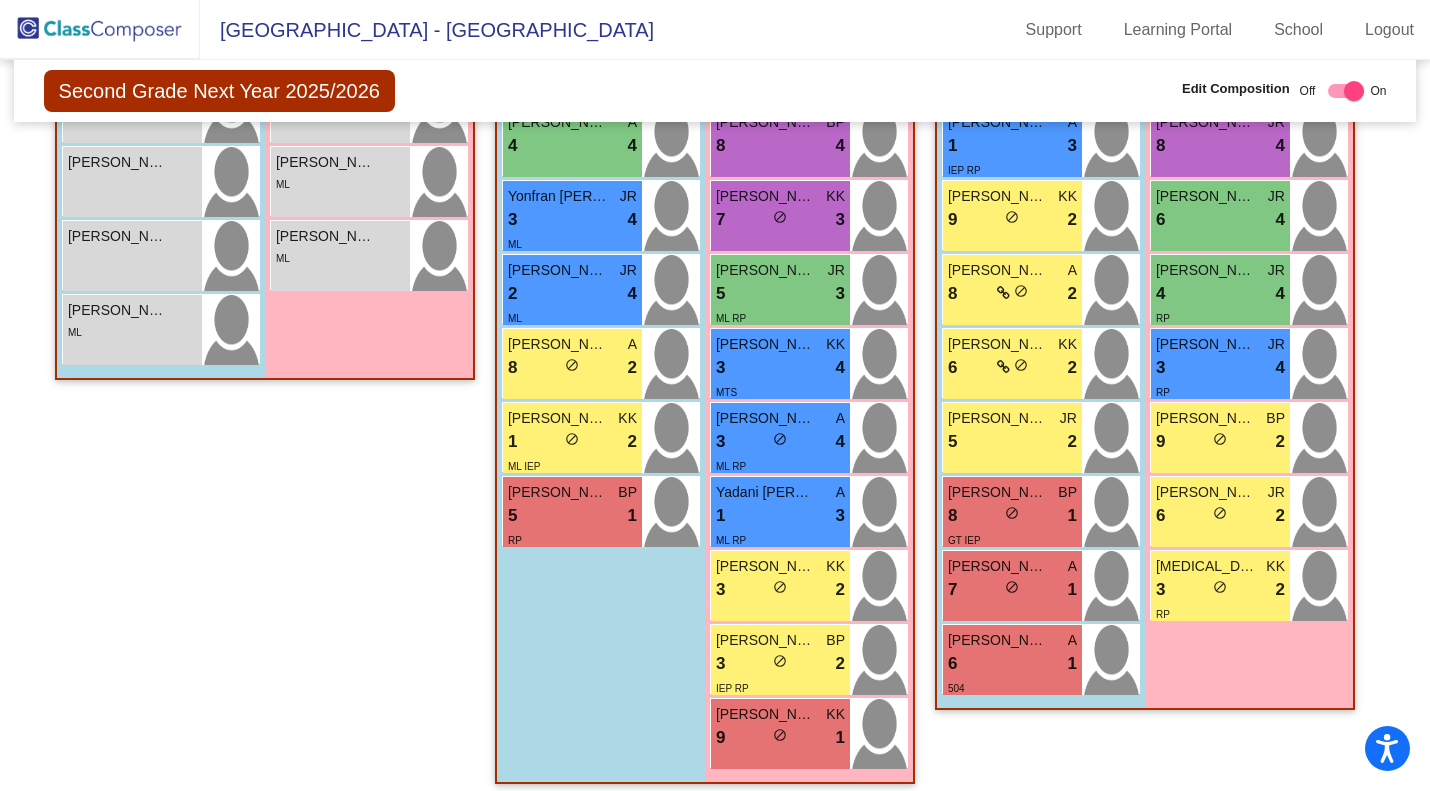 click on "Max Haucke" at bounding box center (998, 344) 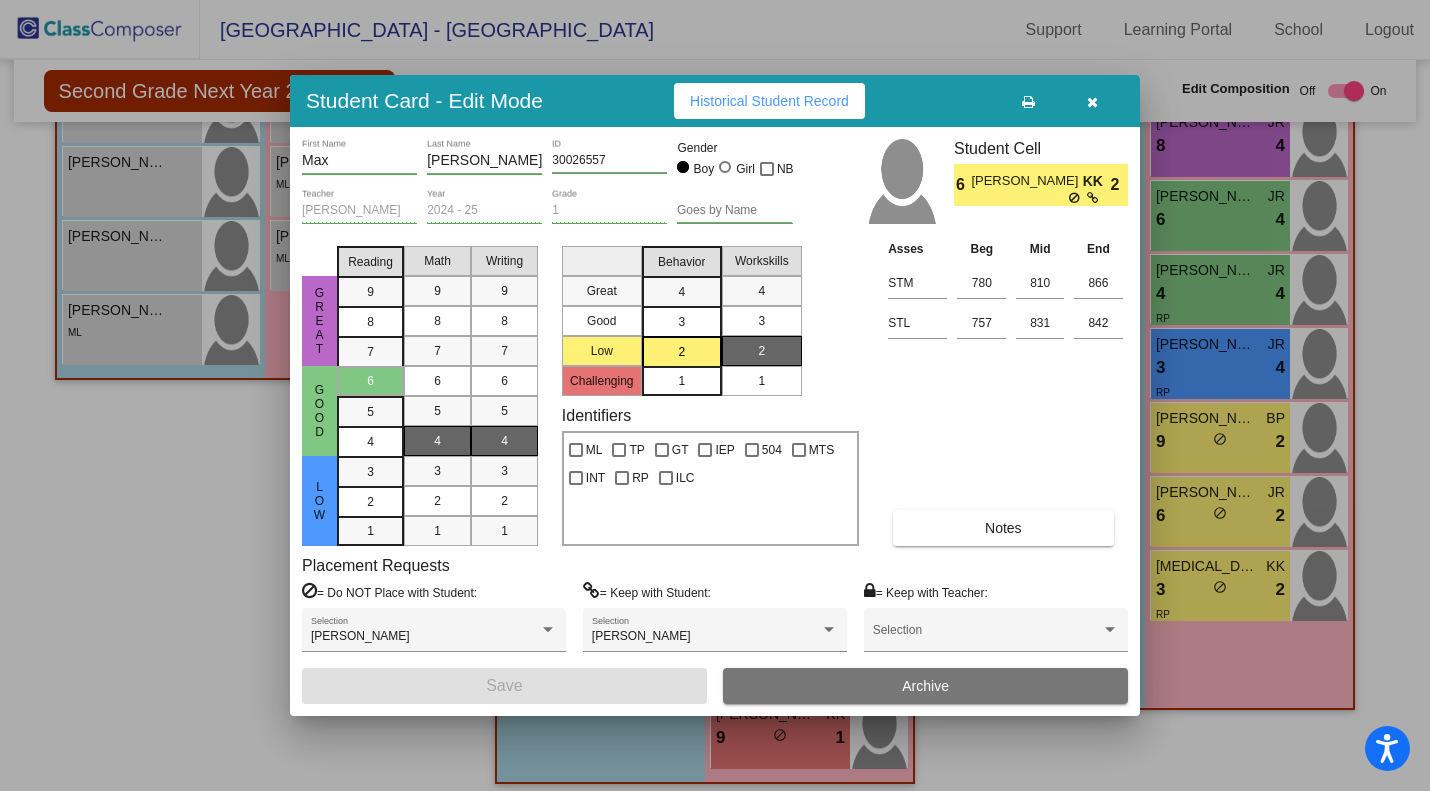 click at bounding box center [1092, 102] 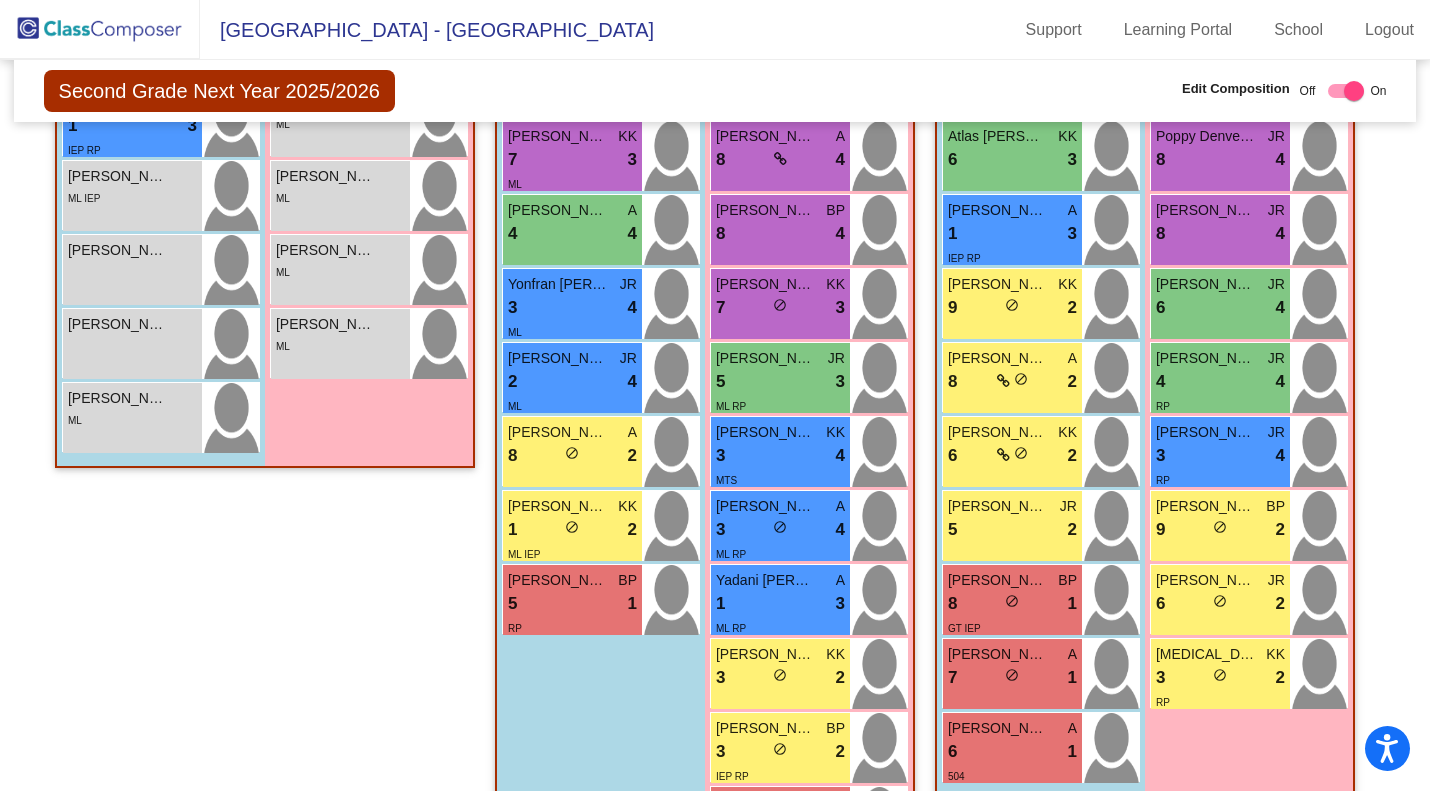 scroll, scrollTop: 578, scrollLeft: 0, axis: vertical 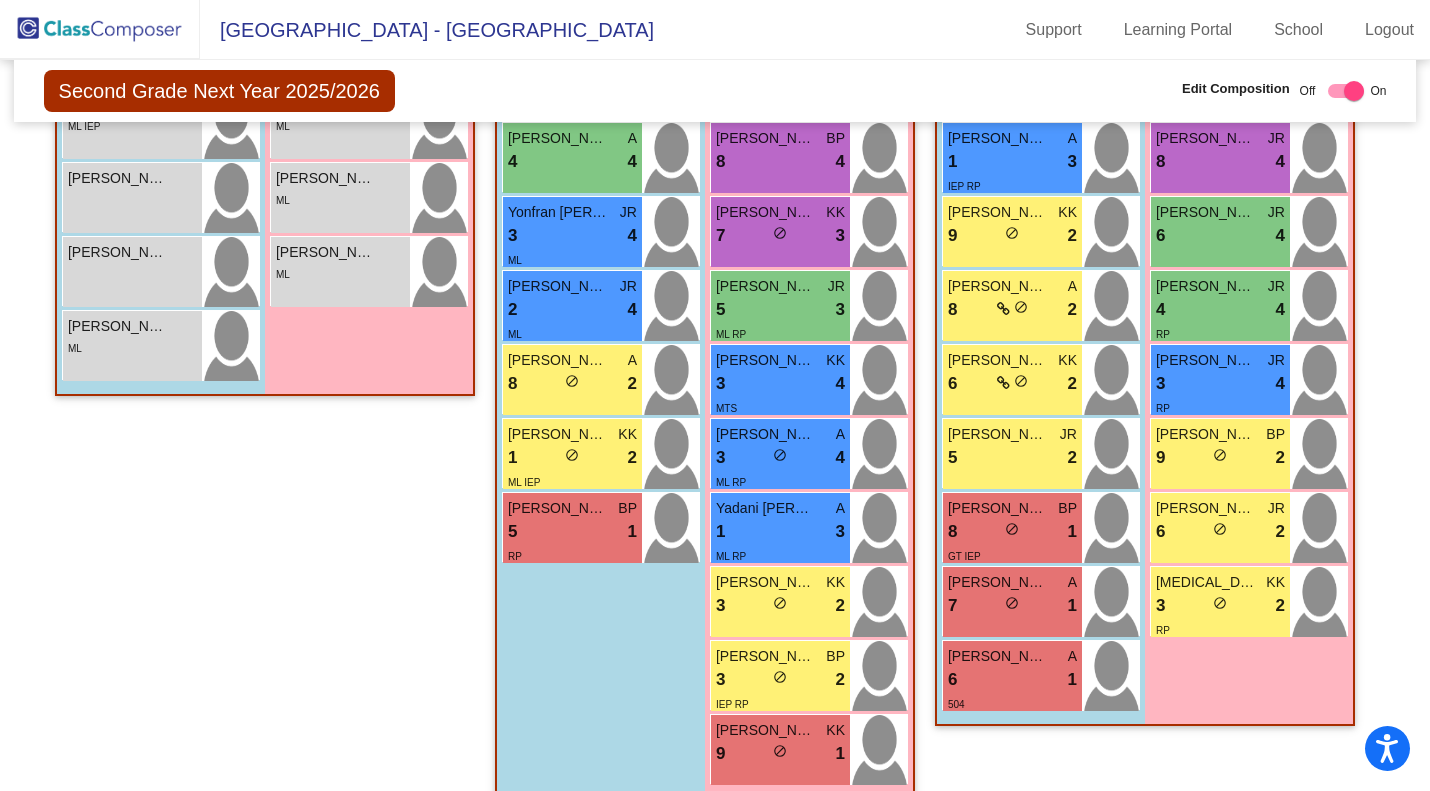 click on "5 lock do_not_disturb_alt 2" at bounding box center [1012, 458] 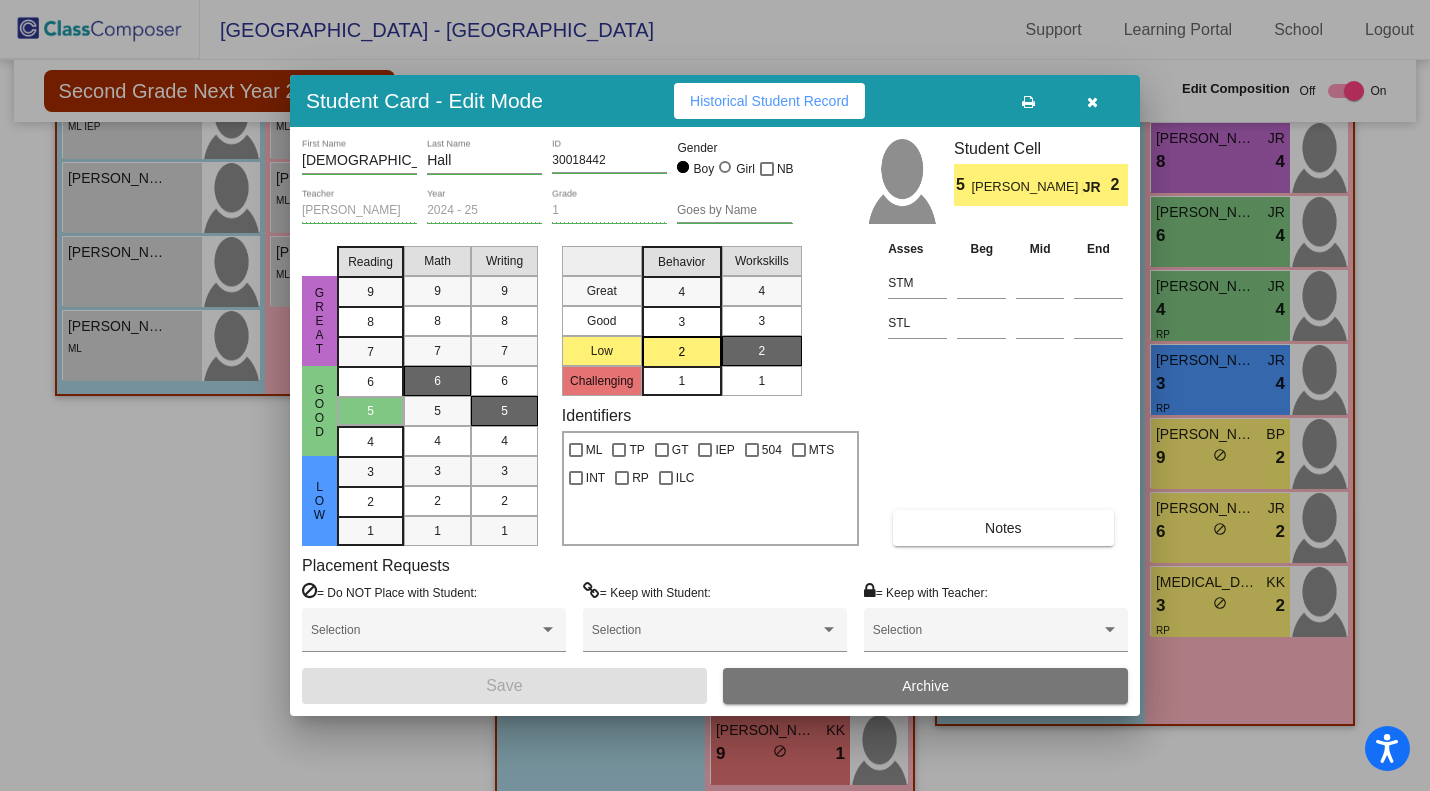 click at bounding box center (1092, 102) 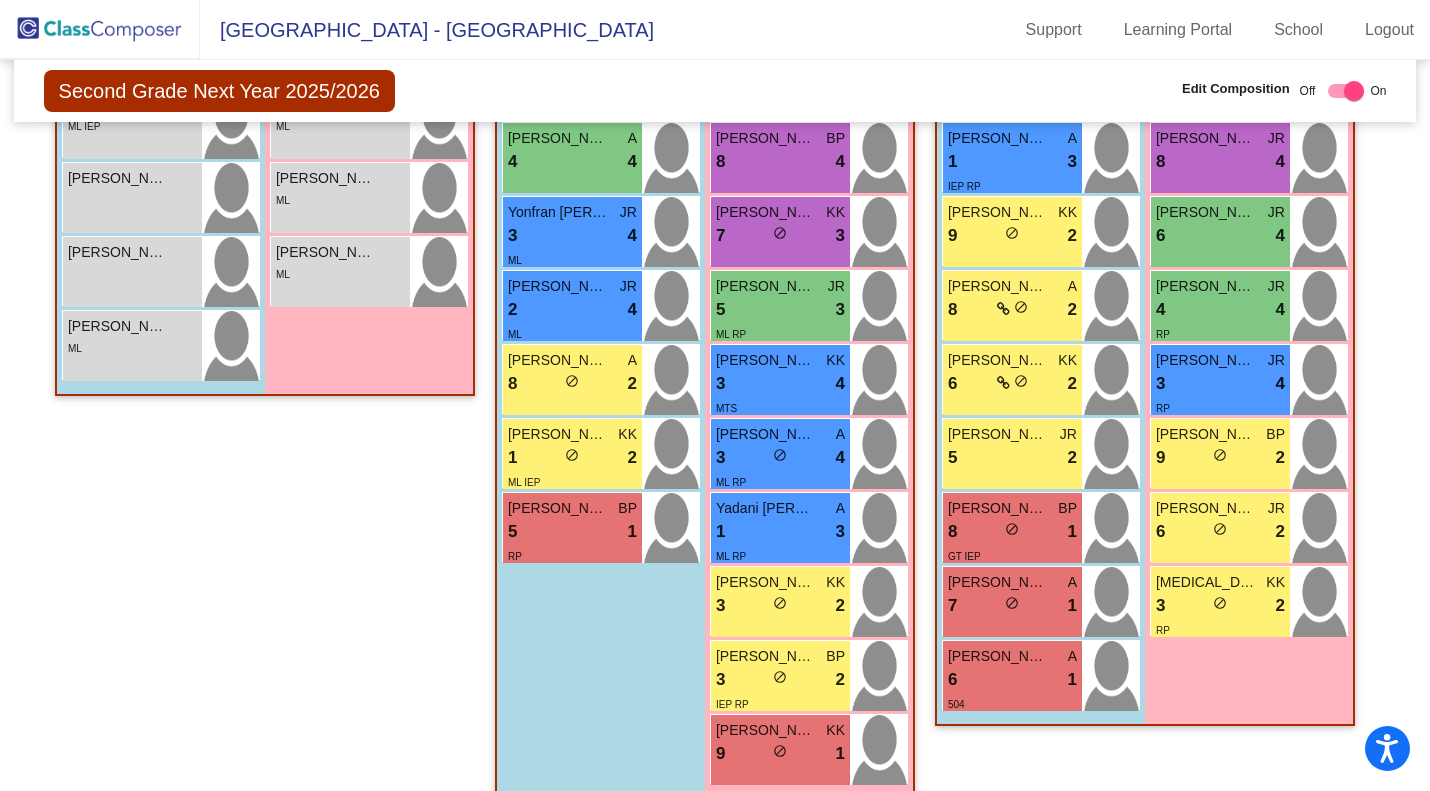 click on "8 lock do_not_disturb_alt 1" at bounding box center (1012, 532) 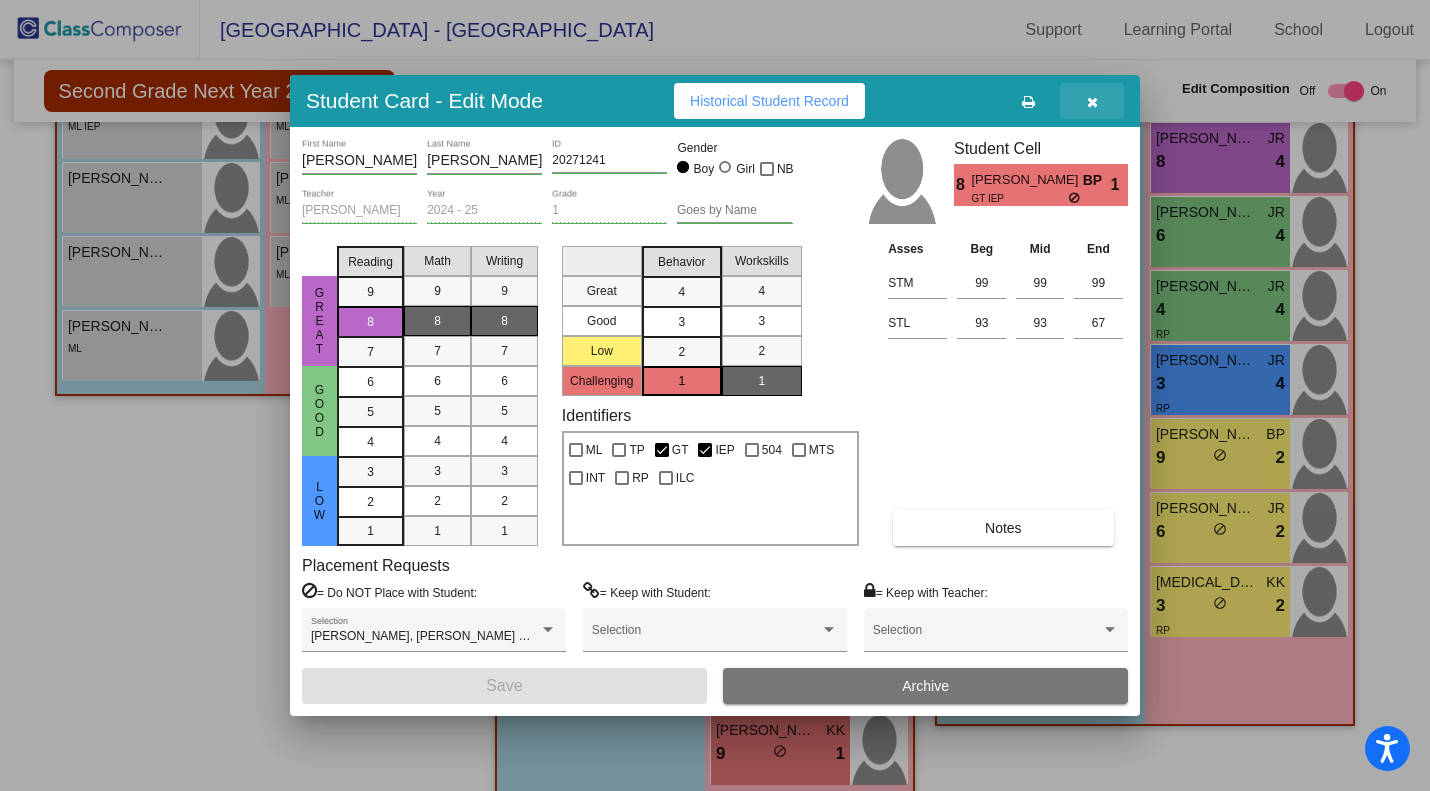 click at bounding box center [1092, 101] 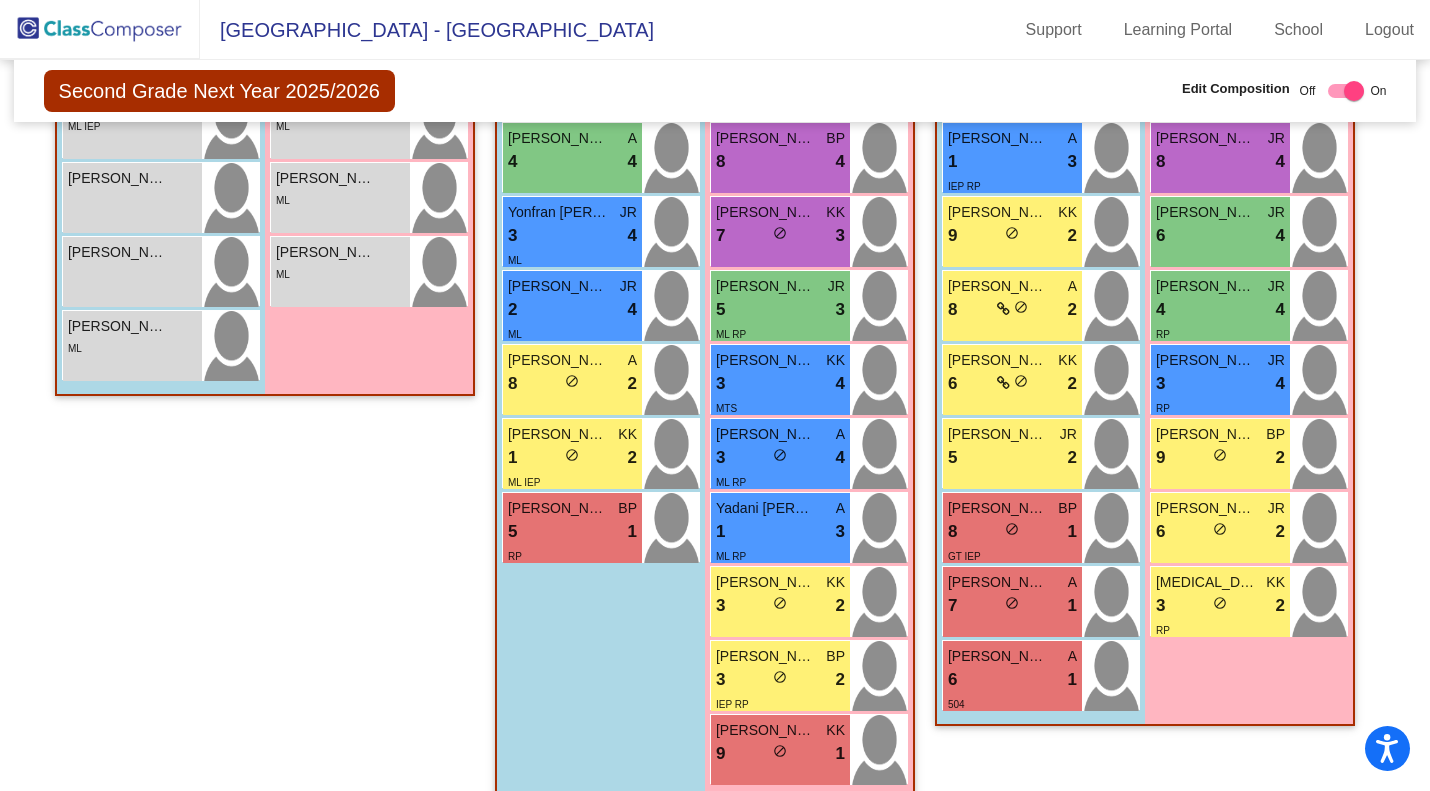 click on "7 lock do_not_disturb_alt 1" at bounding box center [1012, 606] 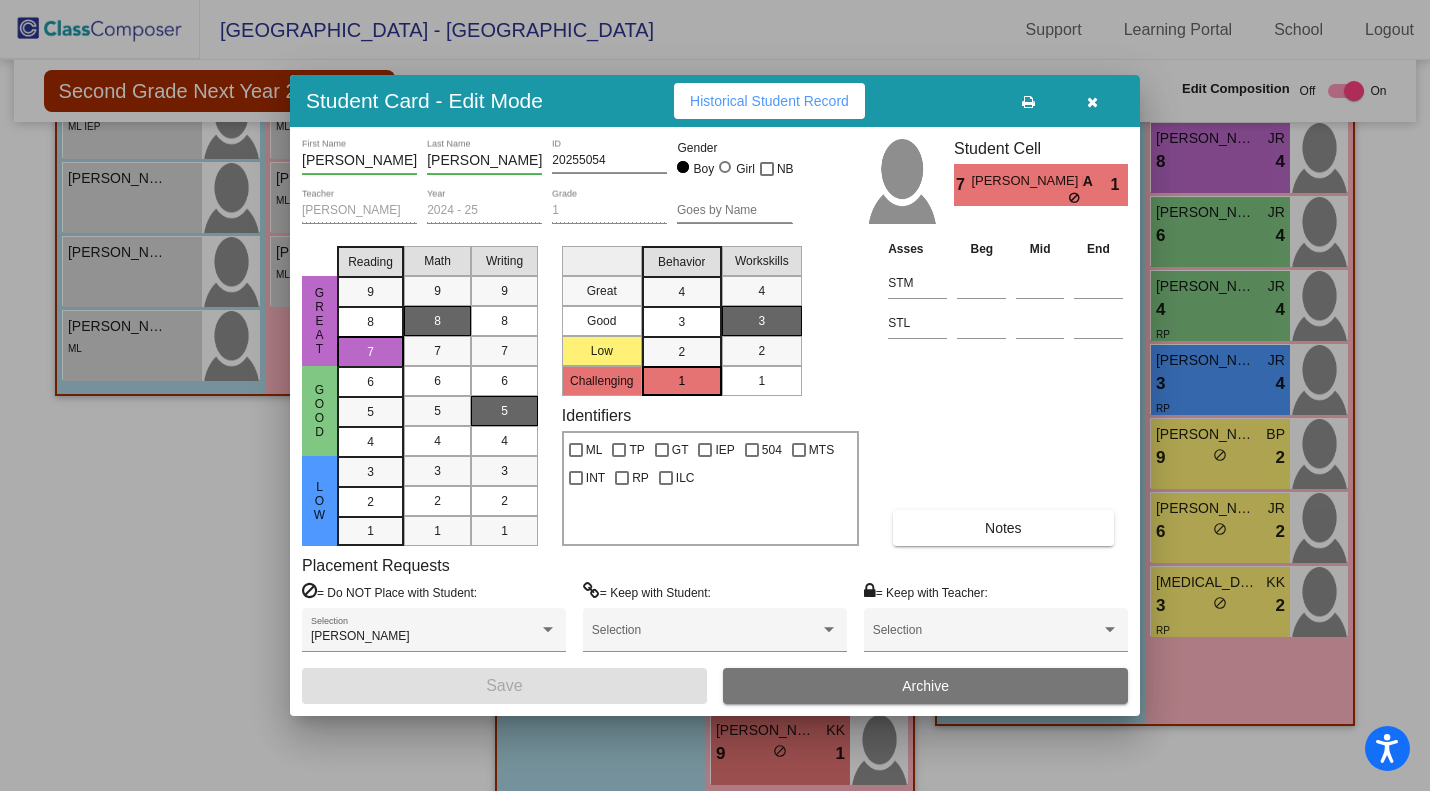 click at bounding box center (1092, 102) 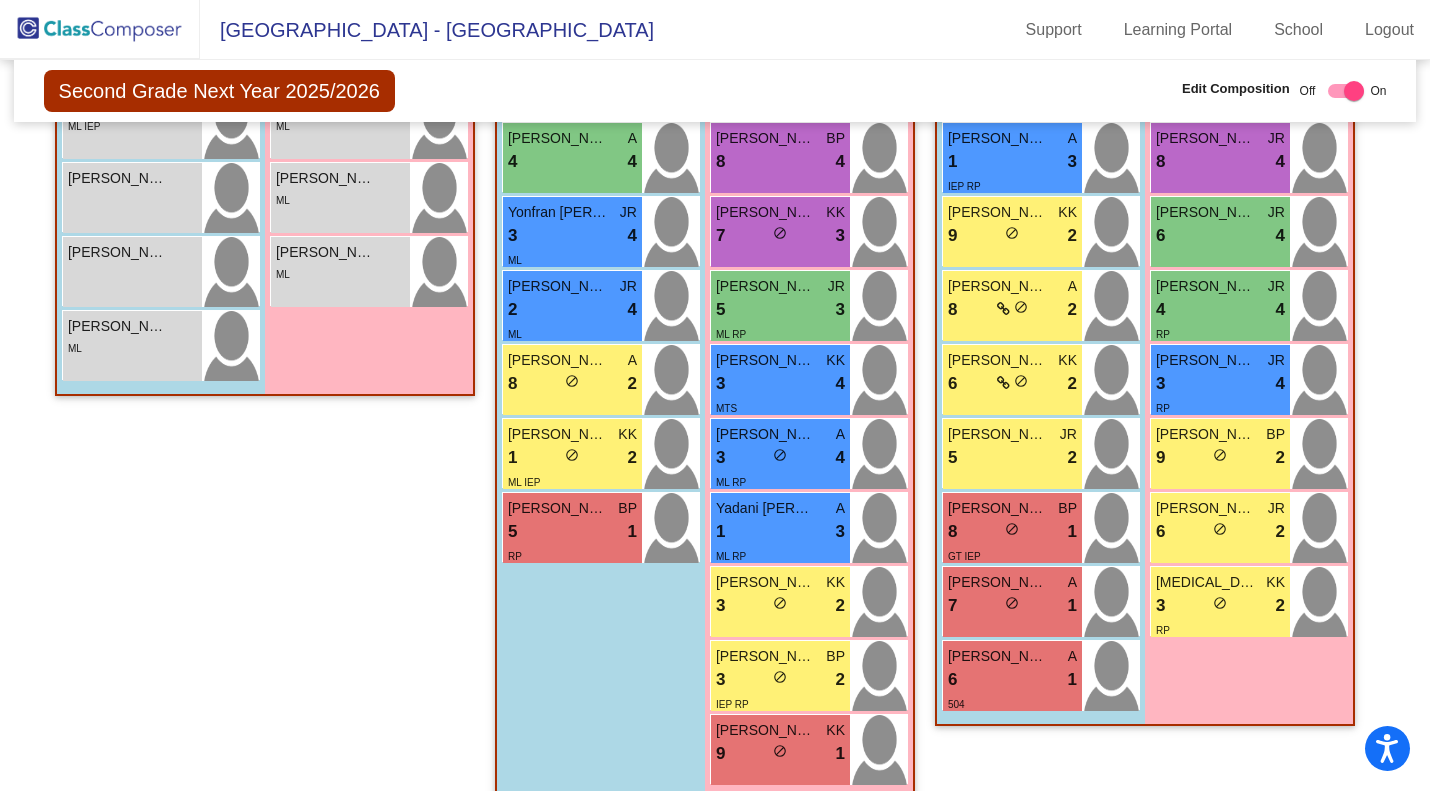 click on "Michael Rubin" at bounding box center (998, 656) 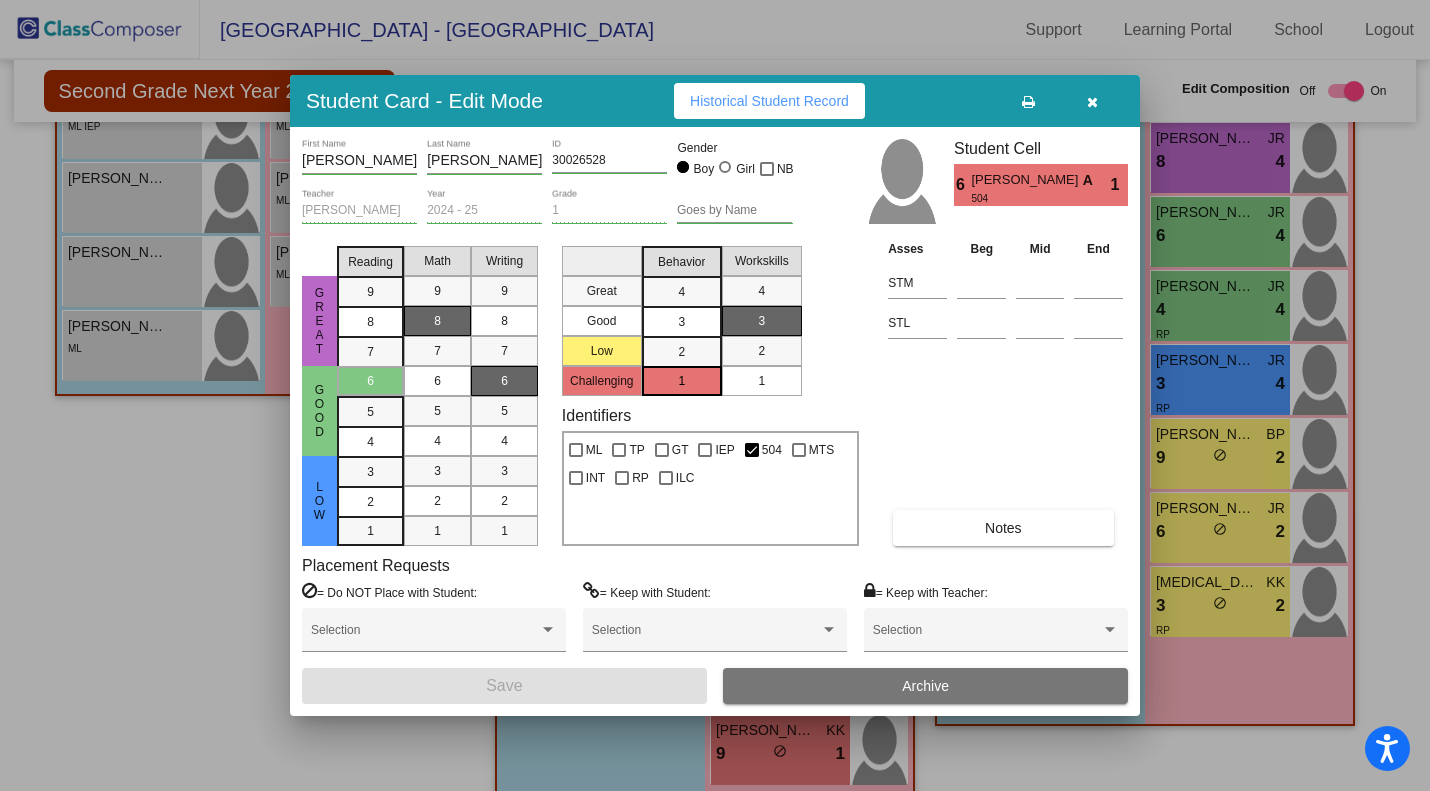click at bounding box center (1092, 101) 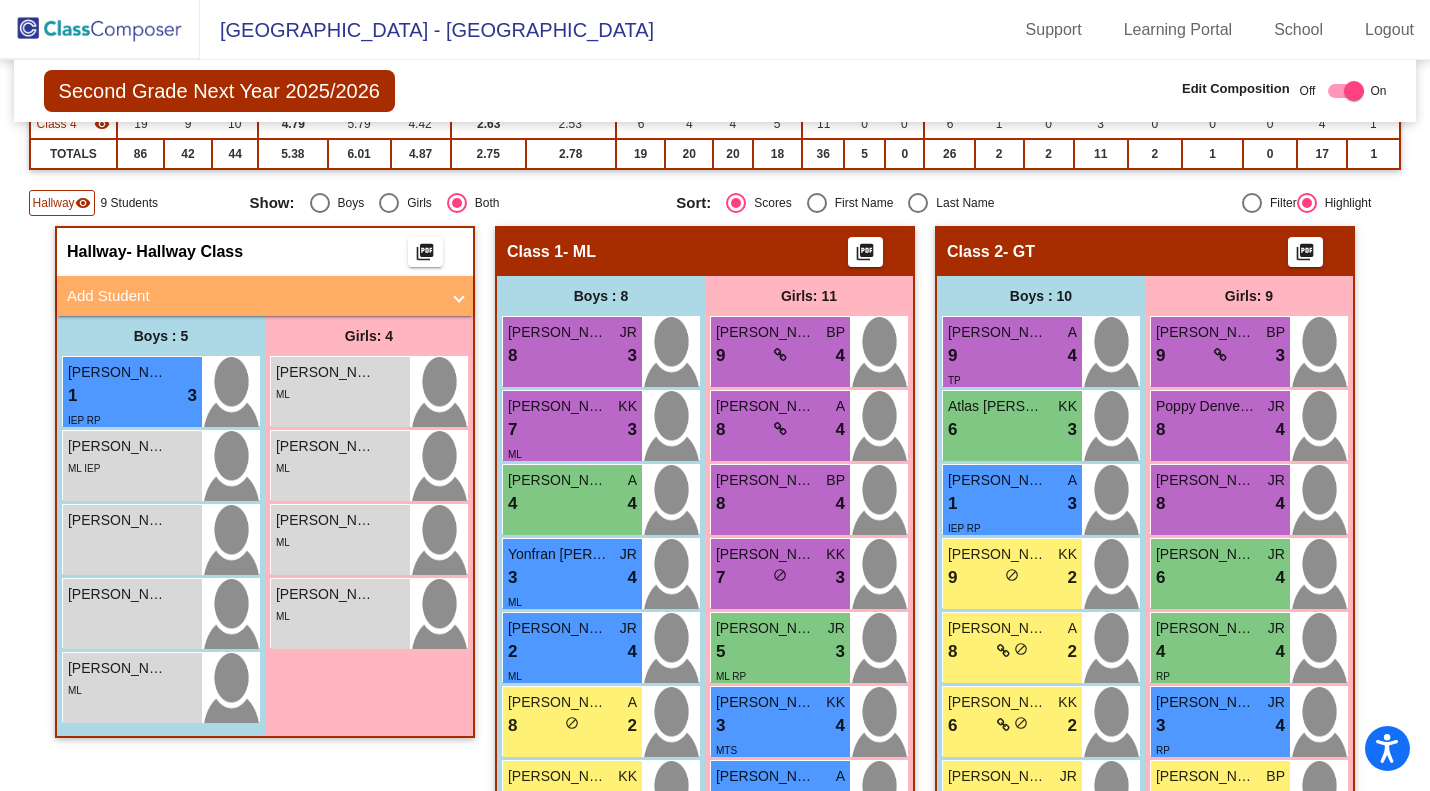 scroll, scrollTop: 319, scrollLeft: 0, axis: vertical 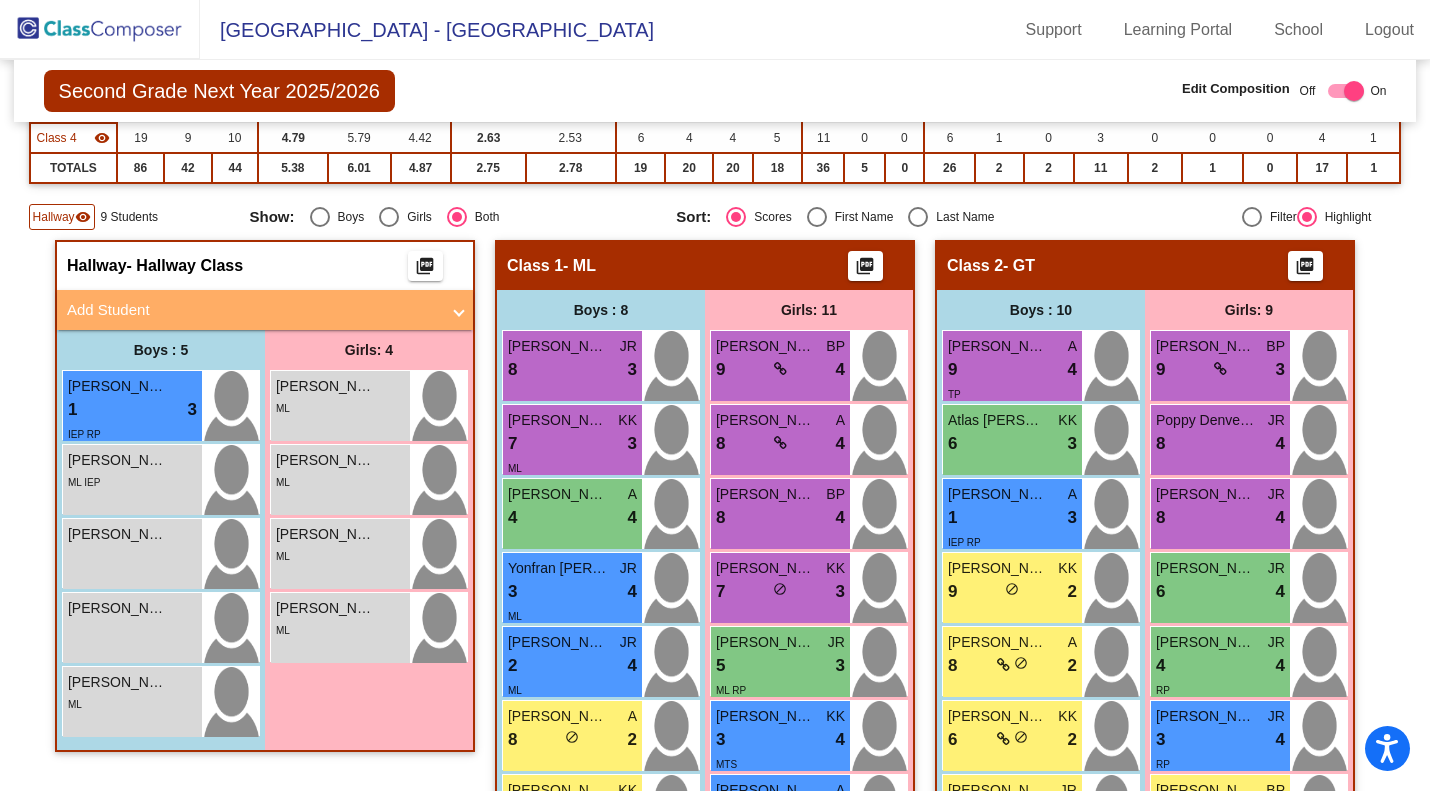 click on "9 lock do_not_disturb_alt 3" at bounding box center (1220, 370) 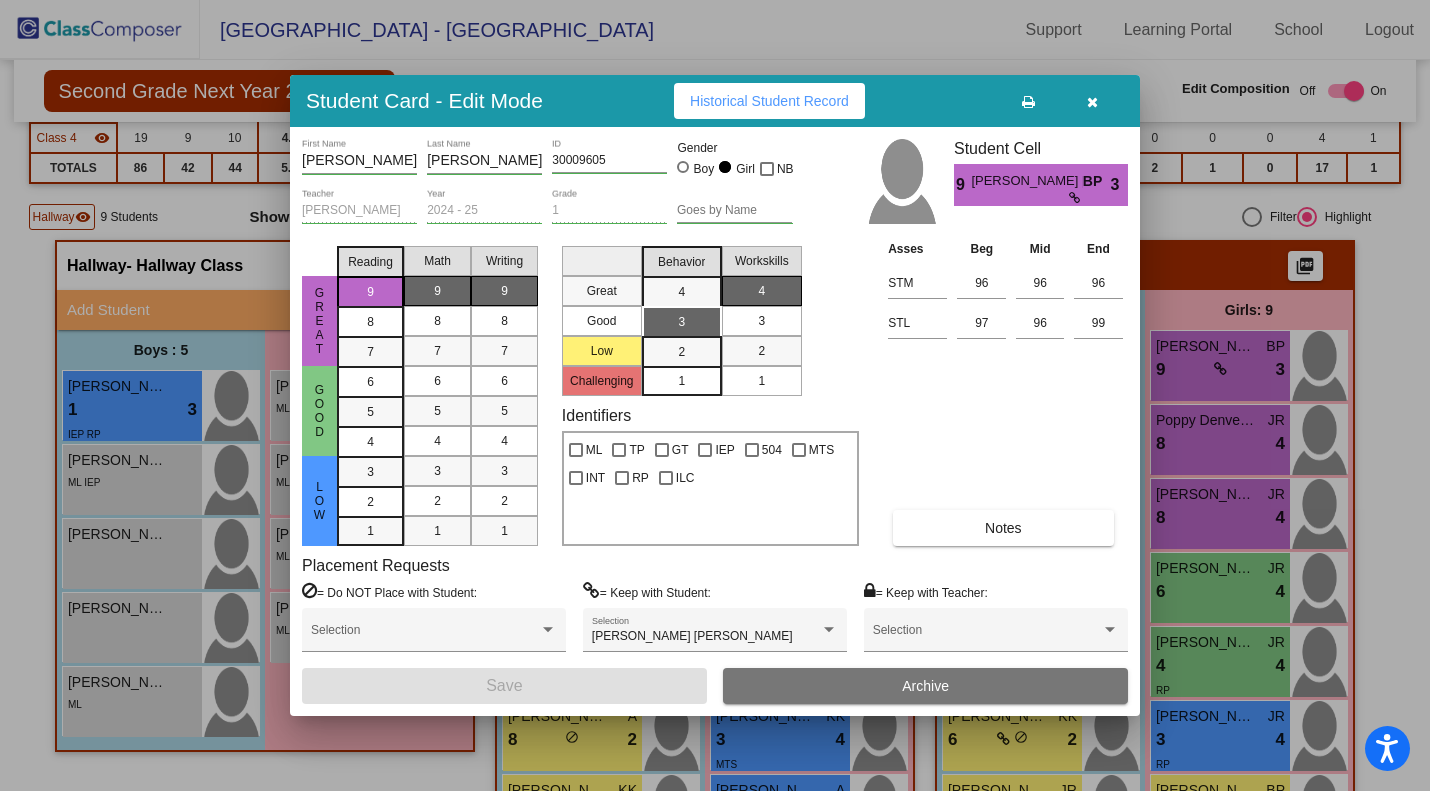 click at bounding box center [1092, 101] 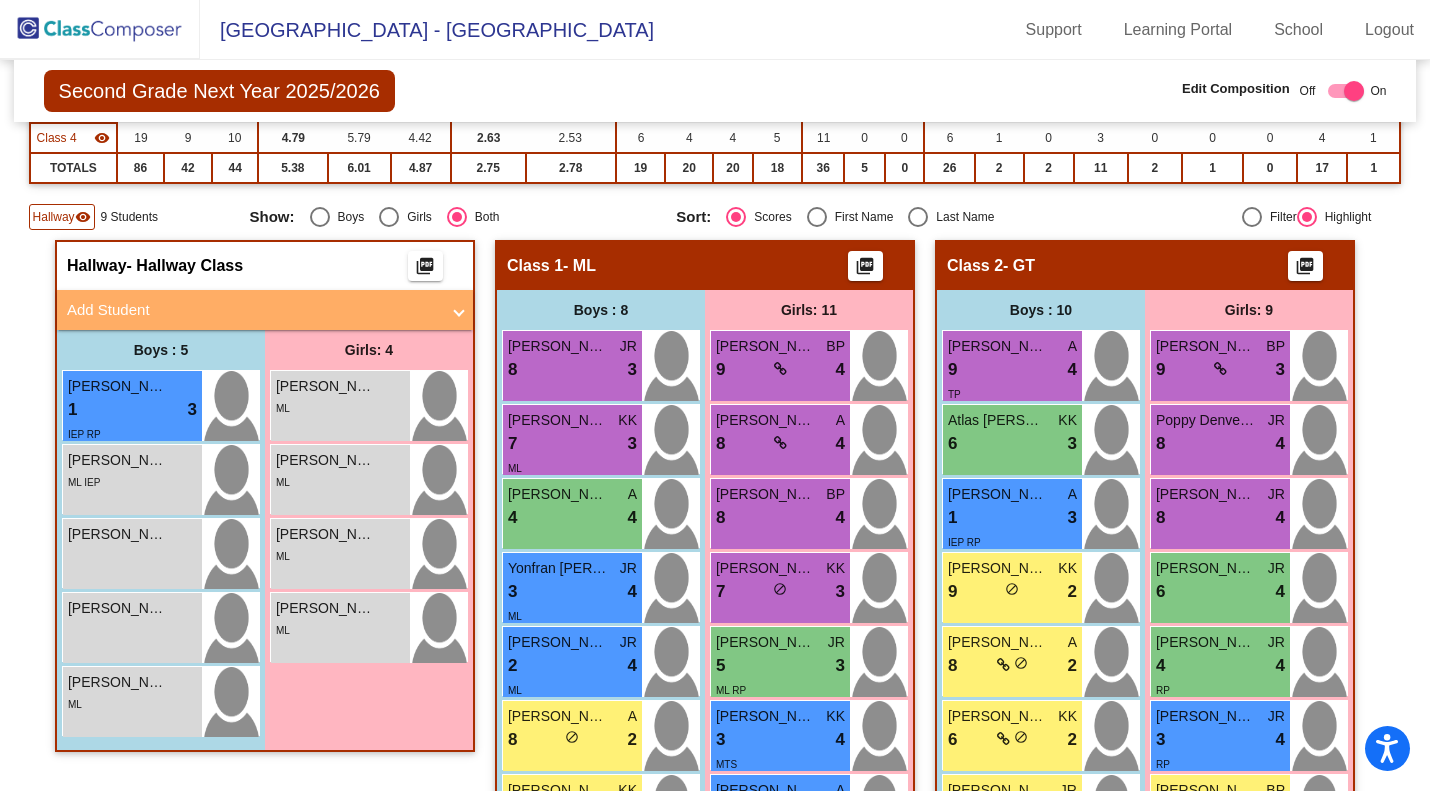 click on "8 lock do_not_disturb_alt 4" at bounding box center [1220, 444] 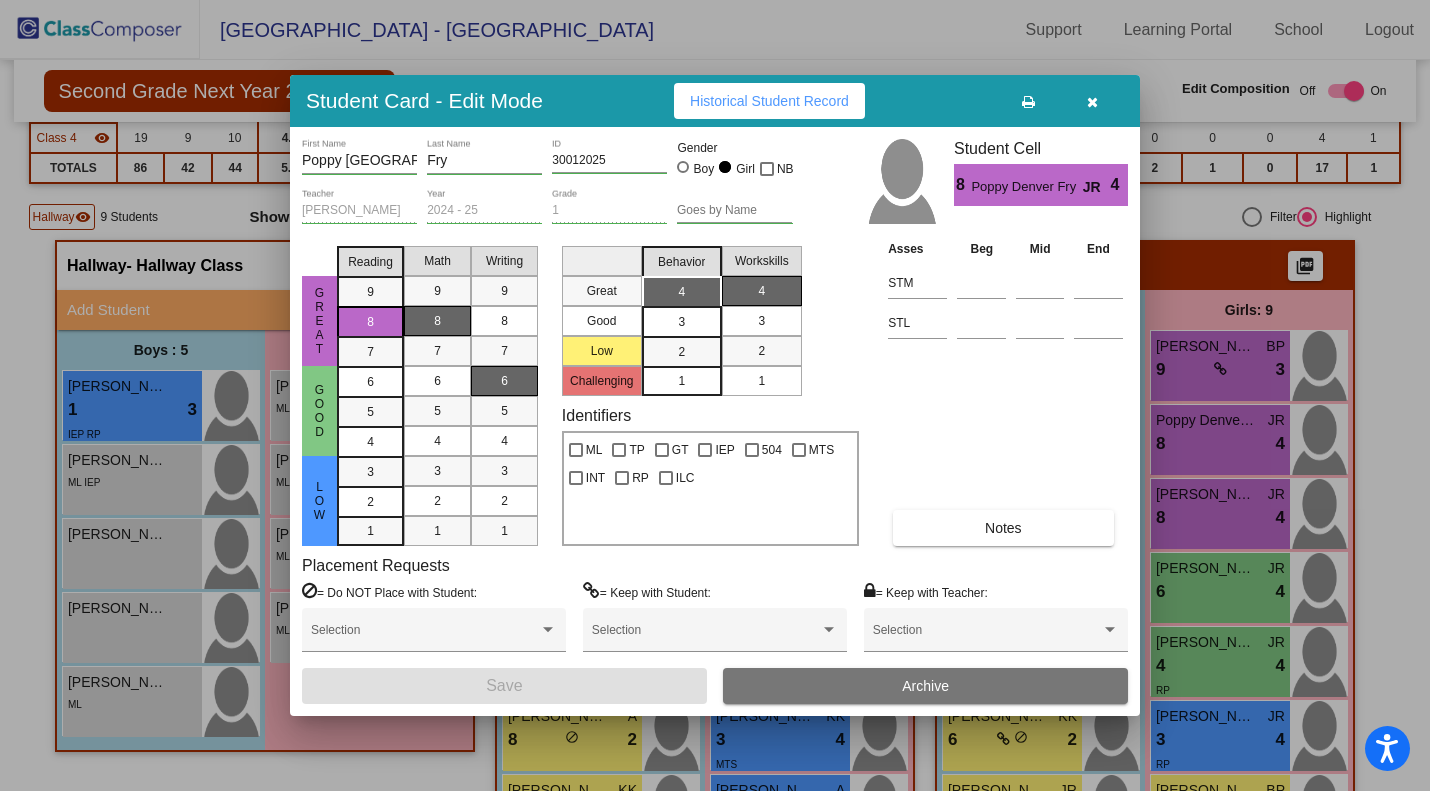 click at bounding box center [1092, 102] 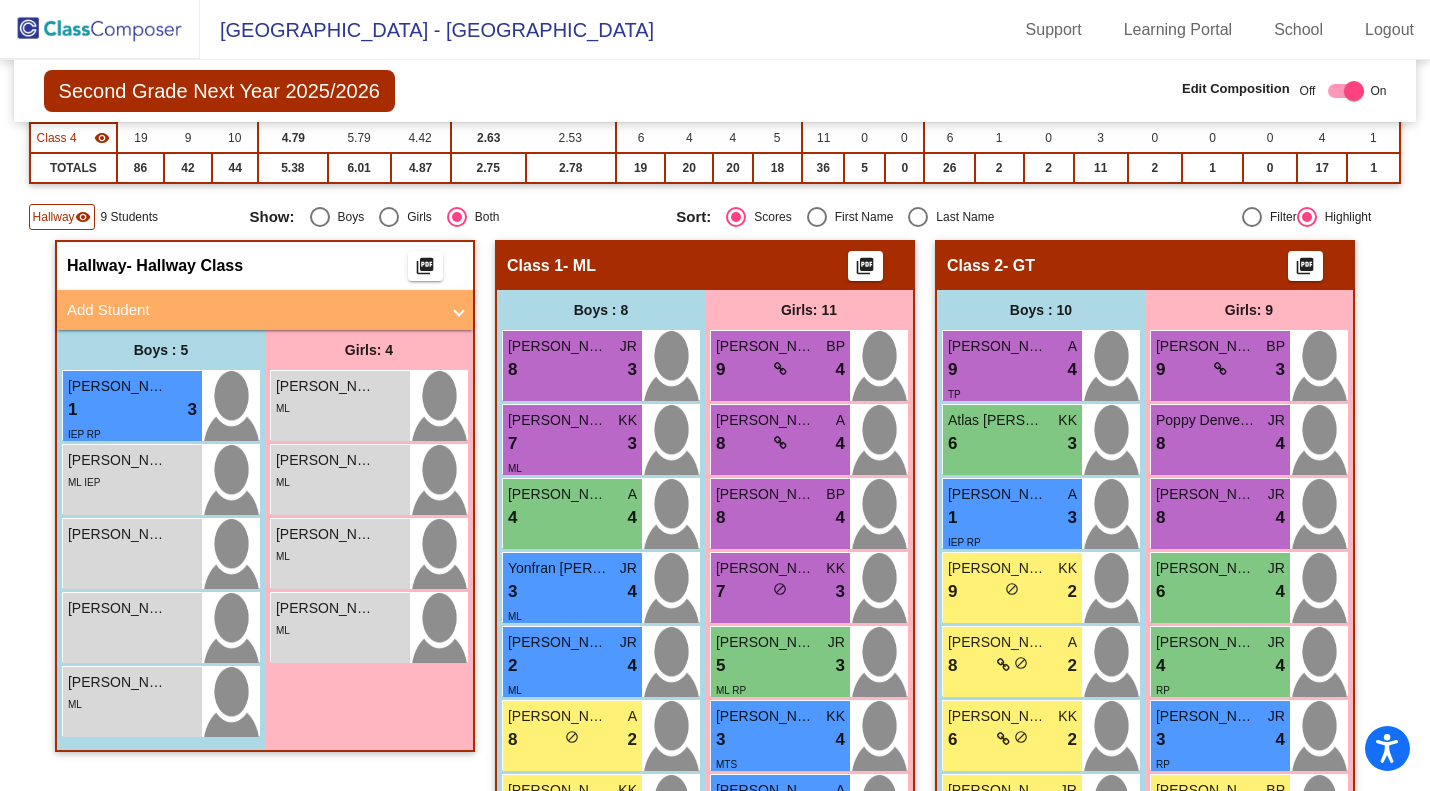 click on "8 lock do_not_disturb_alt 4" at bounding box center (1220, 518) 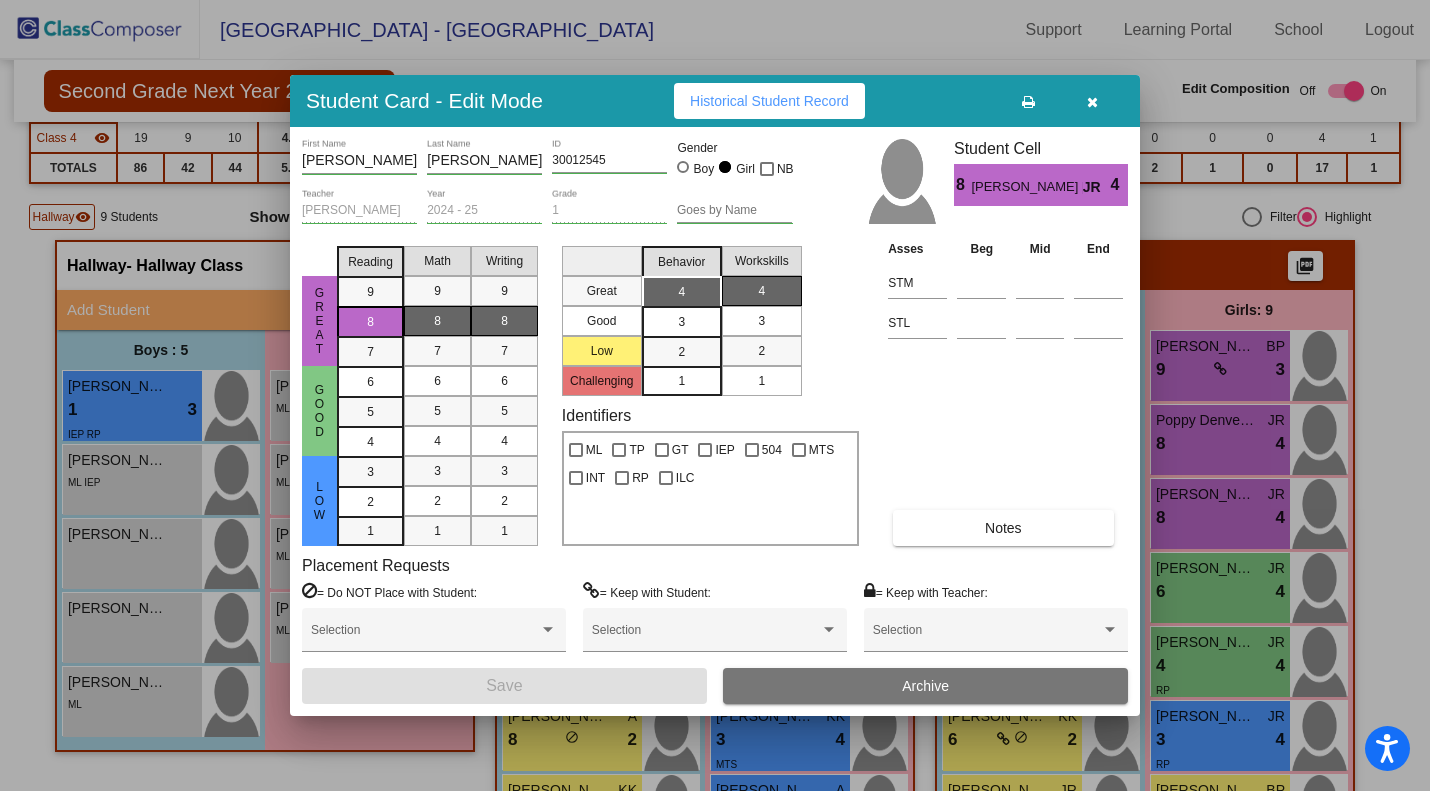click at bounding box center [1092, 102] 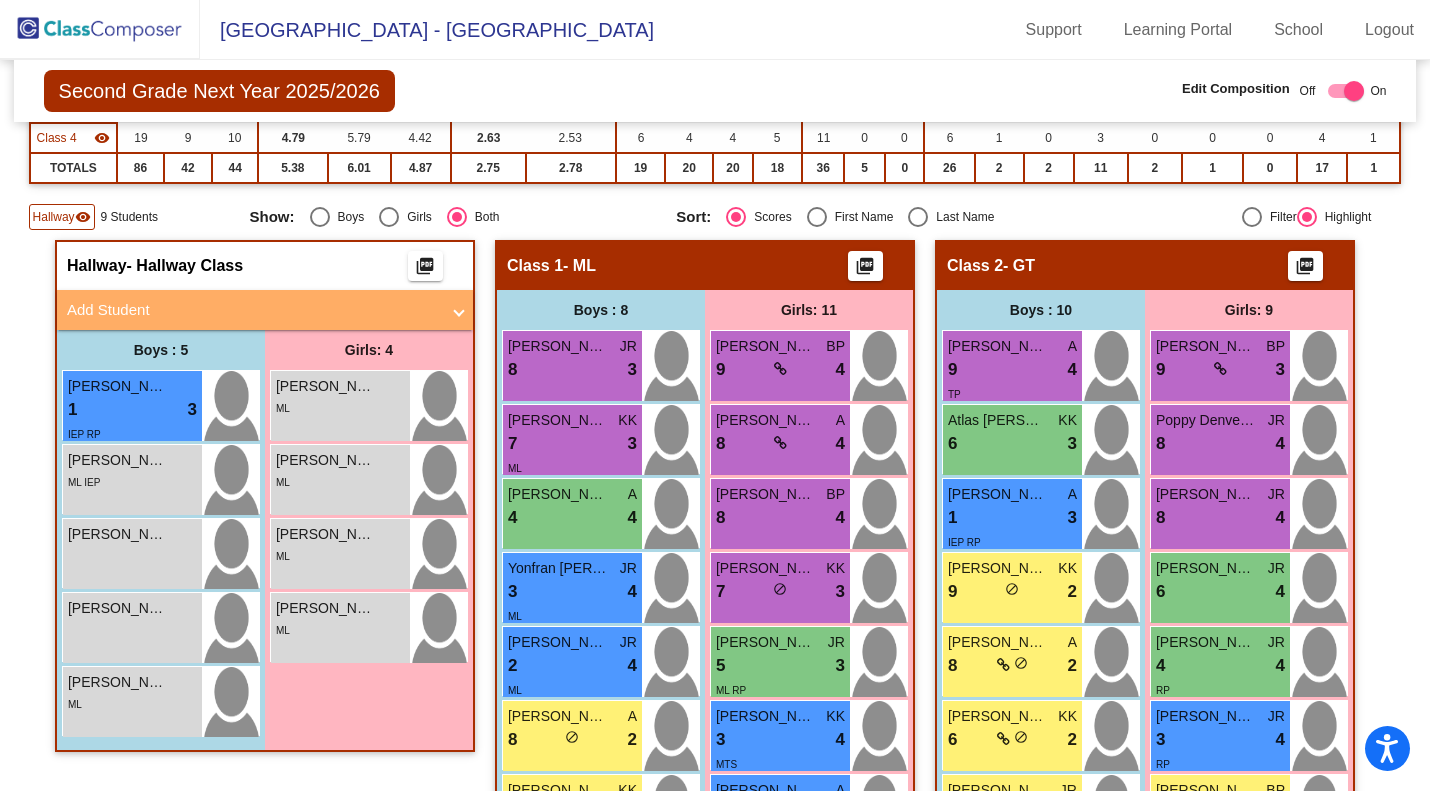 click on "Josephine Kalogeropoulos" at bounding box center [1206, 568] 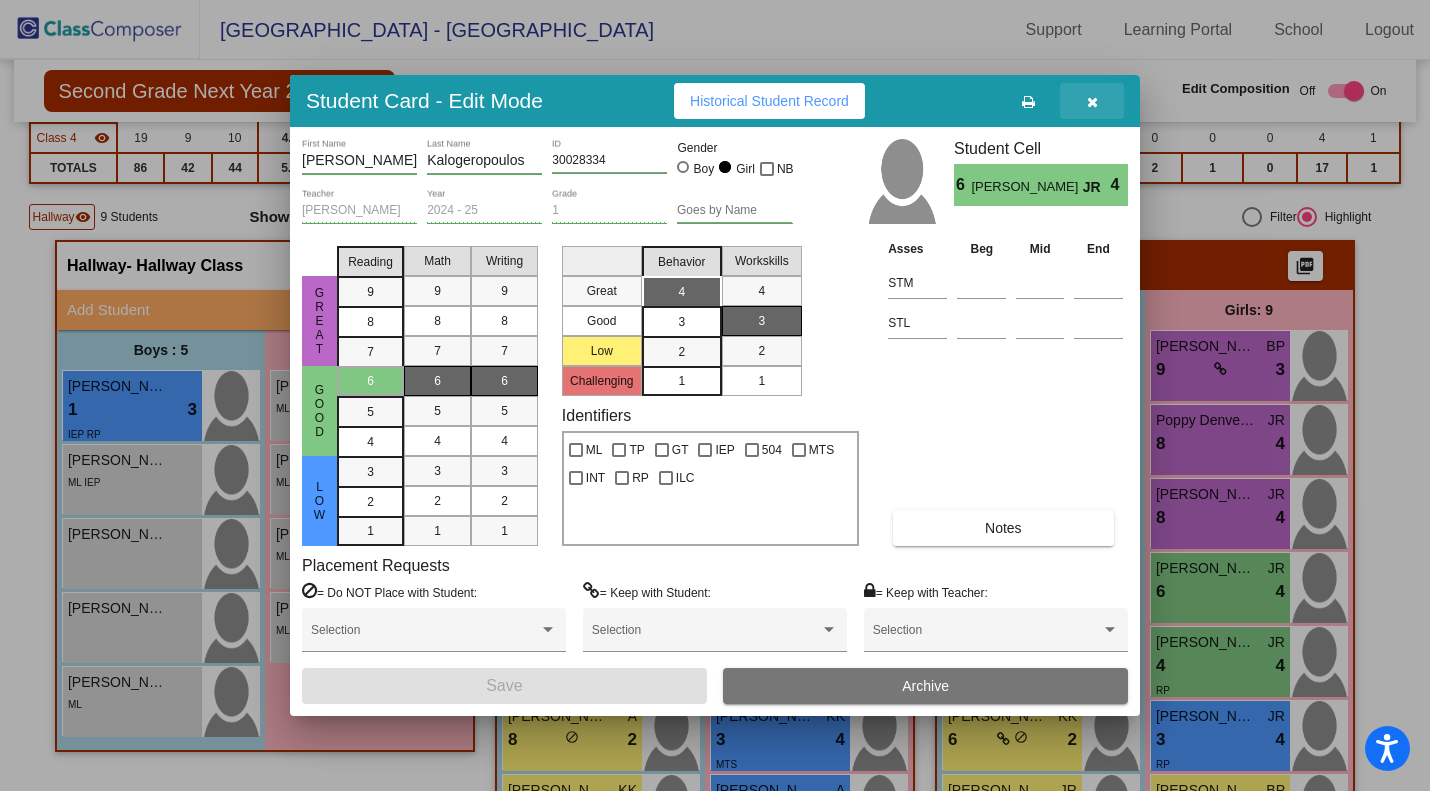 click at bounding box center [1092, 101] 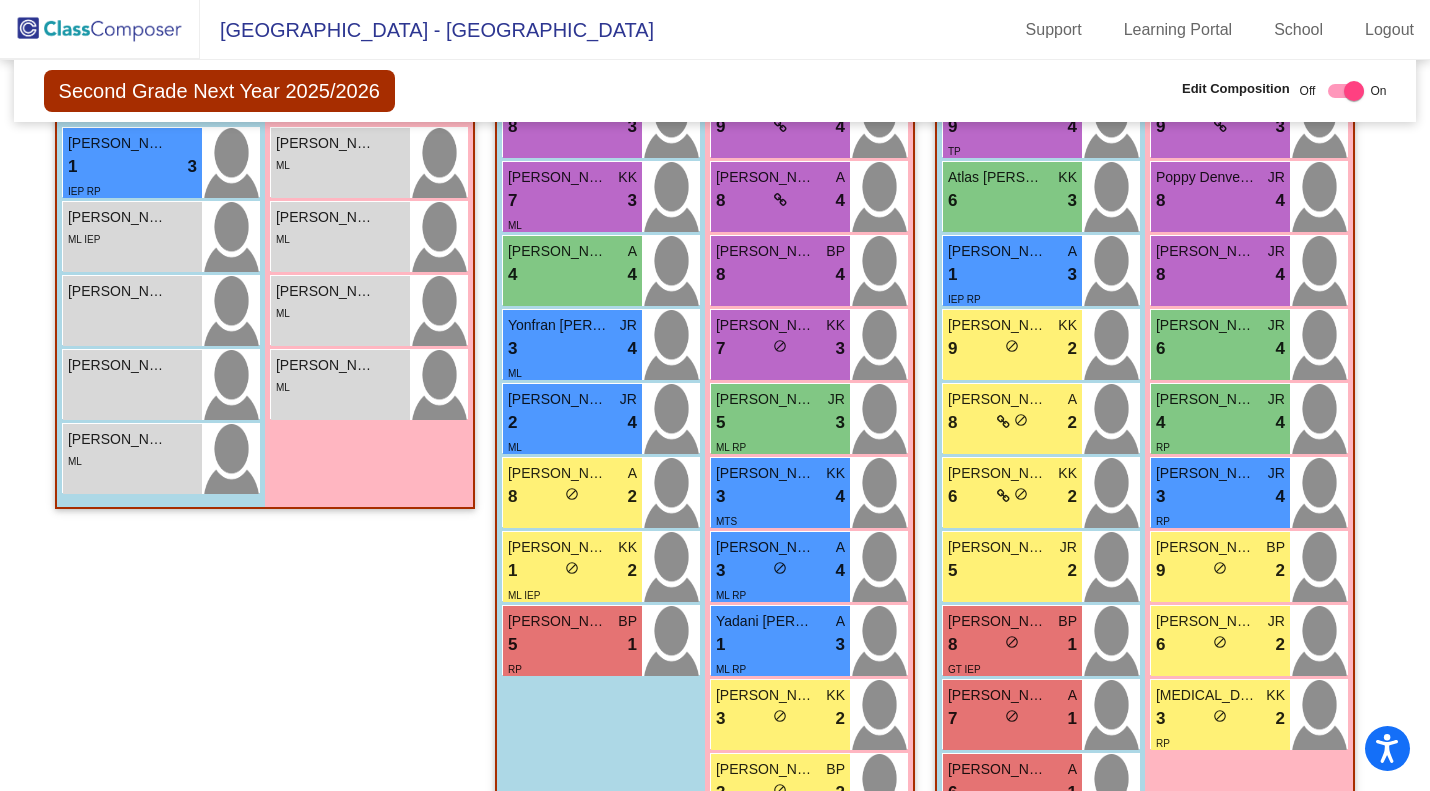 scroll, scrollTop: 634, scrollLeft: 0, axis: vertical 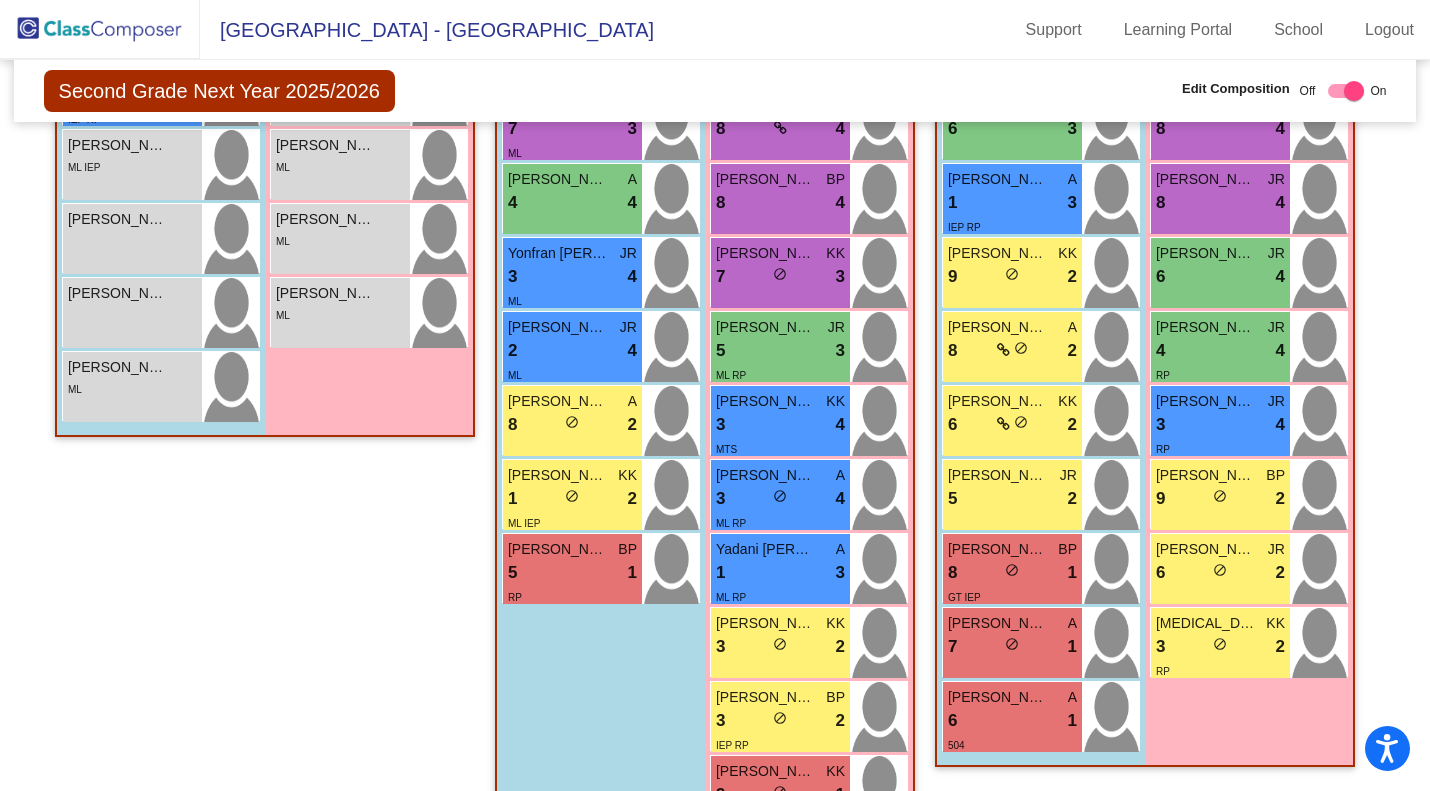 click on "Lucy Juniper Brennan" at bounding box center (1206, 549) 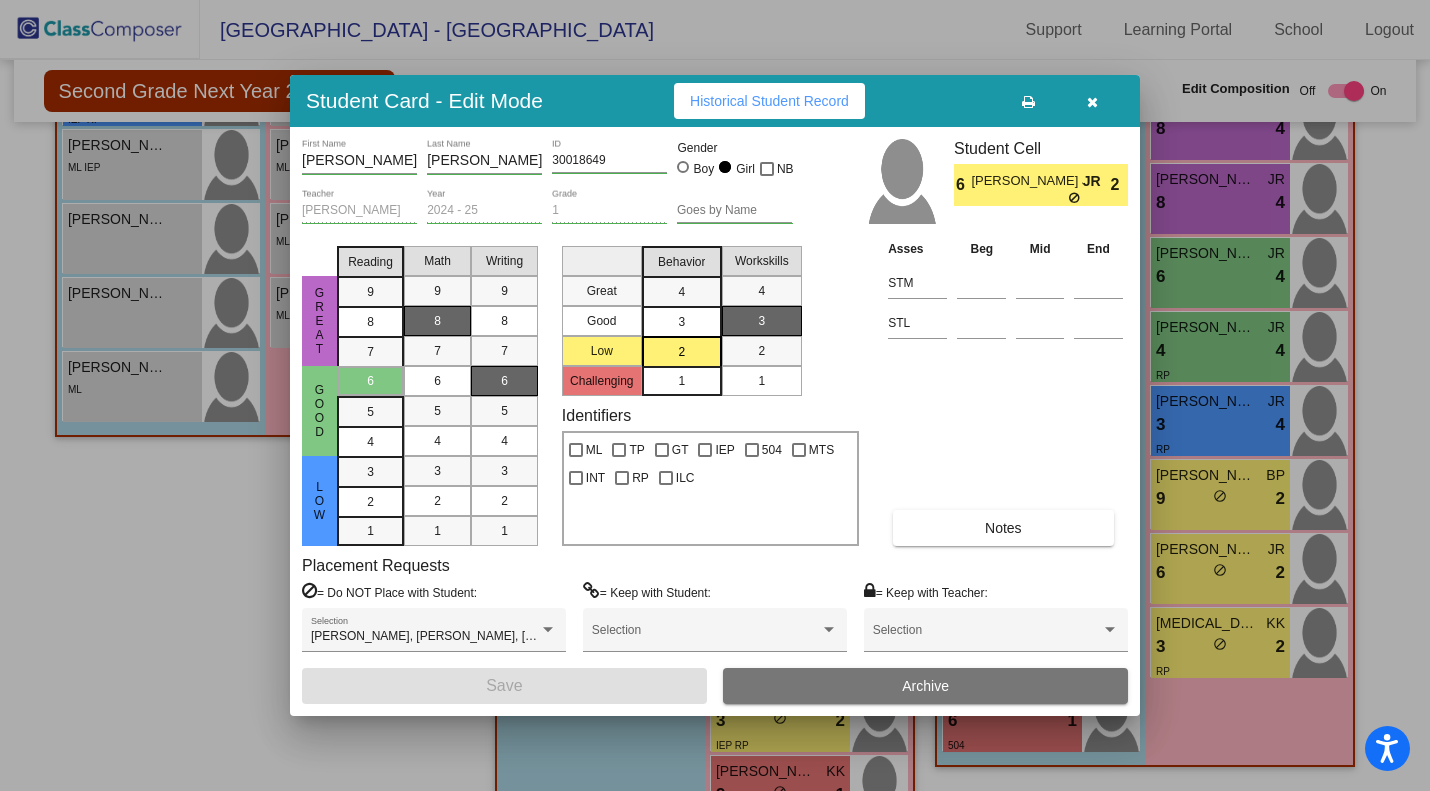 click at bounding box center [1092, 102] 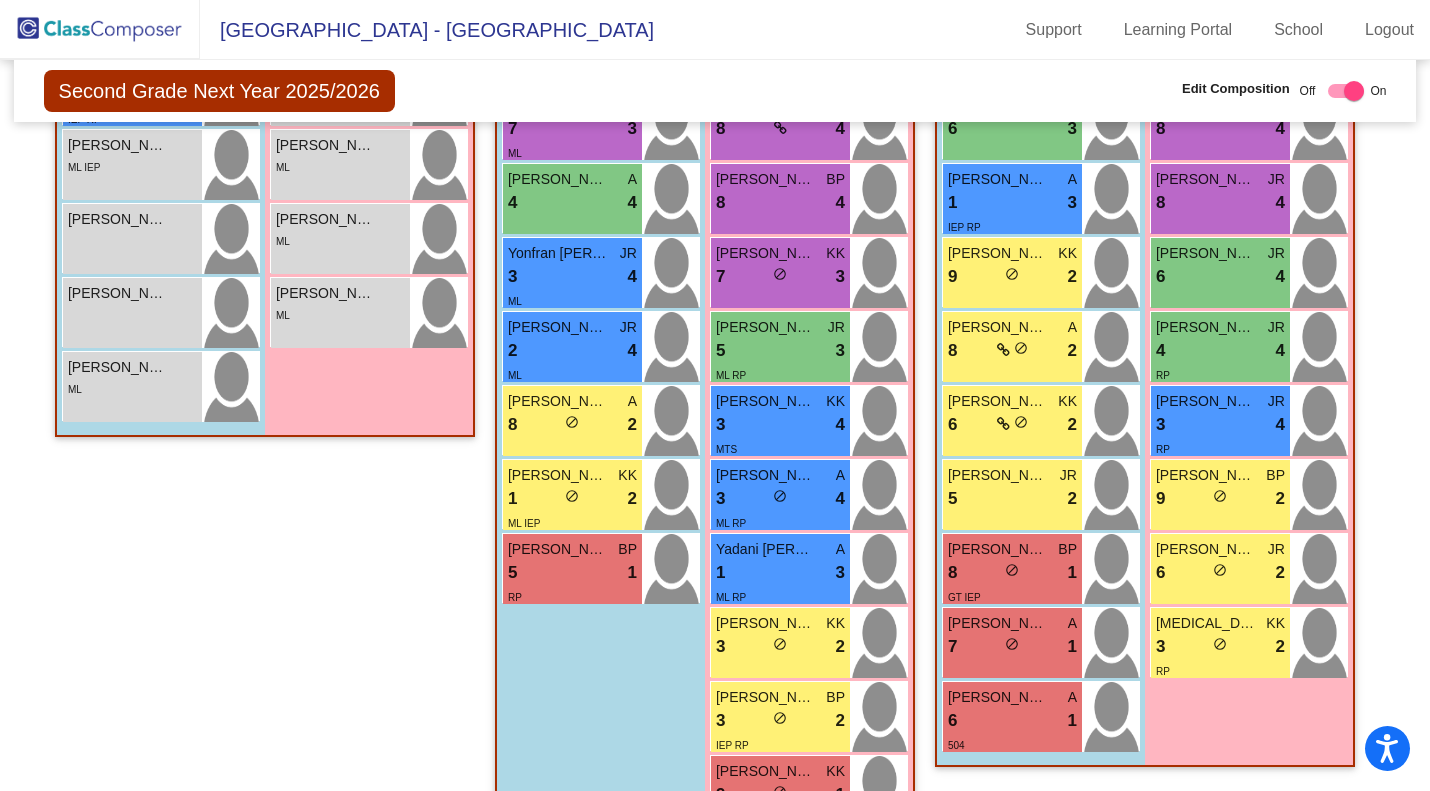 click on "3 lock do_not_disturb_alt 2" at bounding box center (1220, 647) 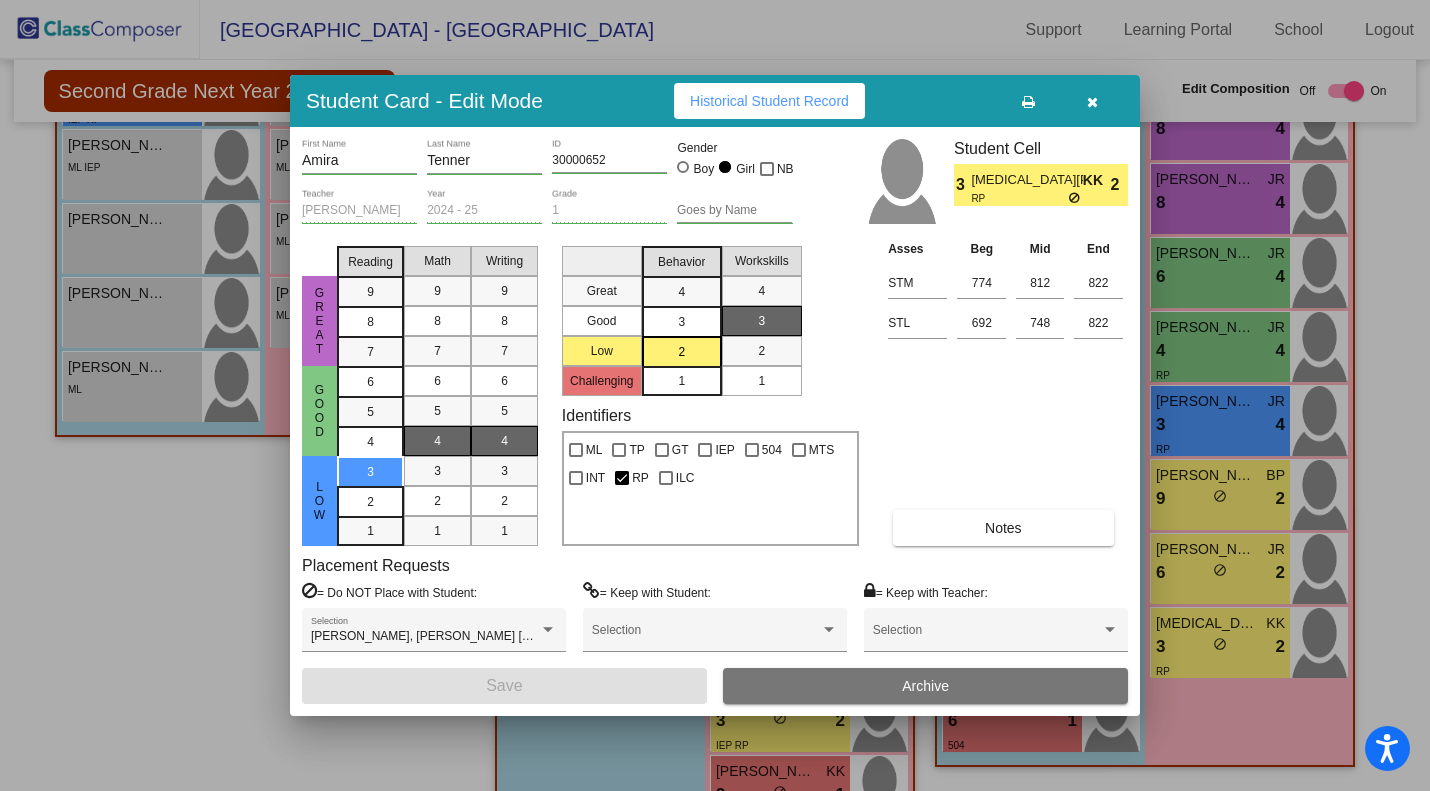 click at bounding box center [1092, 102] 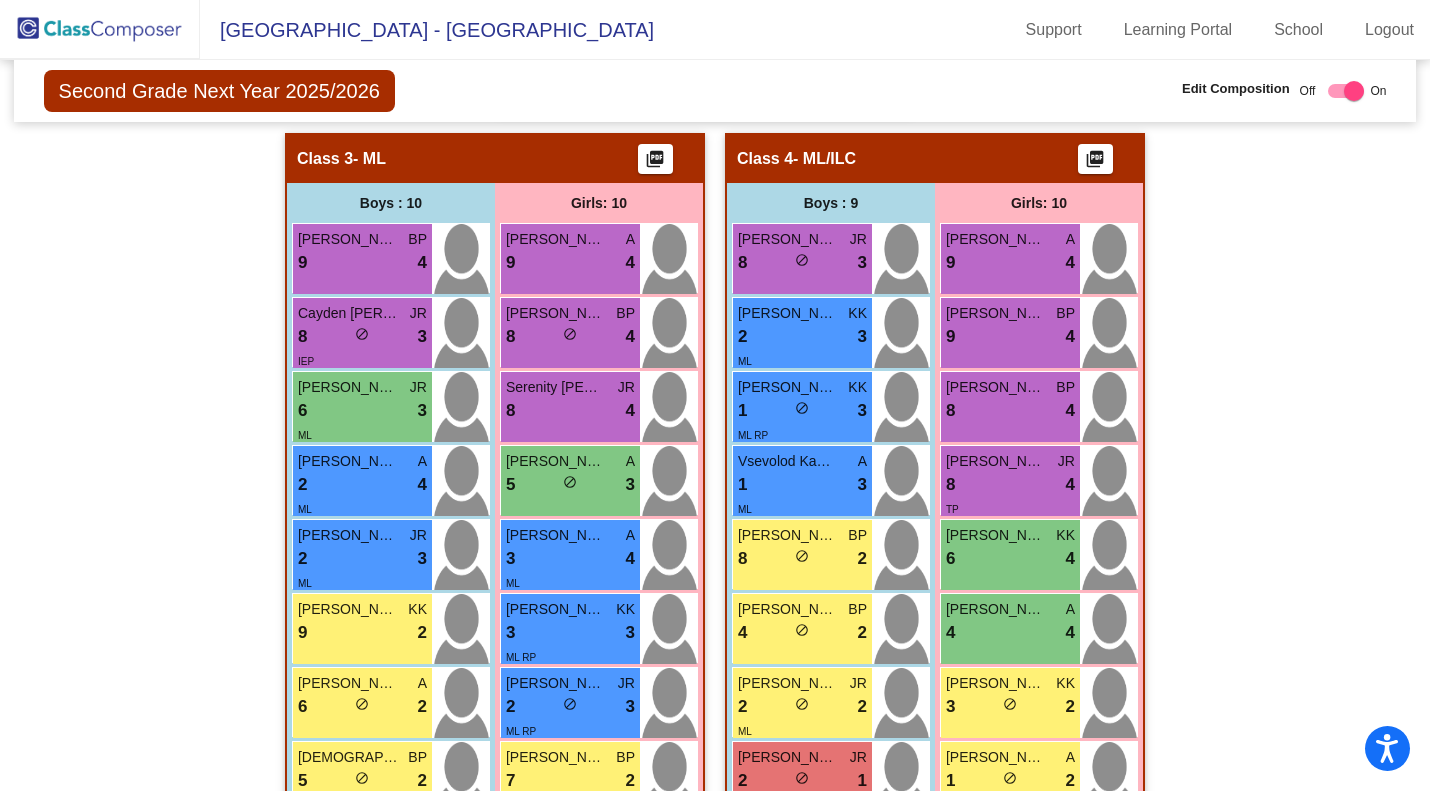 scroll, scrollTop: 1380, scrollLeft: 0, axis: vertical 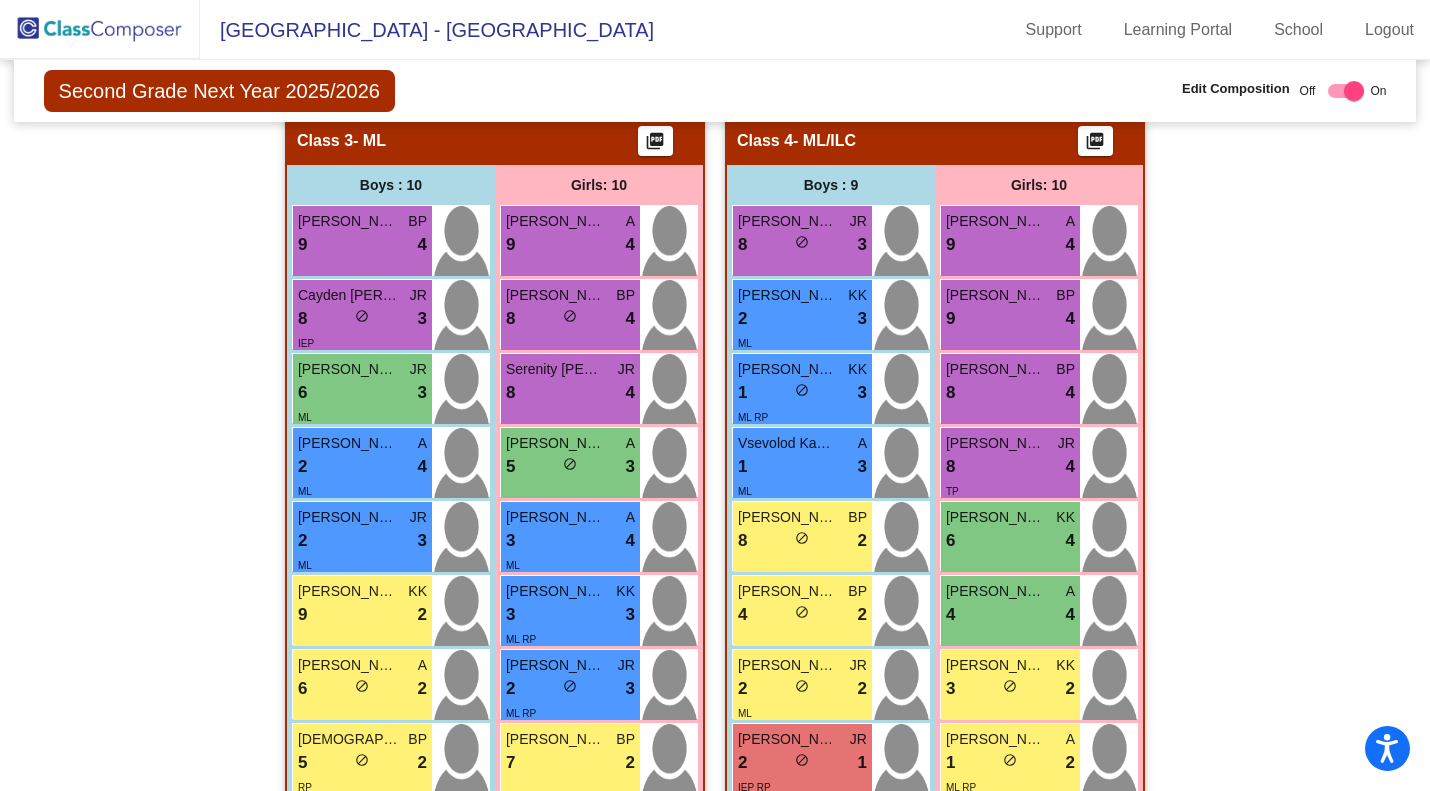click on "8 lock do_not_disturb_alt 3" at bounding box center (362, 319) 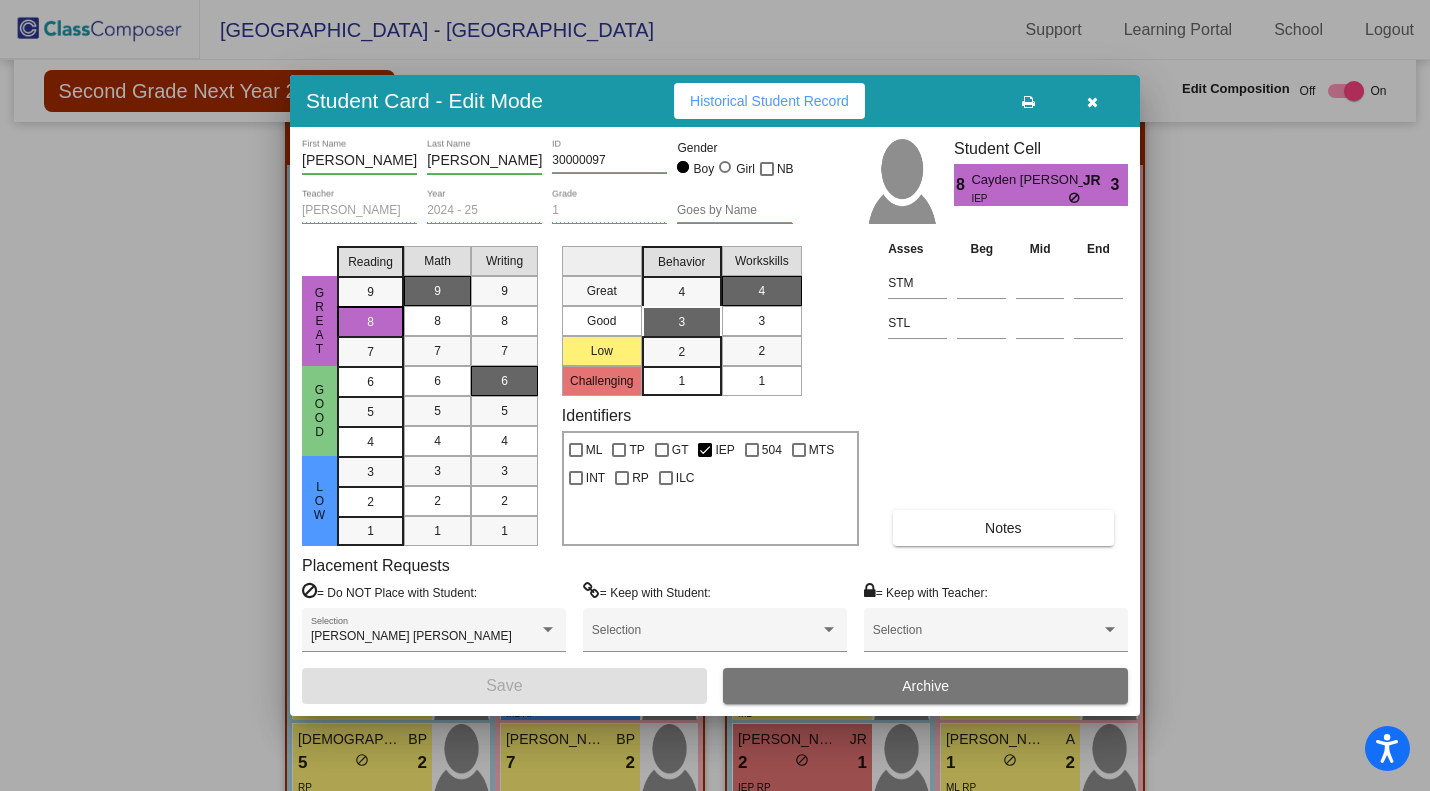 click at bounding box center [1092, 101] 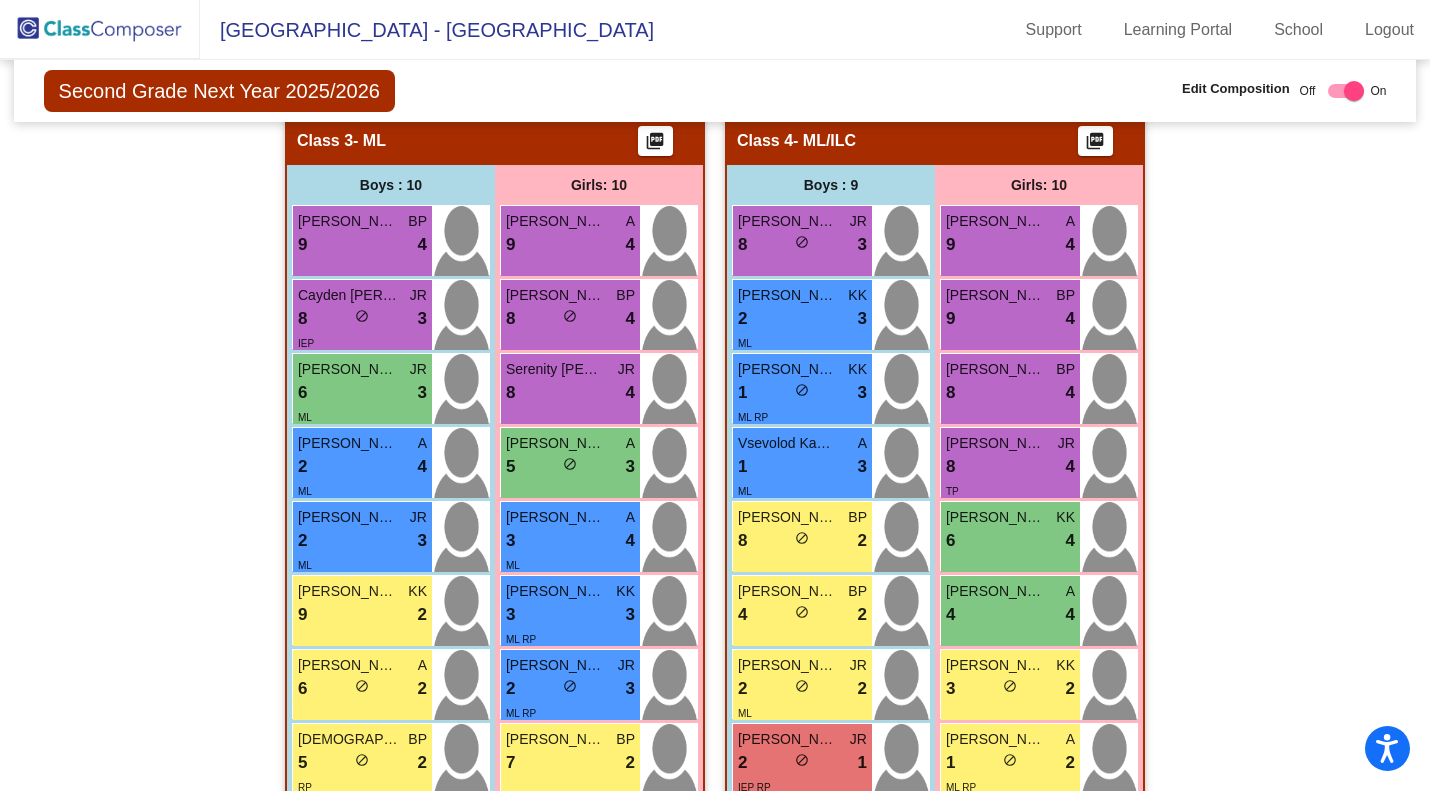 click on "ML" at bounding box center (362, 416) 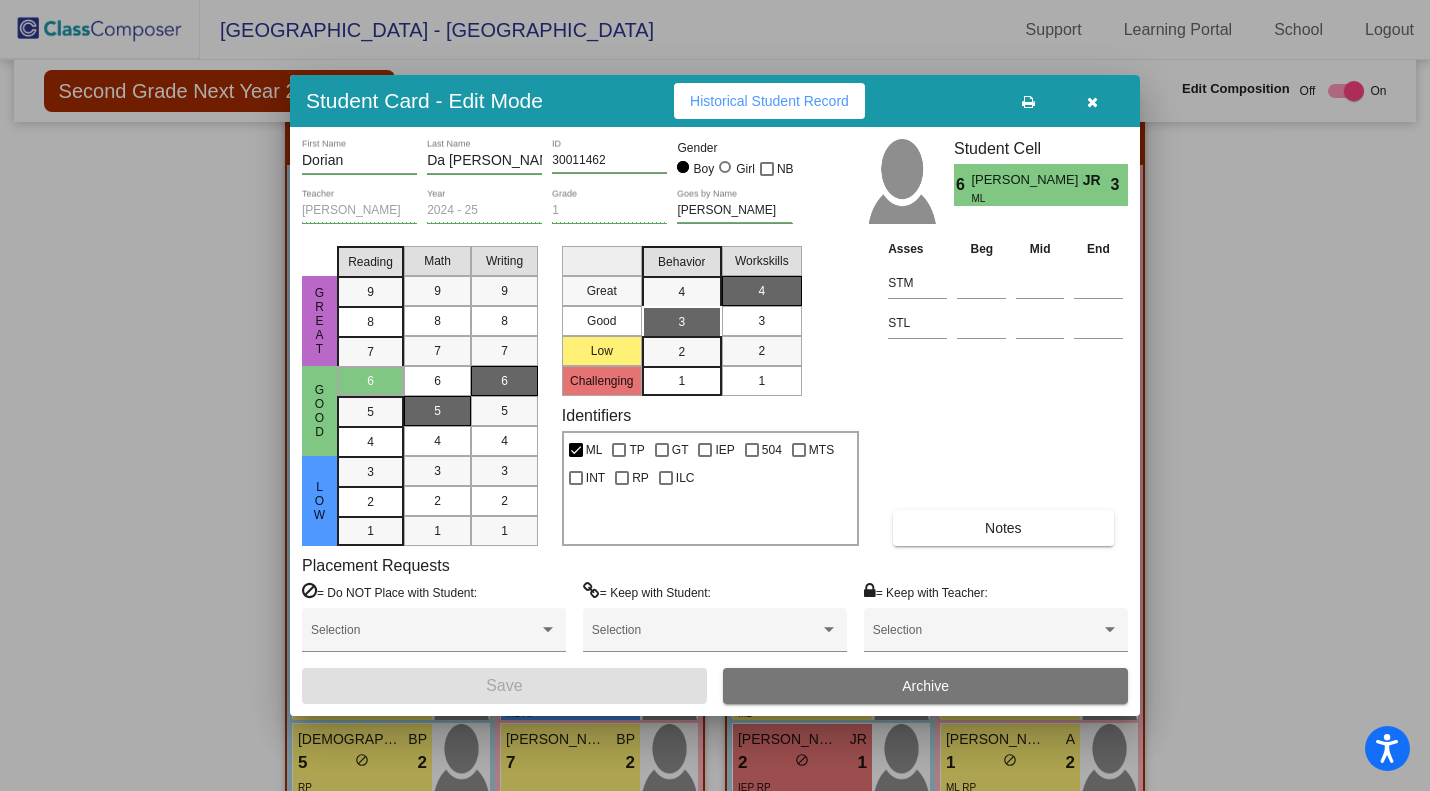 click at bounding box center (1092, 102) 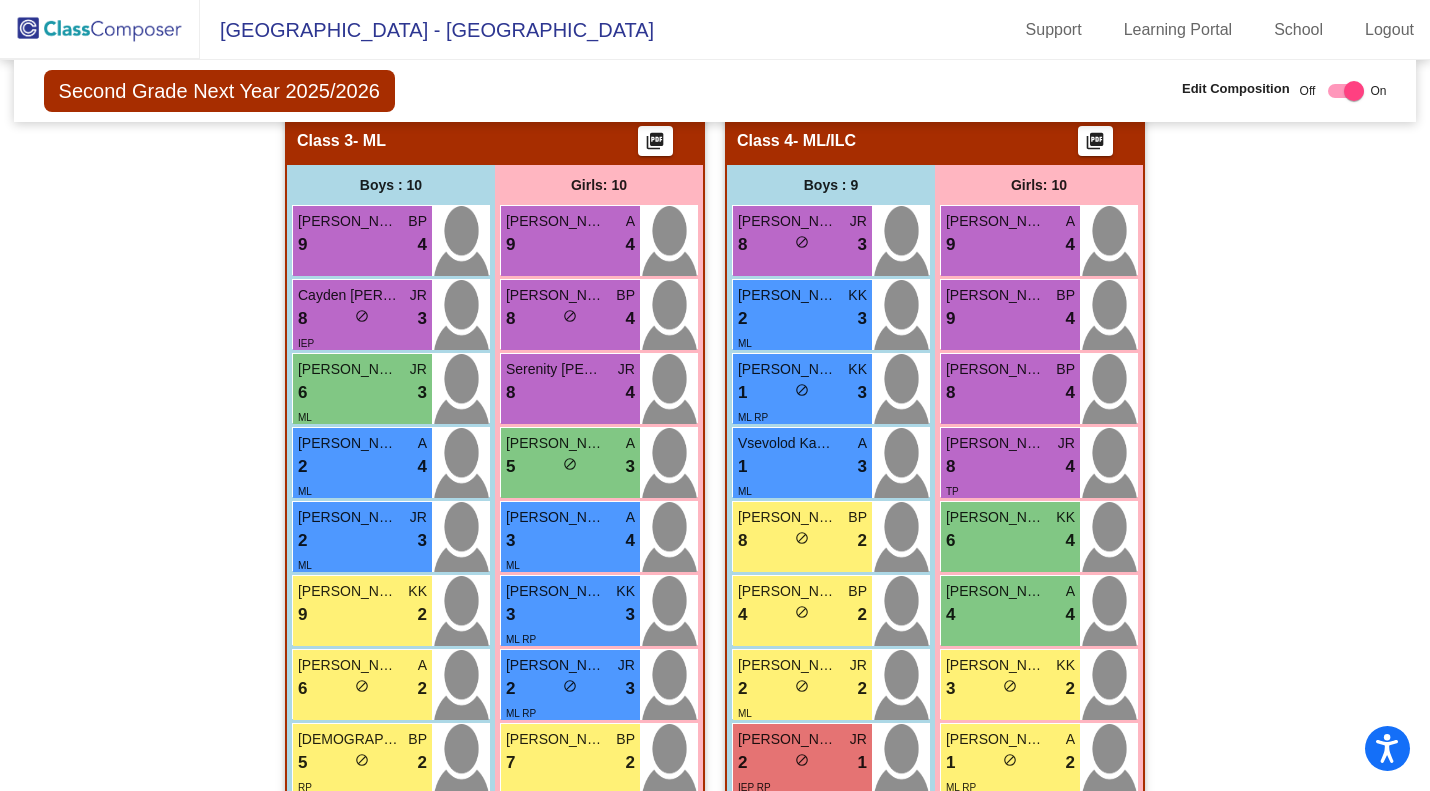 click on "Arunangshu Banerjee" at bounding box center (348, 591) 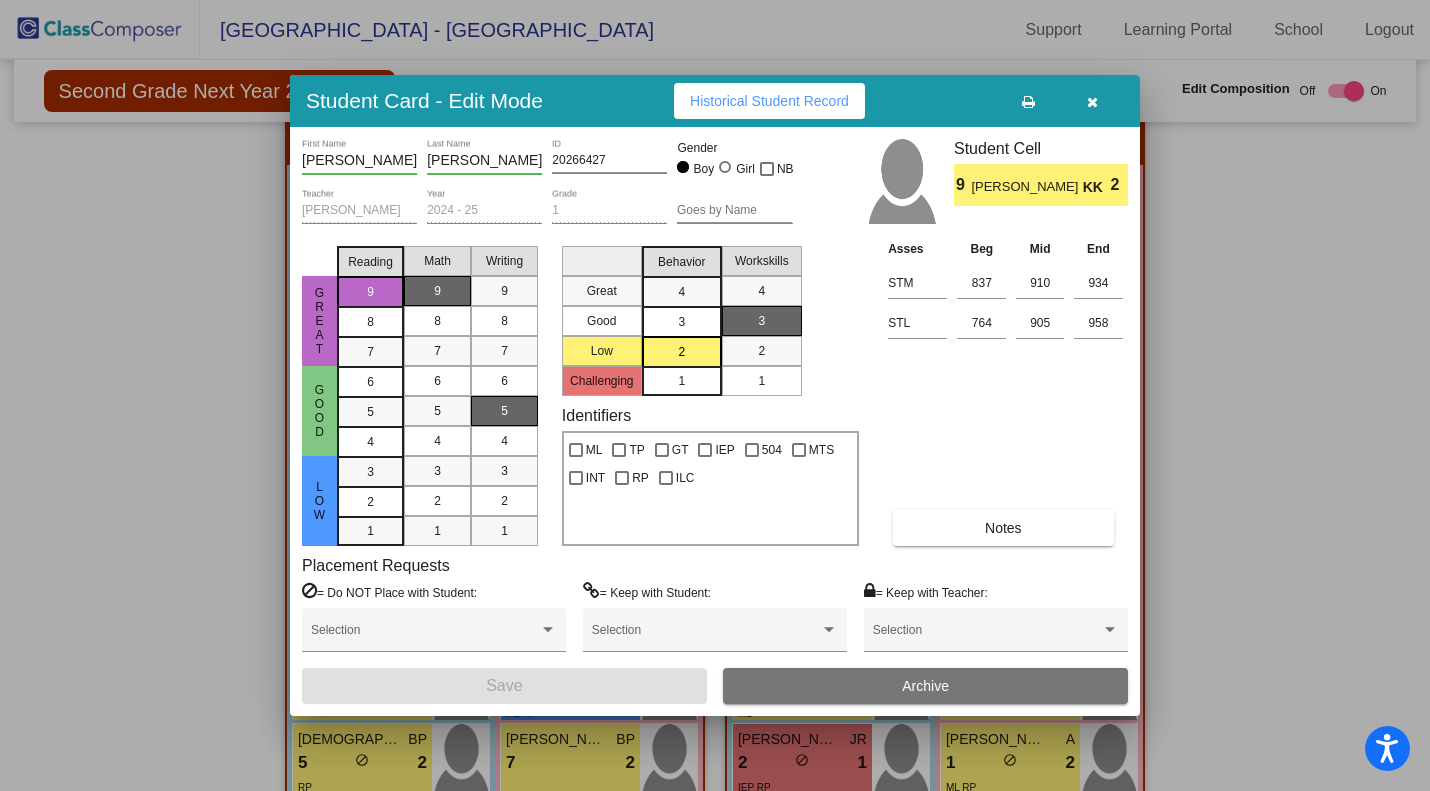 click at bounding box center (1092, 101) 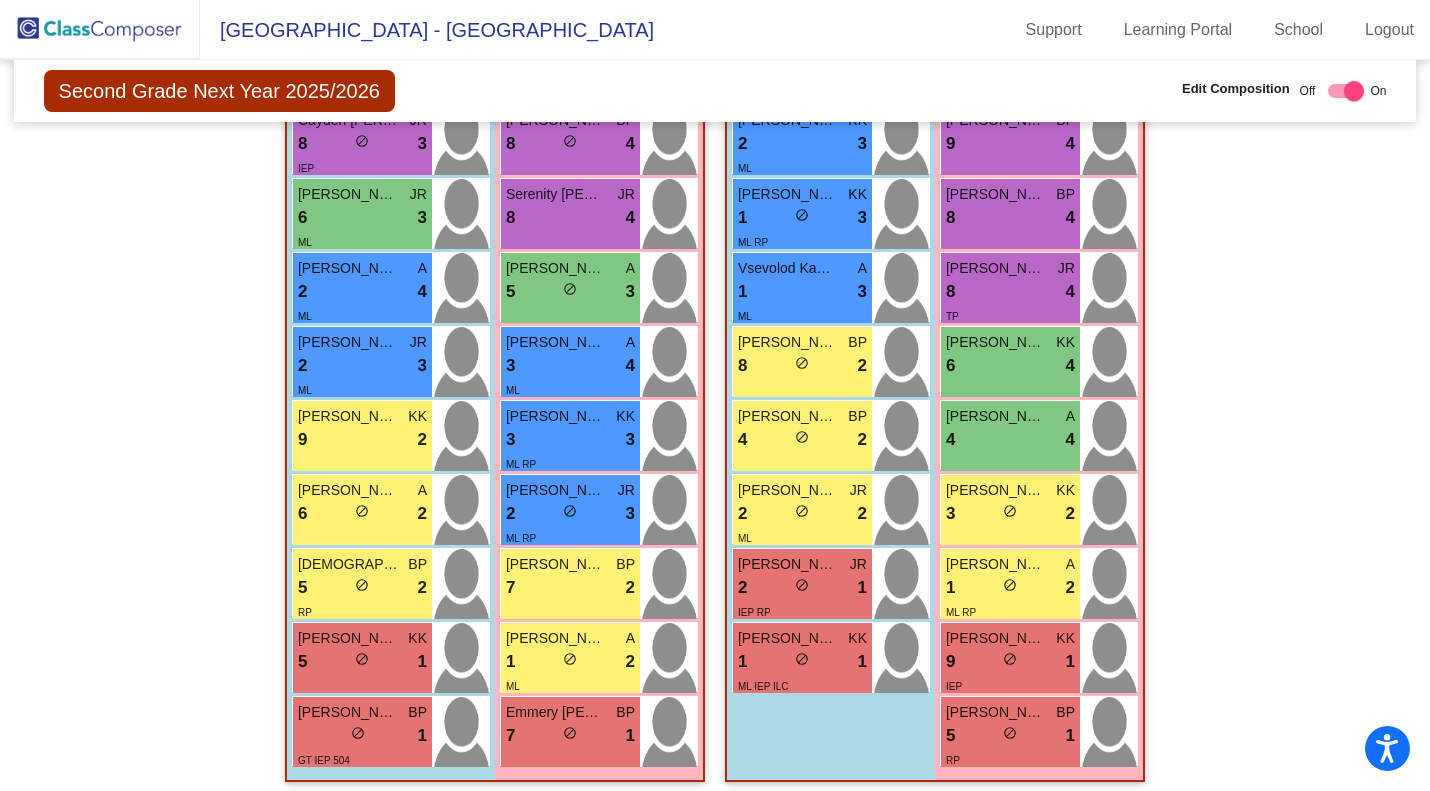 scroll, scrollTop: 1565, scrollLeft: 0, axis: vertical 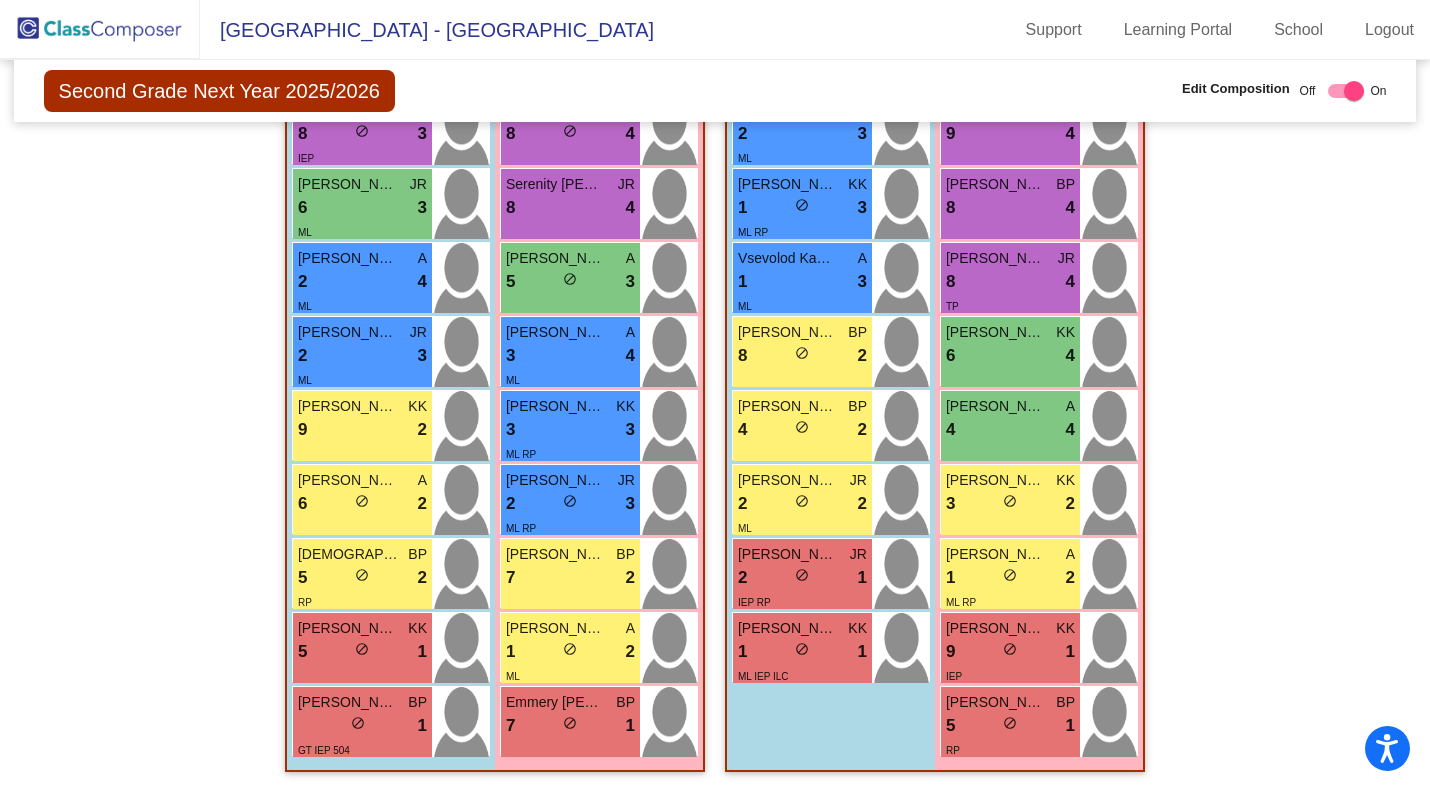 click on "6 lock do_not_disturb_alt 2" at bounding box center (362, 504) 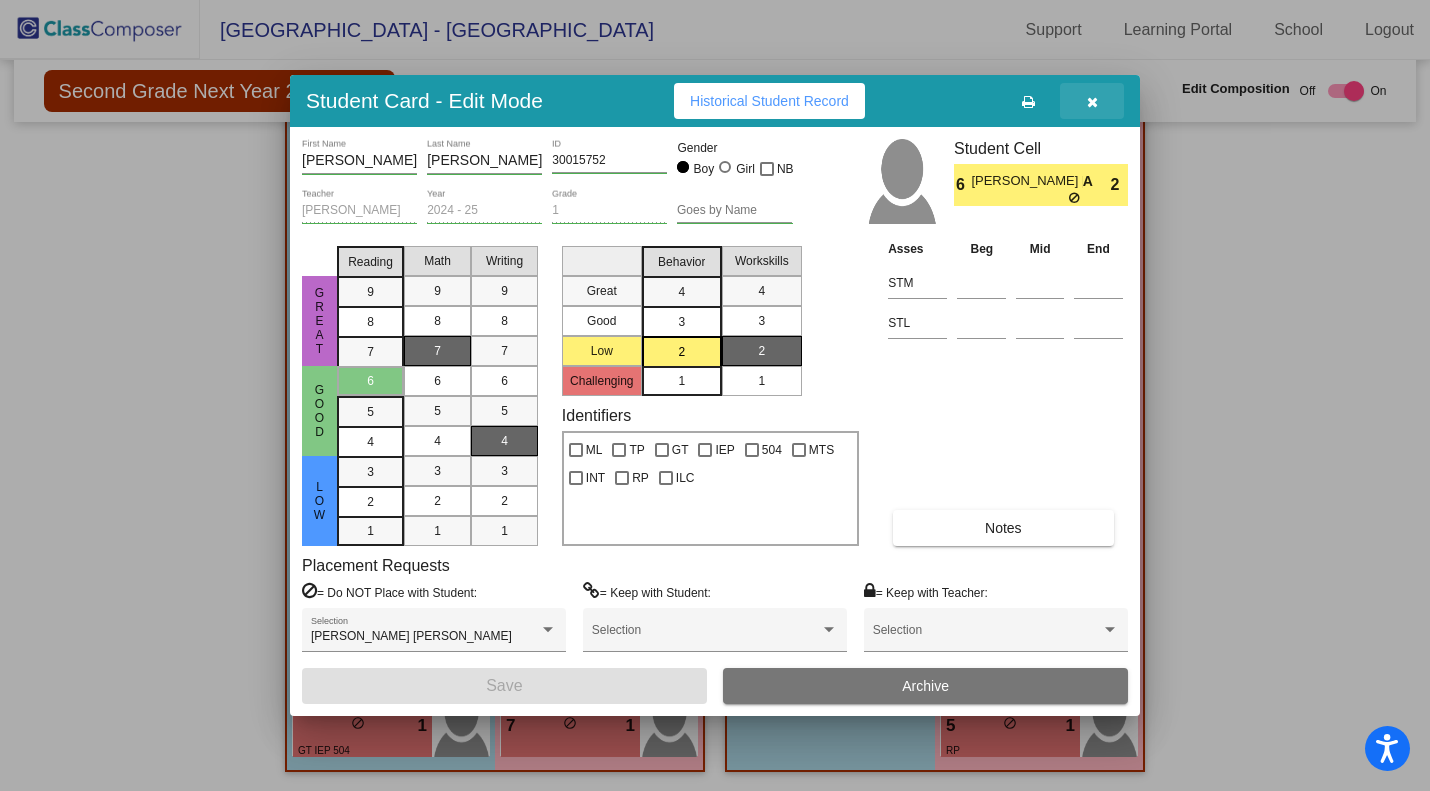 click at bounding box center (1092, 102) 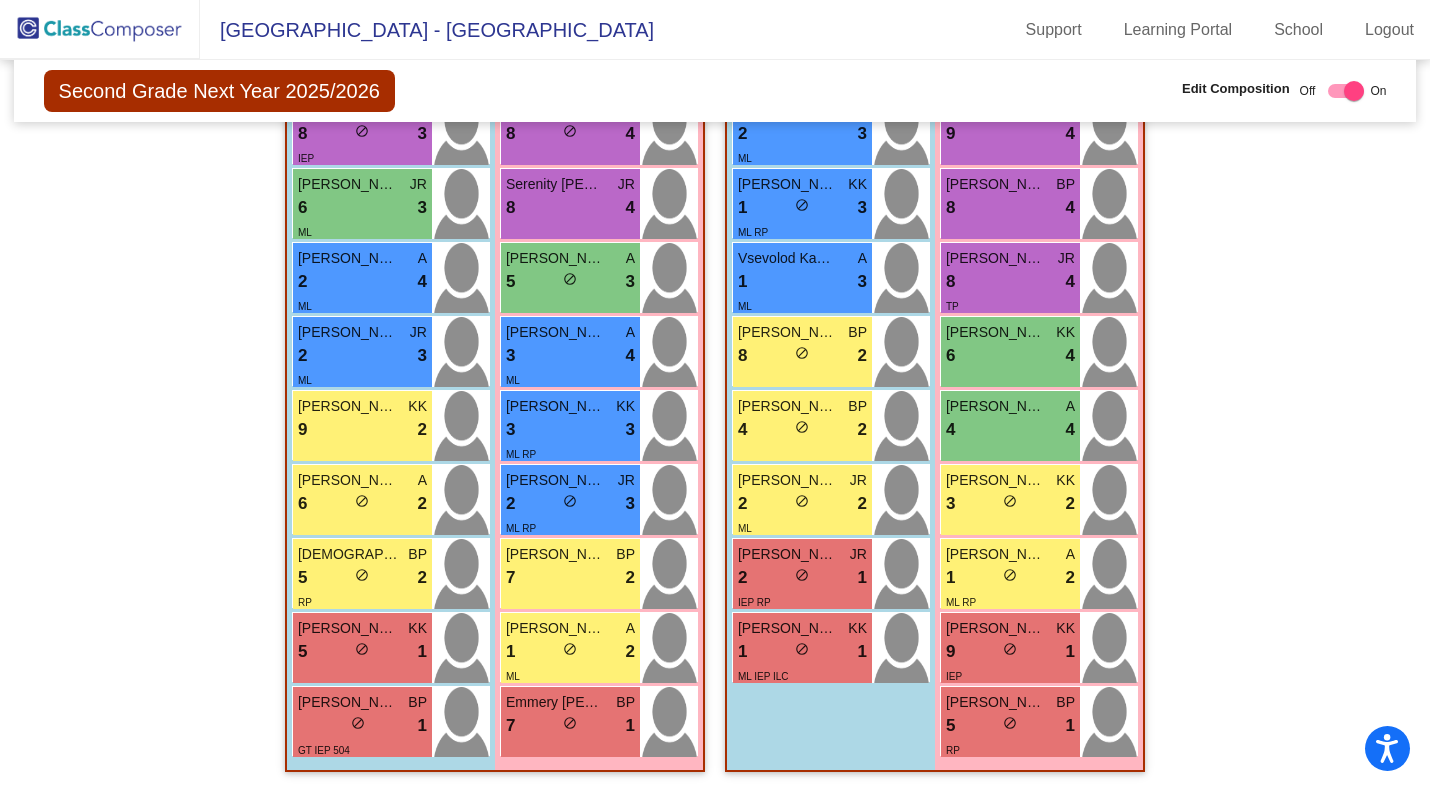 click on "5 lock do_not_disturb_alt 1" at bounding box center [362, 652] 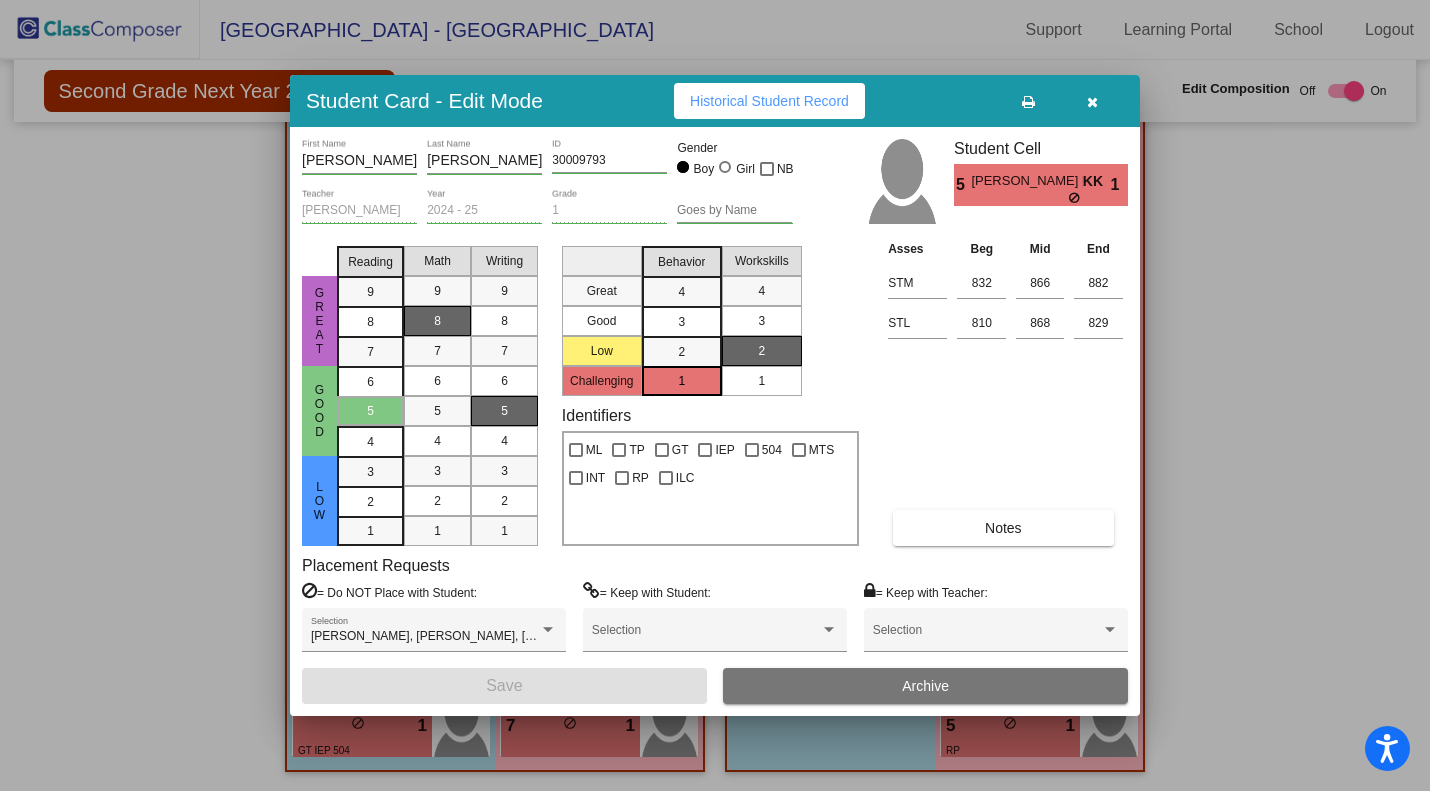 click at bounding box center (1092, 101) 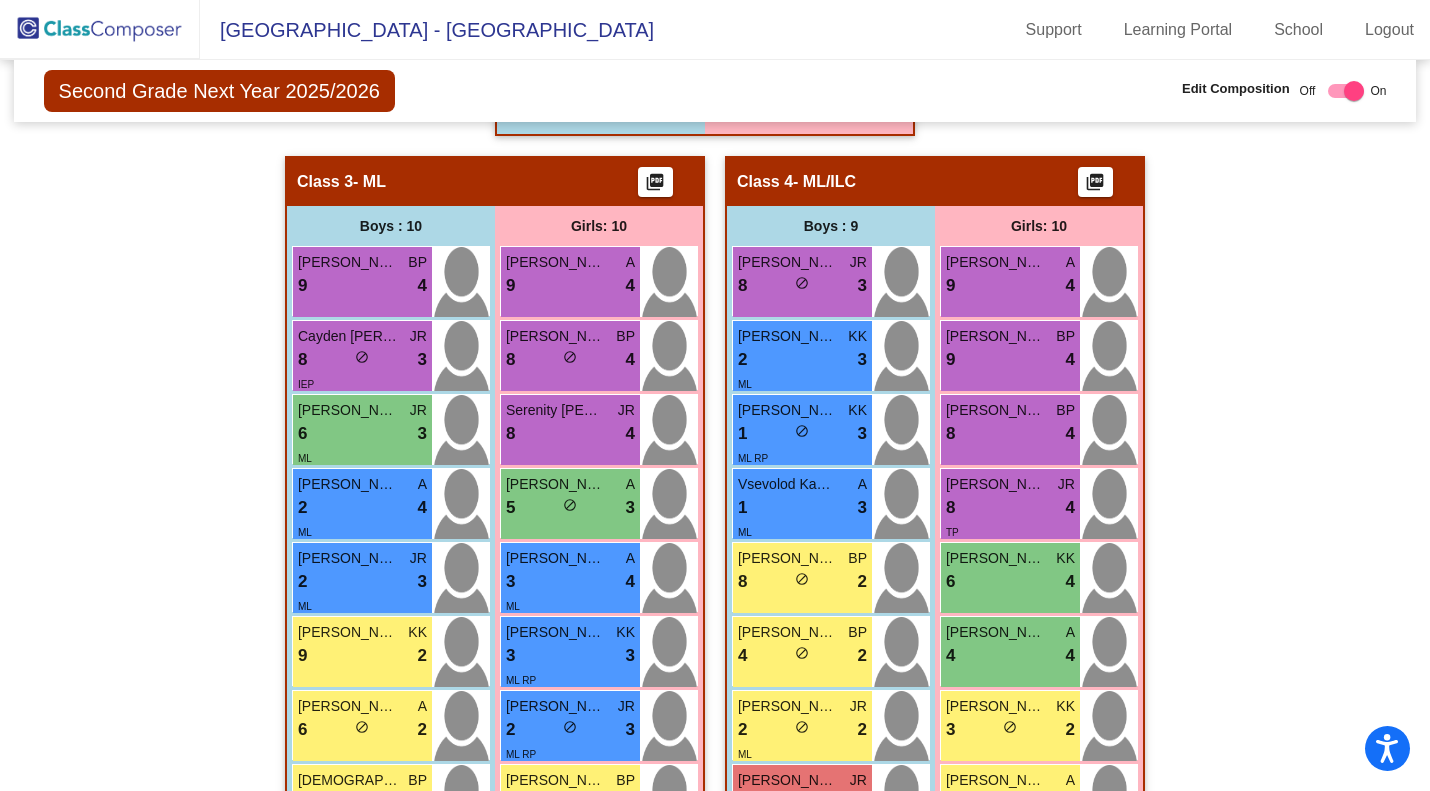 scroll, scrollTop: 1329, scrollLeft: 0, axis: vertical 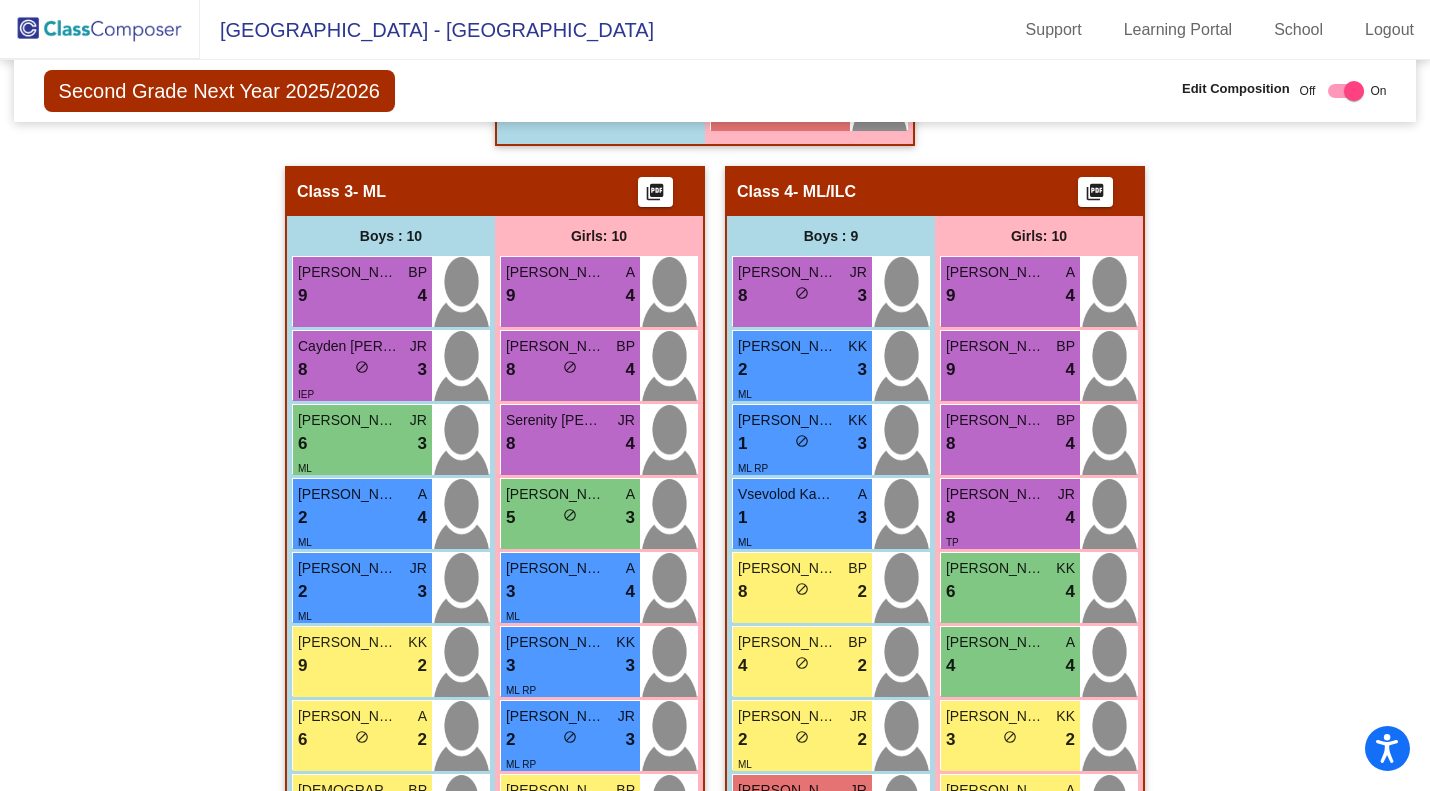 click on "9 lock do_not_disturb_alt 4" at bounding box center (570, 296) 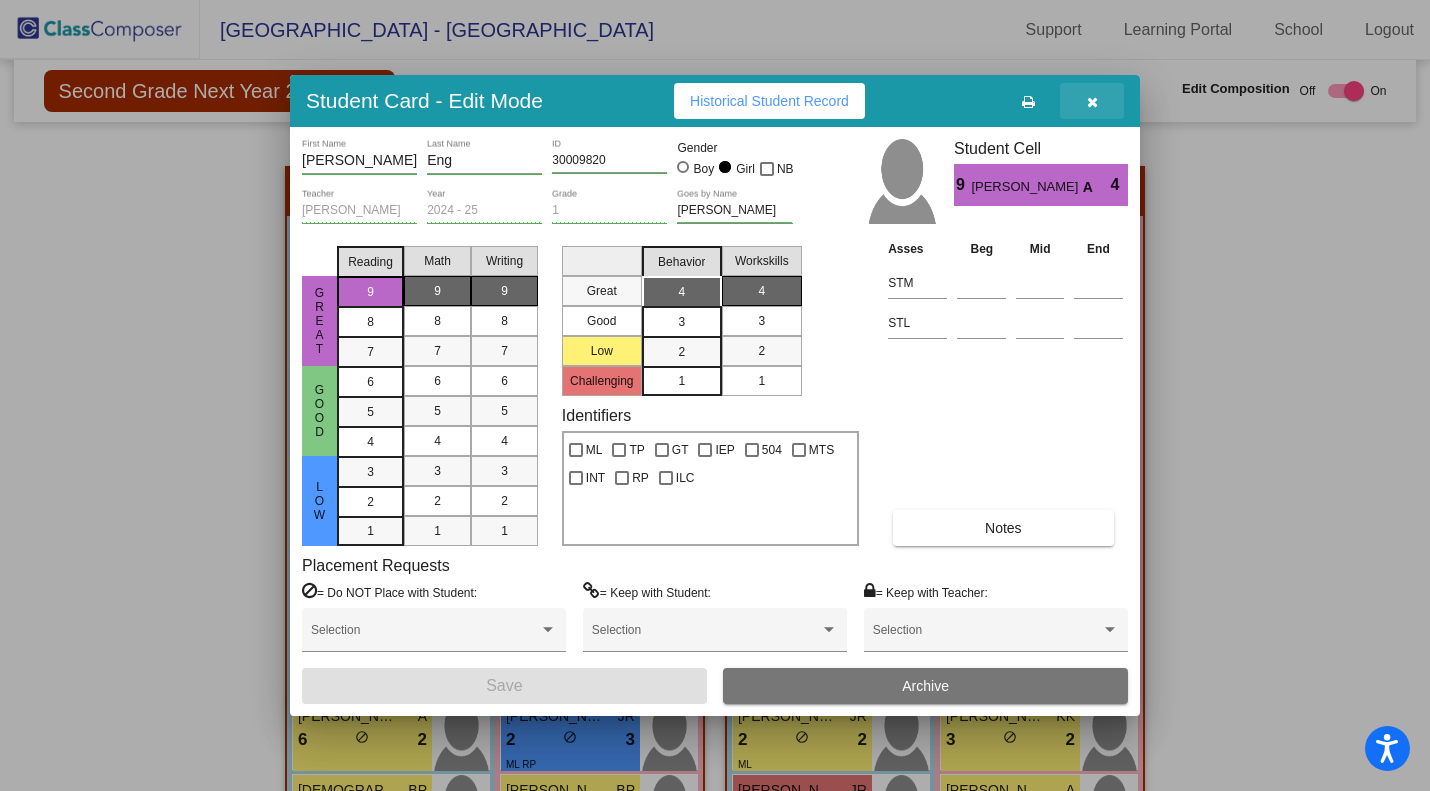 click at bounding box center [1092, 102] 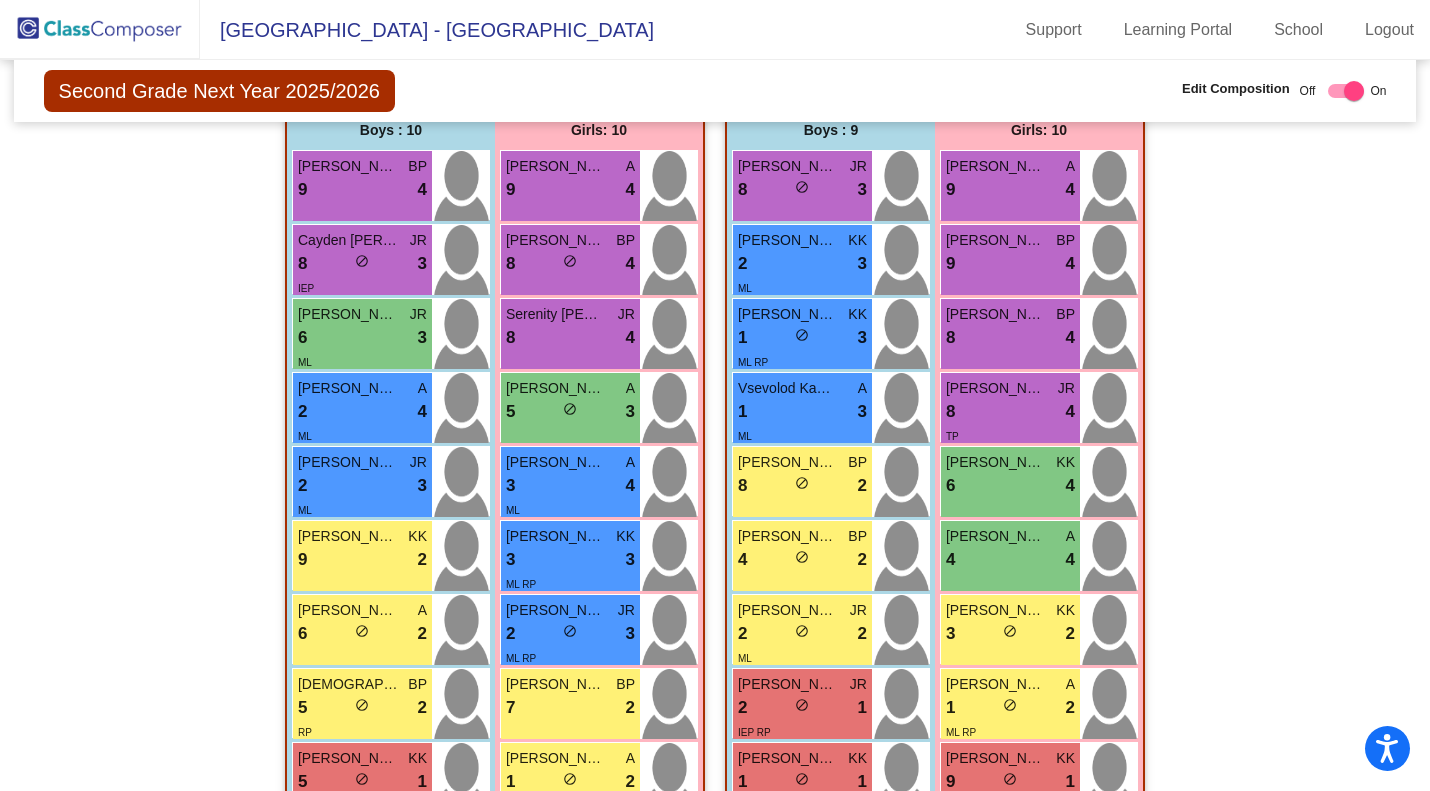 scroll, scrollTop: 1454, scrollLeft: 0, axis: vertical 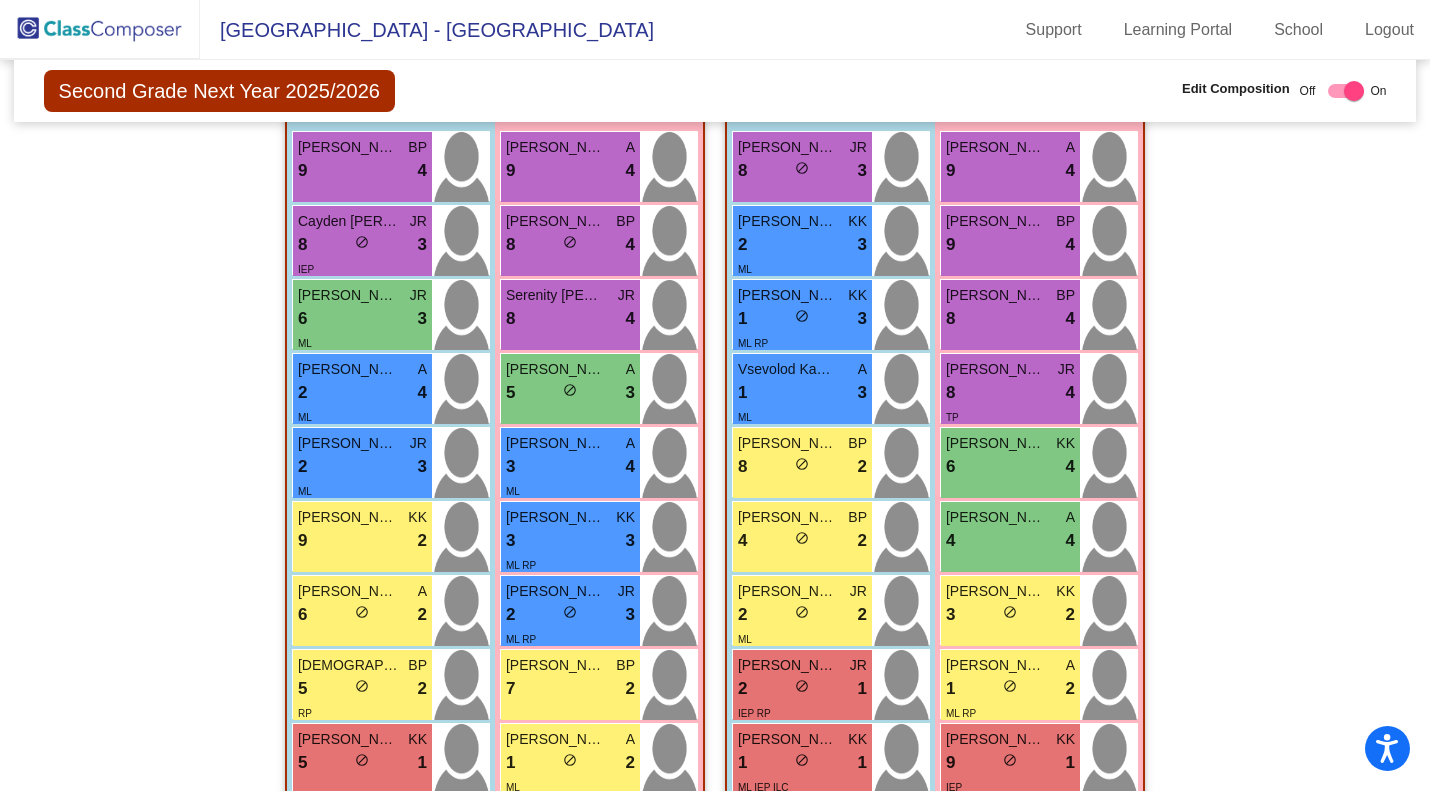 click on "8 lock do_not_disturb_alt 4" at bounding box center (570, 245) 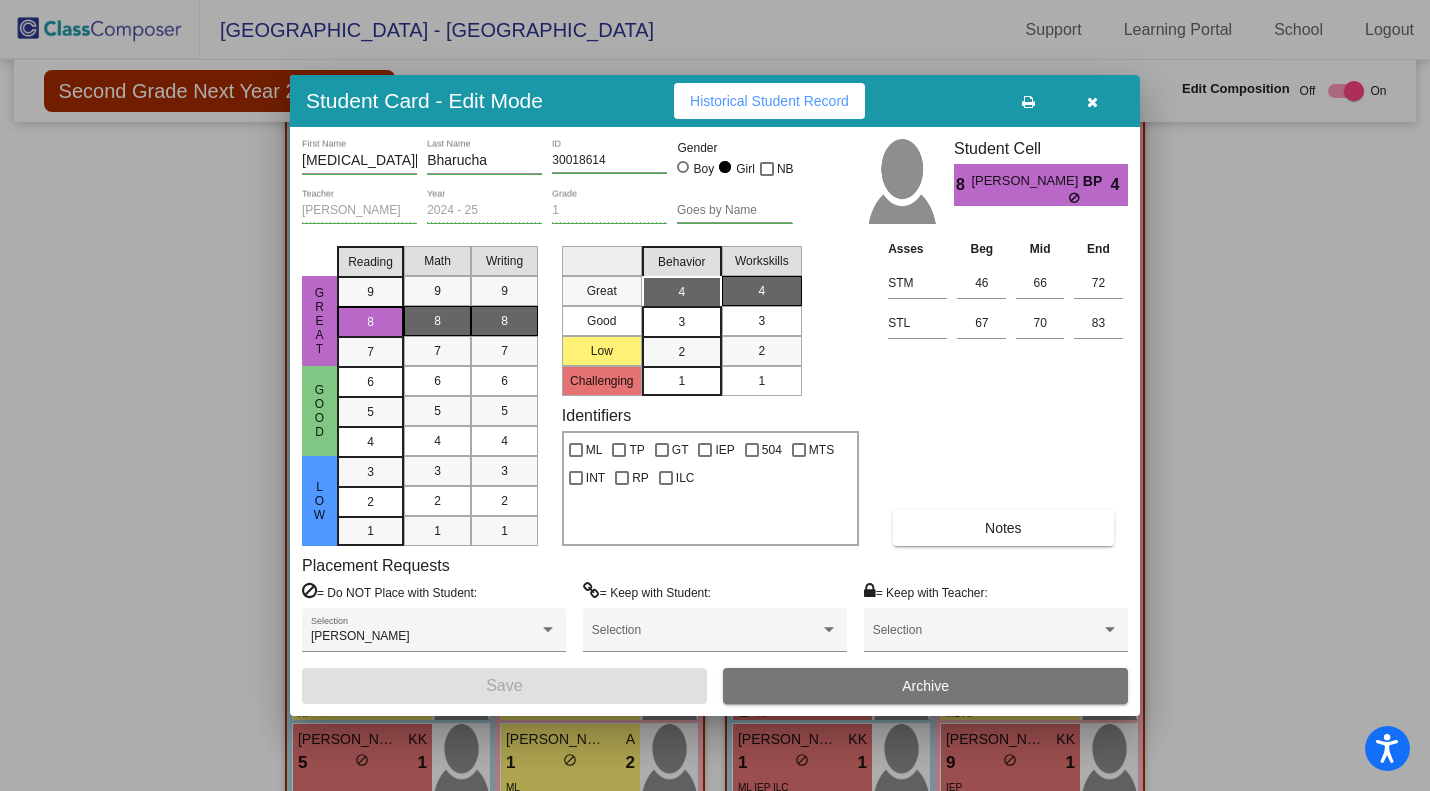 click at bounding box center (1092, 101) 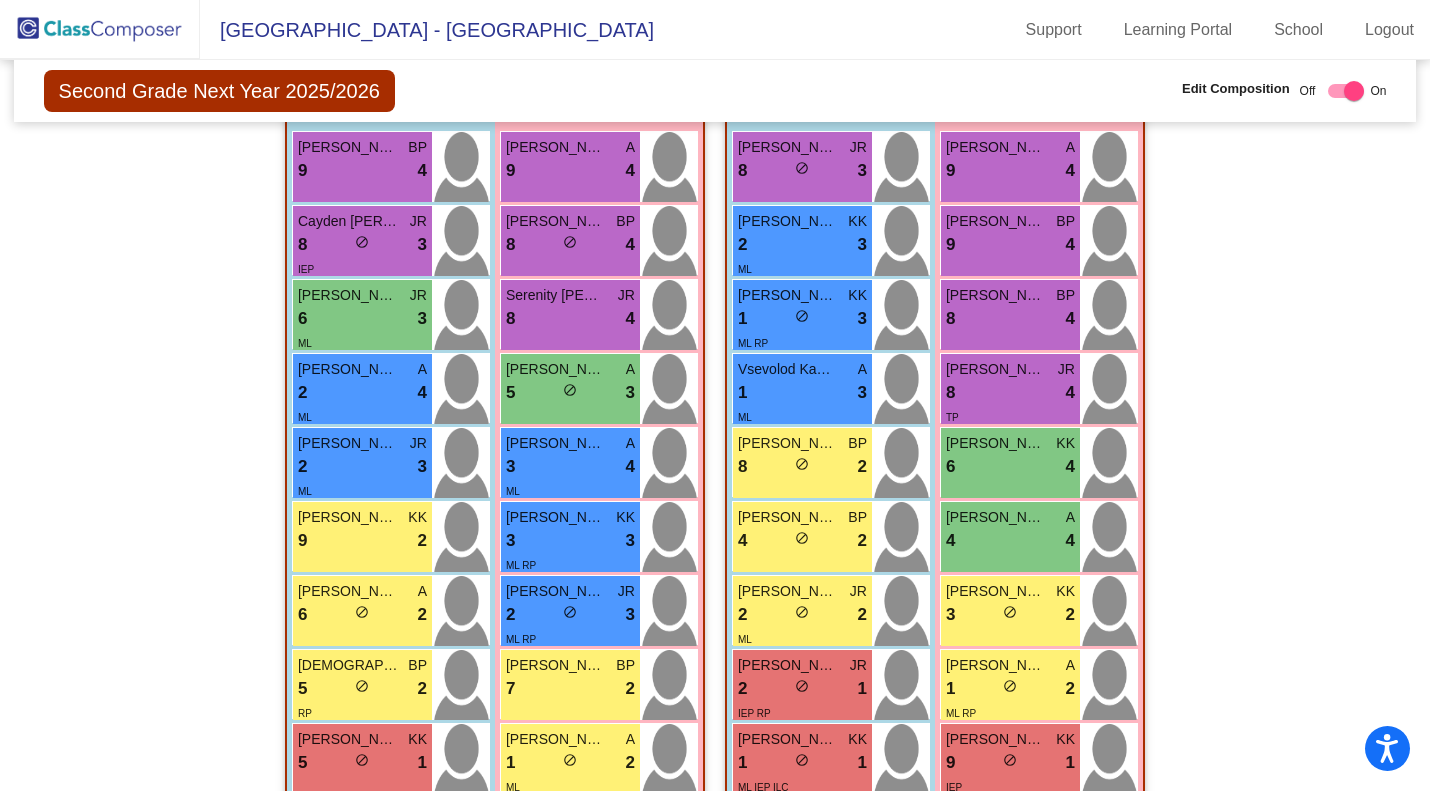 click on "8 lock do_not_disturb_alt 4" at bounding box center (570, 319) 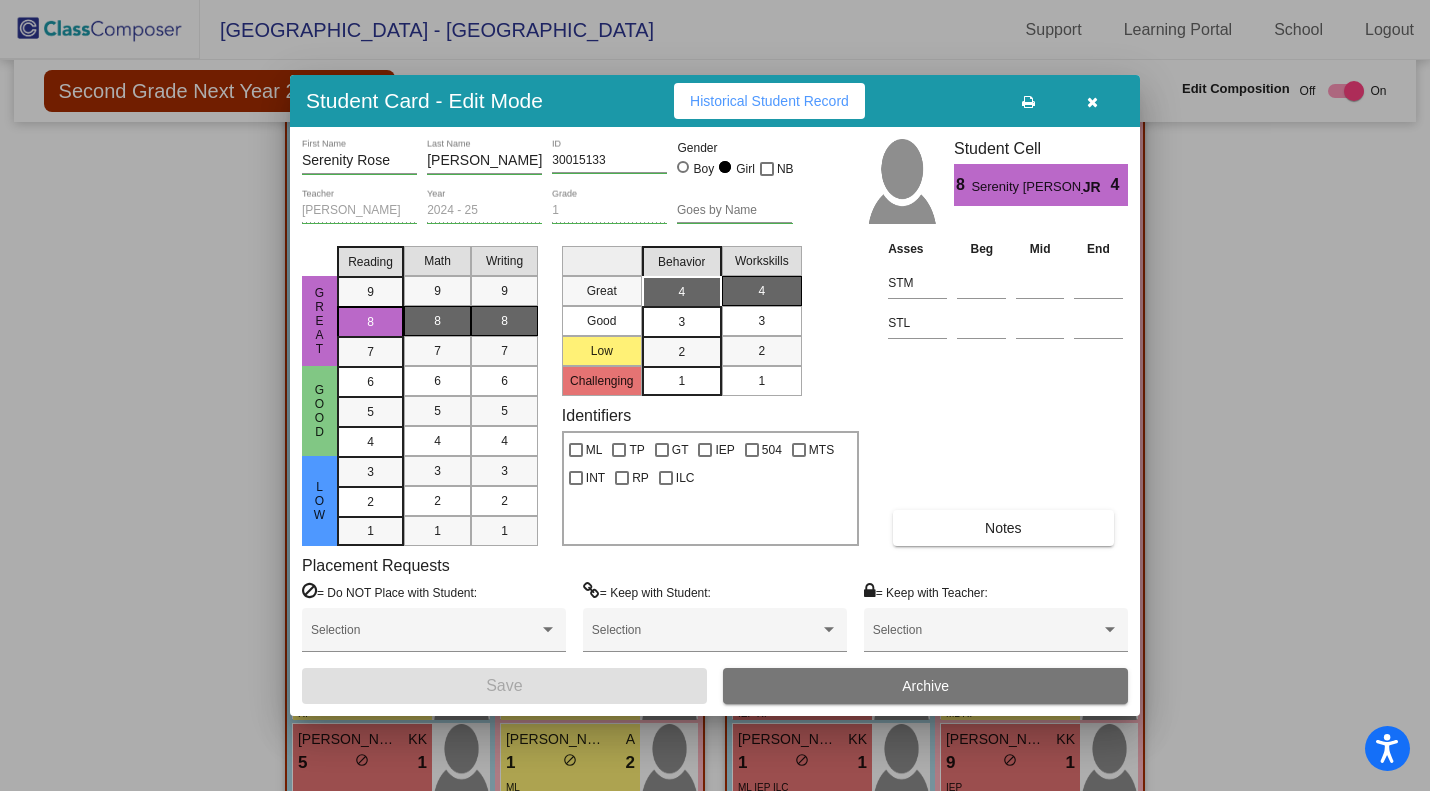 drag, startPoint x: 1102, startPoint y: 104, endPoint x: 1088, endPoint y: 104, distance: 14 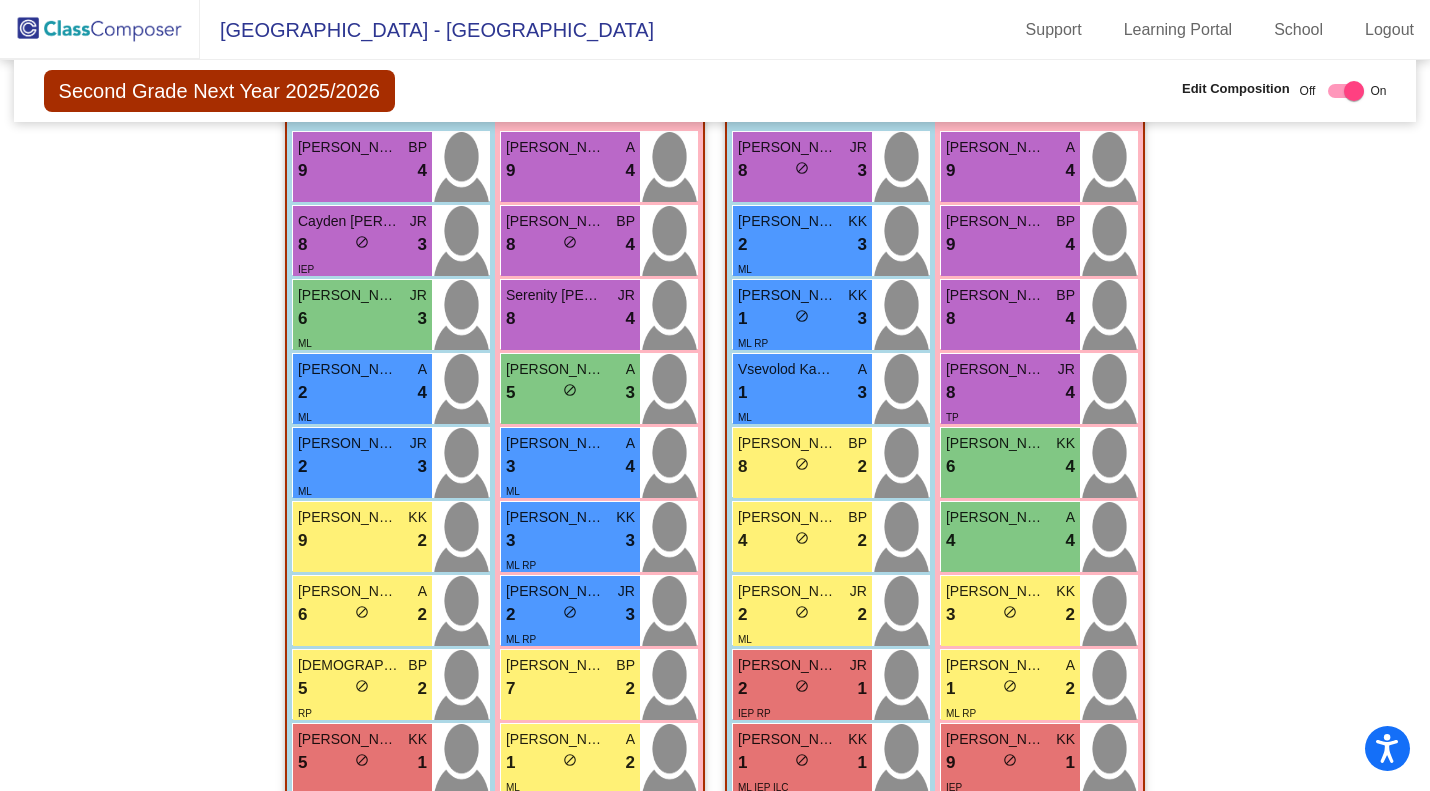 click on "5 lock do_not_disturb_alt 3" at bounding box center [570, 393] 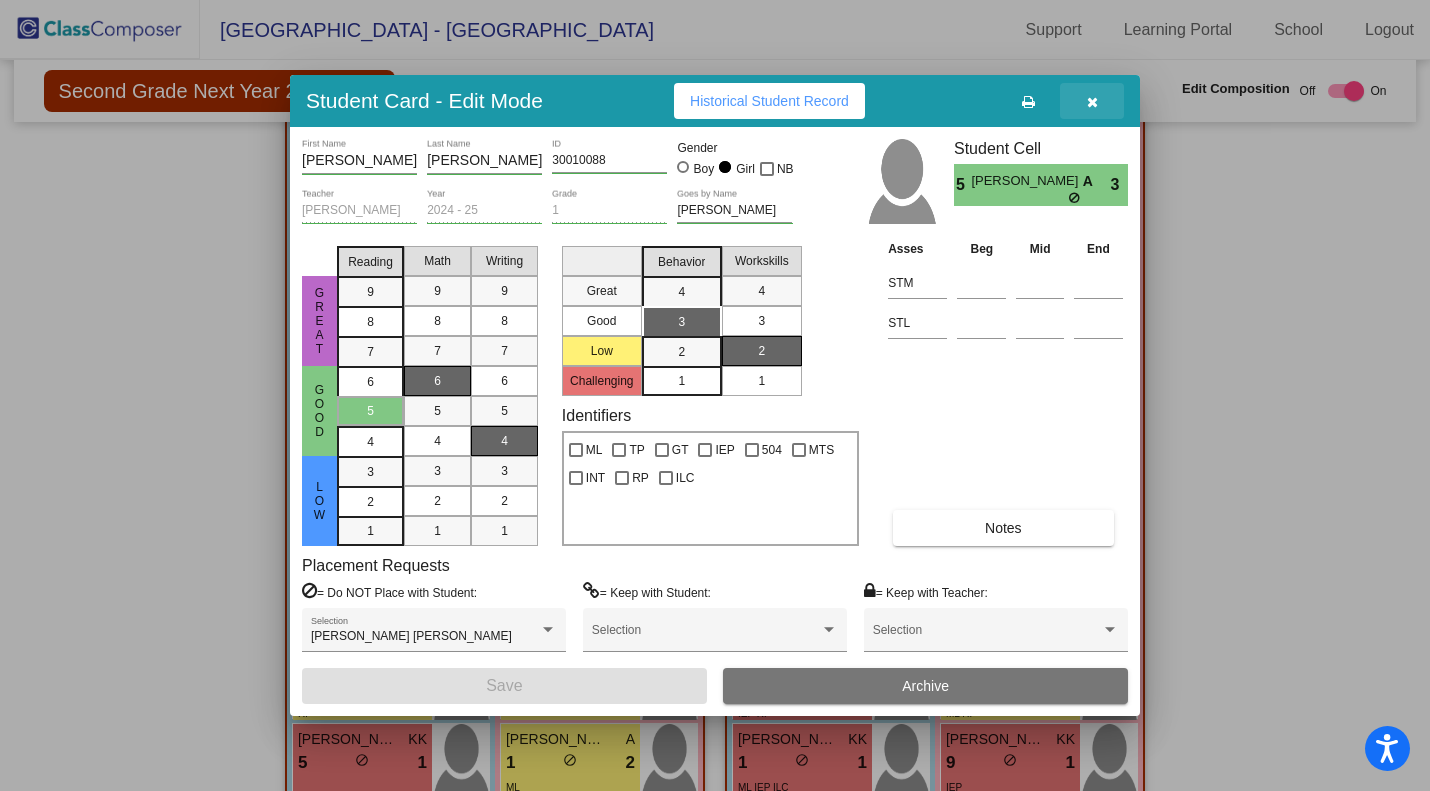 click at bounding box center [1092, 101] 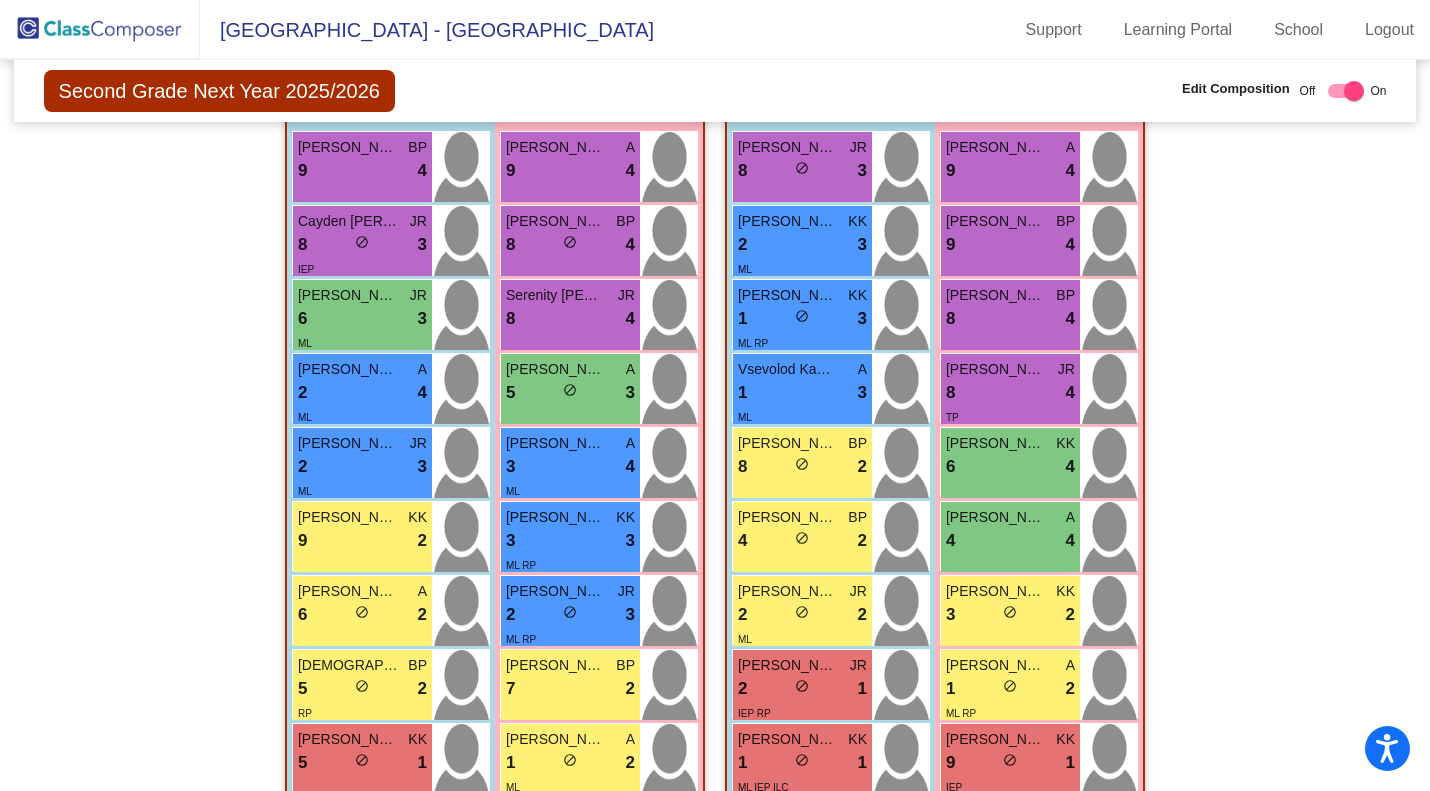 click on "3 lock do_not_disturb_alt 4" at bounding box center [570, 467] 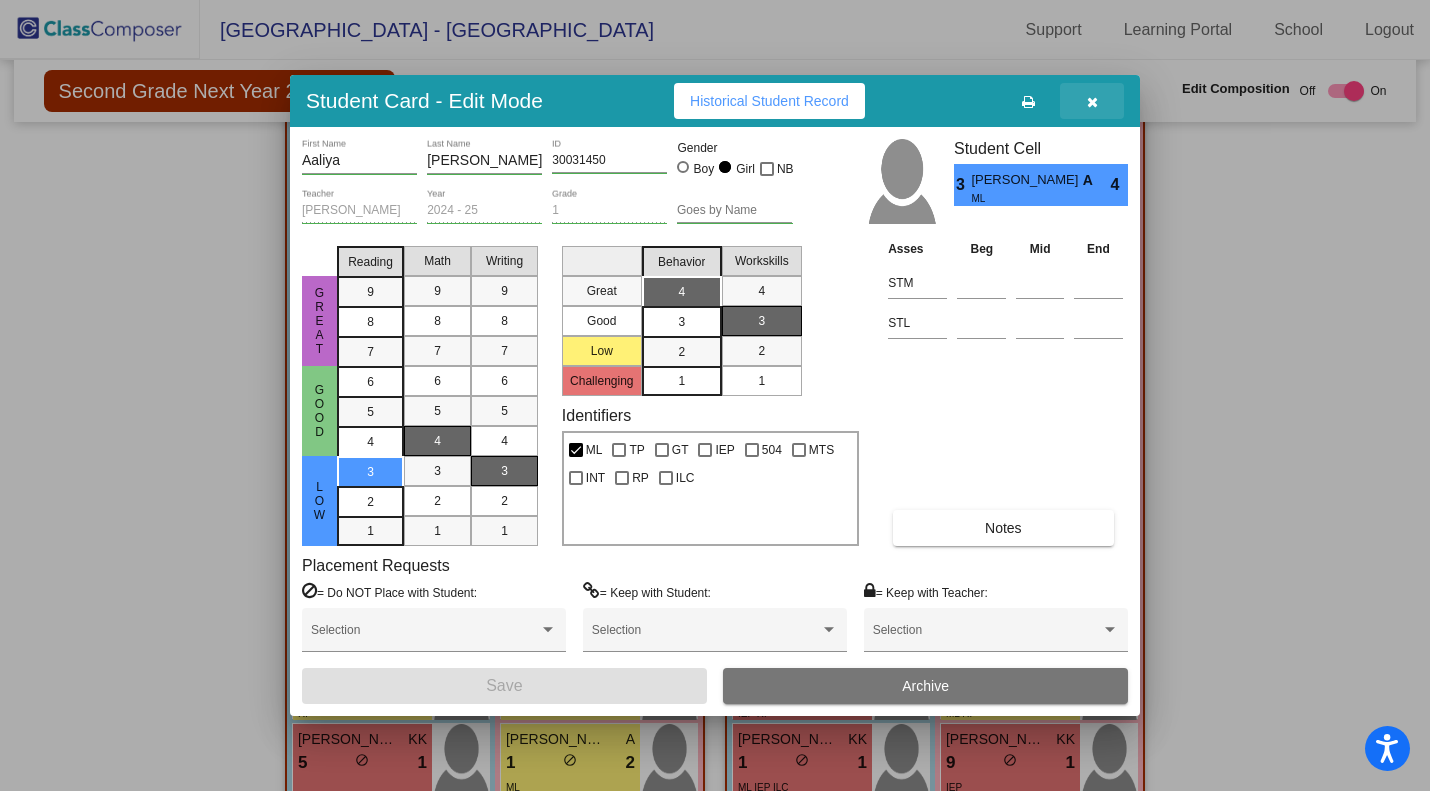 click at bounding box center (1092, 101) 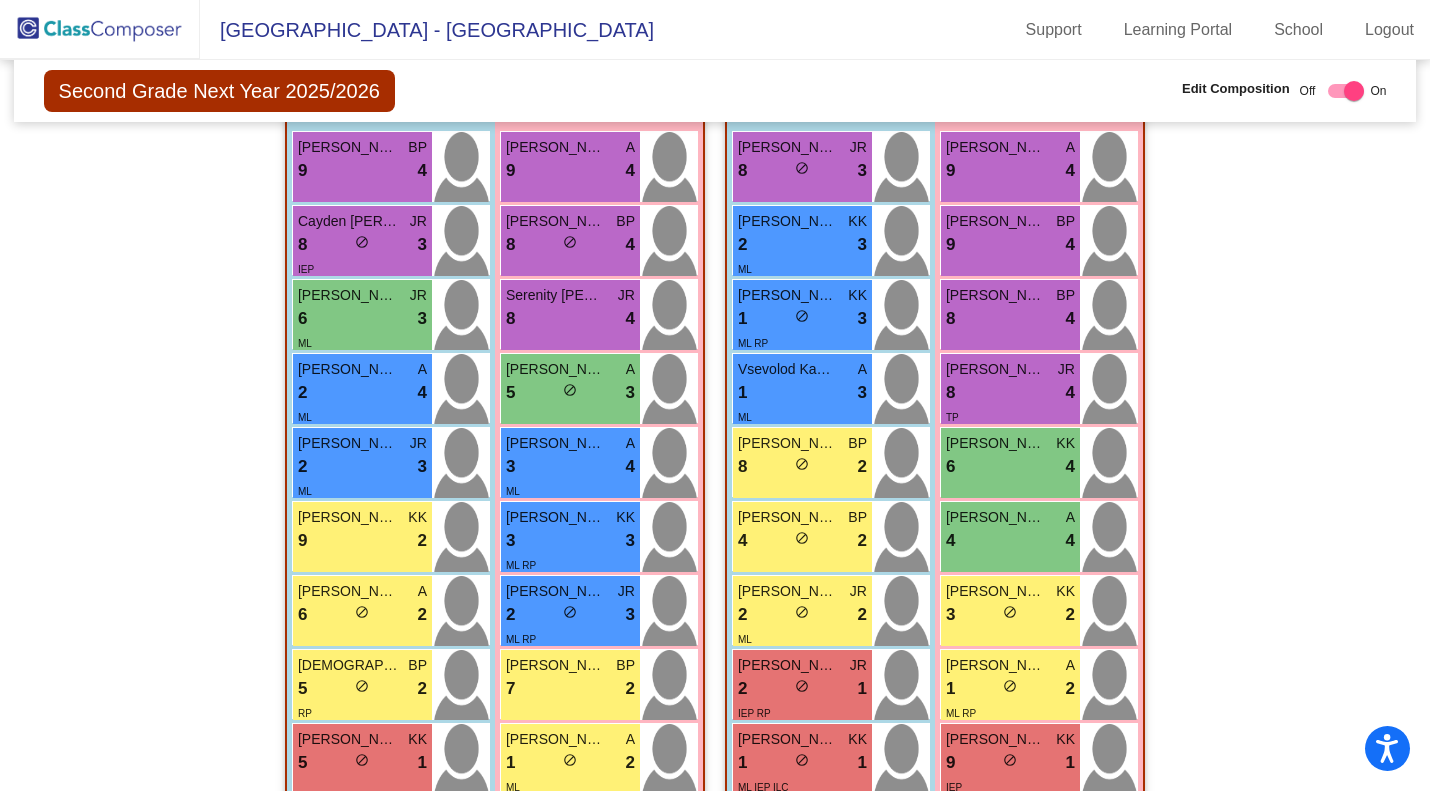 click on "Maria Jose Castillo Reyes" at bounding box center [556, 517] 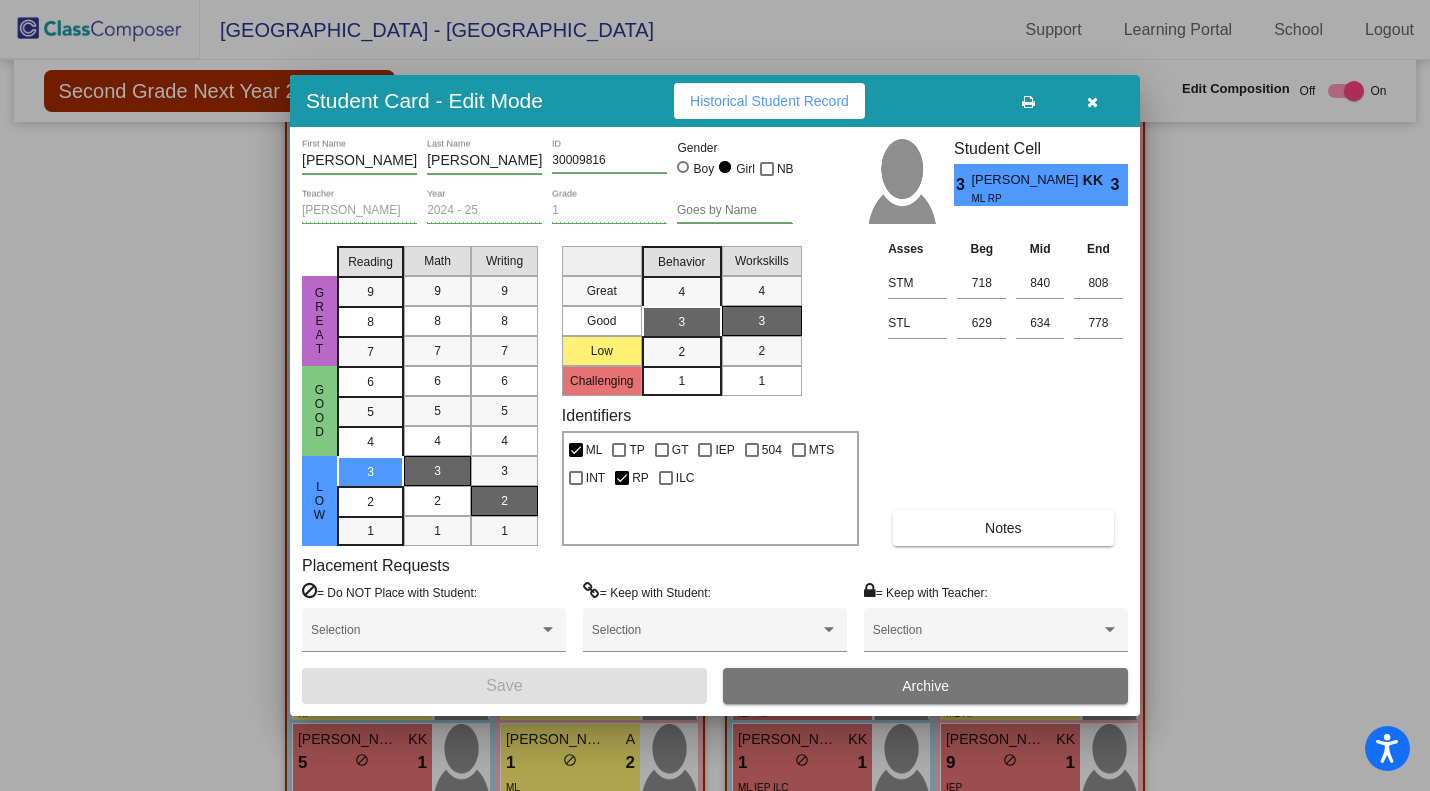 click at bounding box center (1092, 101) 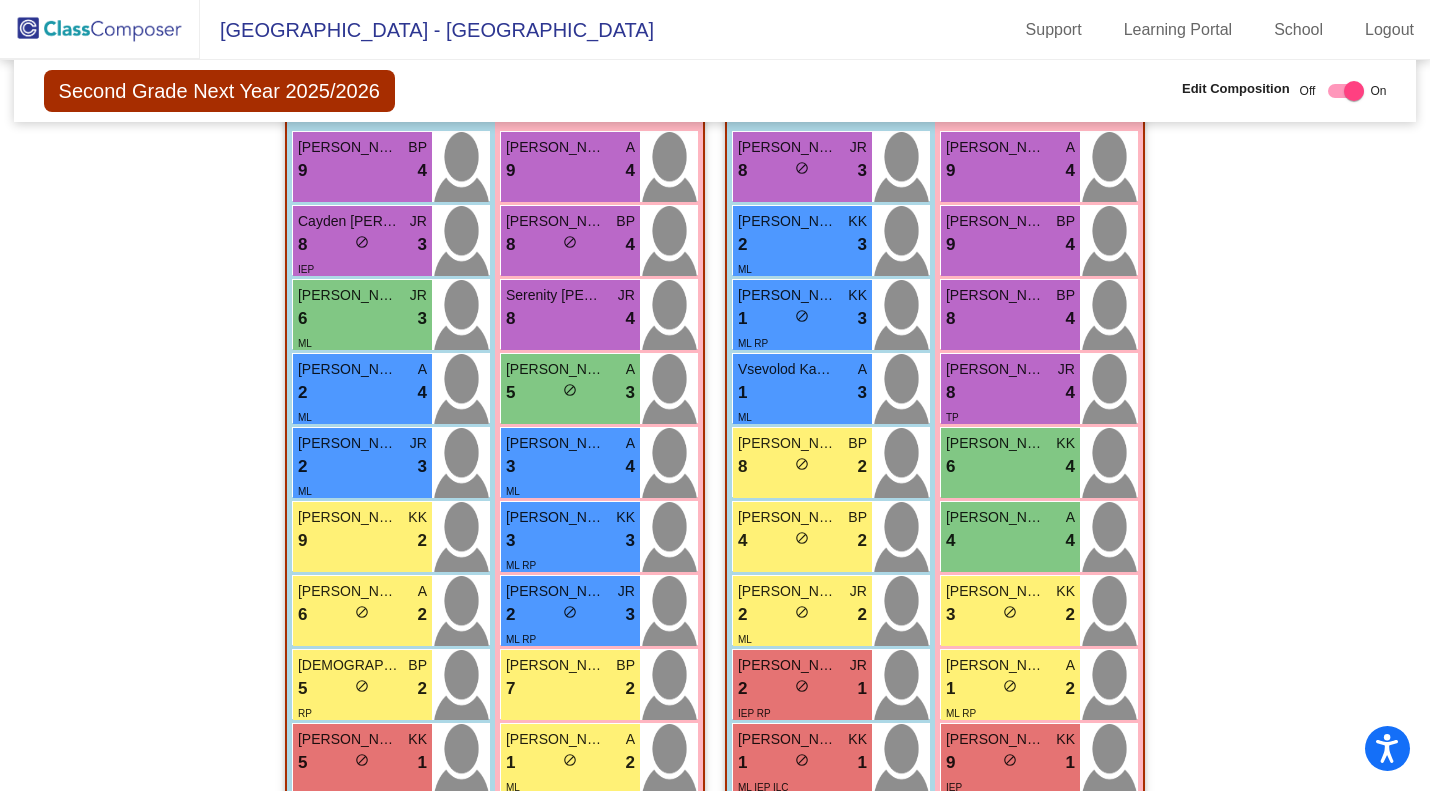 click on "2 lock do_not_disturb_alt 3" at bounding box center [570, 615] 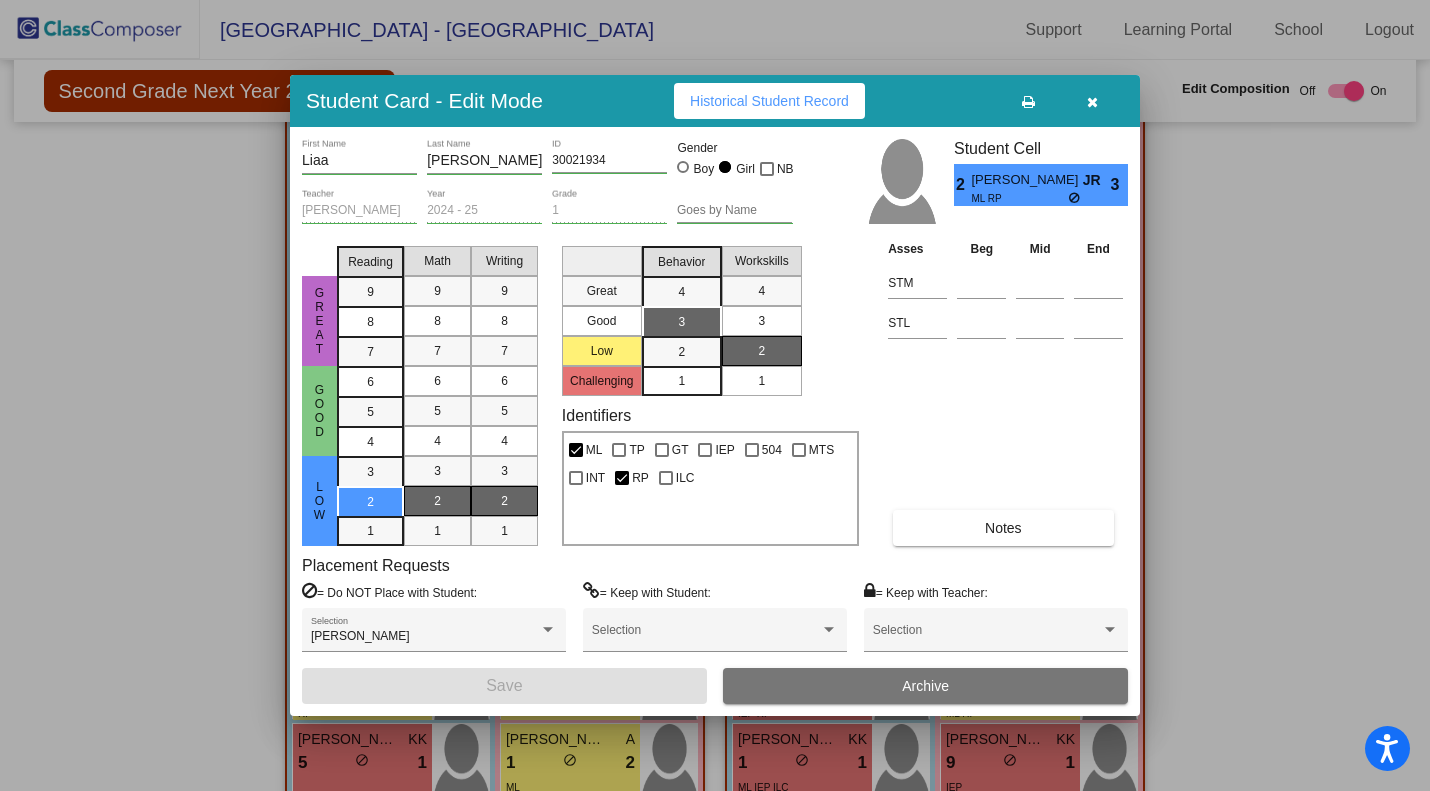 click at bounding box center (1092, 102) 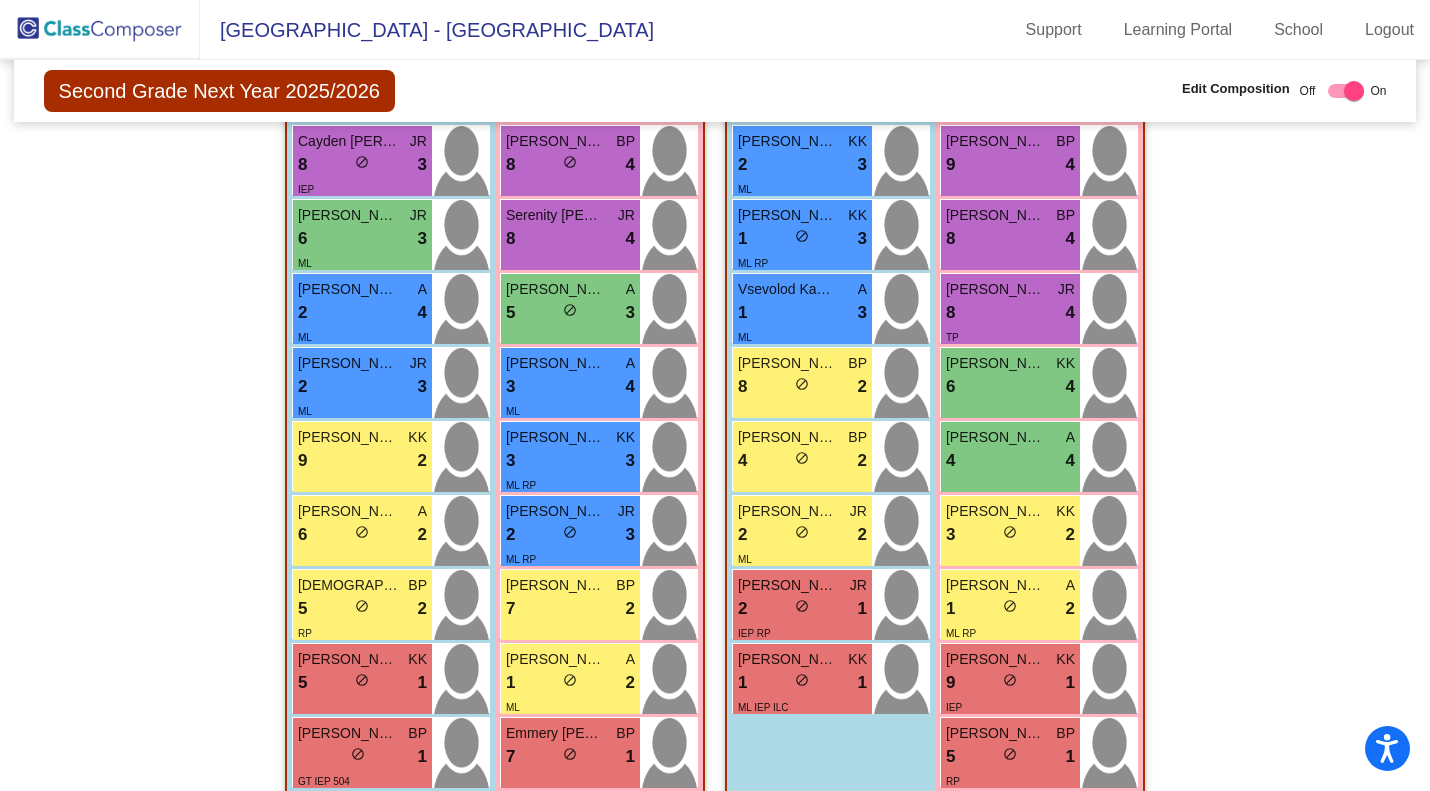 scroll, scrollTop: 1565, scrollLeft: 0, axis: vertical 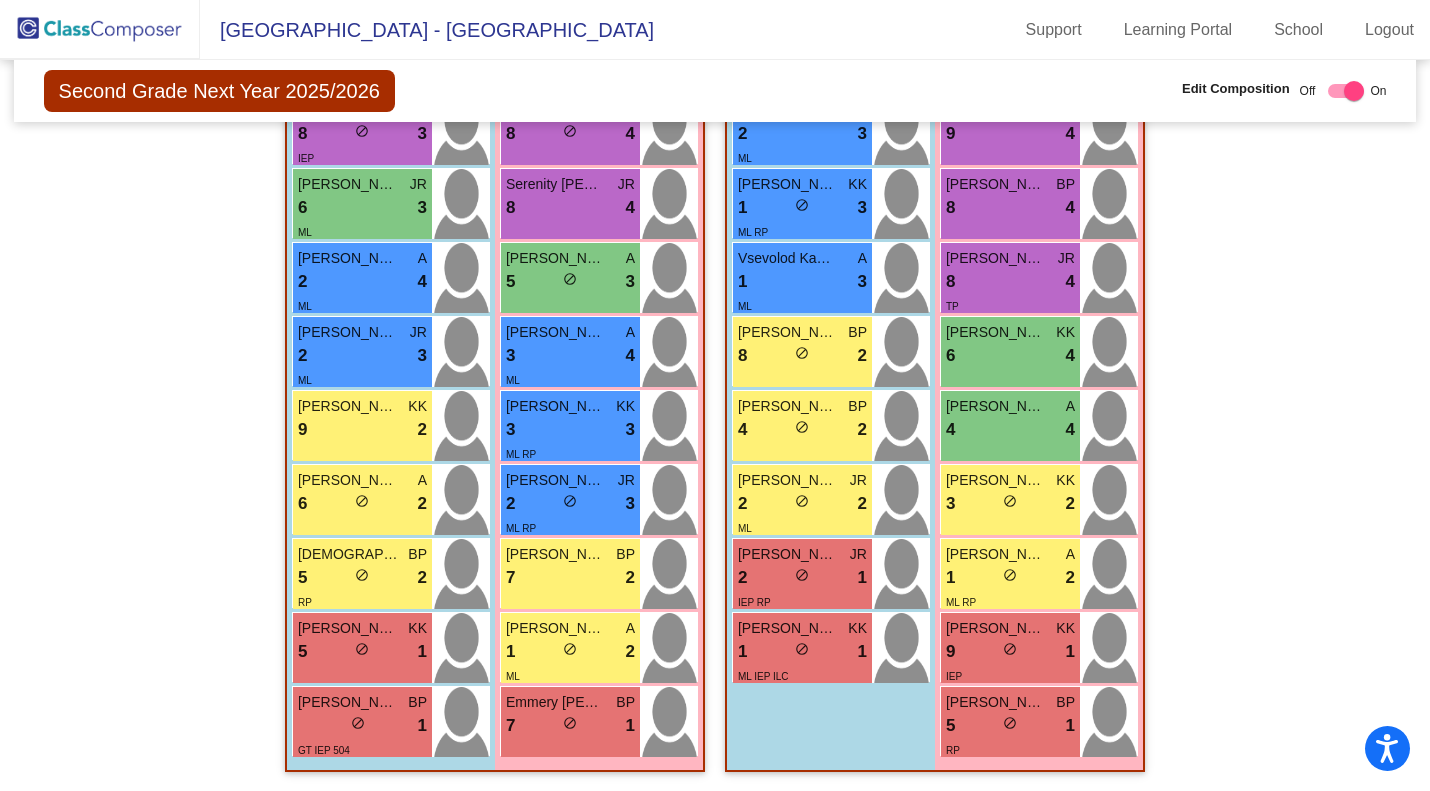 click on "7 lock do_not_disturb_alt 2" at bounding box center (570, 578) 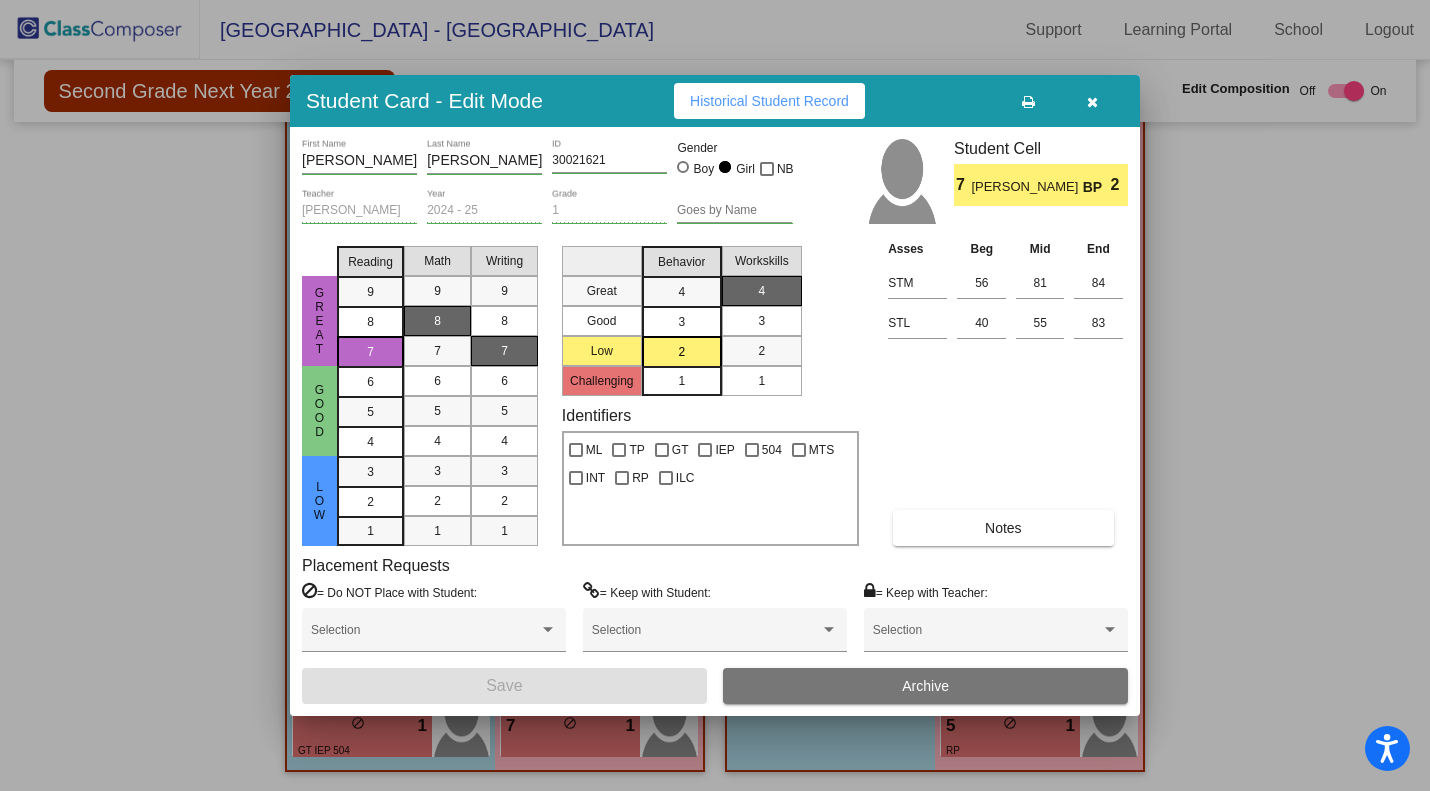 click at bounding box center (1092, 102) 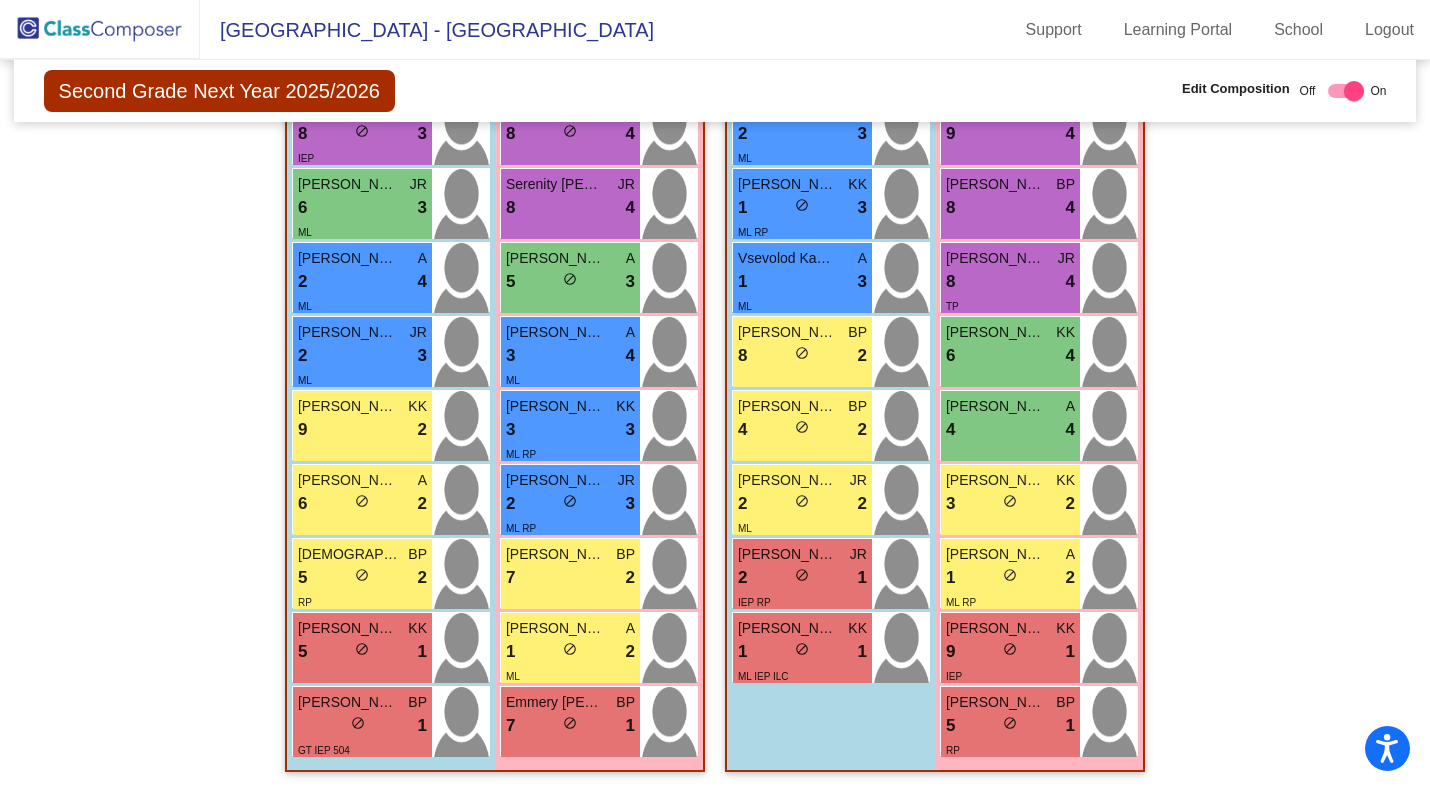 click on "Emmery Willow Nichols" at bounding box center (556, 702) 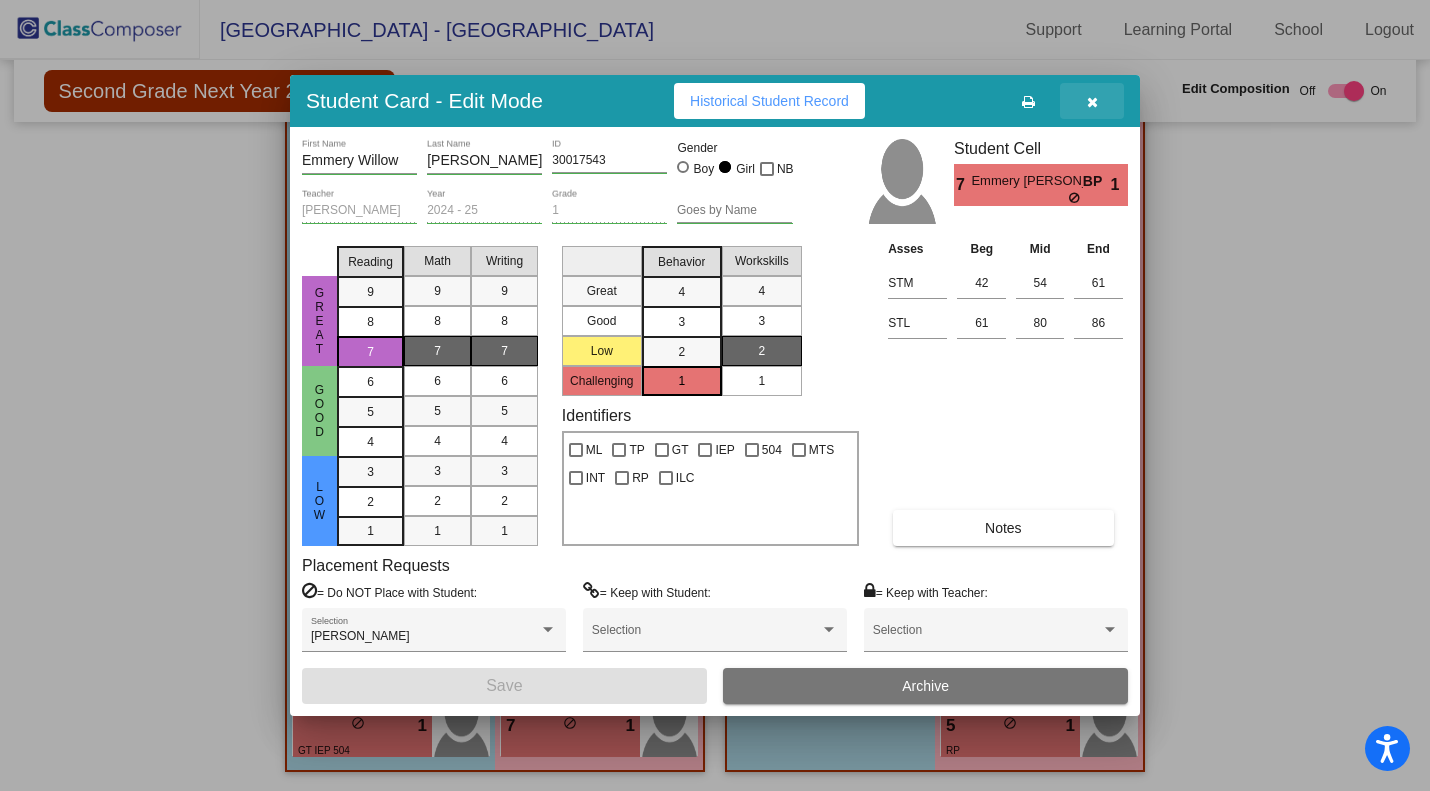 click at bounding box center [1092, 102] 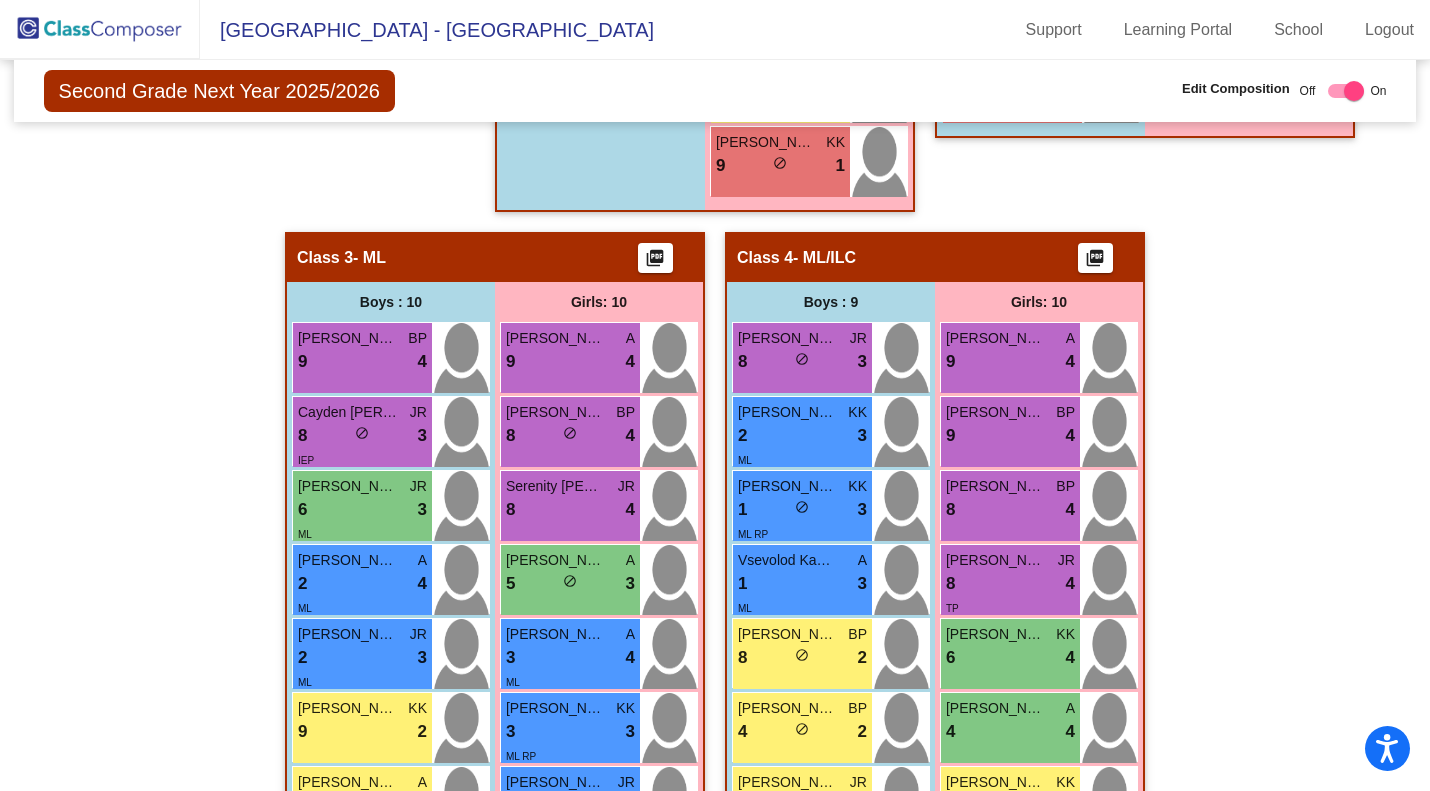 scroll, scrollTop: 1285, scrollLeft: 0, axis: vertical 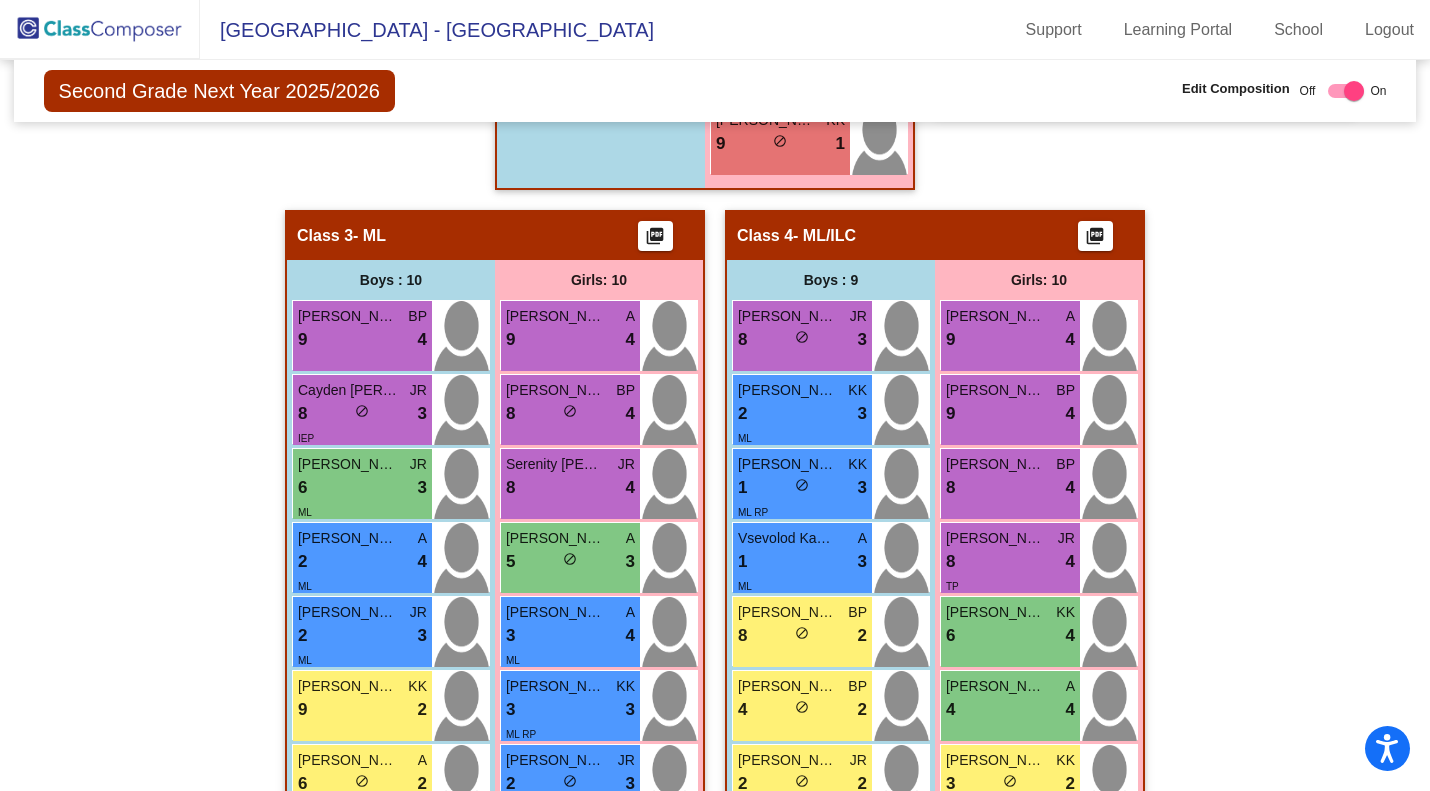 click on "Ezra Anakin Levi Hendrix Gillis" at bounding box center [788, 316] 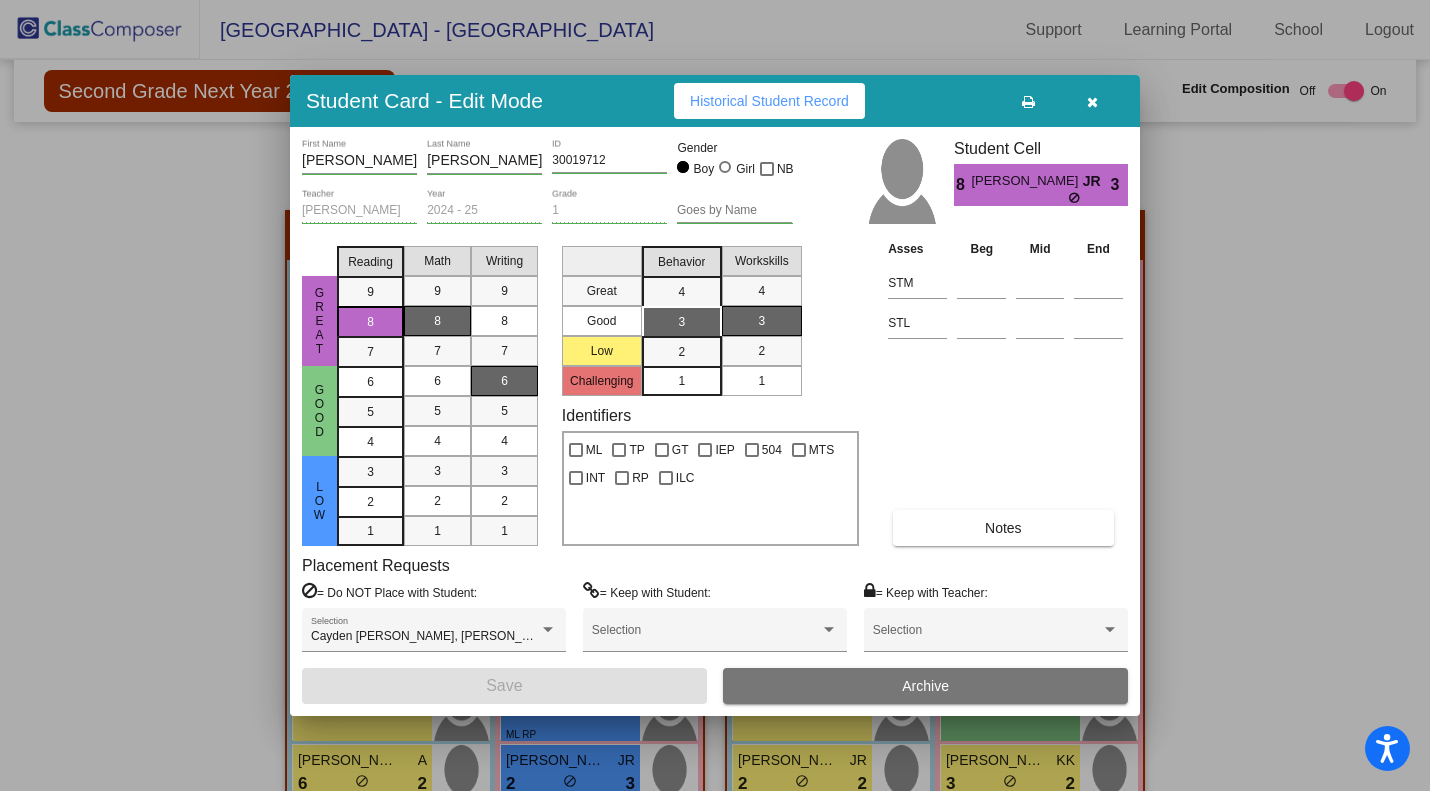 click at bounding box center [1092, 102] 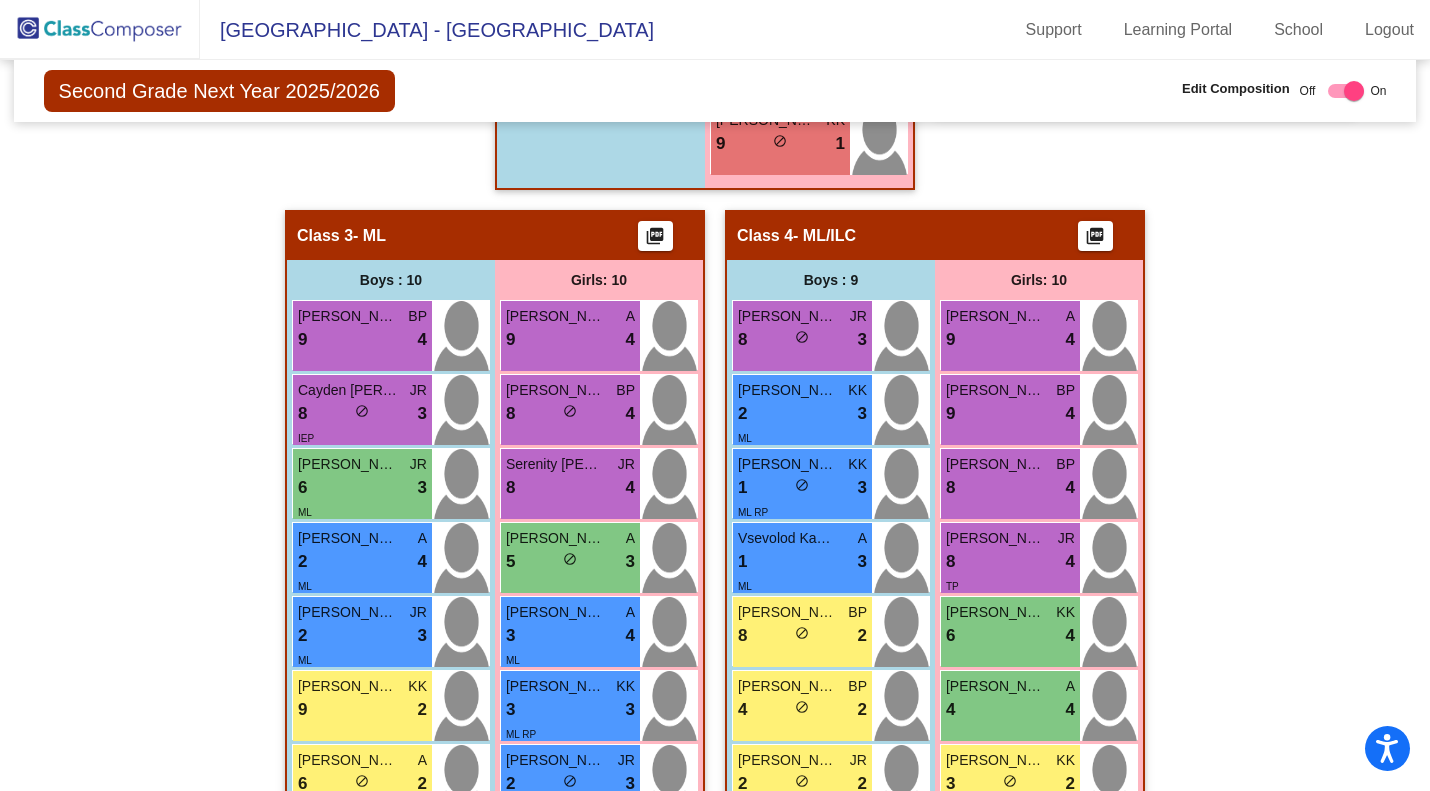 click on "2 lock do_not_disturb_alt 3" at bounding box center [802, 414] 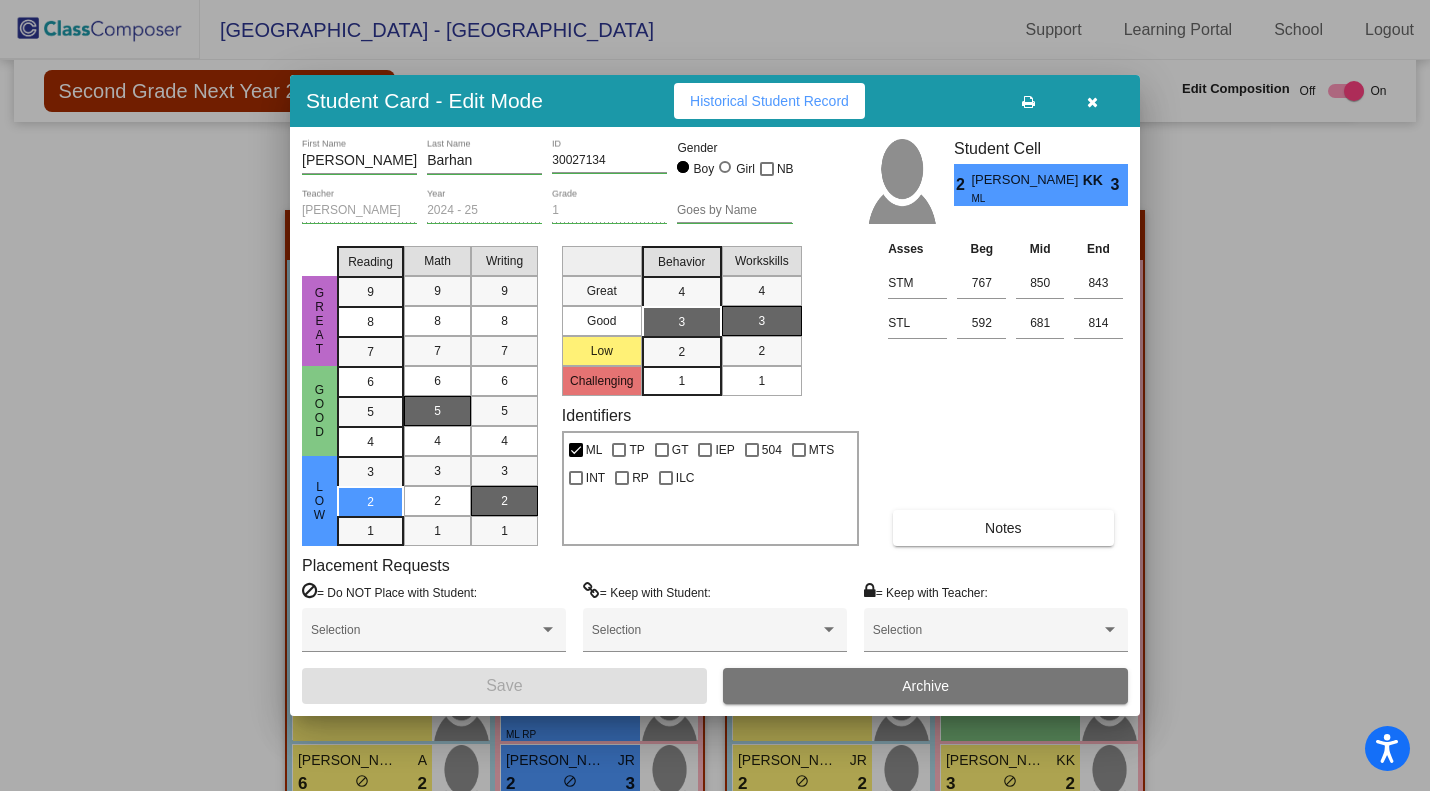 click at bounding box center [1092, 101] 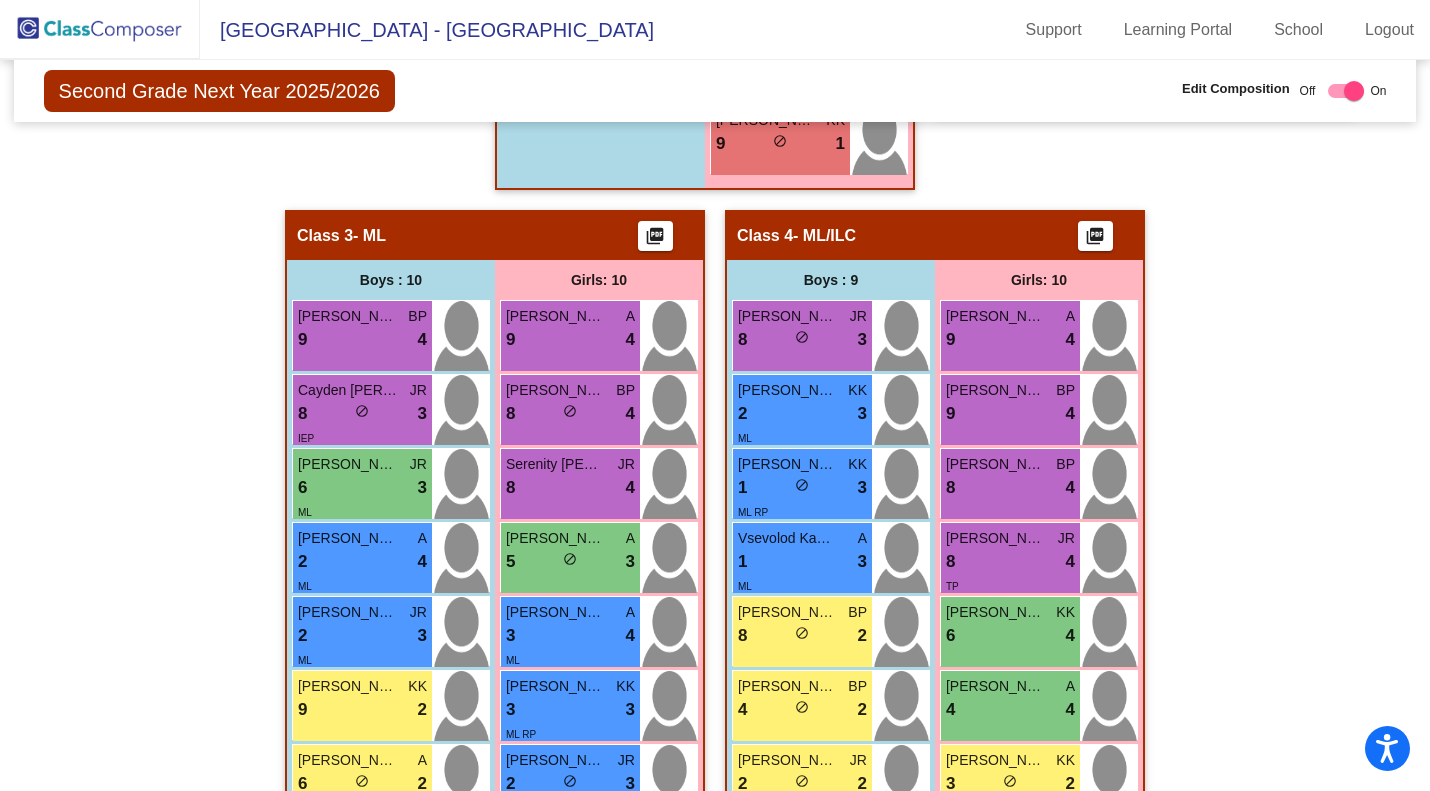click on "8 lock do_not_disturb_alt 2" at bounding box center (802, 636) 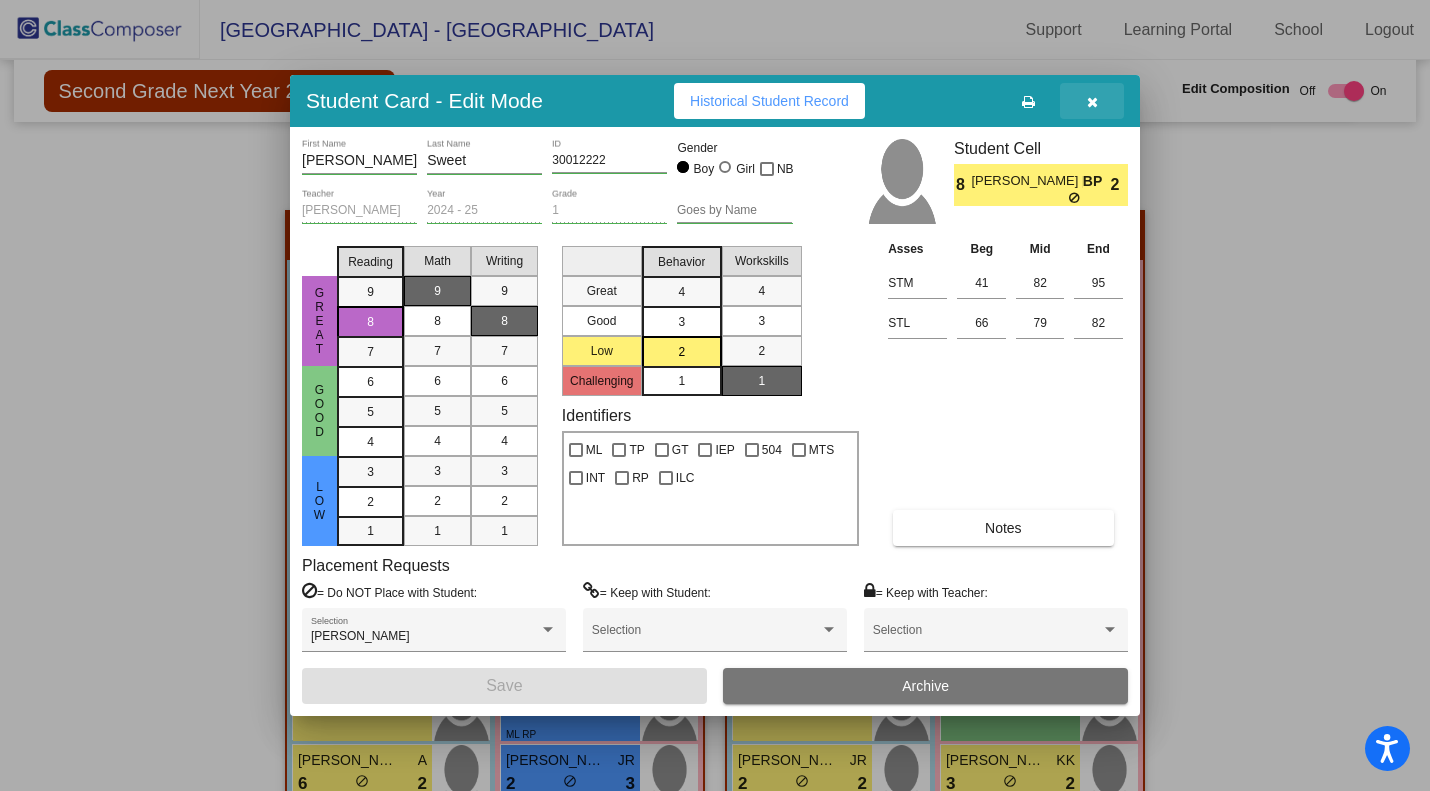 click at bounding box center [1092, 102] 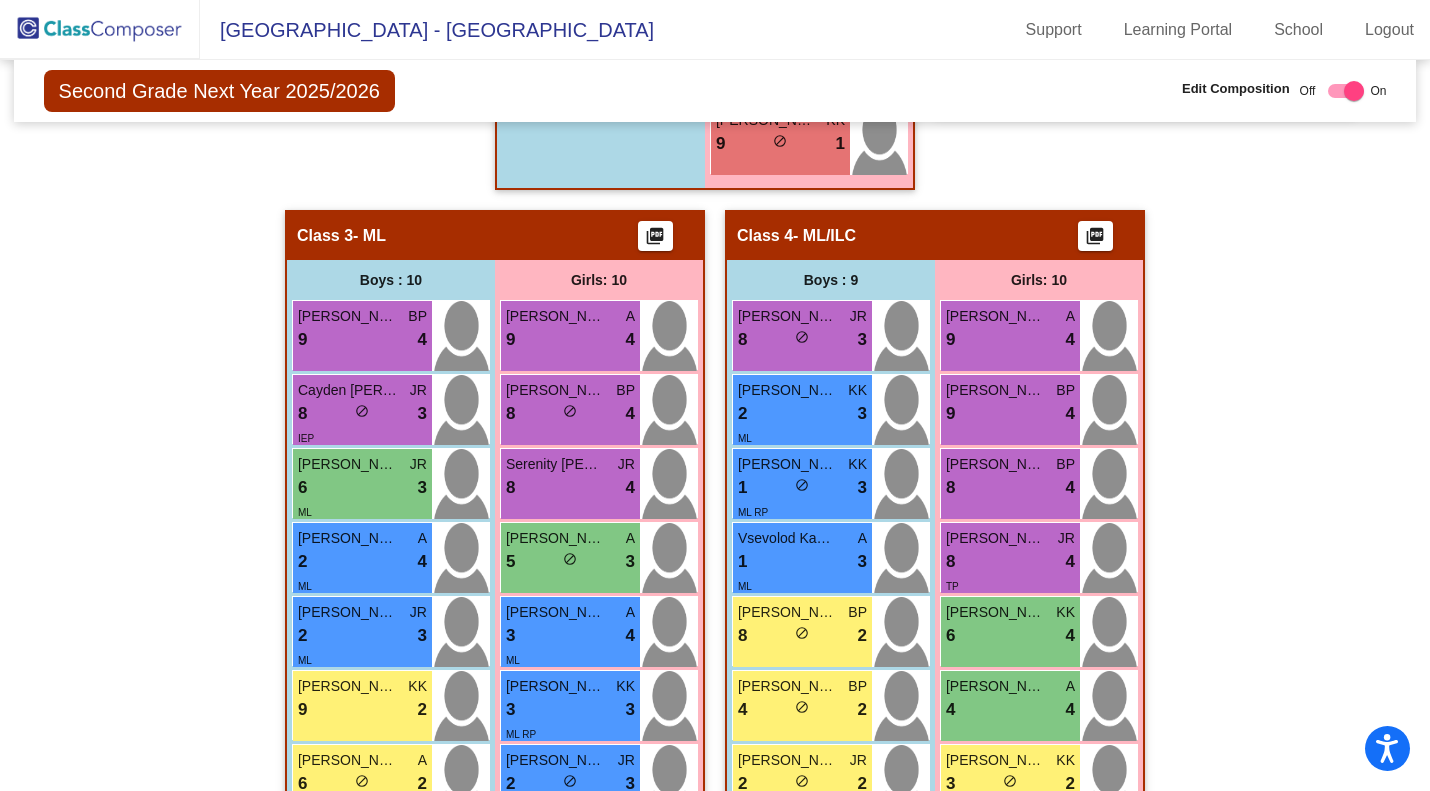 drag, startPoint x: 1426, startPoint y: 496, endPoint x: 1368, endPoint y: 577, distance: 99.62429 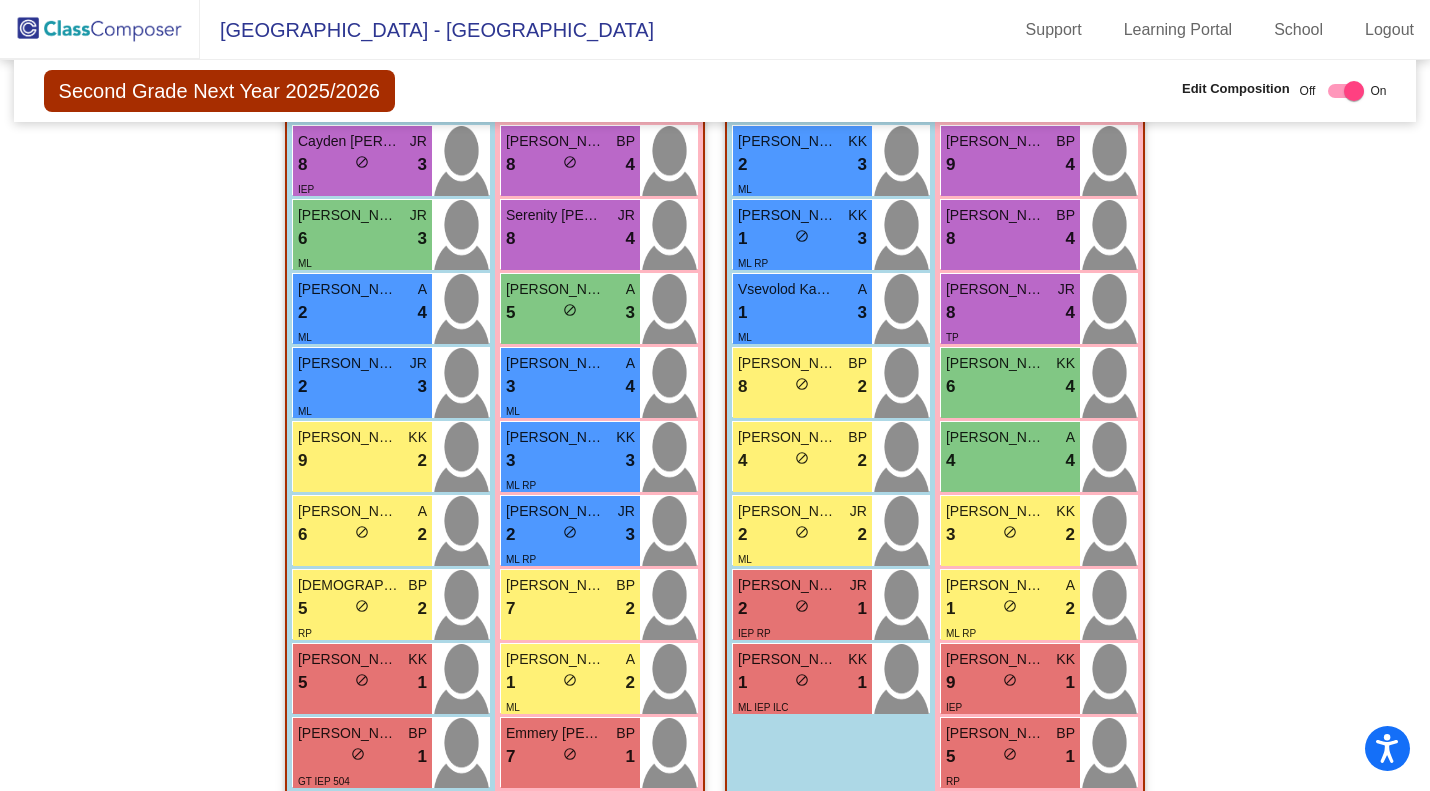 scroll, scrollTop: 1539, scrollLeft: 0, axis: vertical 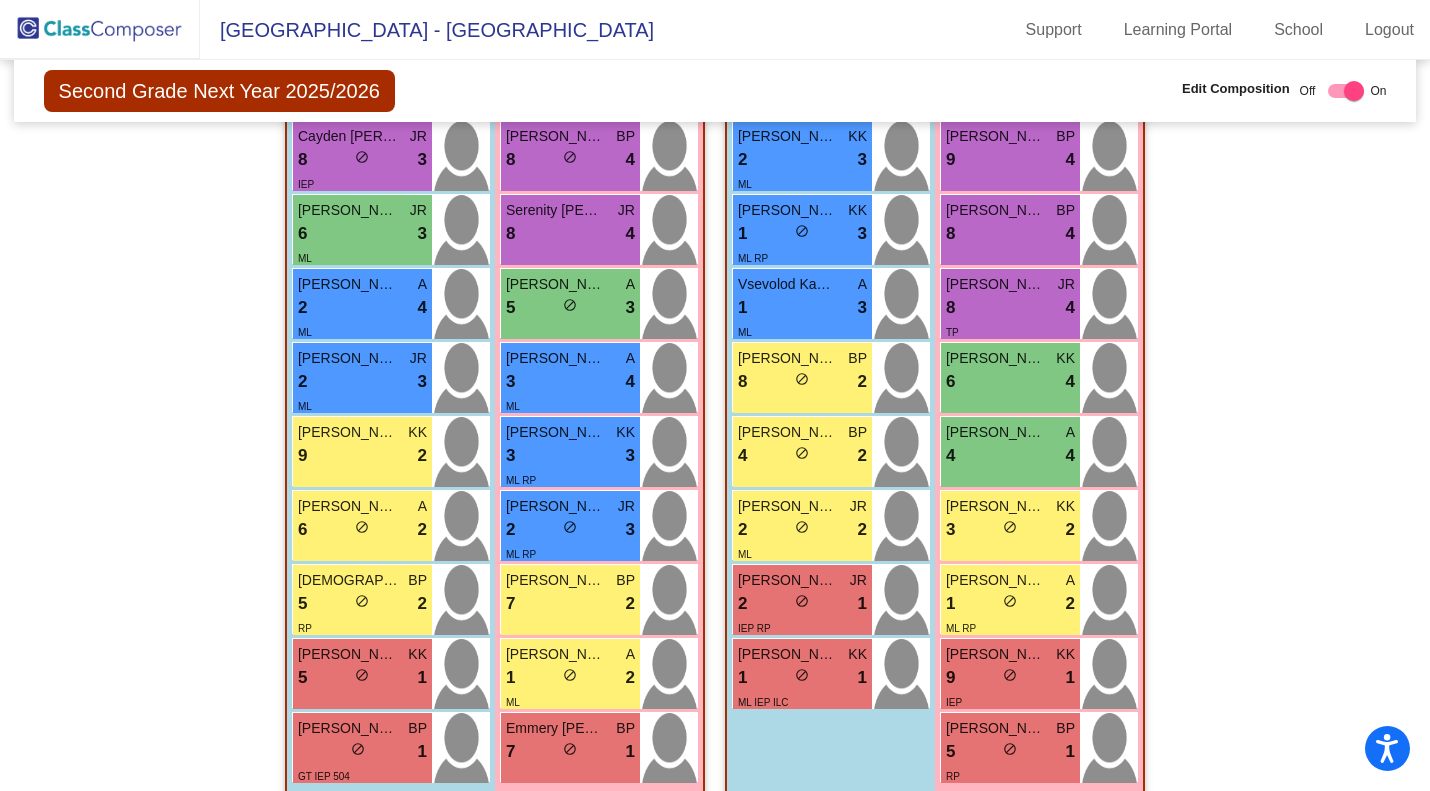 click on "4 lock do_not_disturb_alt 2" at bounding box center [802, 456] 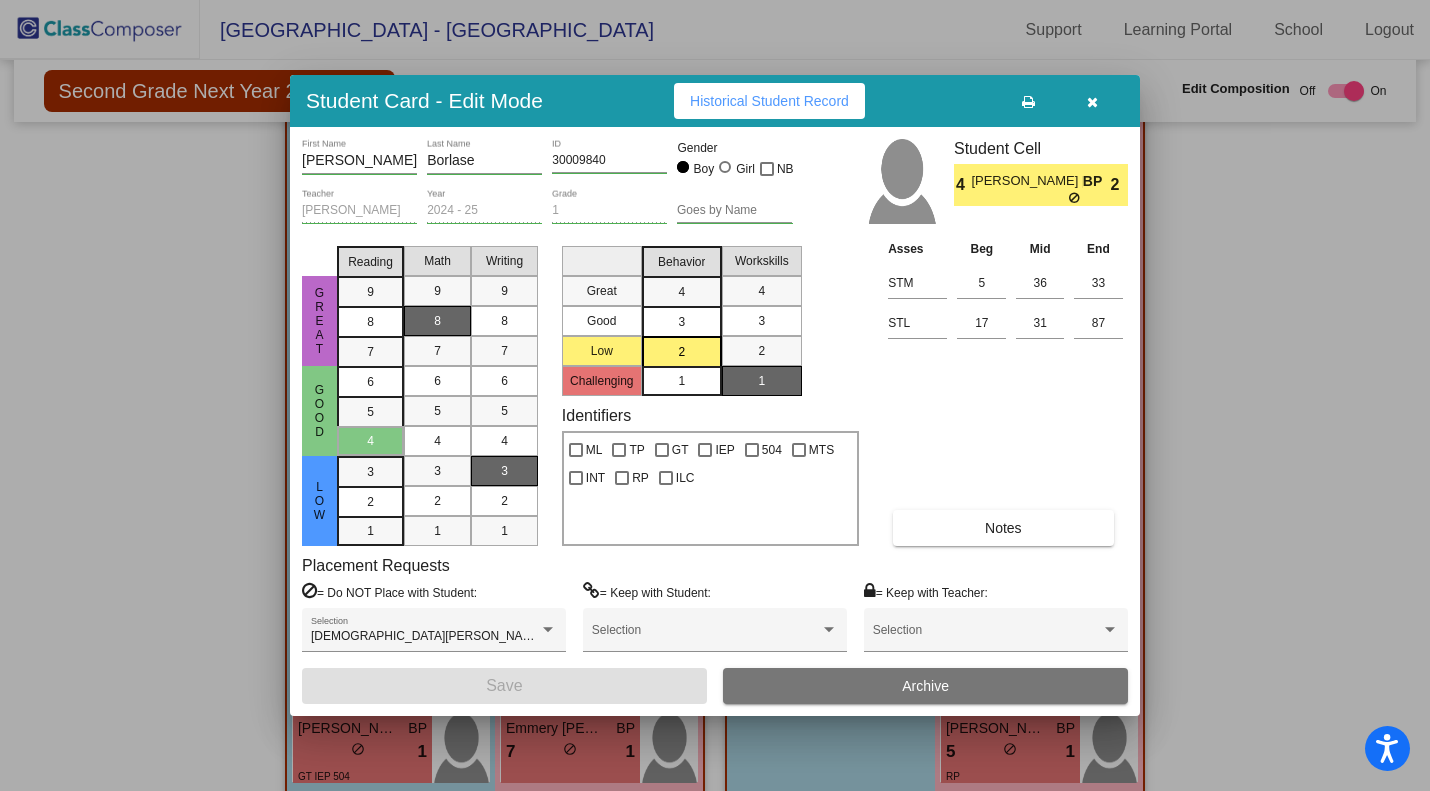 click at bounding box center (1092, 101) 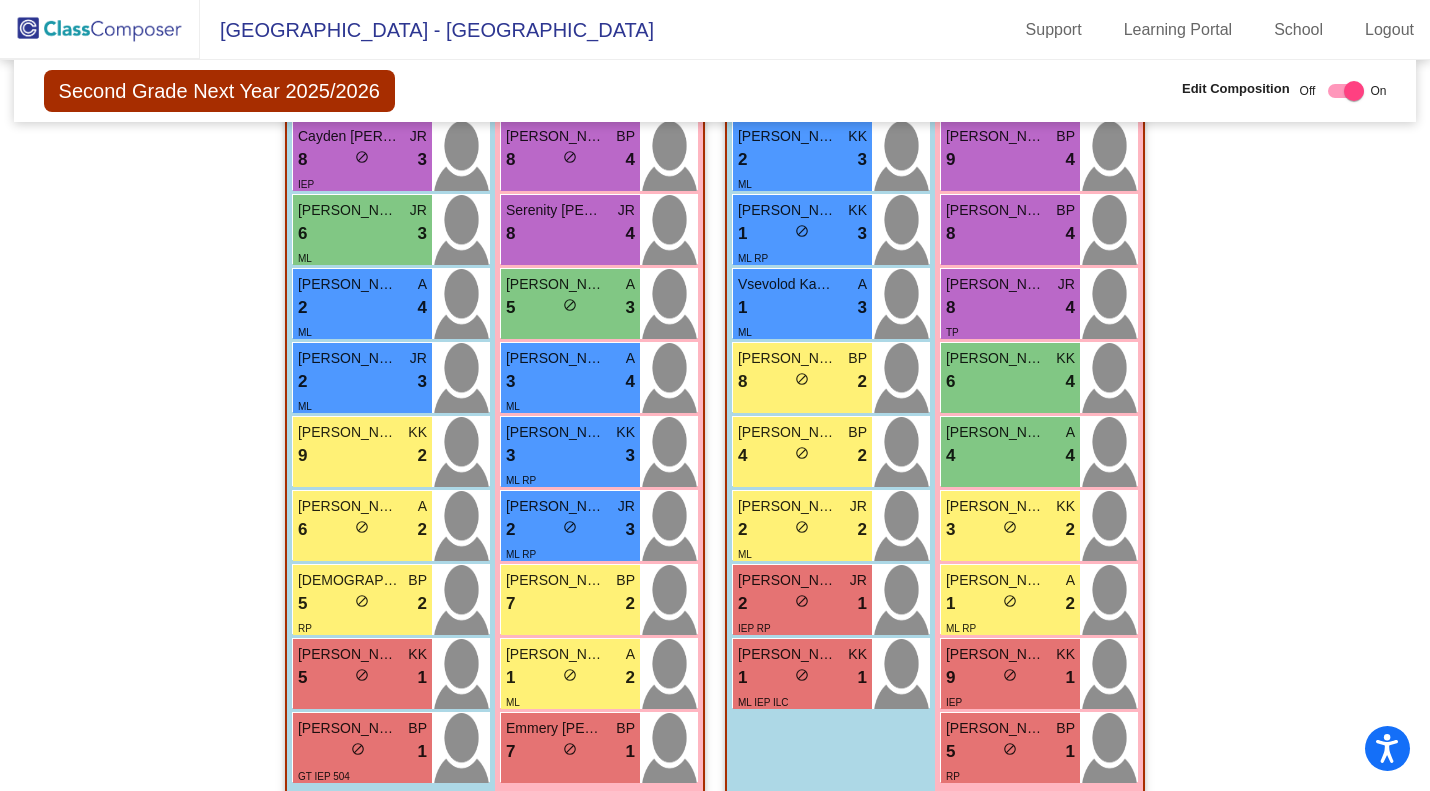 click on "Jasson Rostran Amaya" at bounding box center [788, 506] 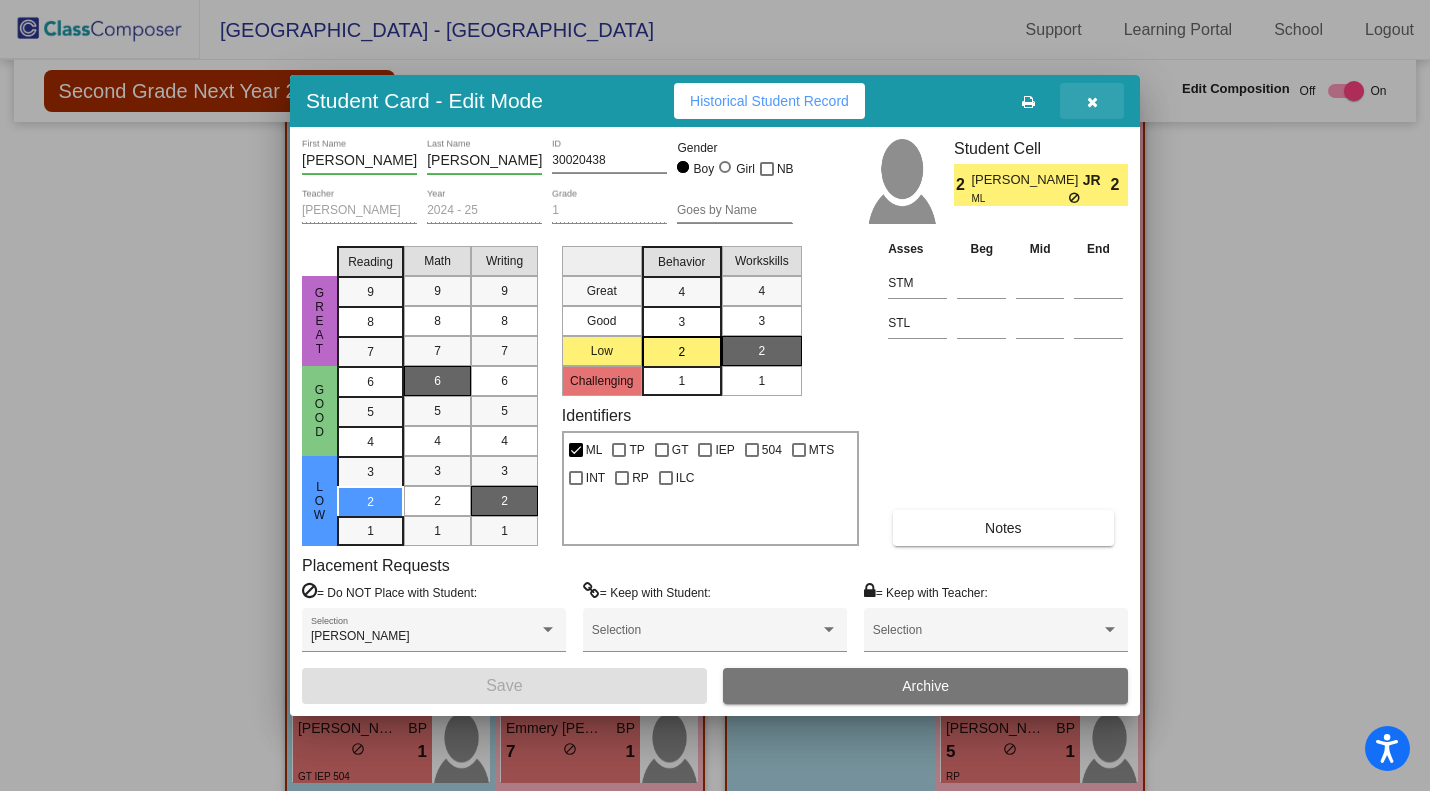 click at bounding box center (1092, 101) 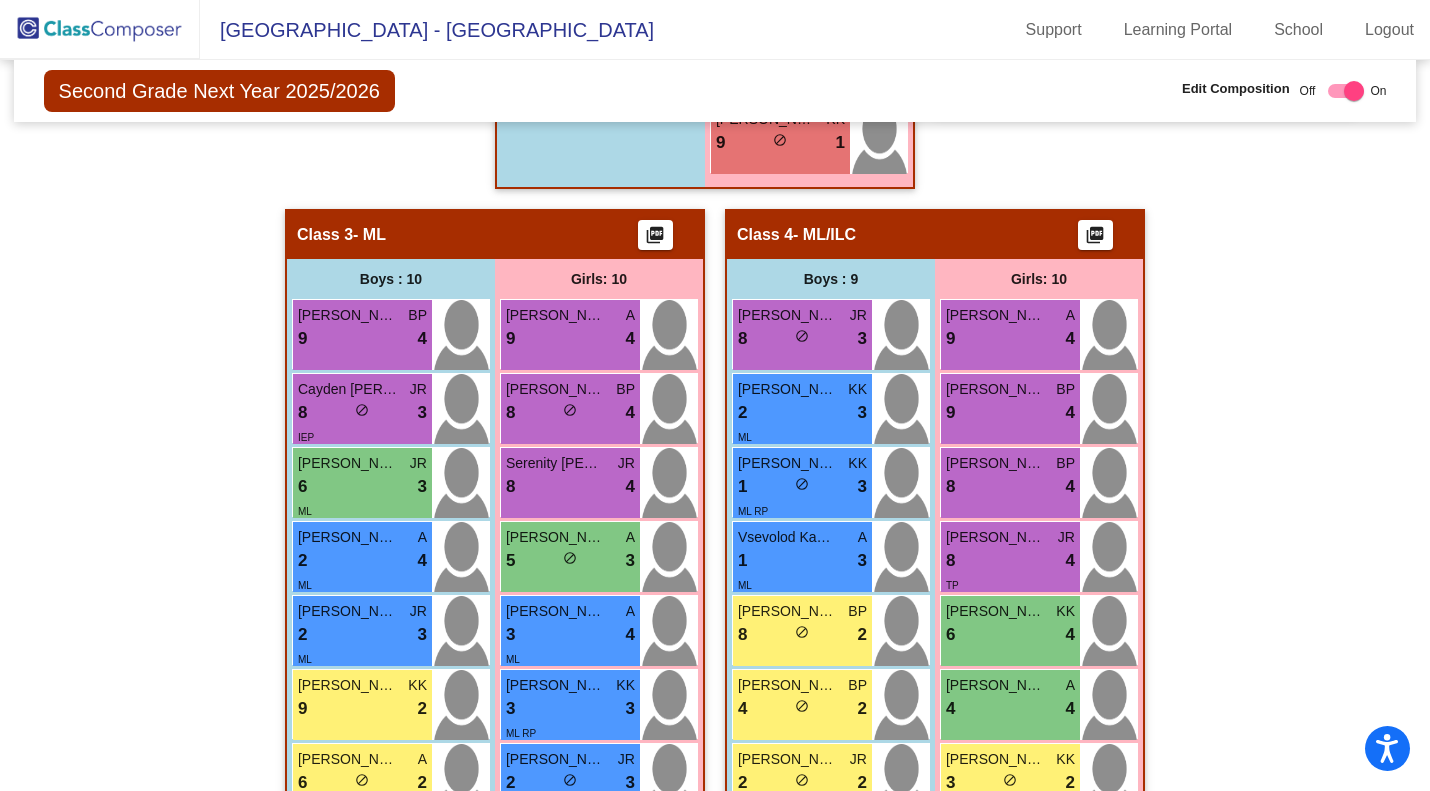 scroll, scrollTop: 1296, scrollLeft: 0, axis: vertical 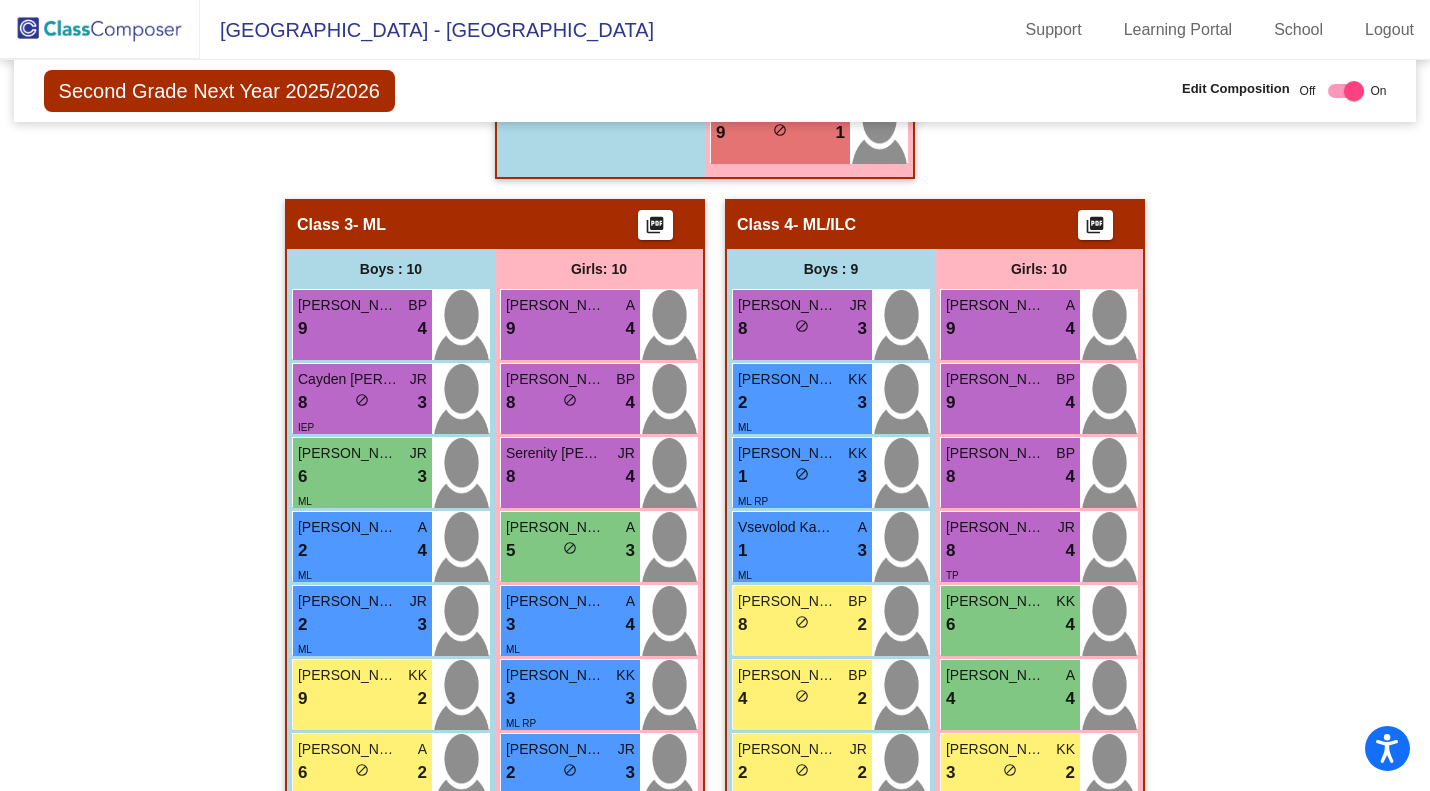 click on "9 lock do_not_disturb_alt 4" at bounding box center (1010, 329) 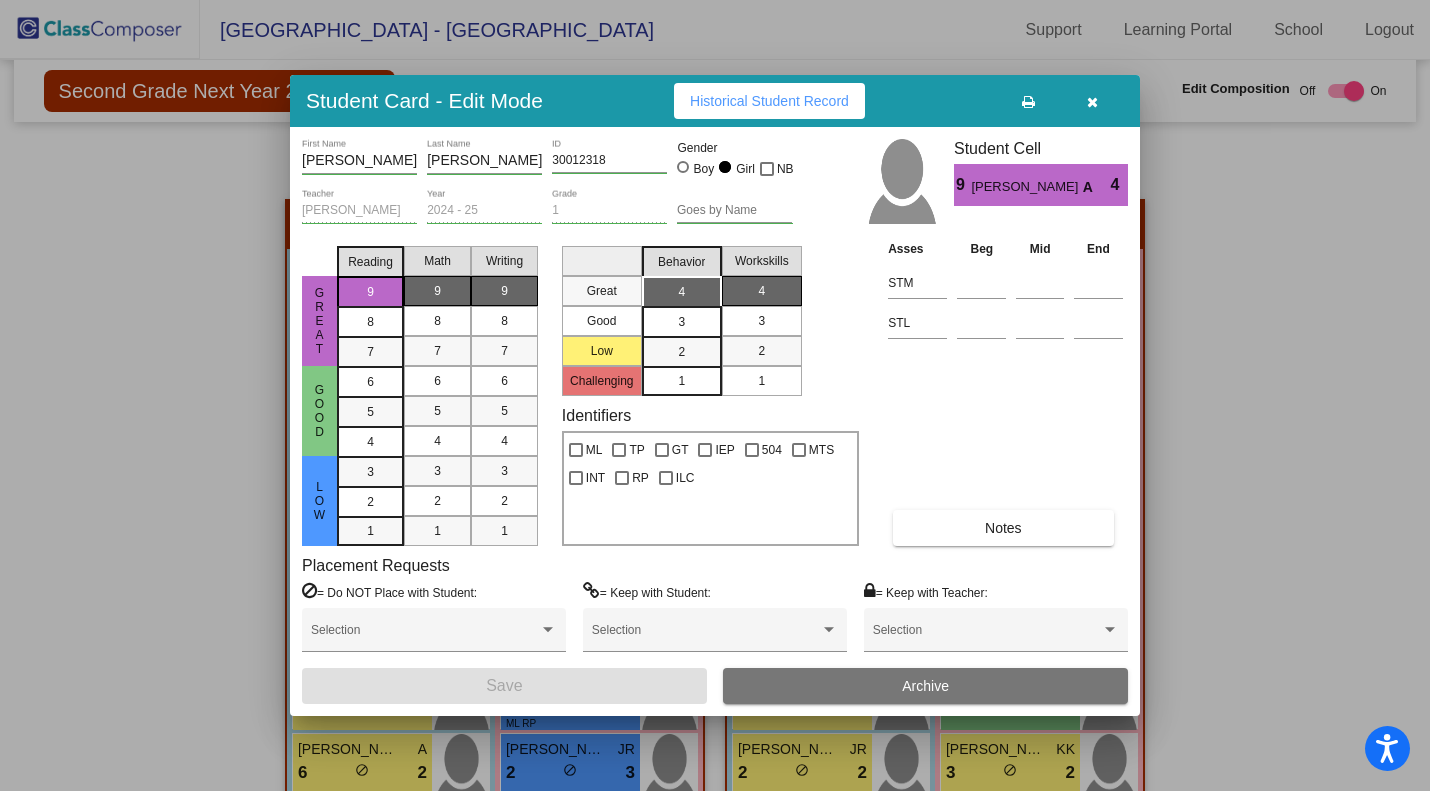 click at bounding box center (1092, 101) 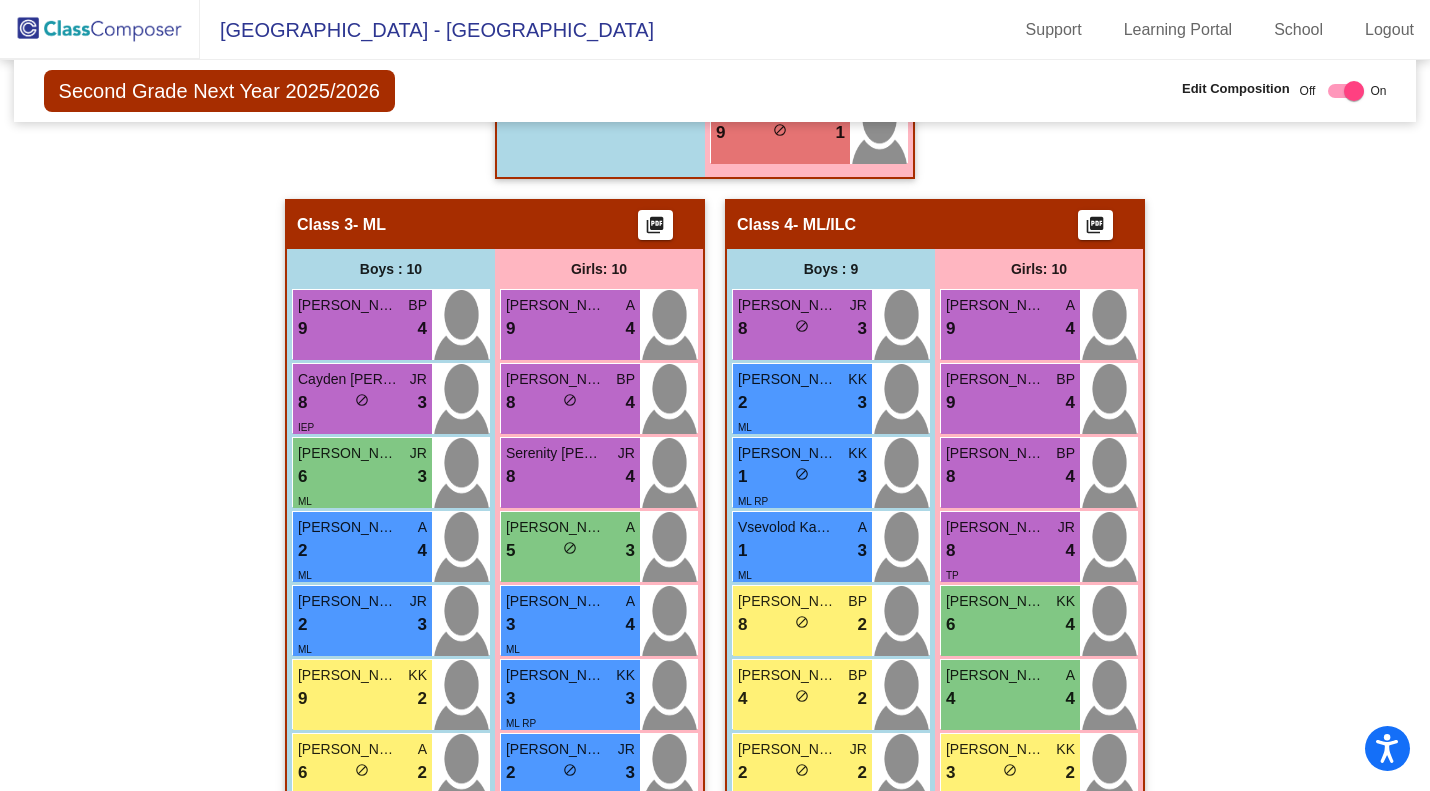 click on "9 lock do_not_disturb_alt 4" at bounding box center (1010, 403) 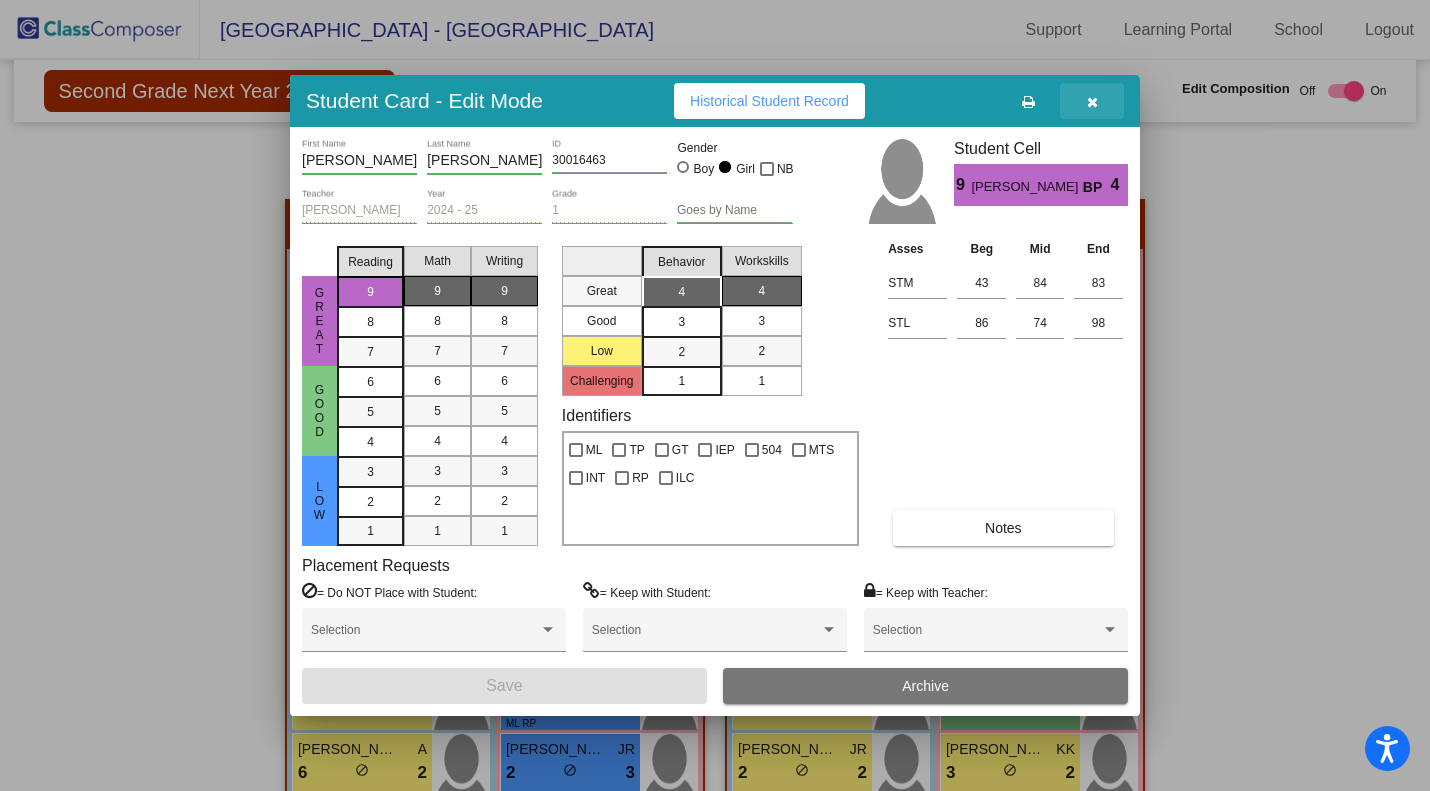 click at bounding box center [1092, 101] 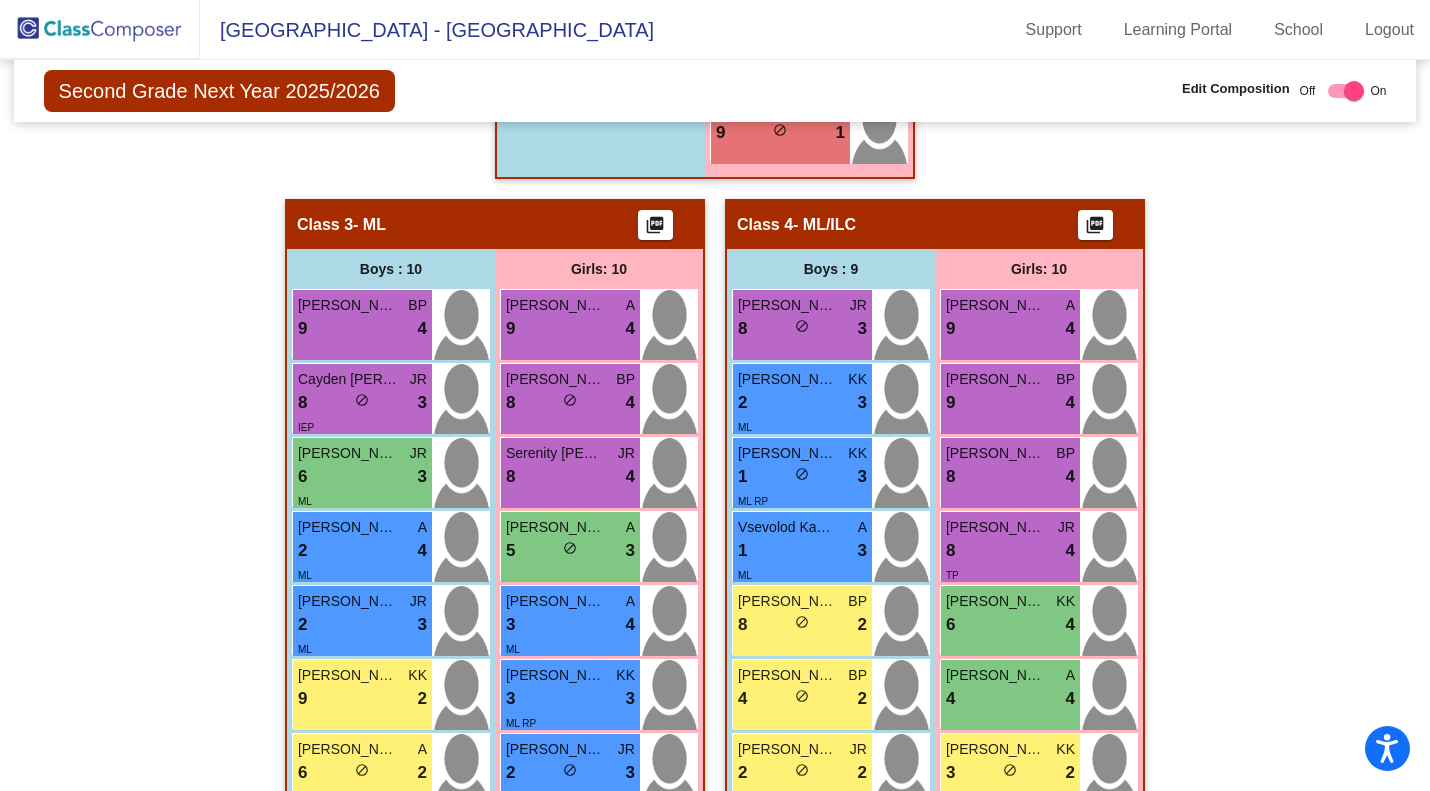 click on "8 lock do_not_disturb_alt 4" at bounding box center [1010, 477] 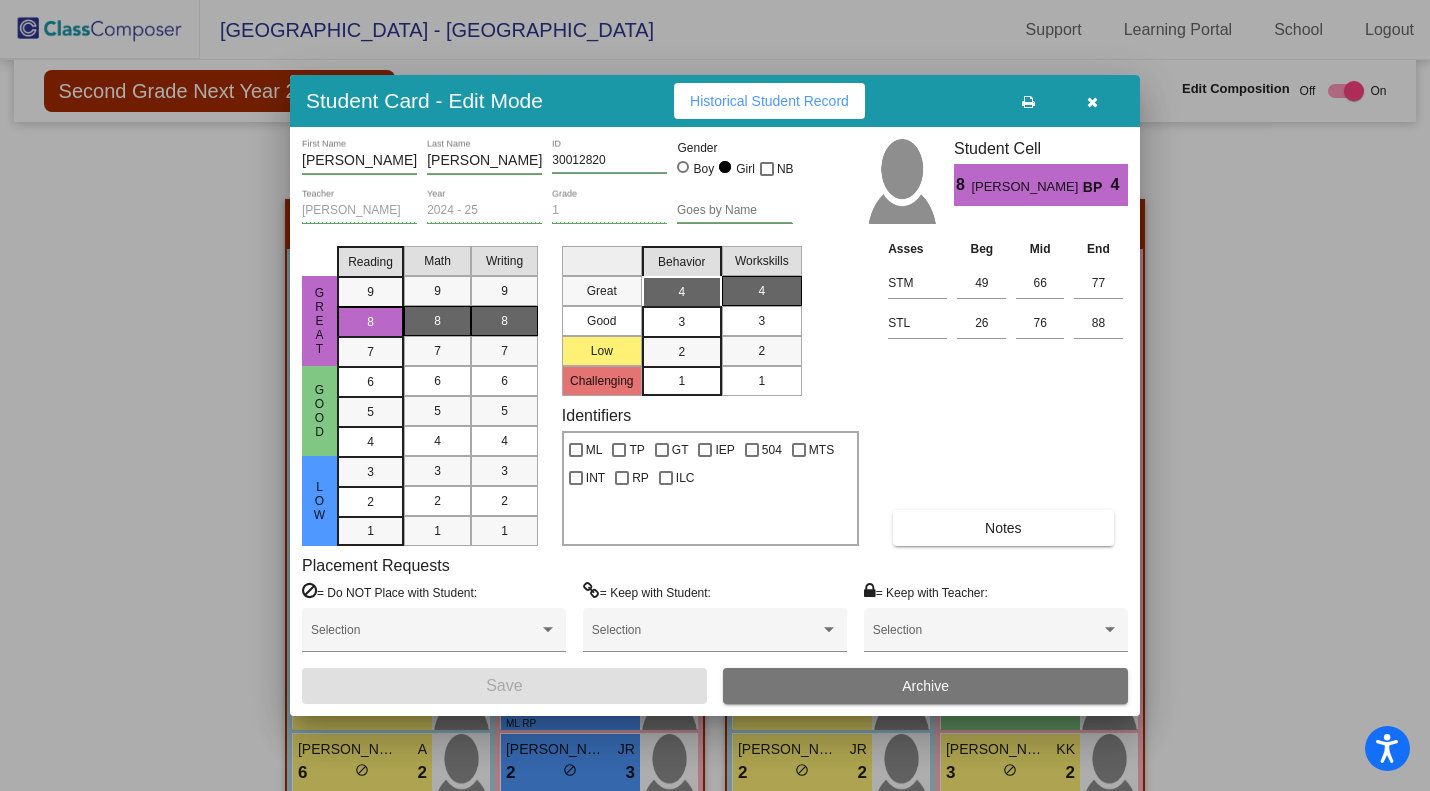 click at bounding box center (1092, 102) 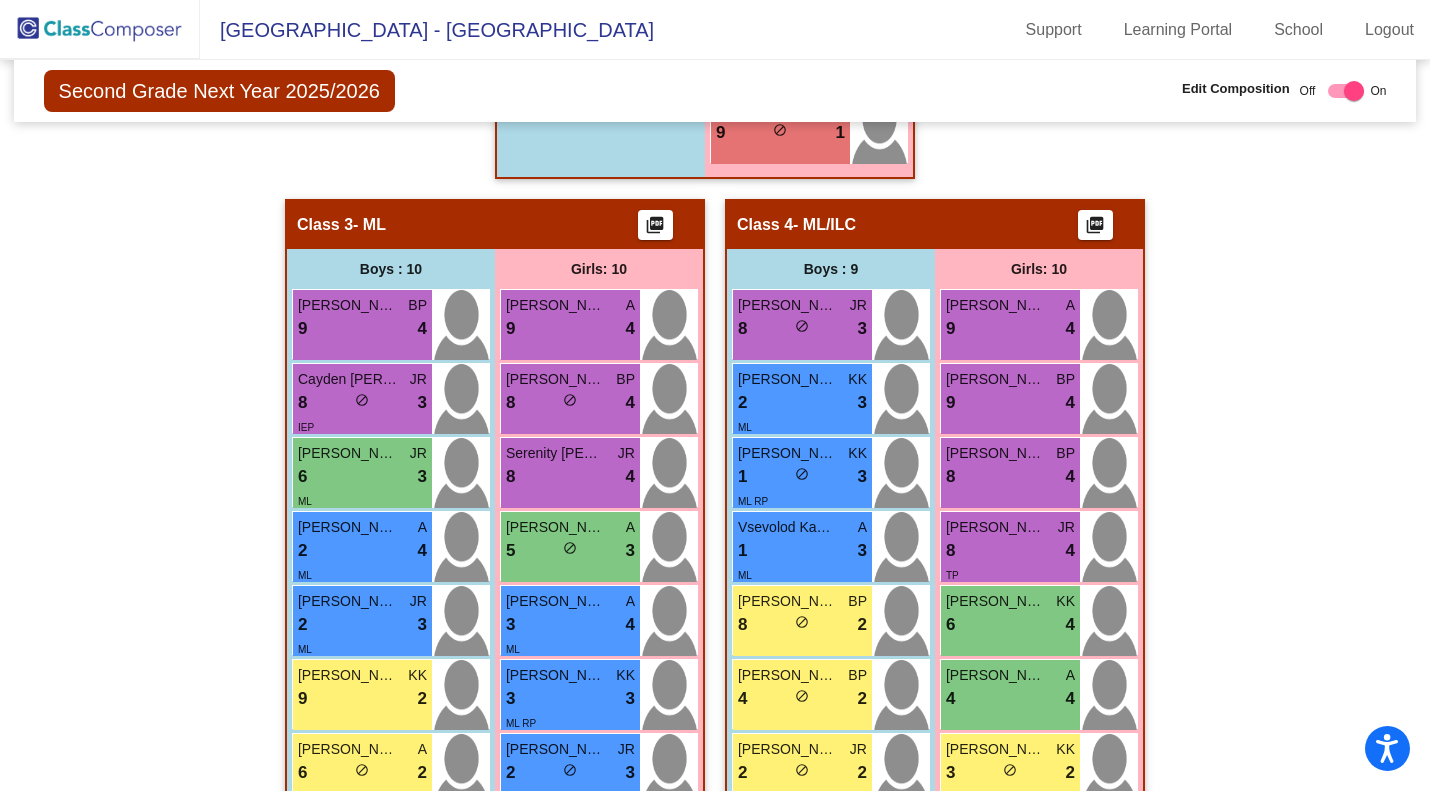 click on "8 lock do_not_disturb_alt 4" at bounding box center (1010, 551) 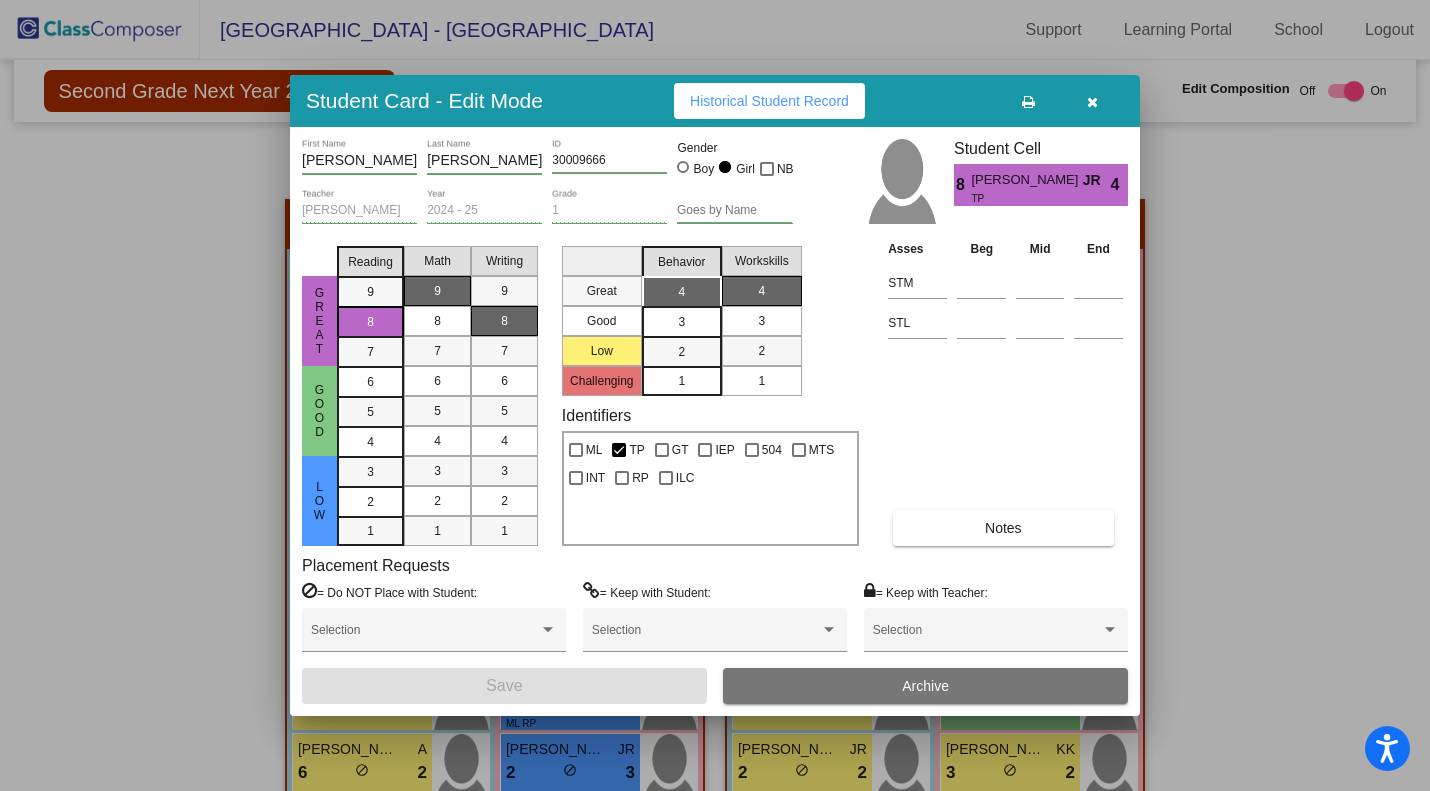 click at bounding box center (1092, 102) 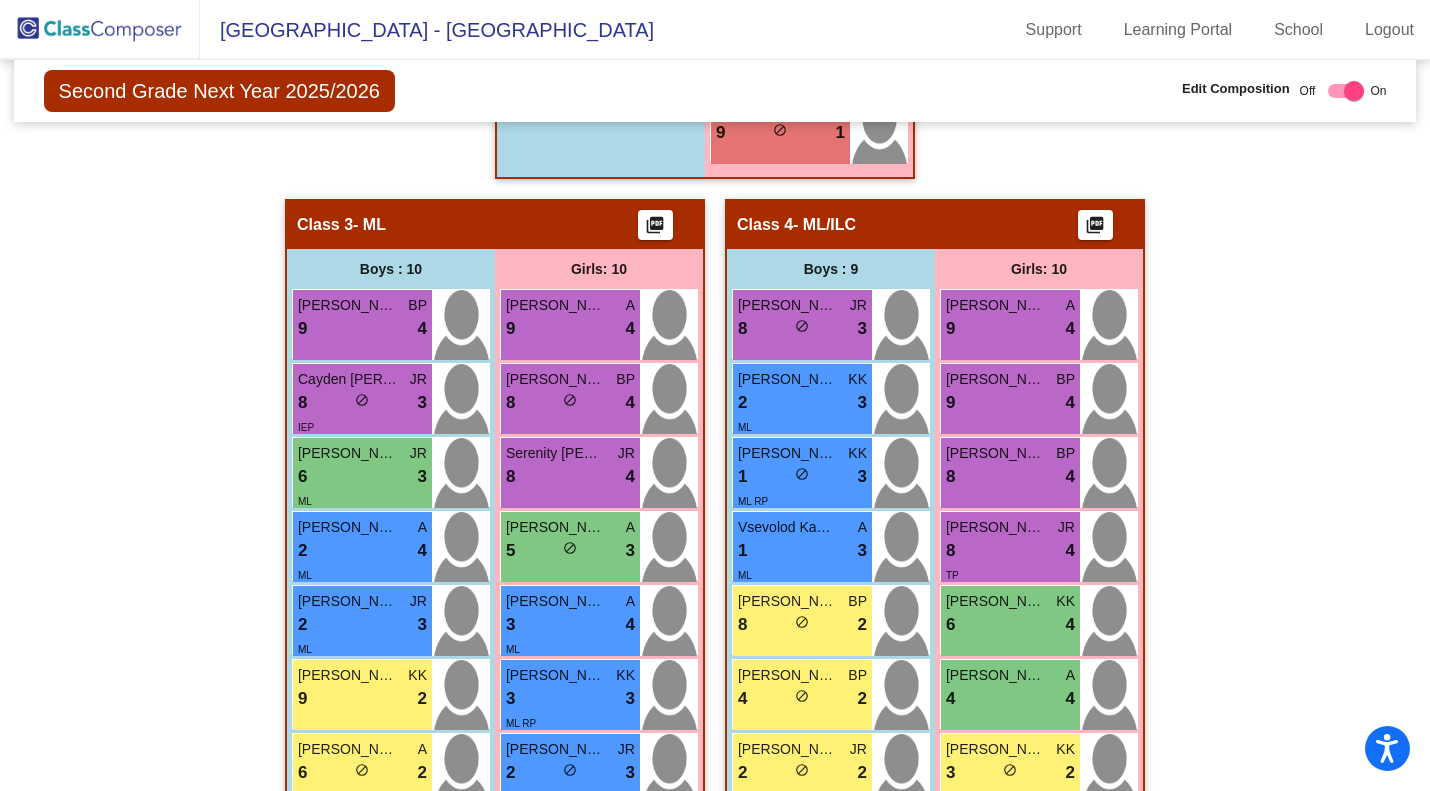 click on "Evelyn Marie Nunemaker" at bounding box center [996, 601] 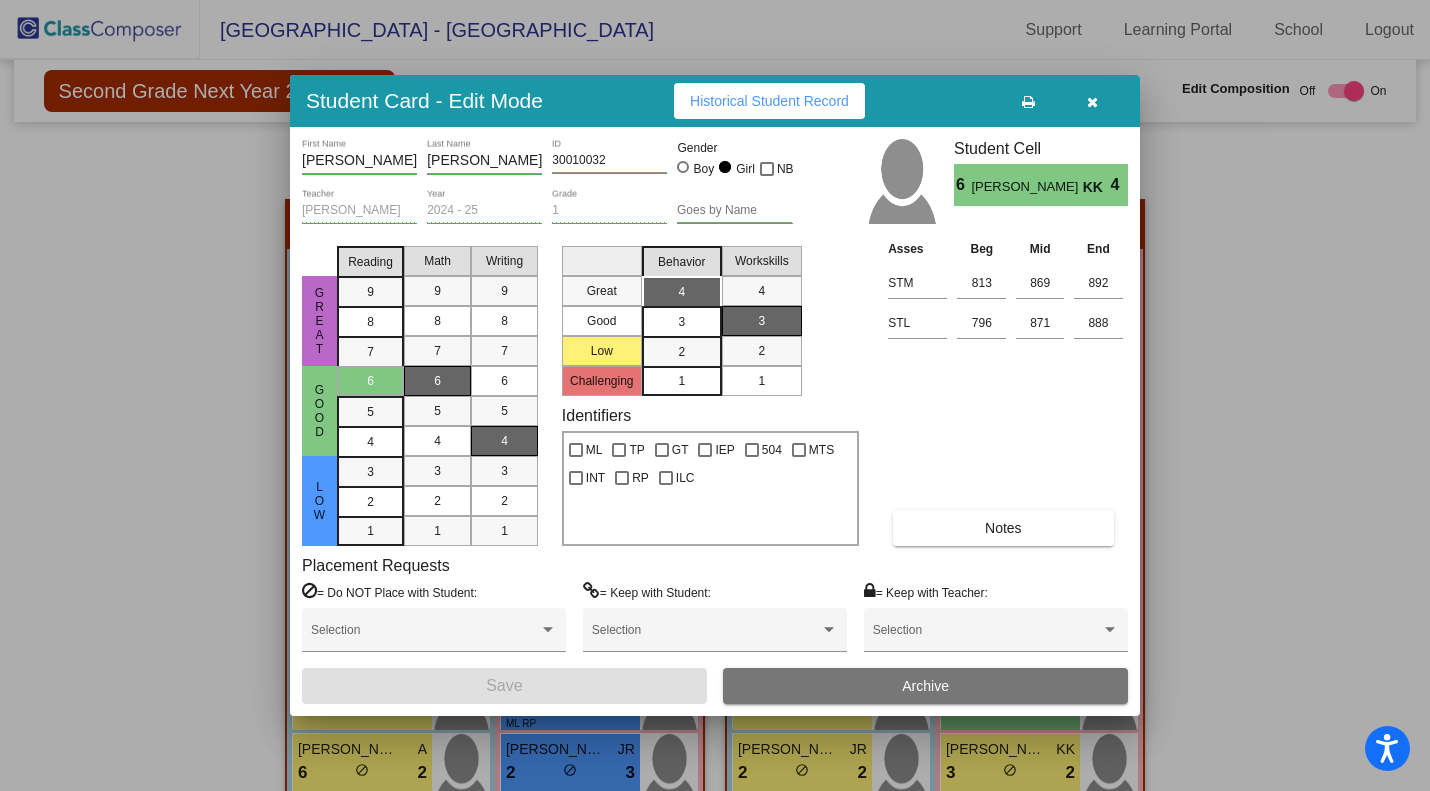 click at bounding box center (1092, 102) 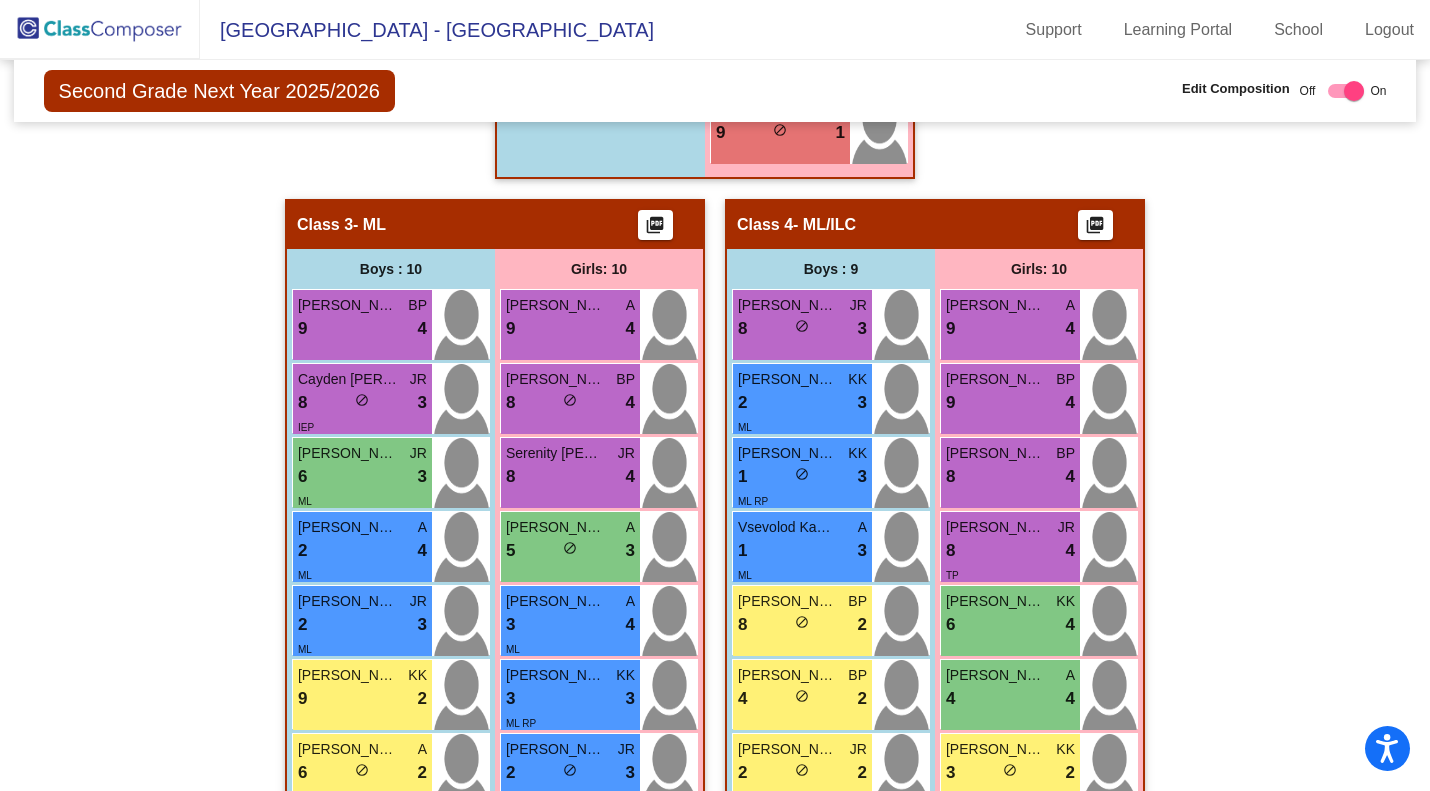 click on "4 lock do_not_disturb_alt 4" at bounding box center (1010, 699) 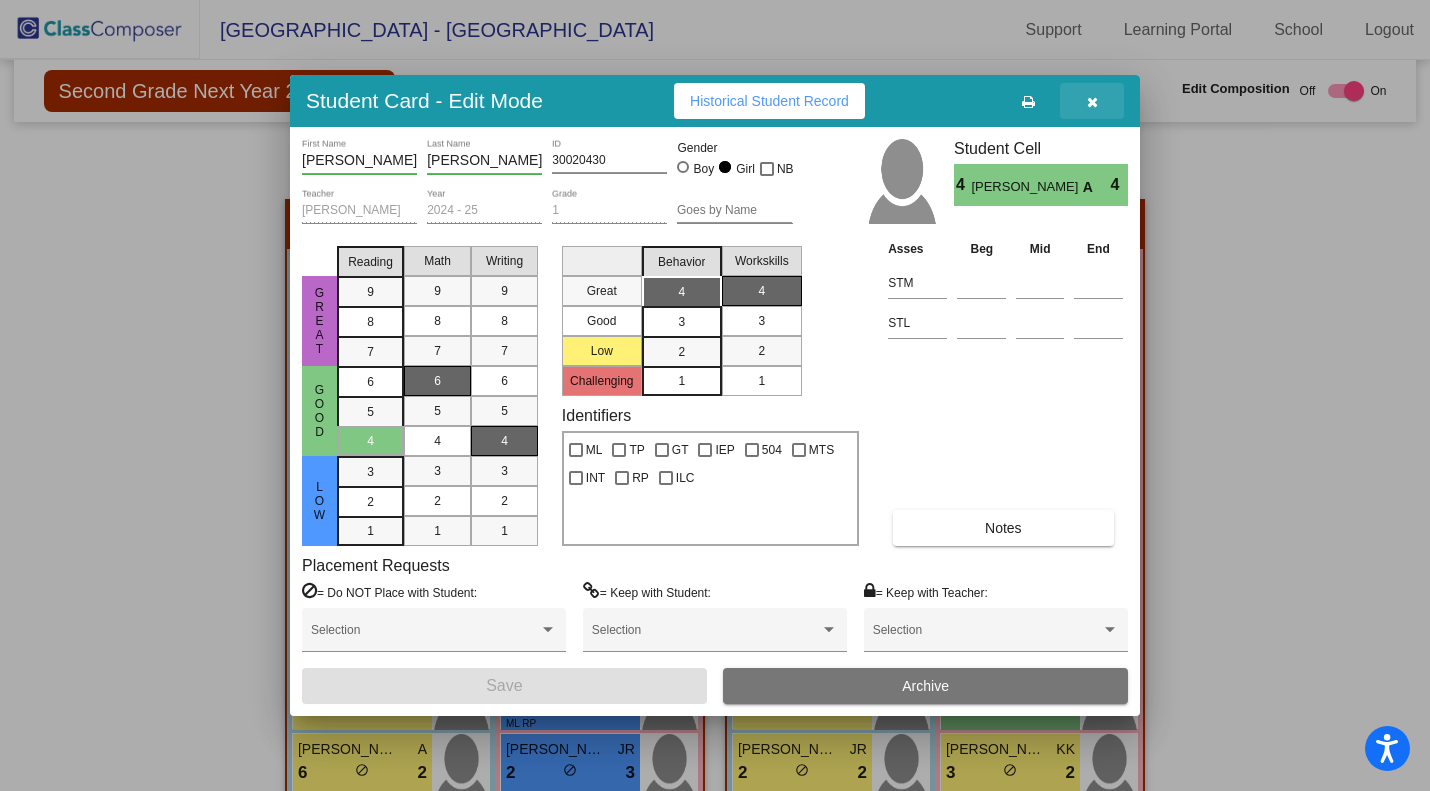 click at bounding box center (1092, 101) 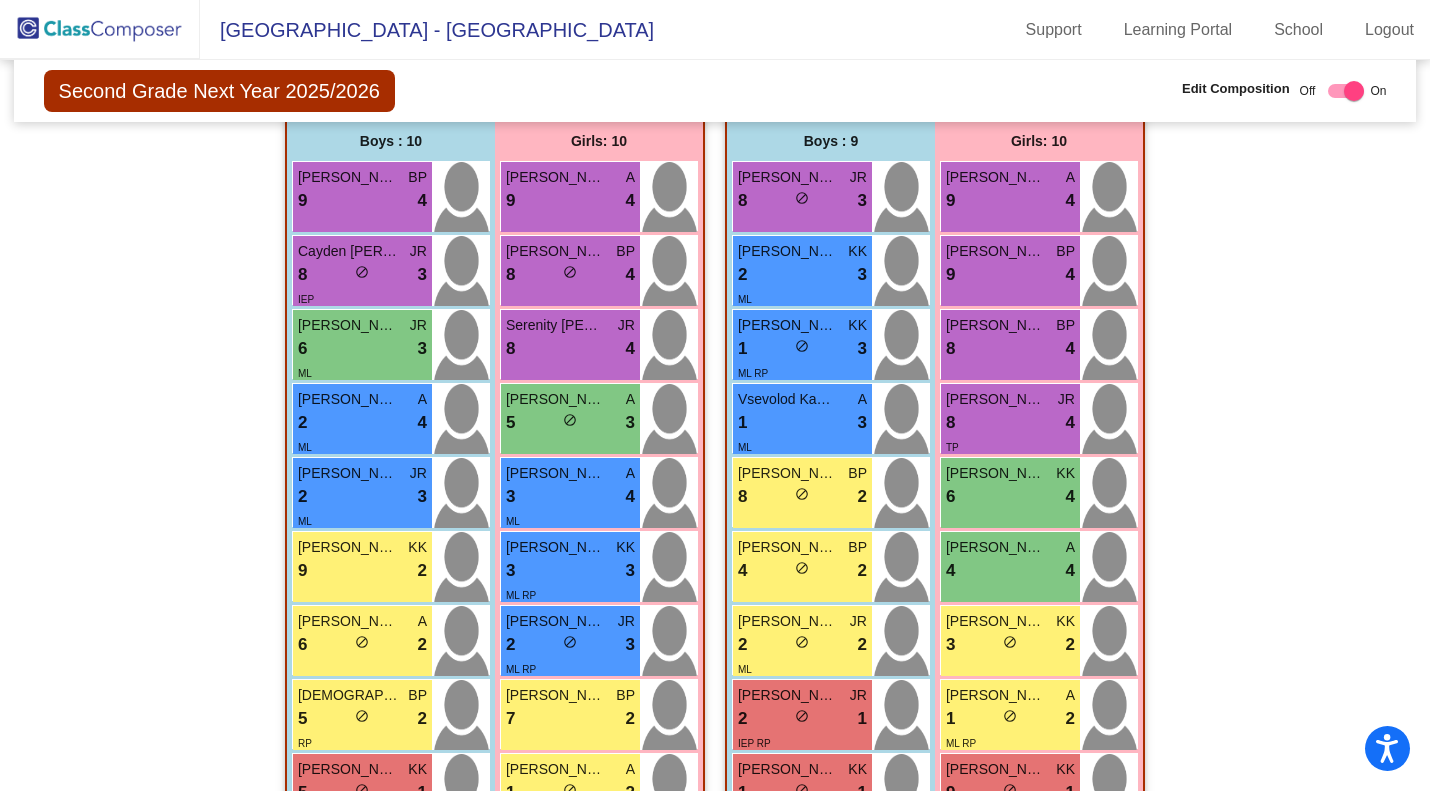scroll, scrollTop: 1445, scrollLeft: 0, axis: vertical 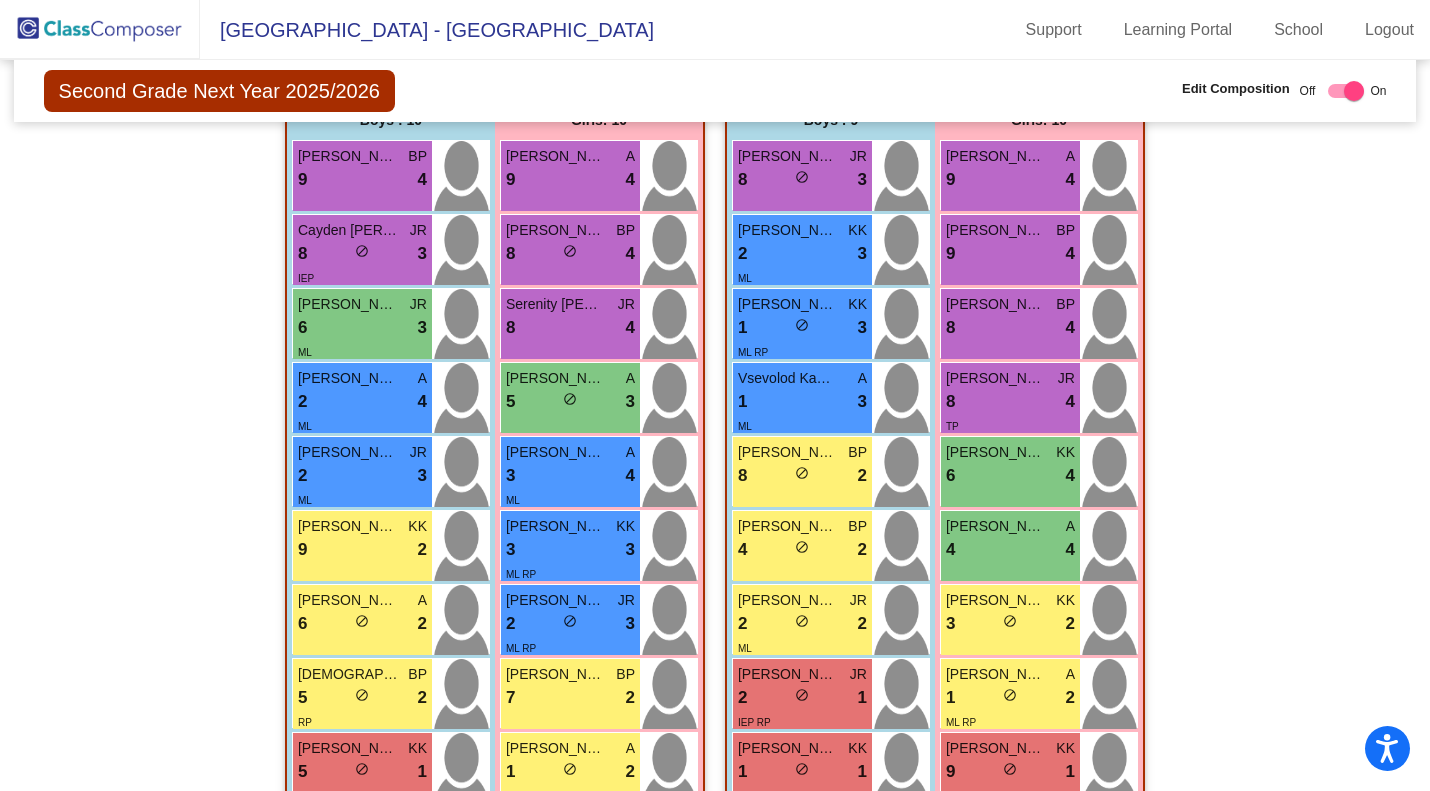 click on "3 lock do_not_disturb_alt 2" at bounding box center (1010, 624) 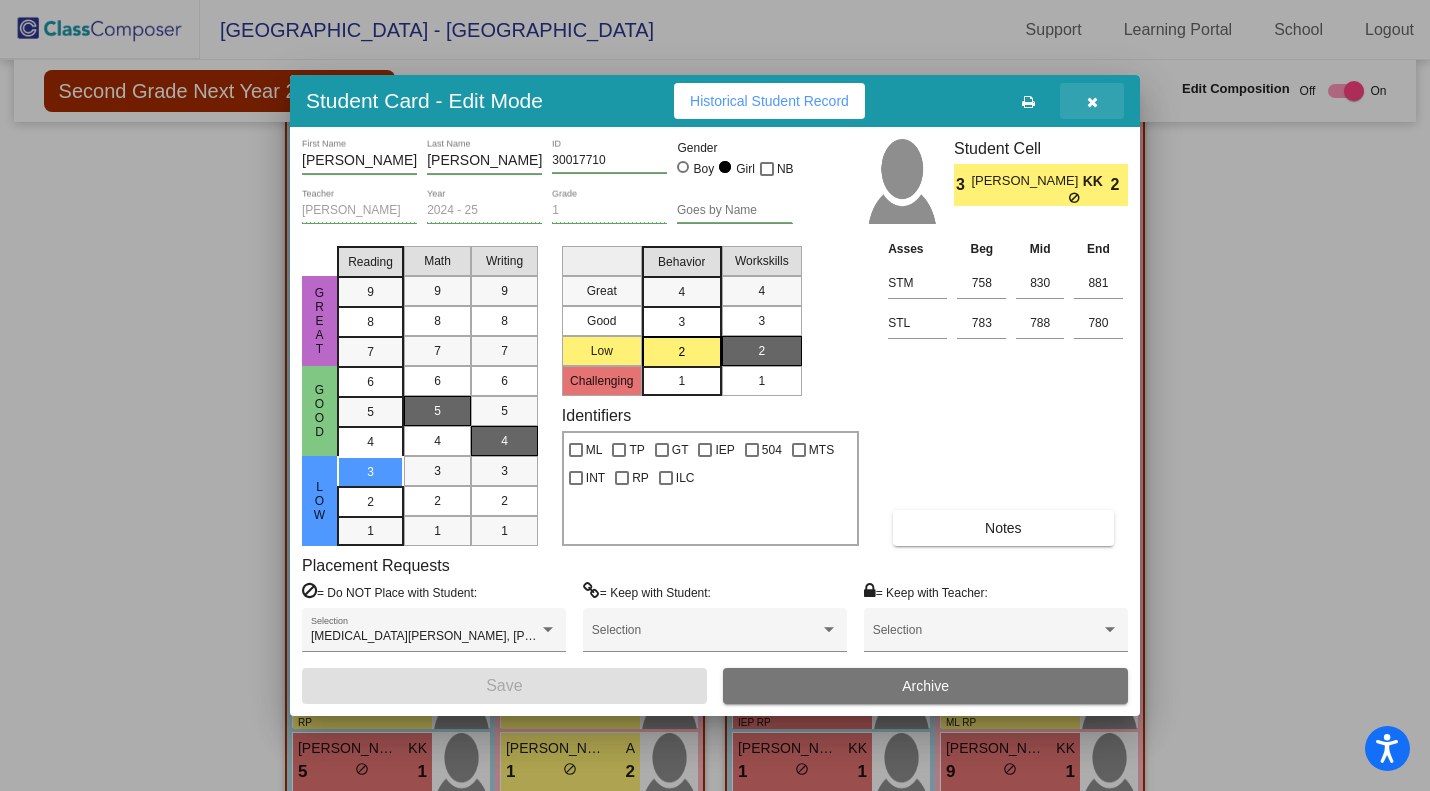 click at bounding box center [1092, 102] 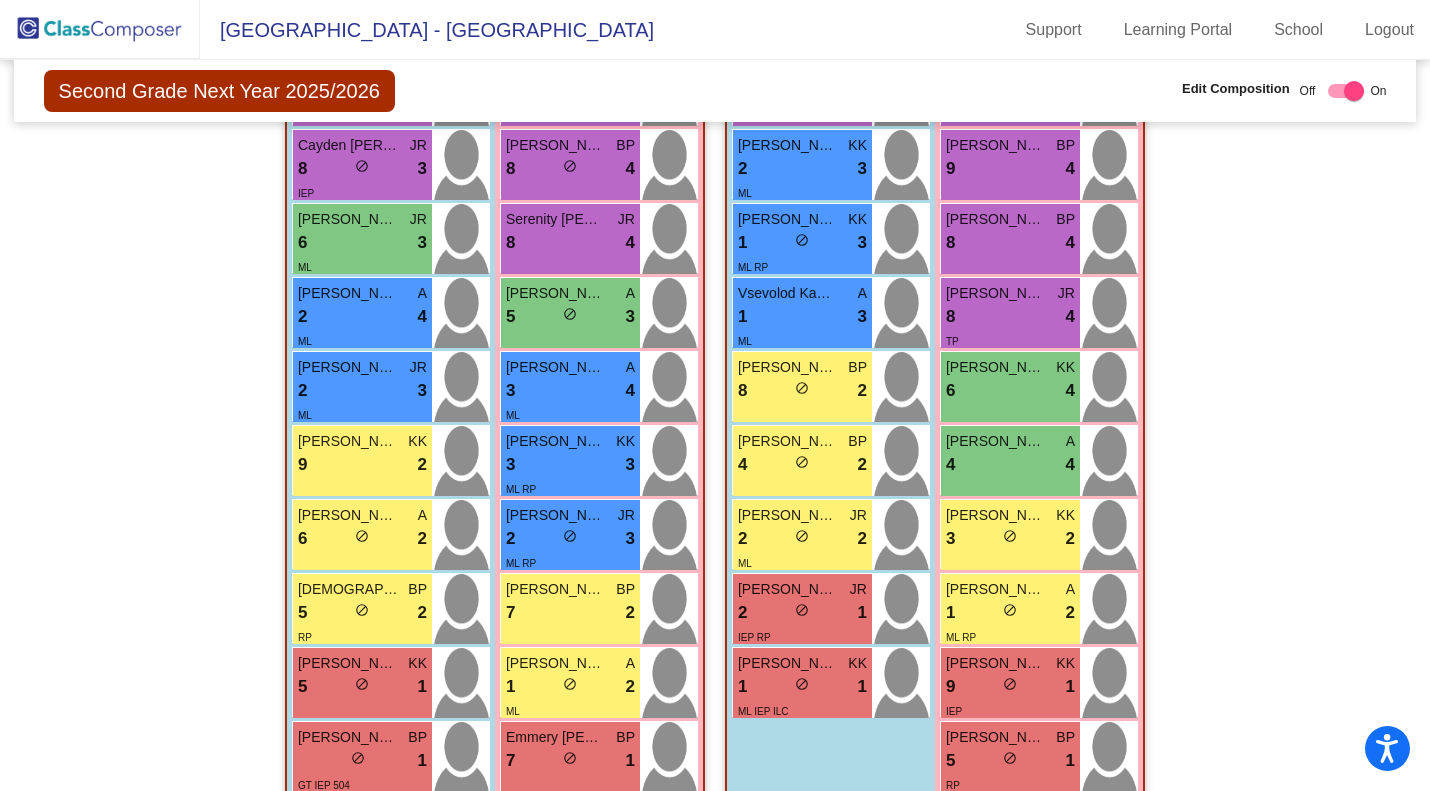scroll, scrollTop: 1565, scrollLeft: 0, axis: vertical 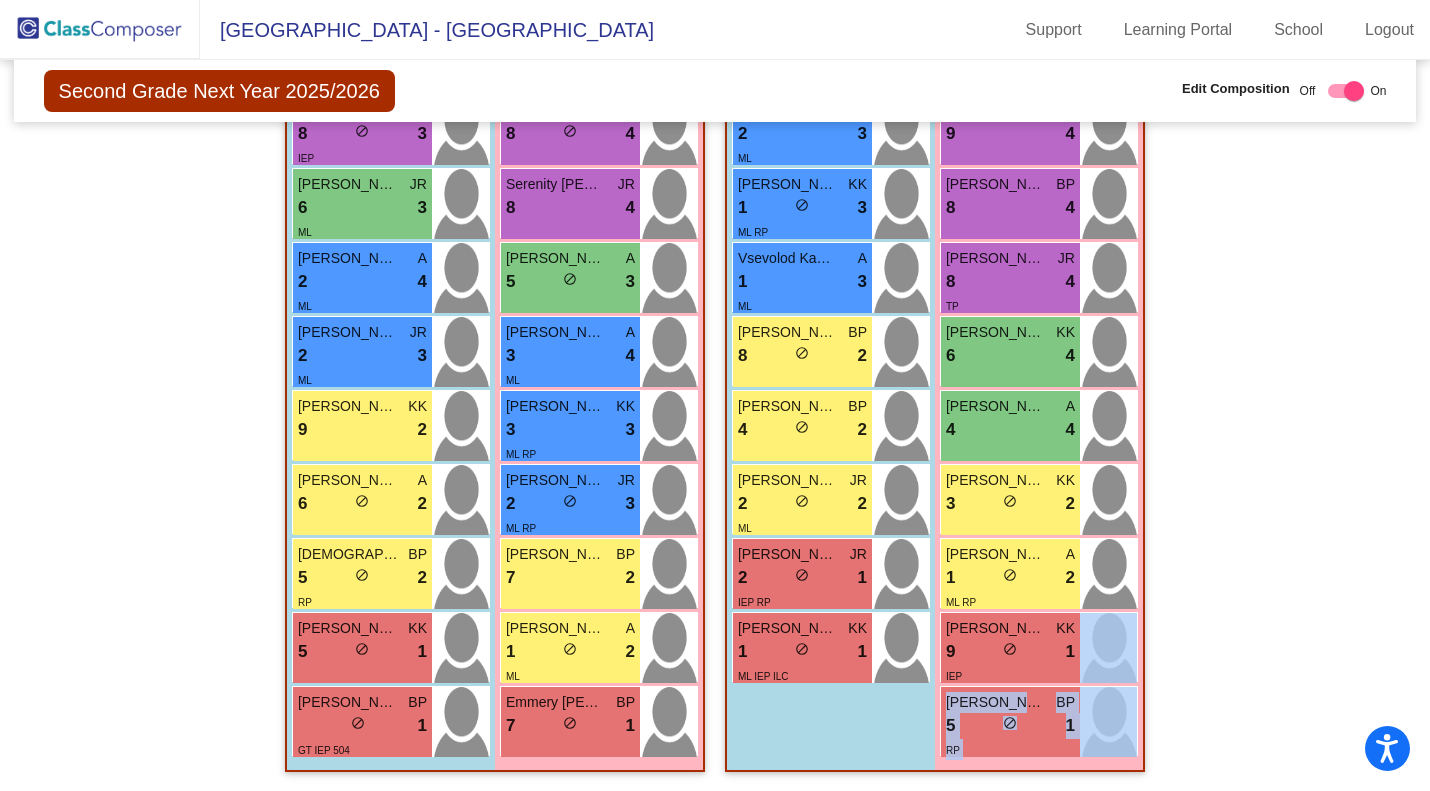 drag, startPoint x: 1418, startPoint y: 638, endPoint x: 1428, endPoint y: 695, distance: 57.870544 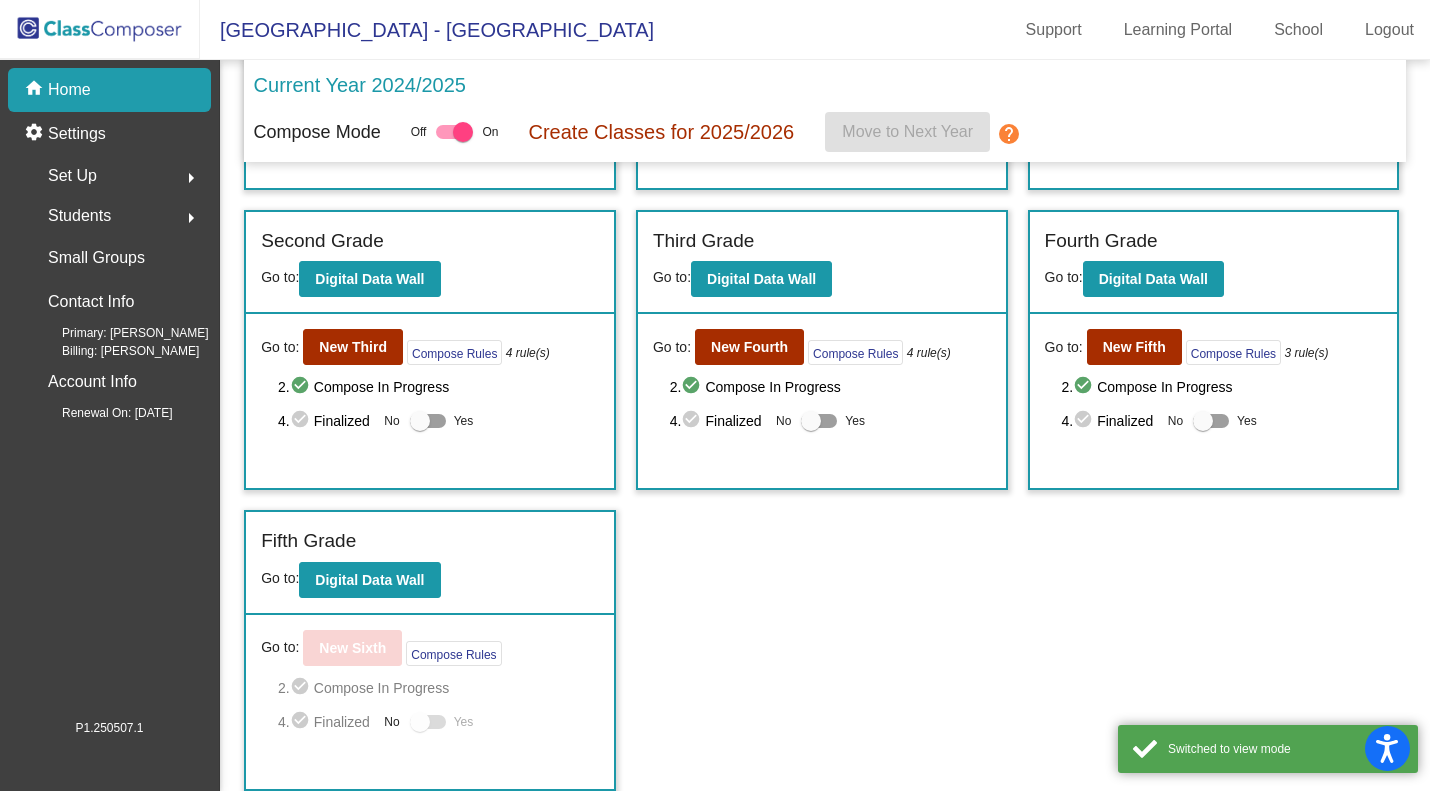 scroll, scrollTop: 0, scrollLeft: 0, axis: both 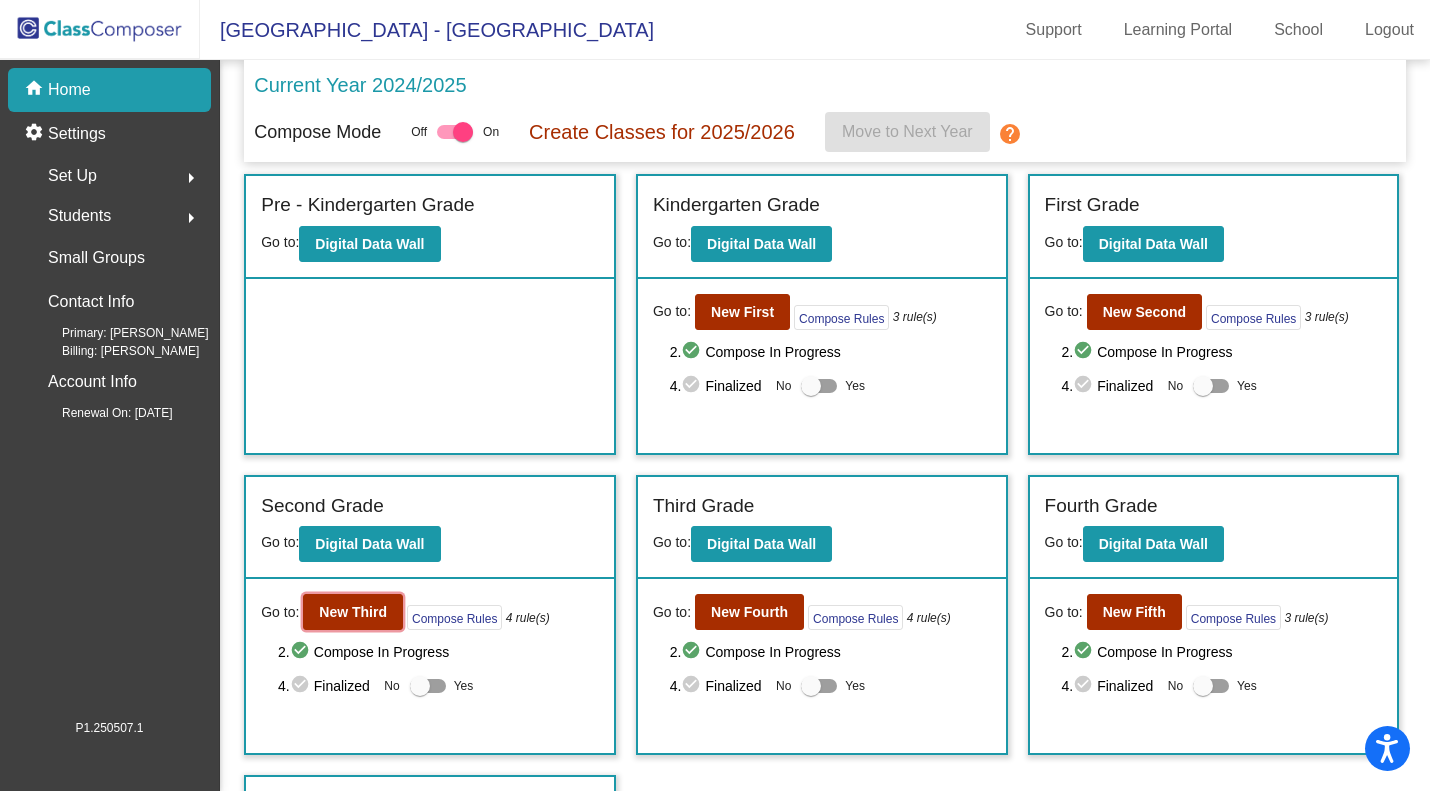 click on "New Third" 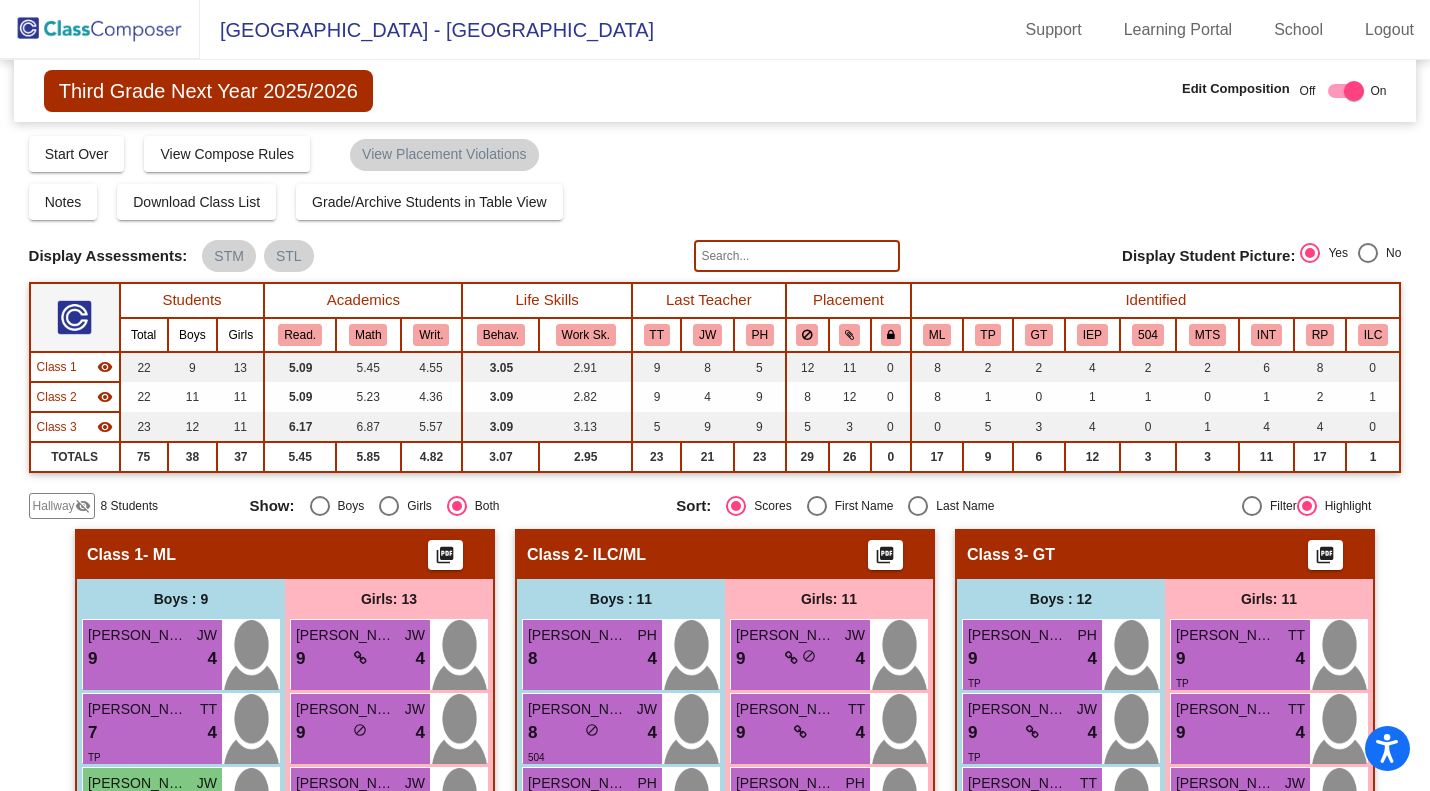 click on "Hallway" 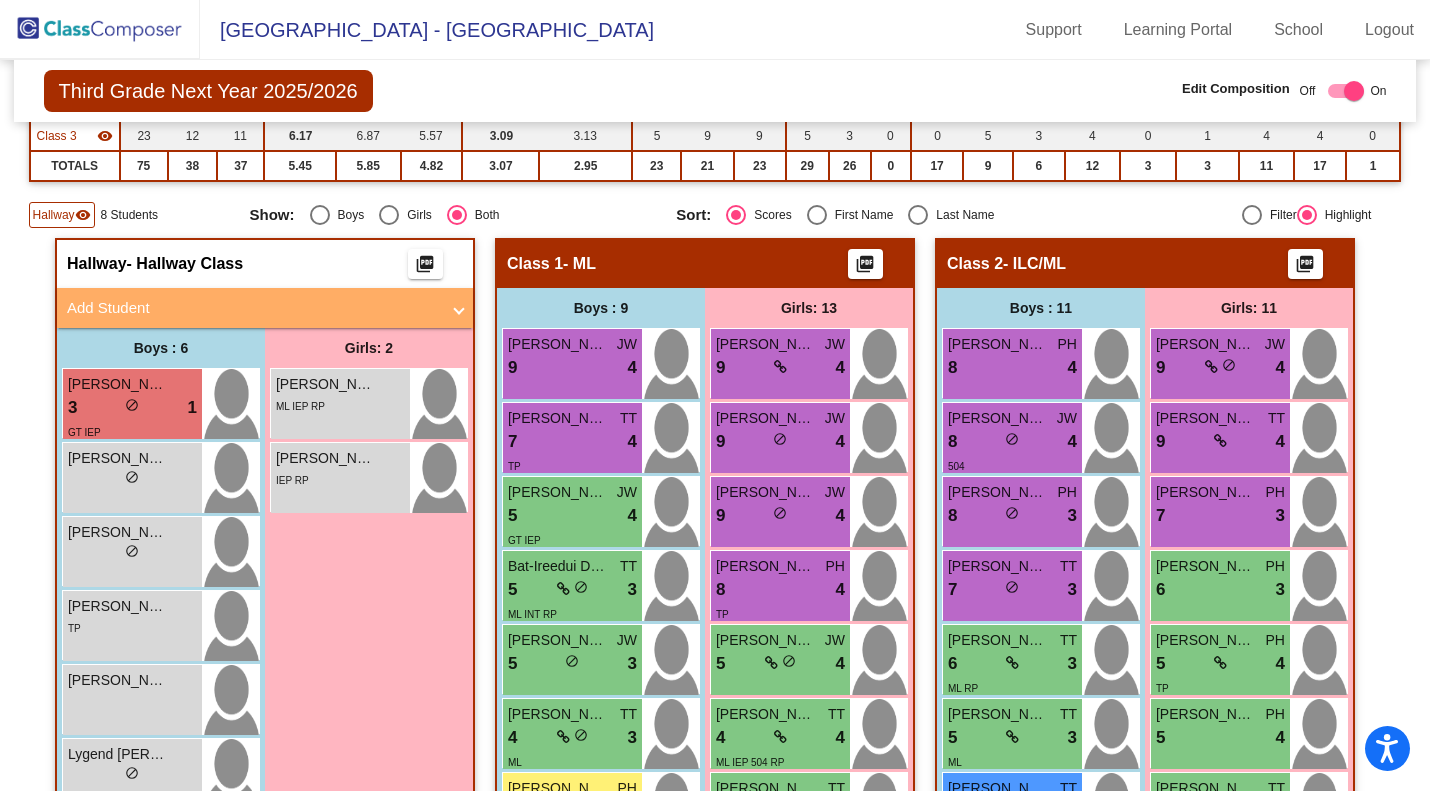 scroll, scrollTop: 306, scrollLeft: 0, axis: vertical 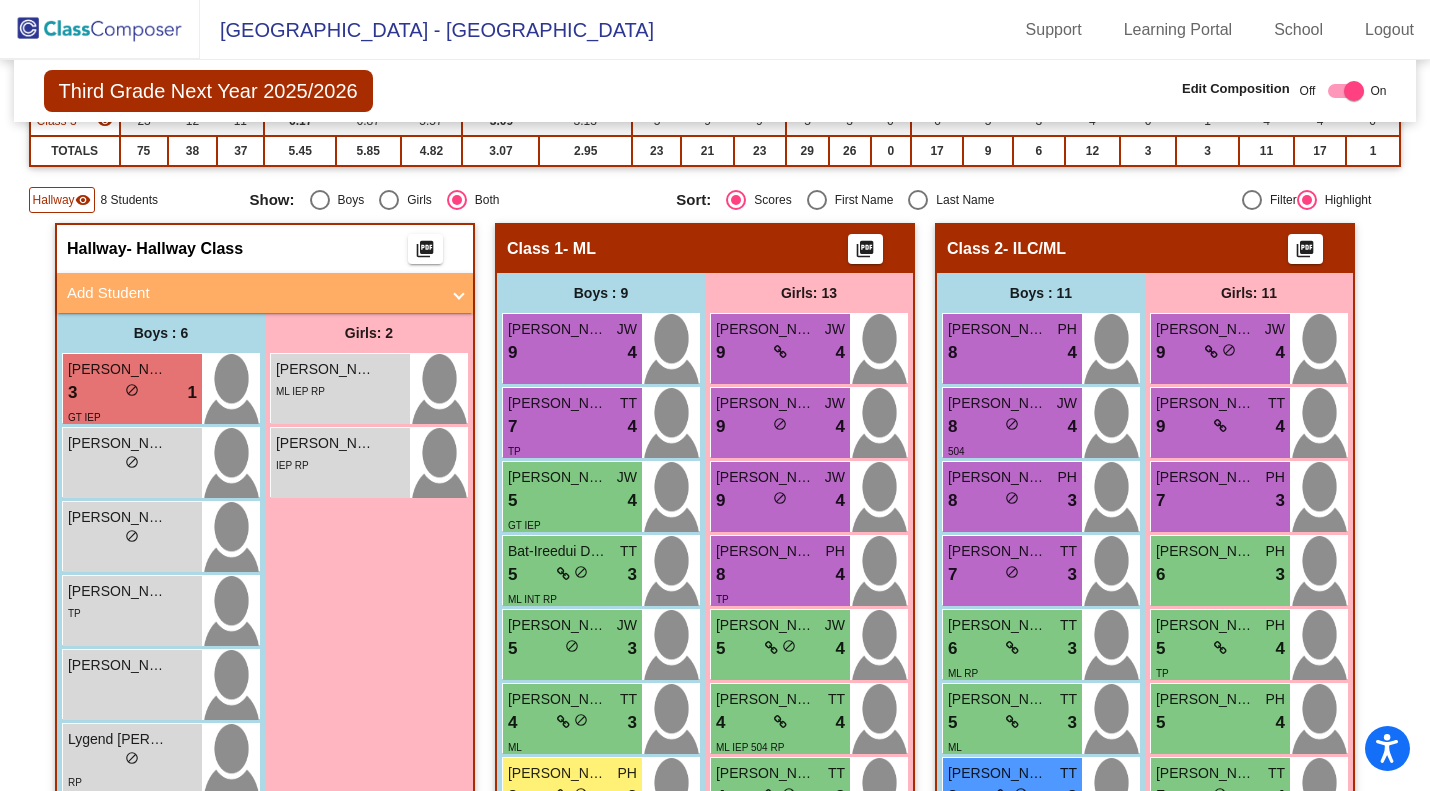click on "9 lock do_not_disturb_alt 4" at bounding box center (572, 353) 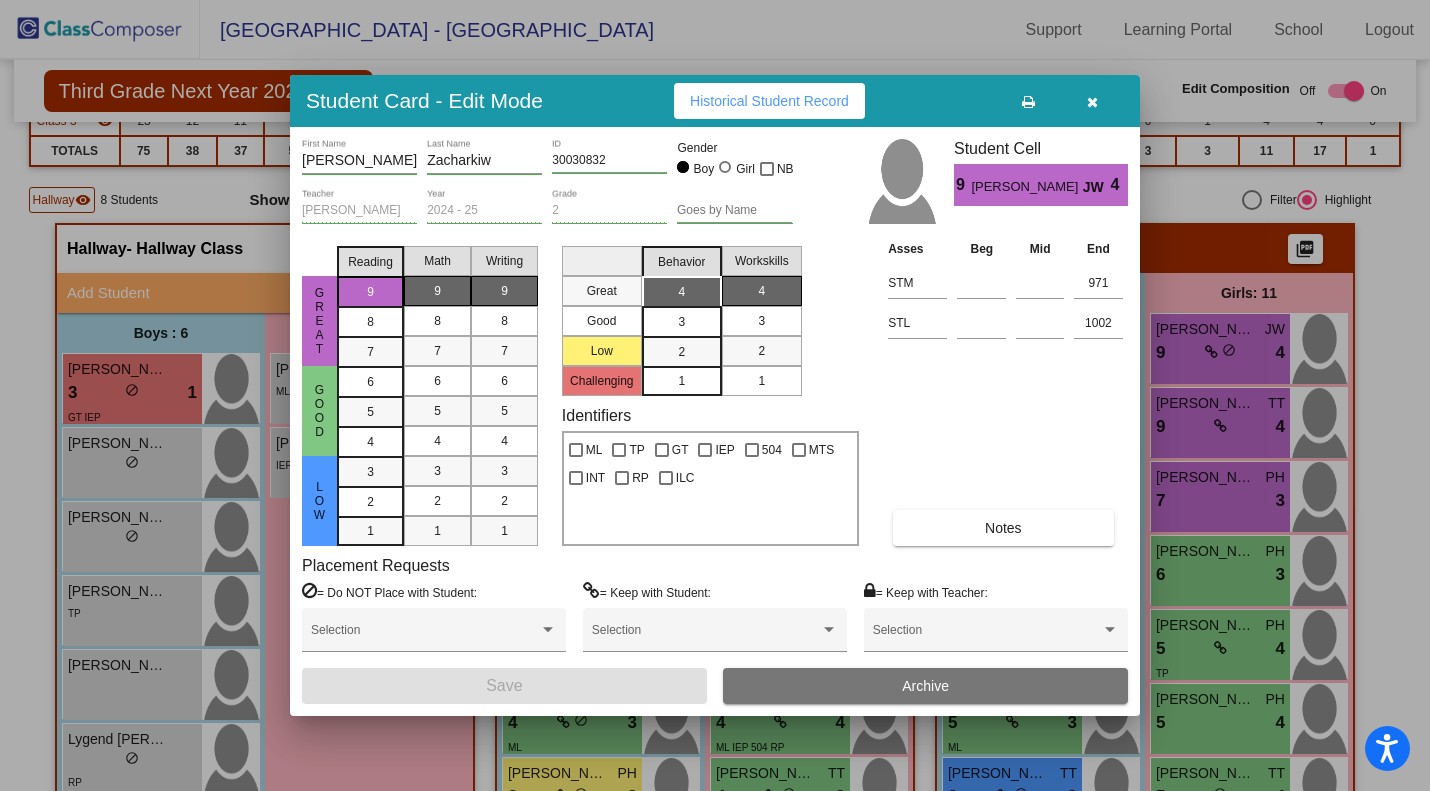 click at bounding box center [1092, 102] 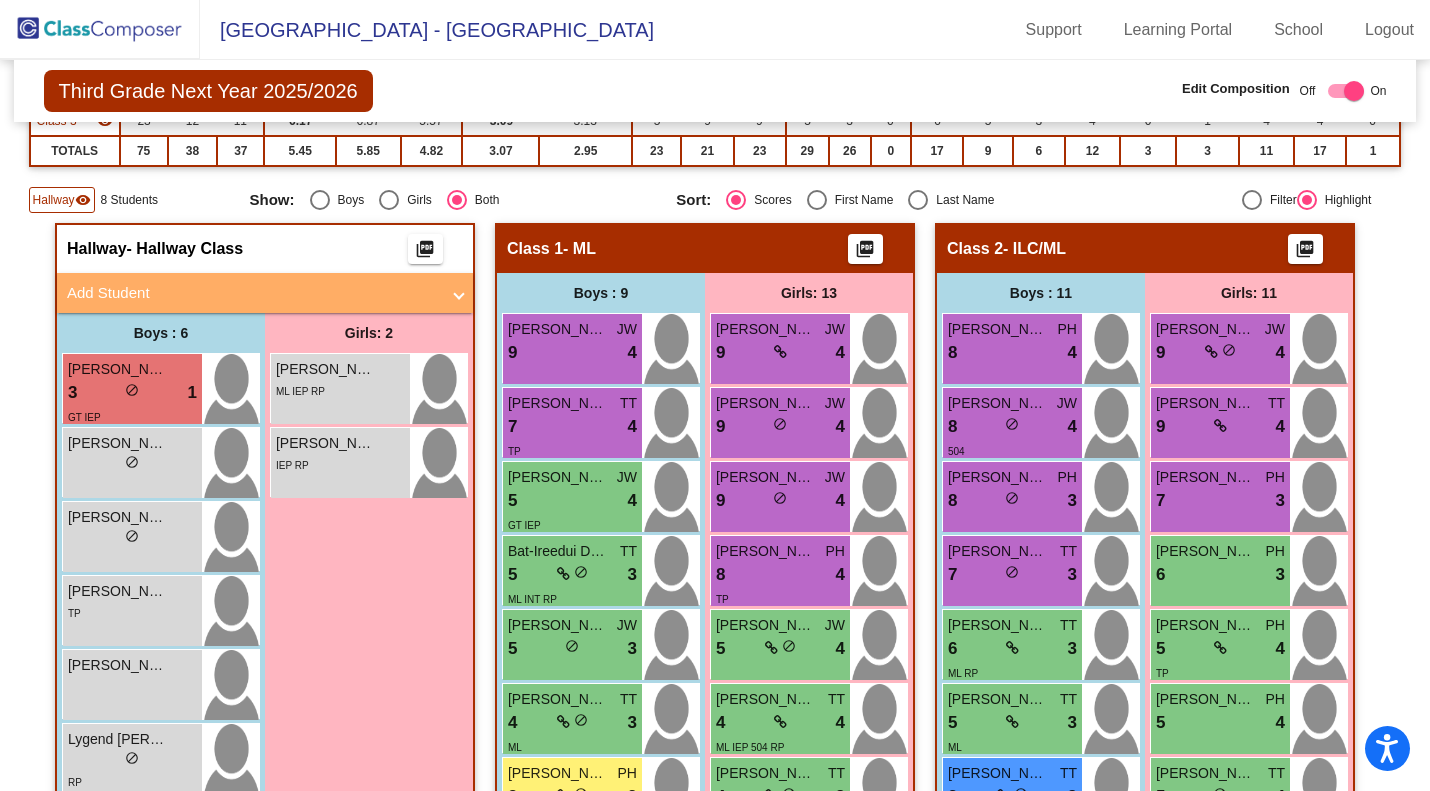 click on "Eli William Chou" at bounding box center (558, 403) 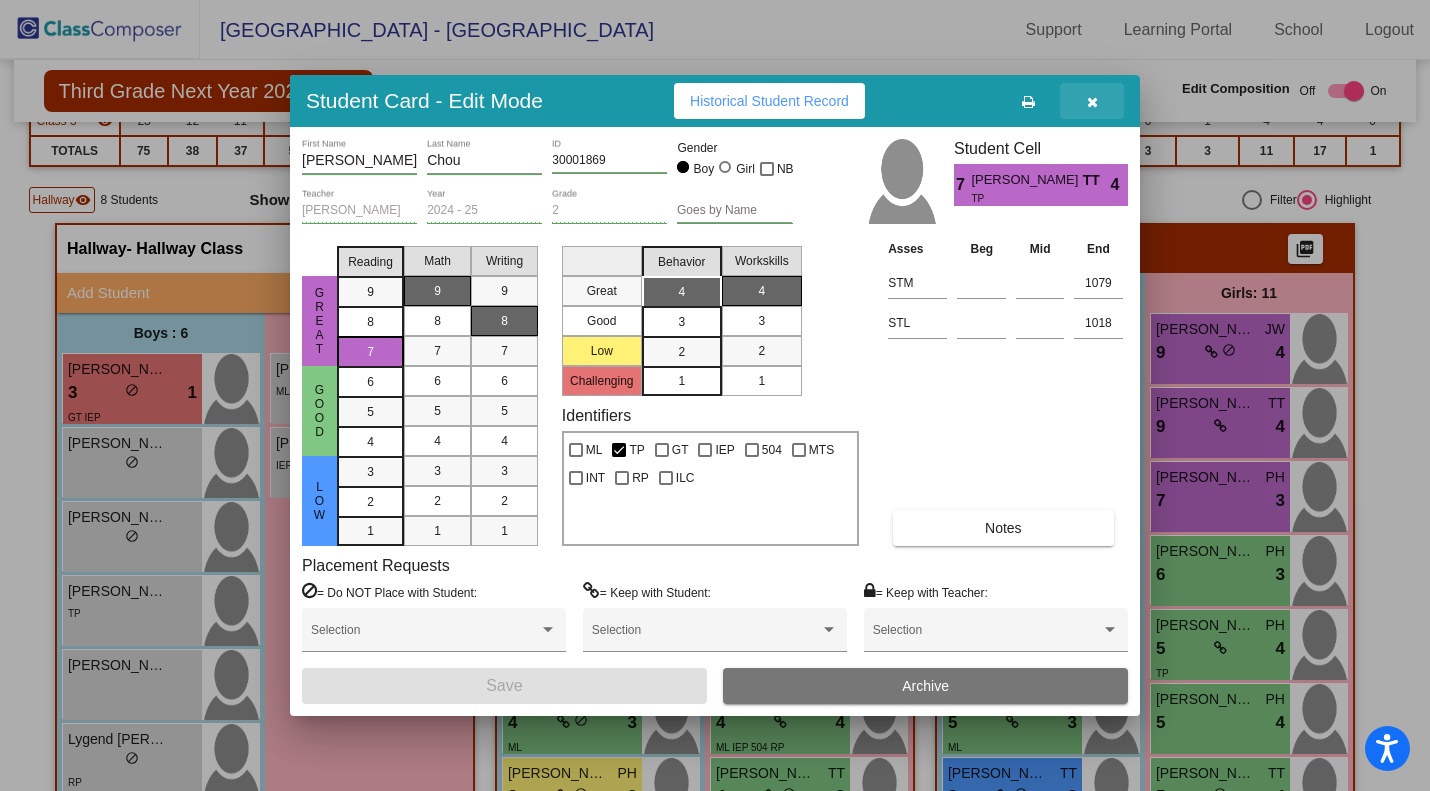 click at bounding box center (1092, 102) 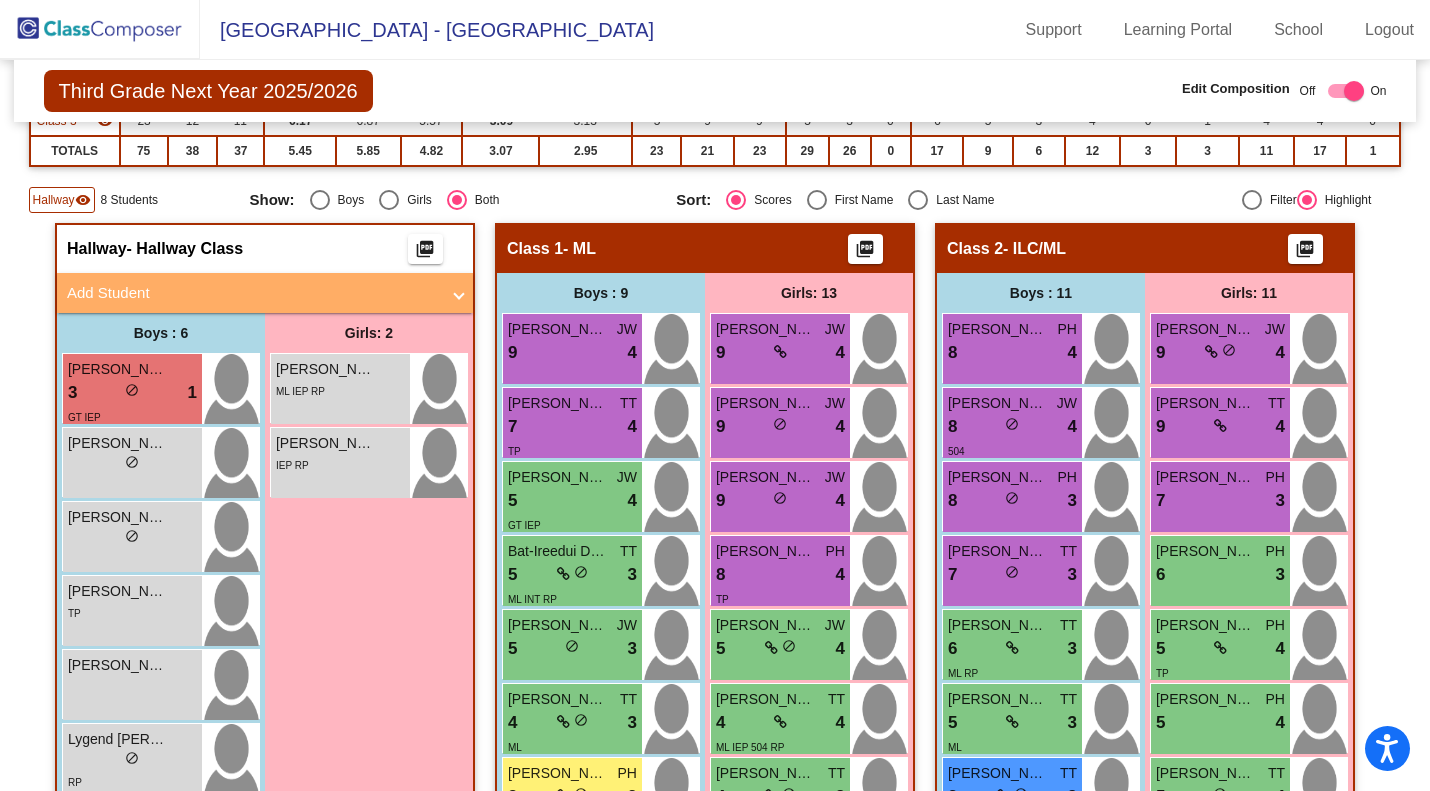 click on "Miles Wilson" at bounding box center (558, 477) 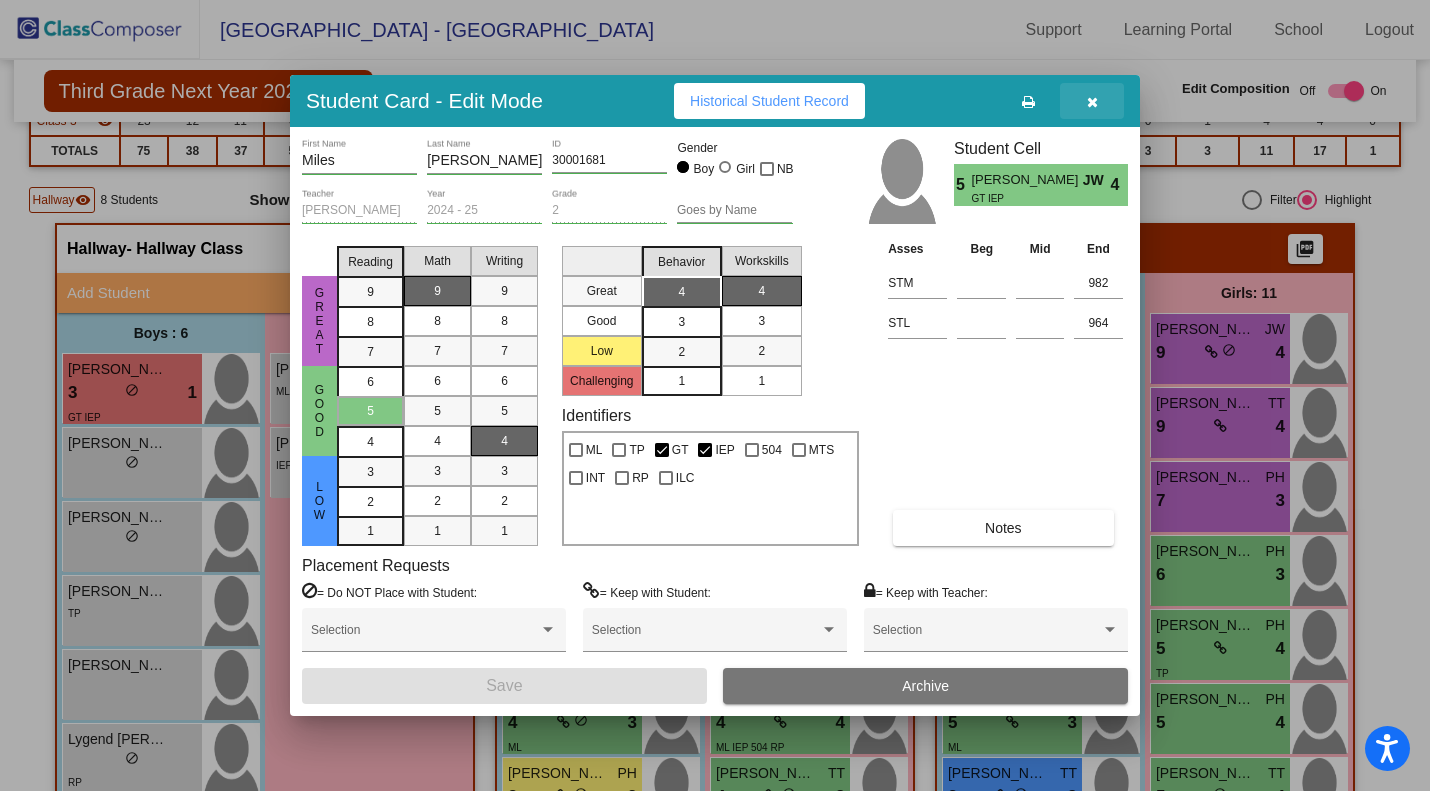 click at bounding box center [1092, 101] 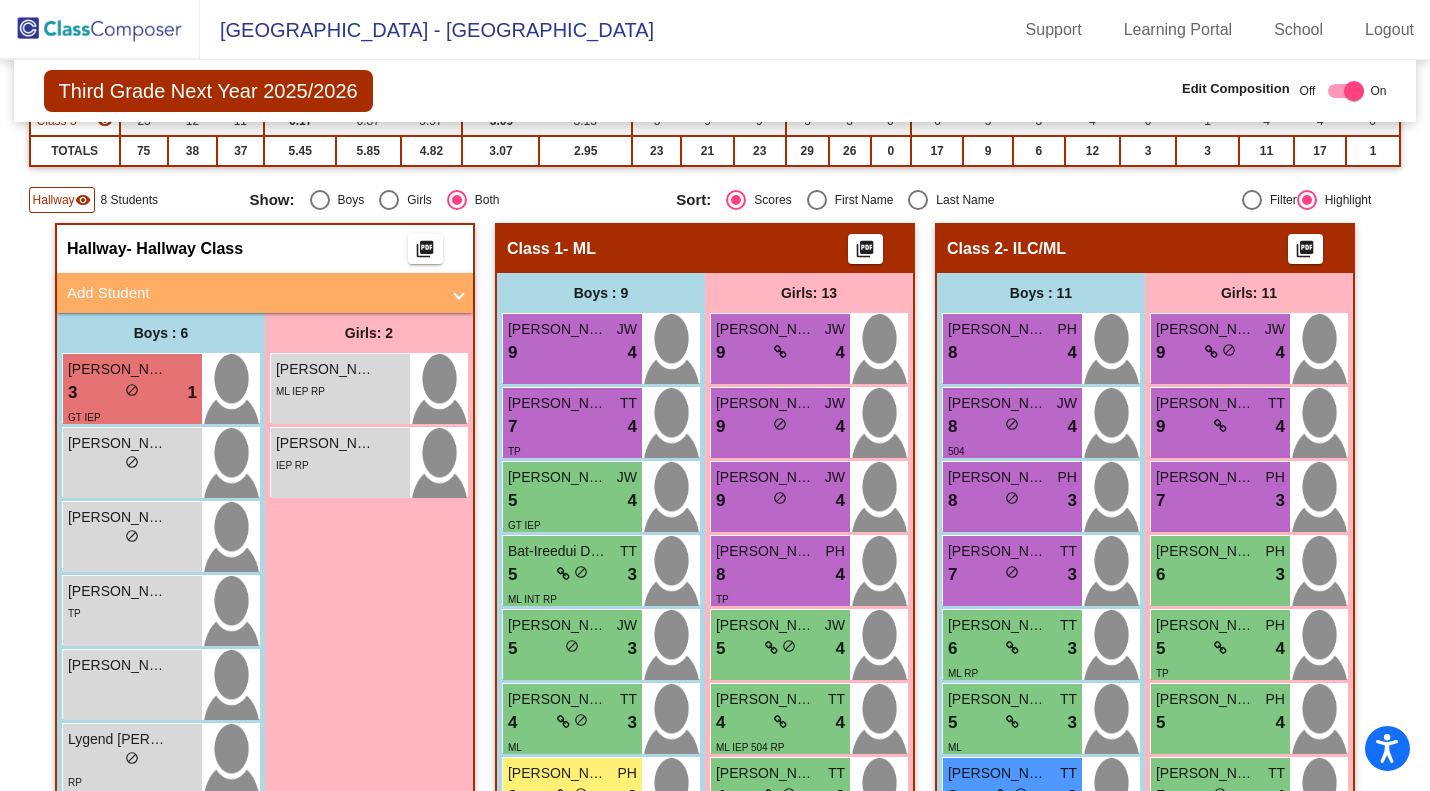 click at bounding box center [563, 574] 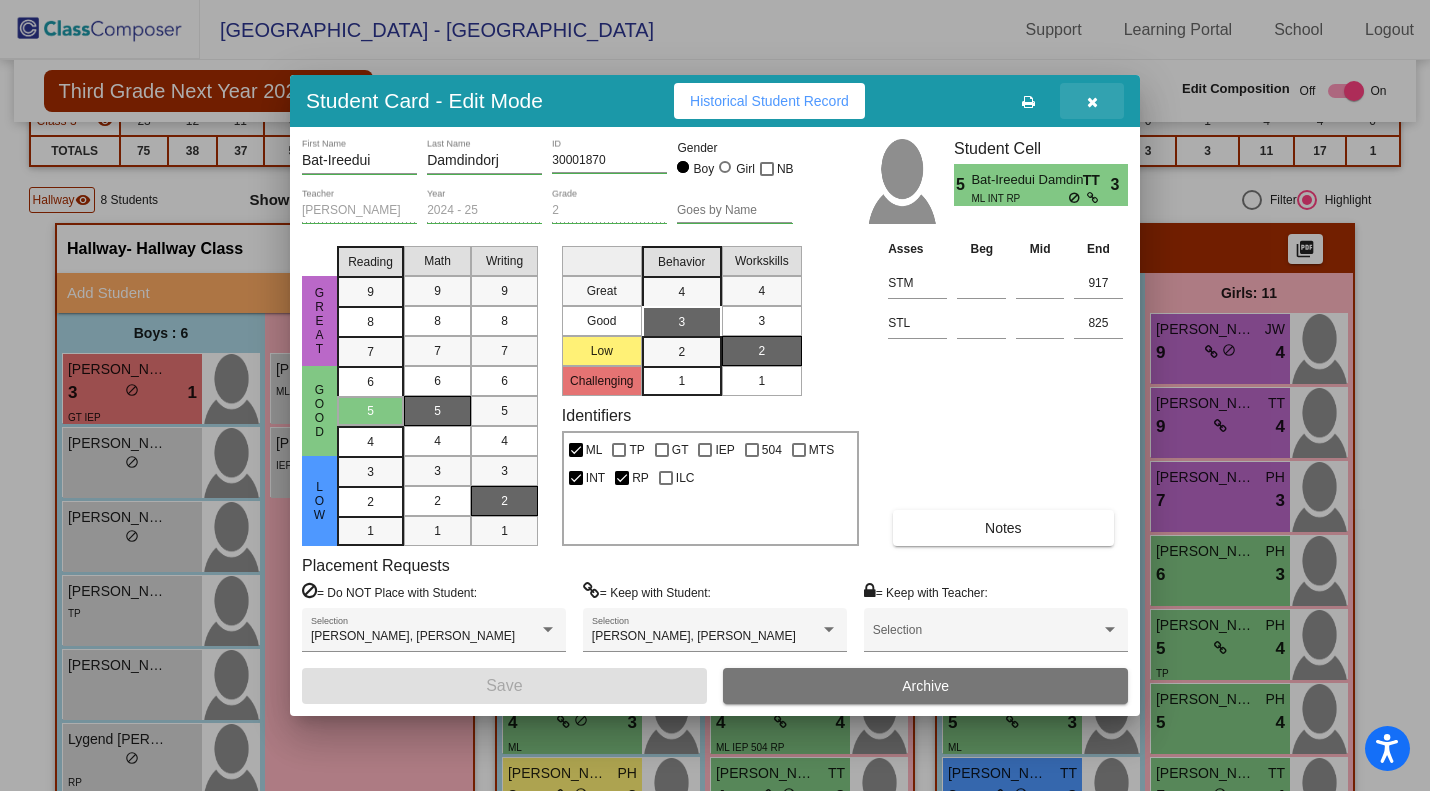 click at bounding box center (1092, 102) 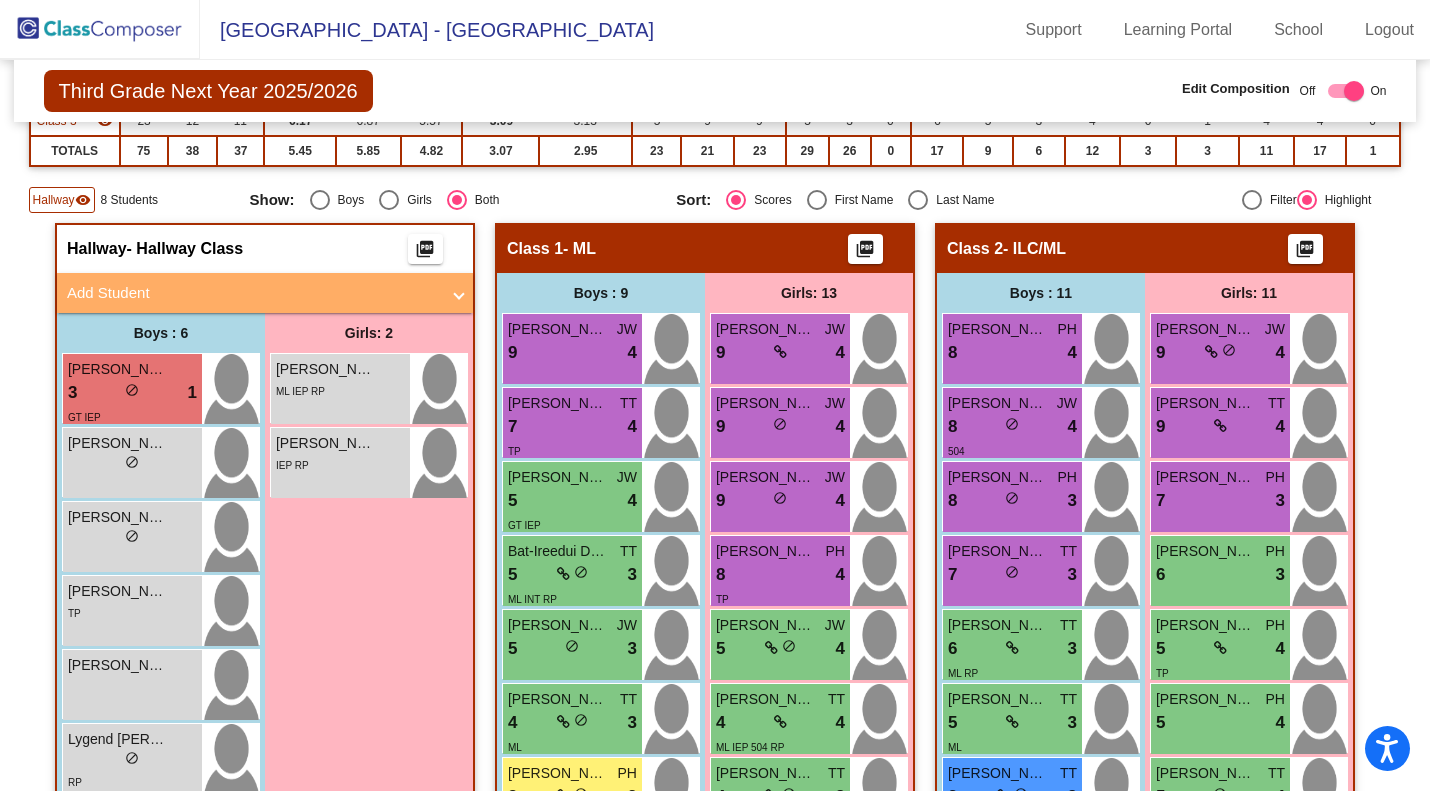 click on "5 lock do_not_disturb_alt 3" at bounding box center [572, 649] 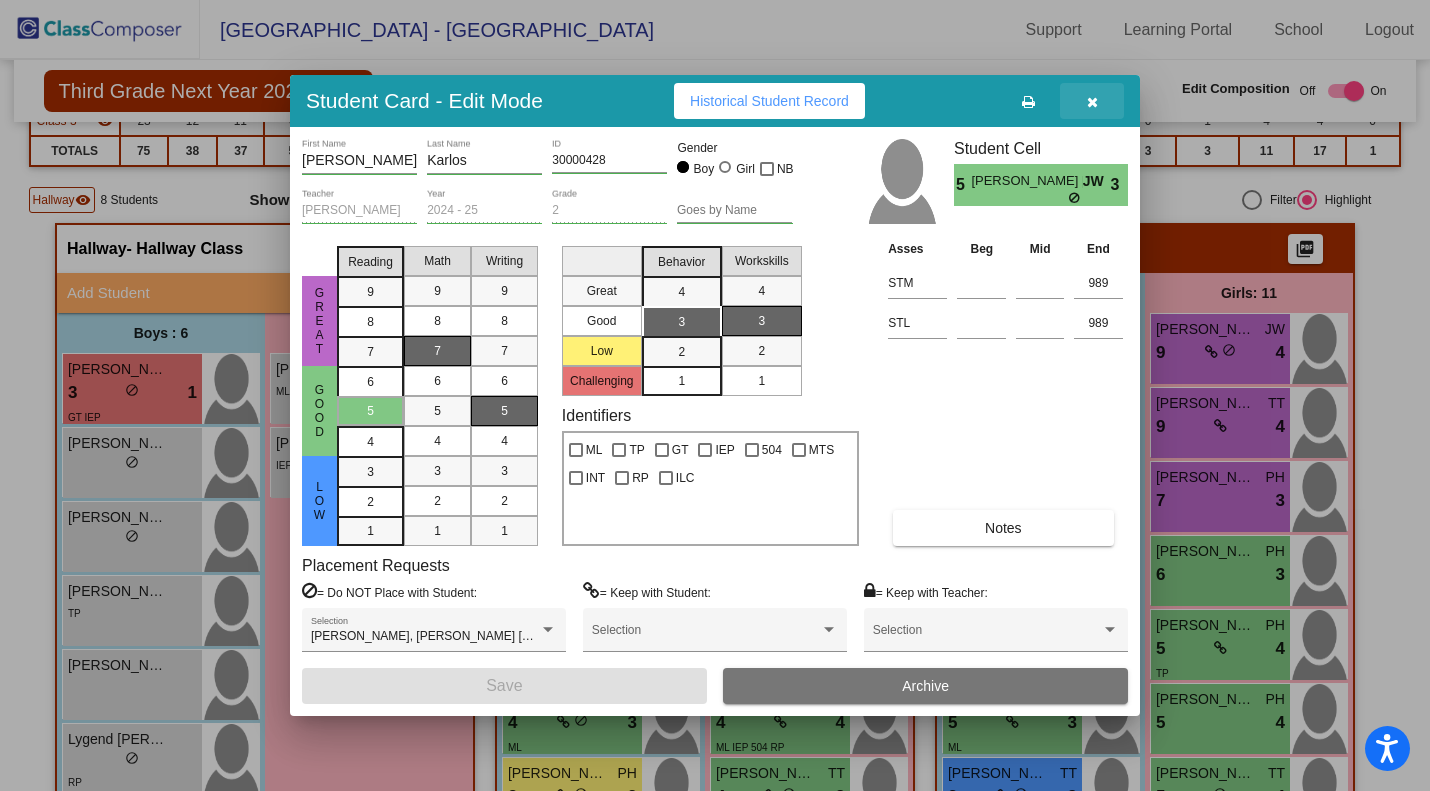 click at bounding box center (1092, 102) 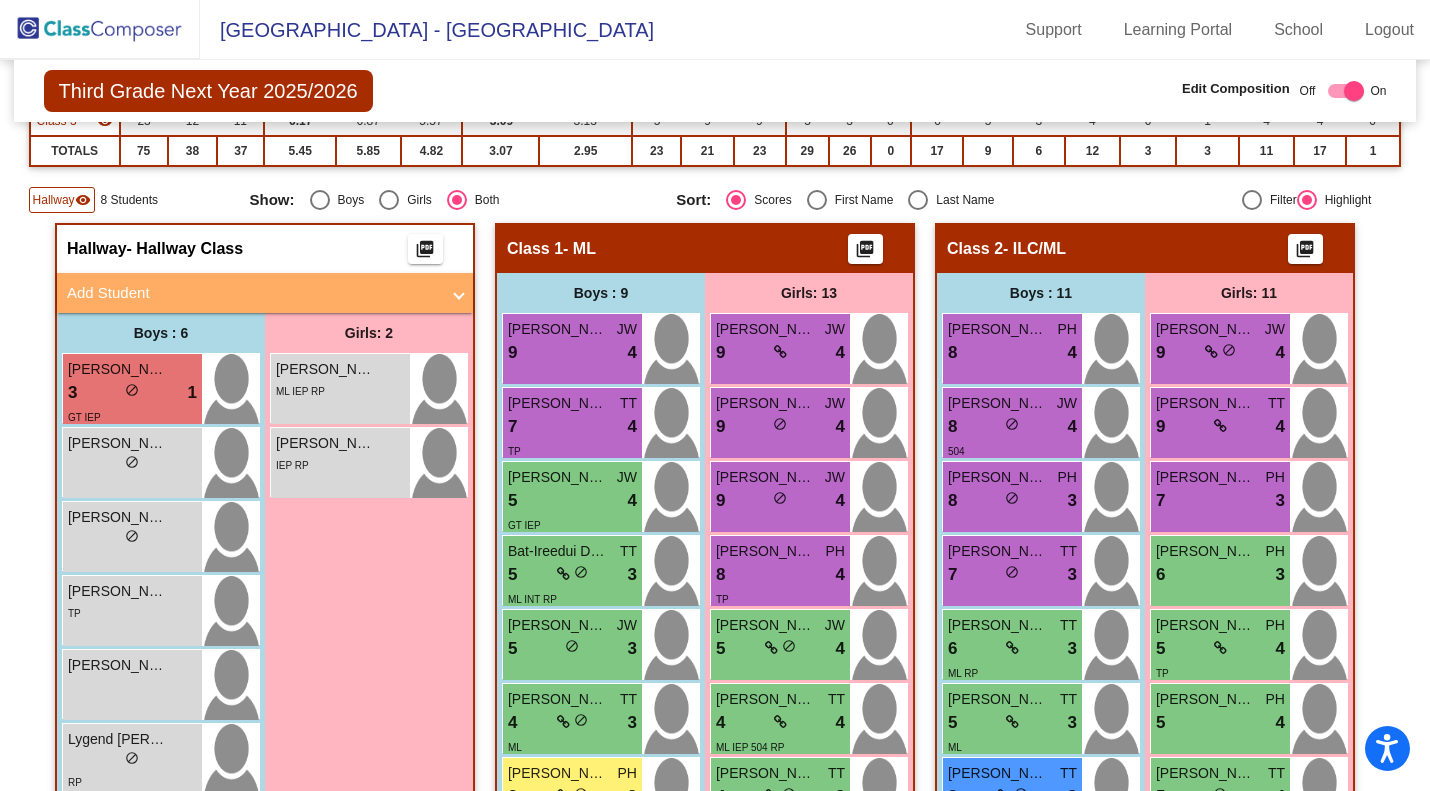 click on "Emmanuel Bruce-Tetteh" at bounding box center (558, 699) 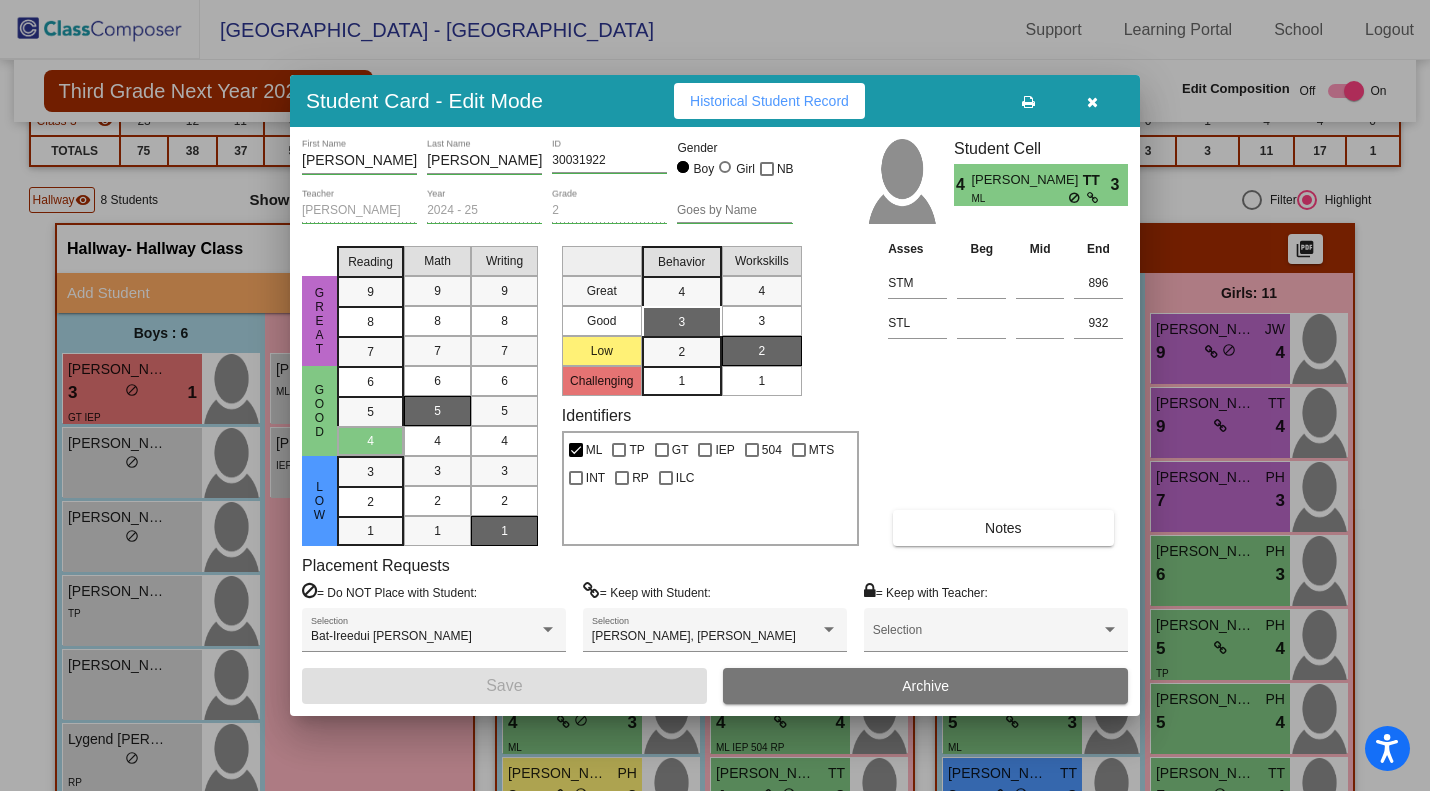 click at bounding box center [1092, 102] 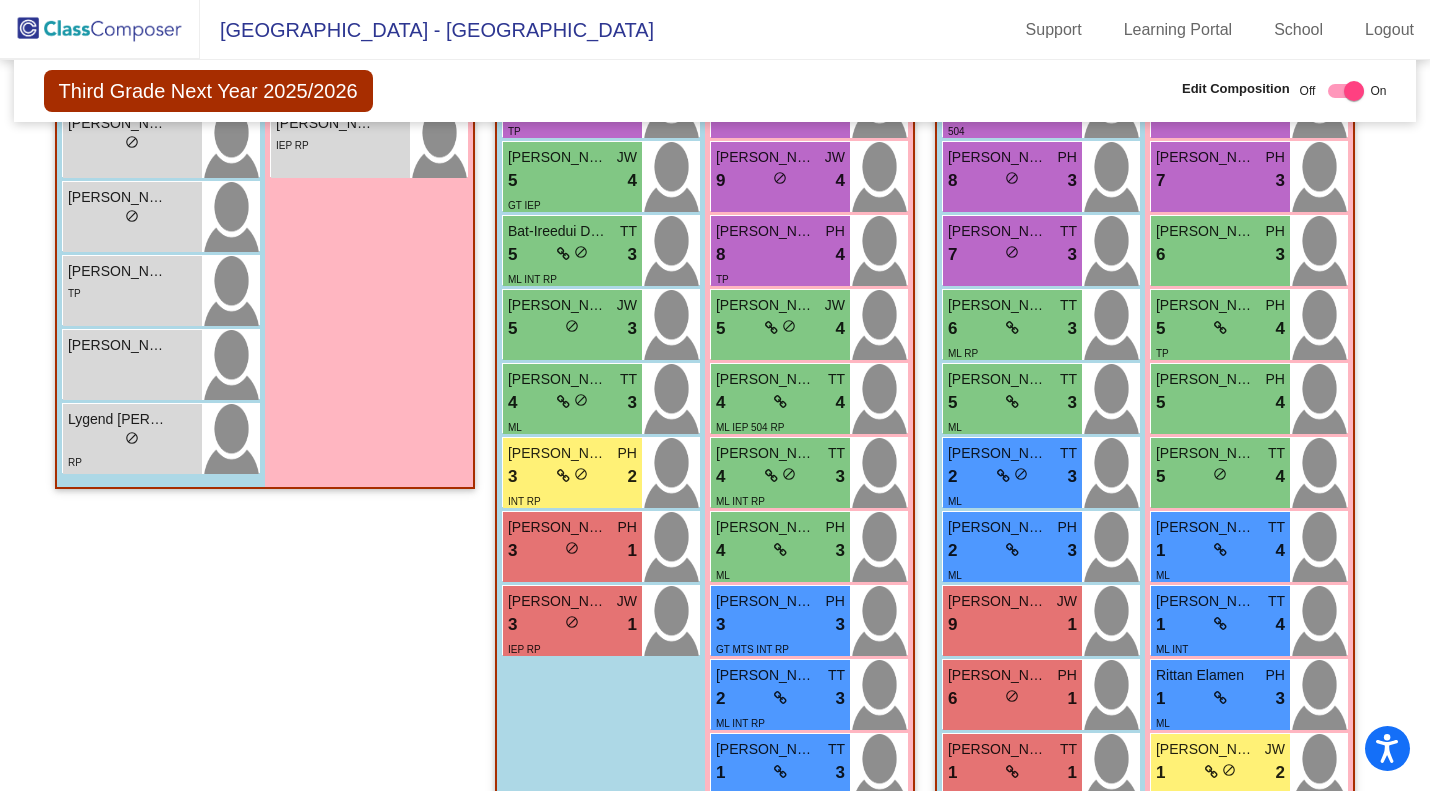 scroll, scrollTop: 634, scrollLeft: 0, axis: vertical 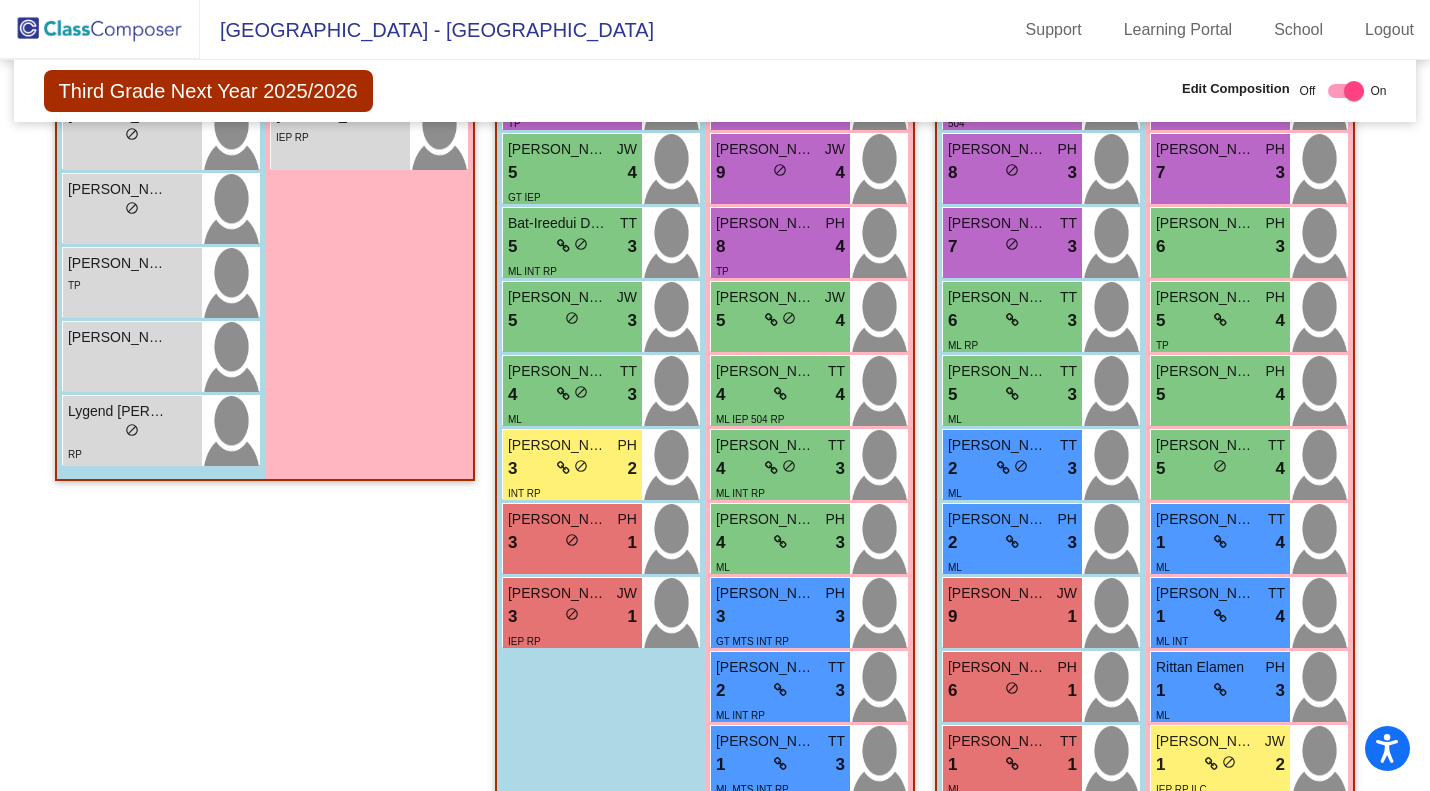 click on "3 lock do_not_disturb_alt 1" at bounding box center (572, 543) 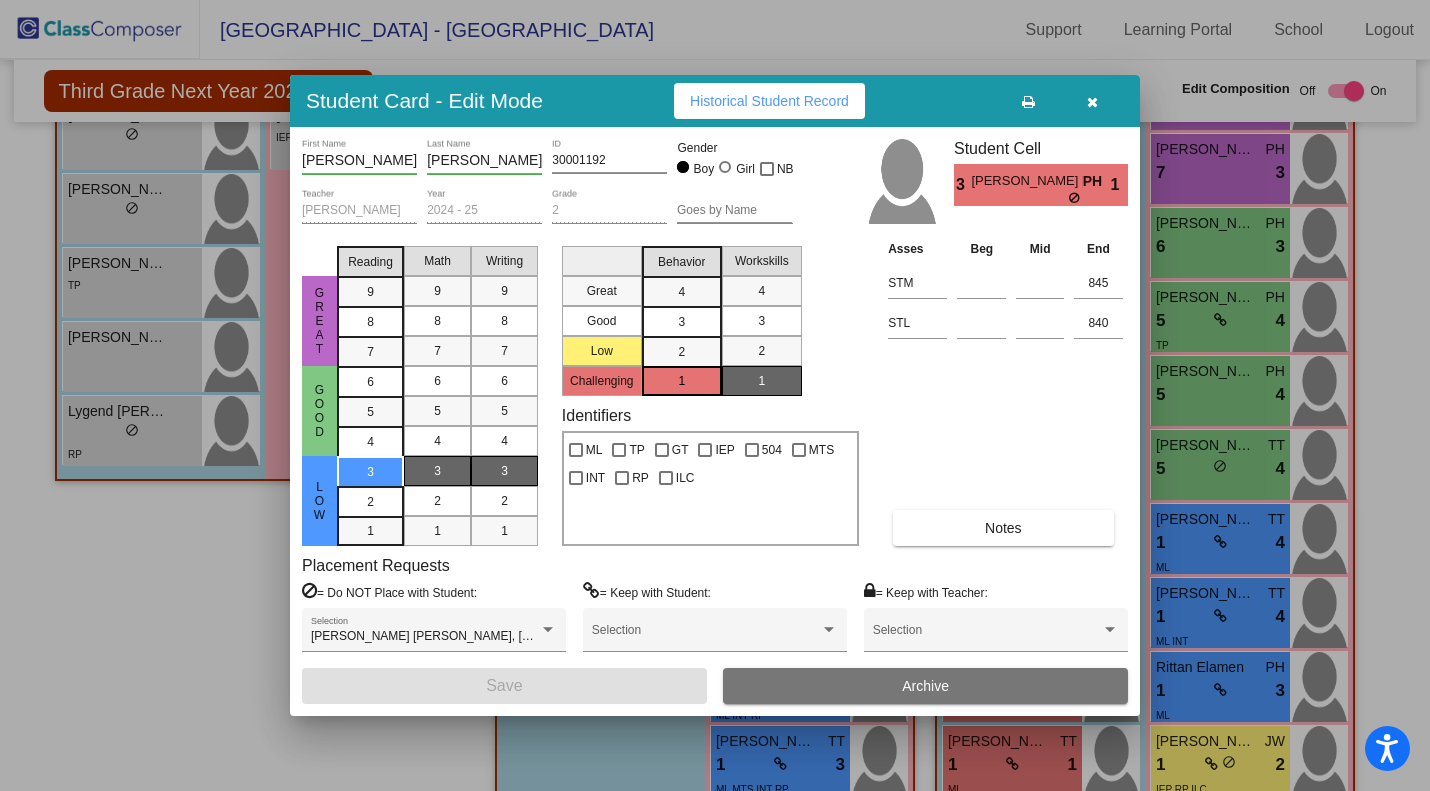 click at bounding box center [1092, 102] 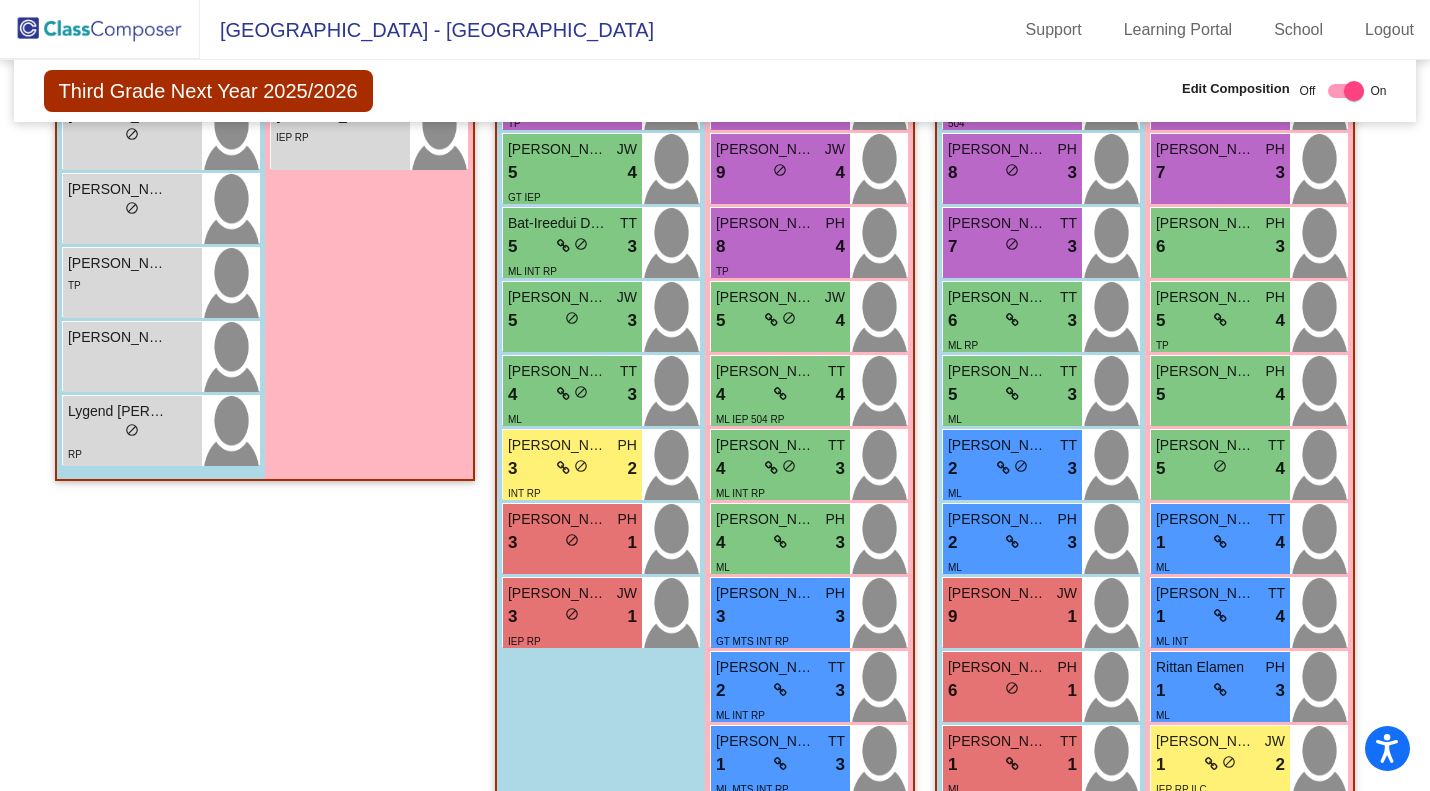 click on "3 lock do_not_disturb_alt 1" at bounding box center (572, 617) 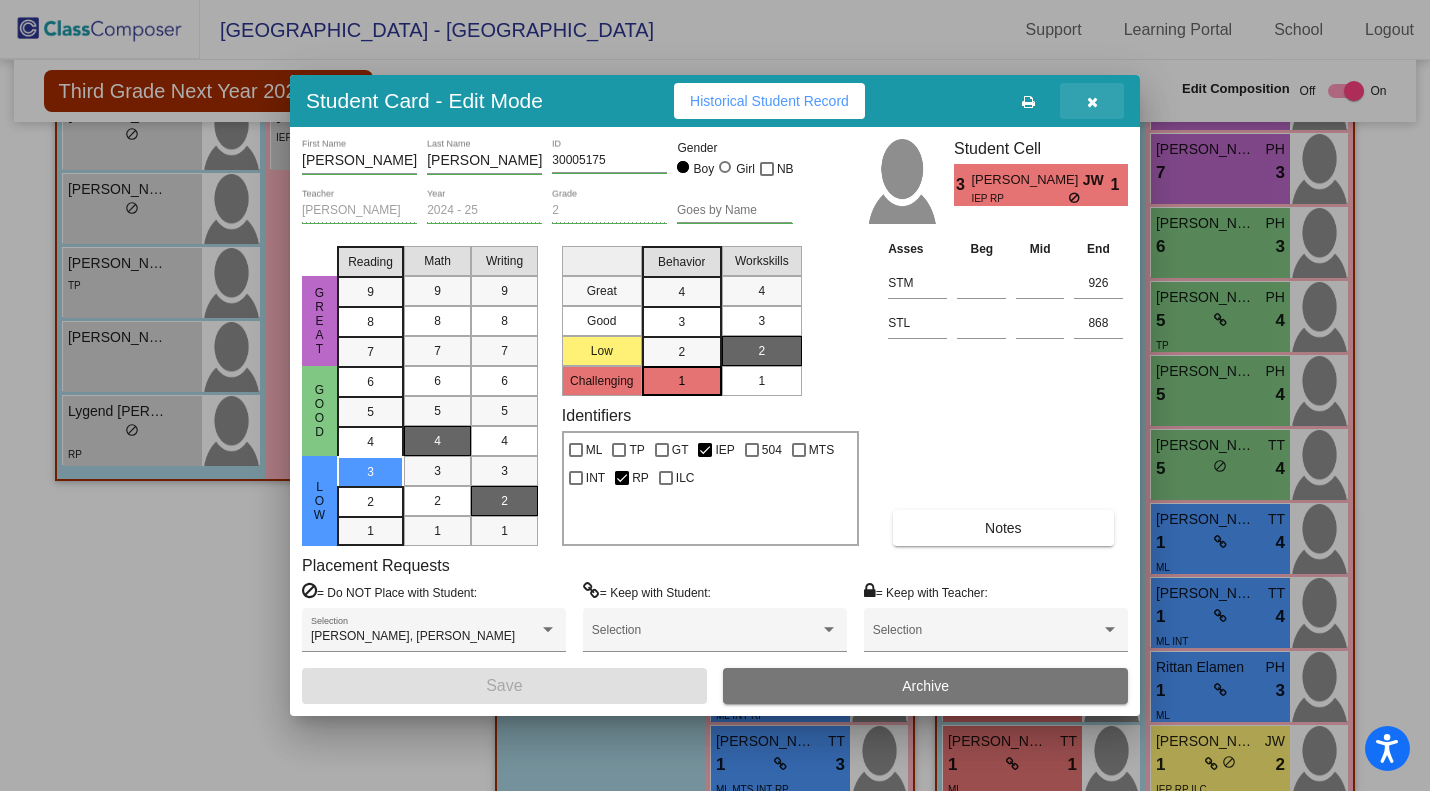 click at bounding box center [1092, 102] 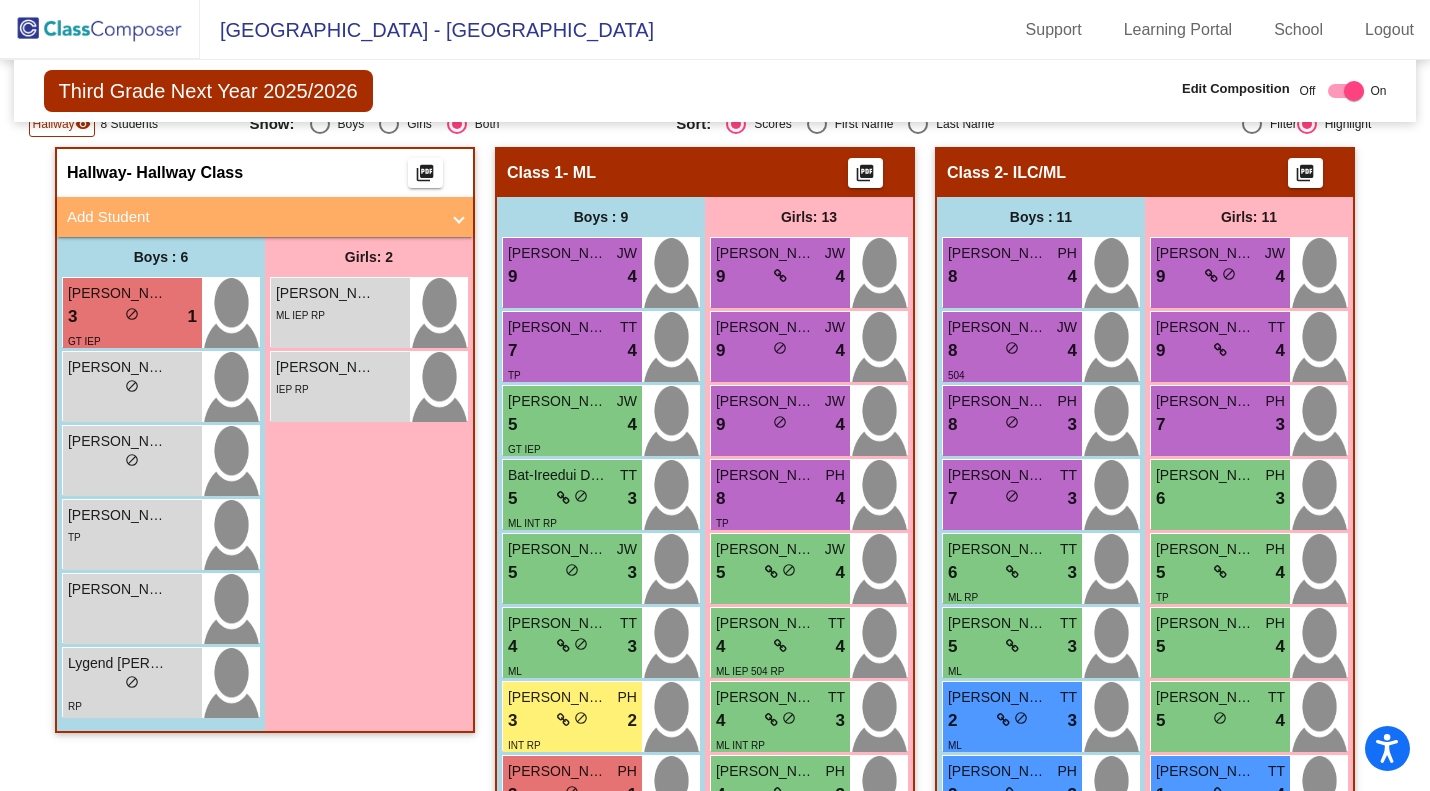 scroll, scrollTop: 382, scrollLeft: 0, axis: vertical 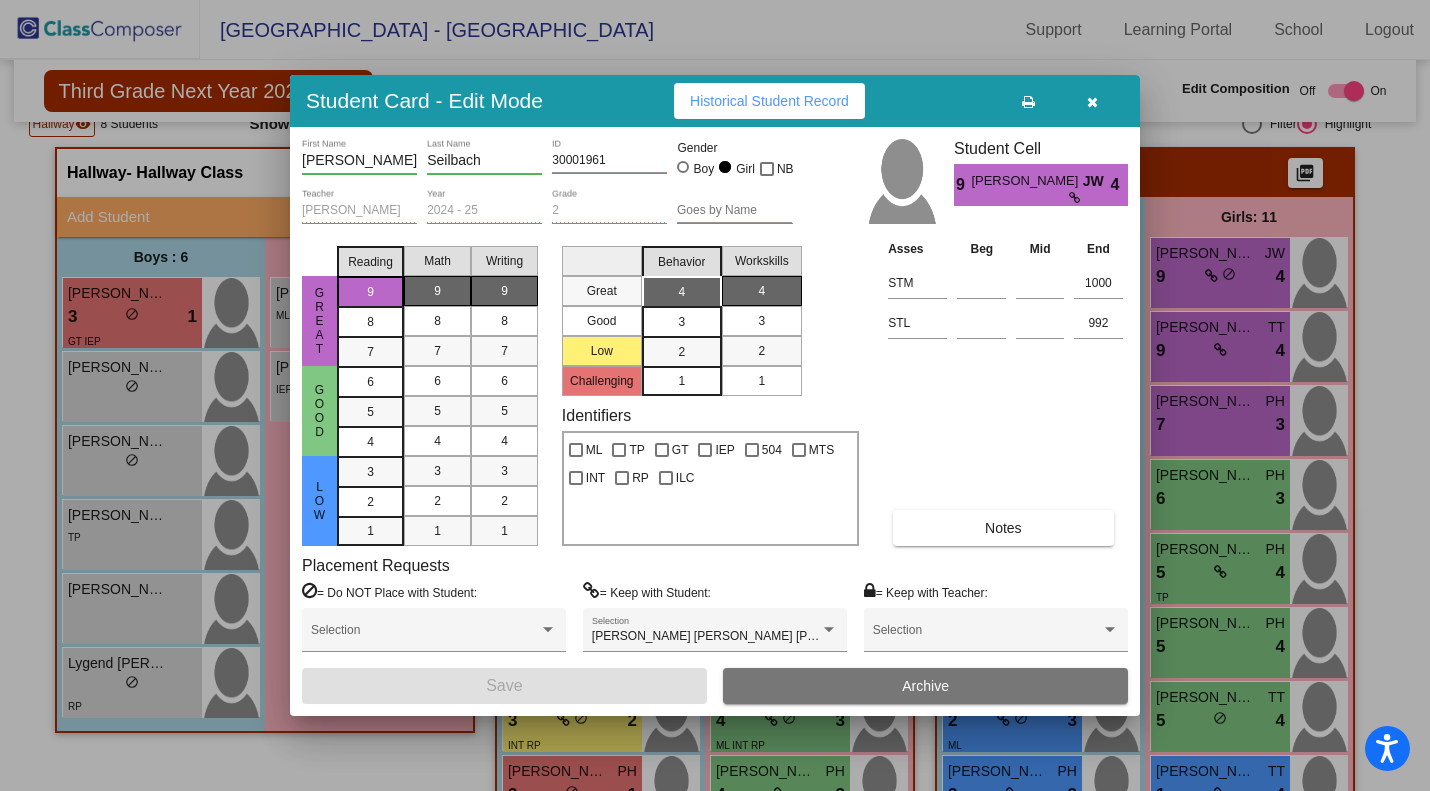 click at bounding box center [1092, 101] 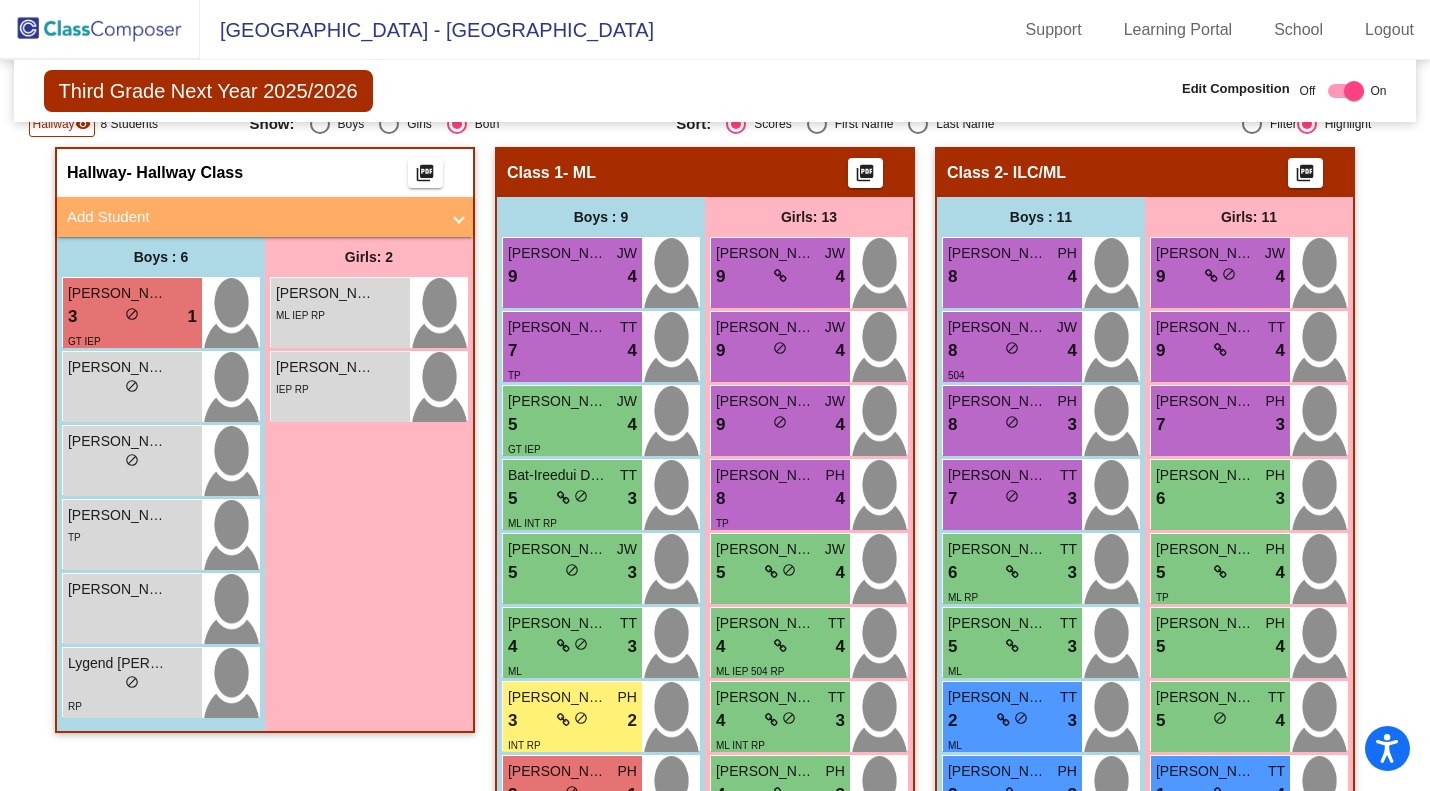 click on "9 lock do_not_disturb_alt 4" at bounding box center [780, 351] 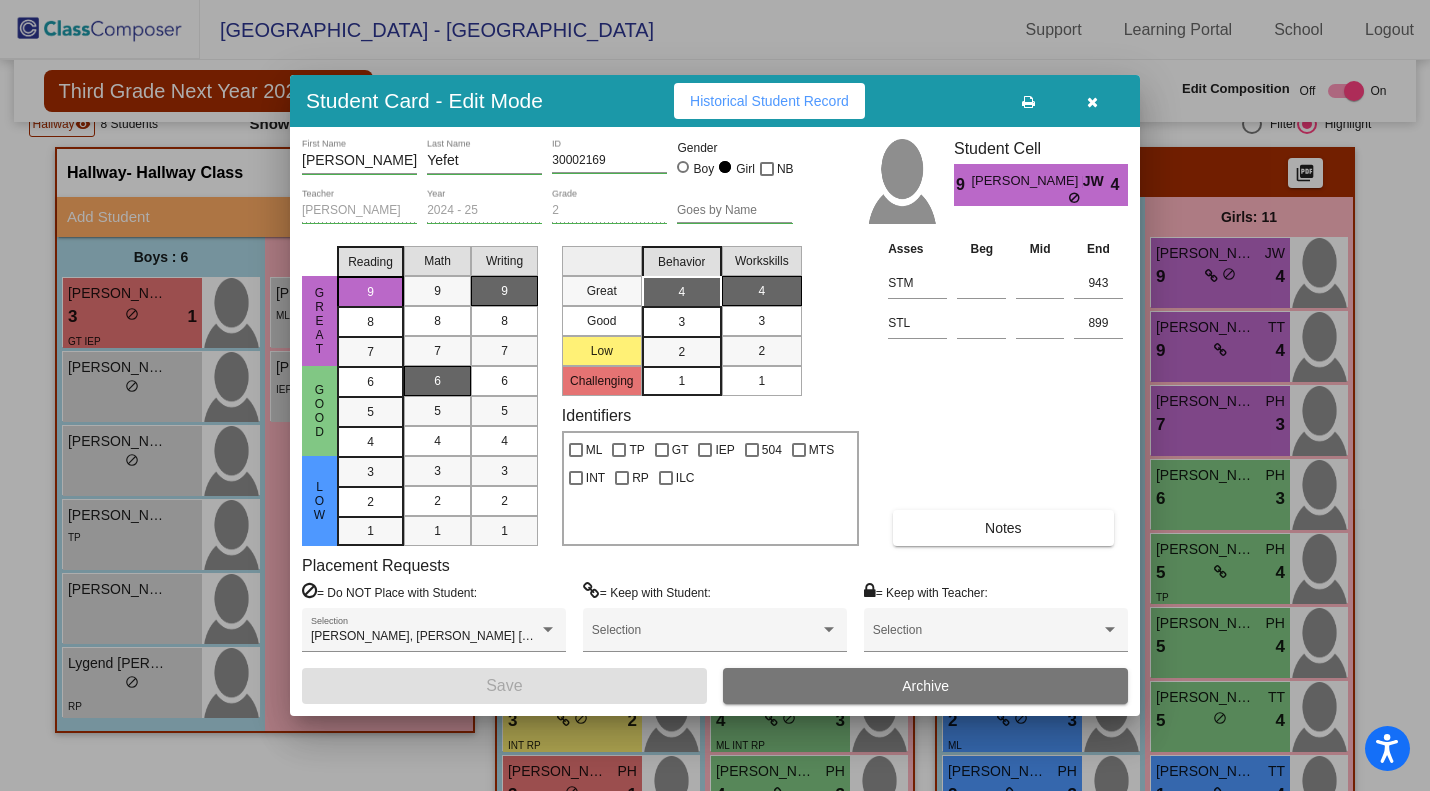 click at bounding box center [1092, 101] 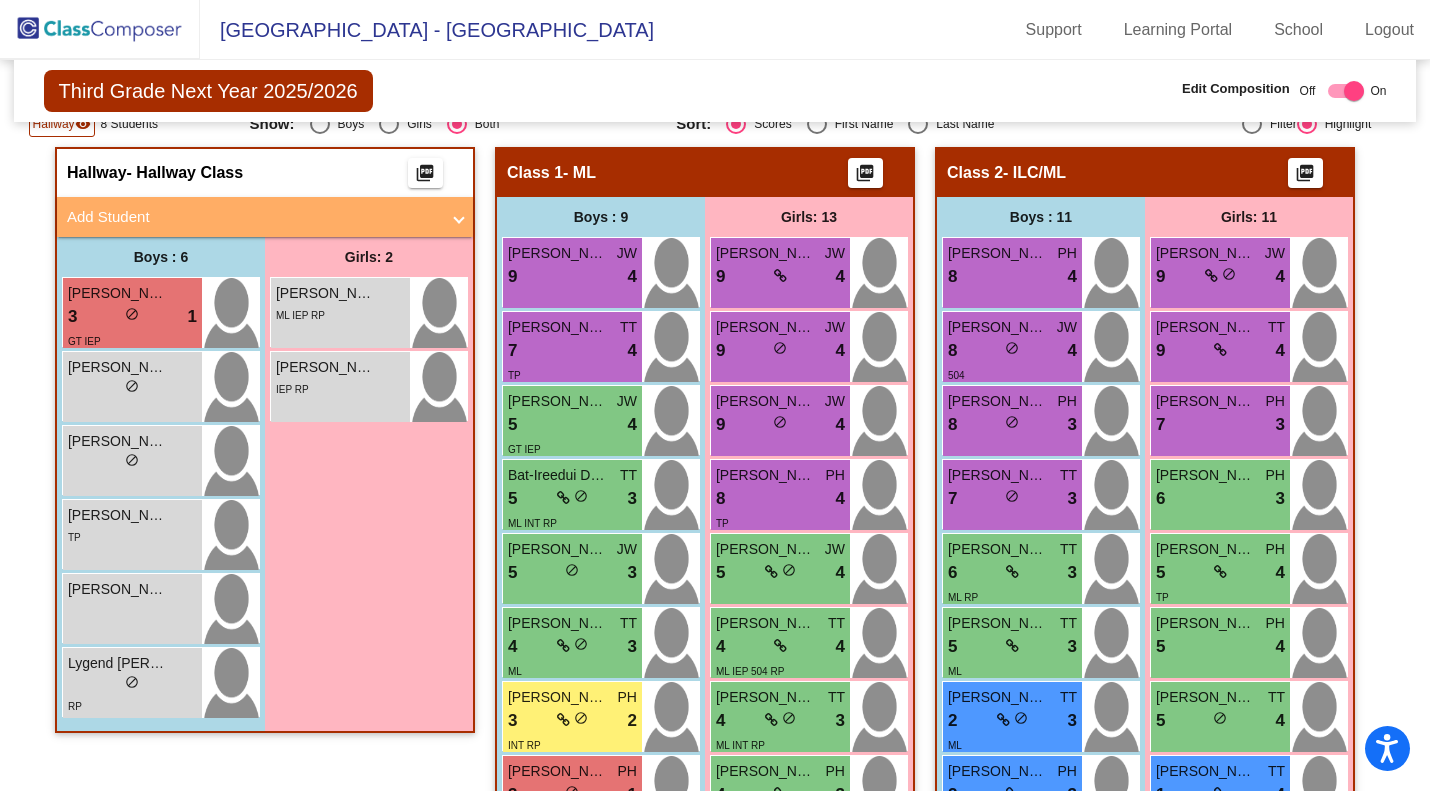 click on "9 lock do_not_disturb_alt 4" at bounding box center [780, 351] 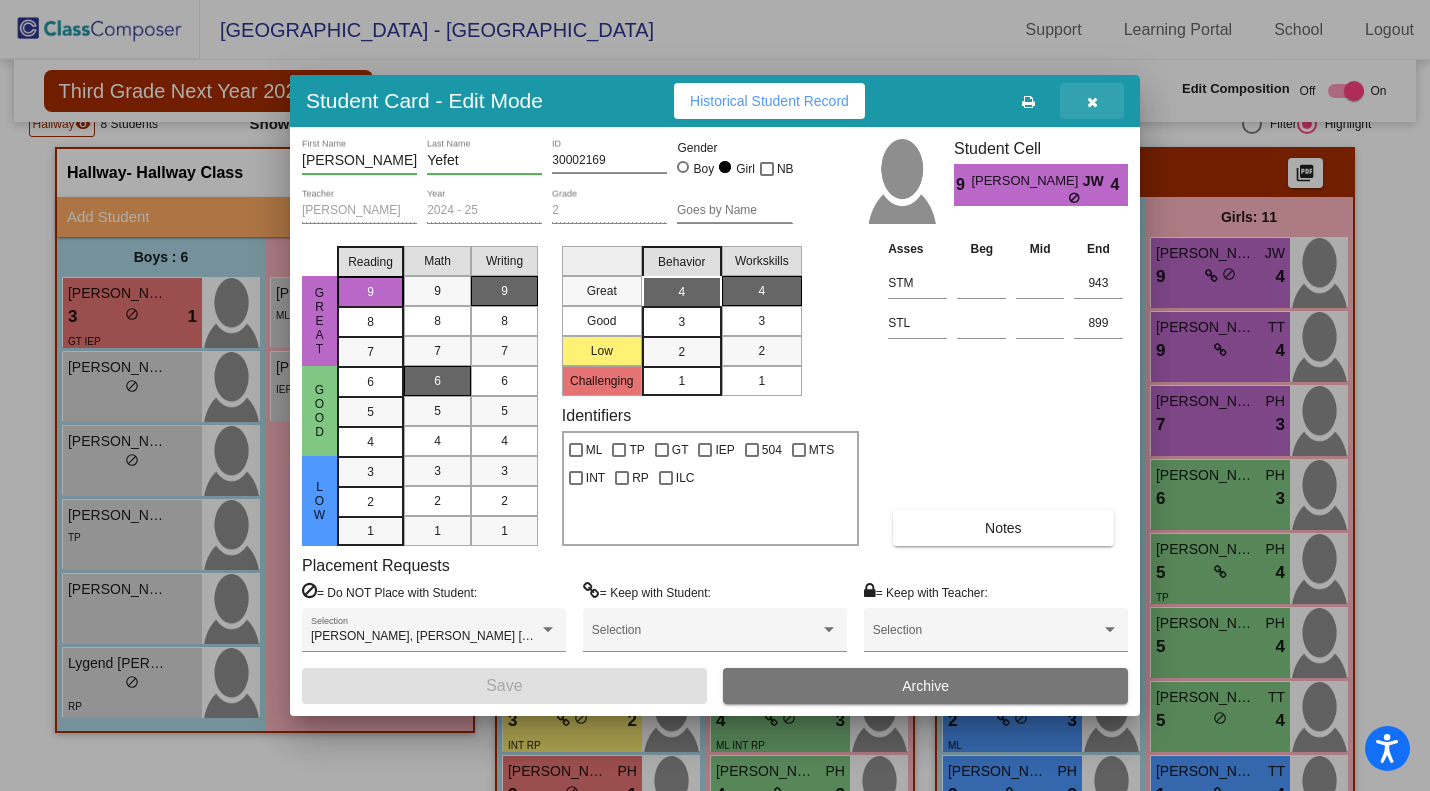 click at bounding box center [1092, 101] 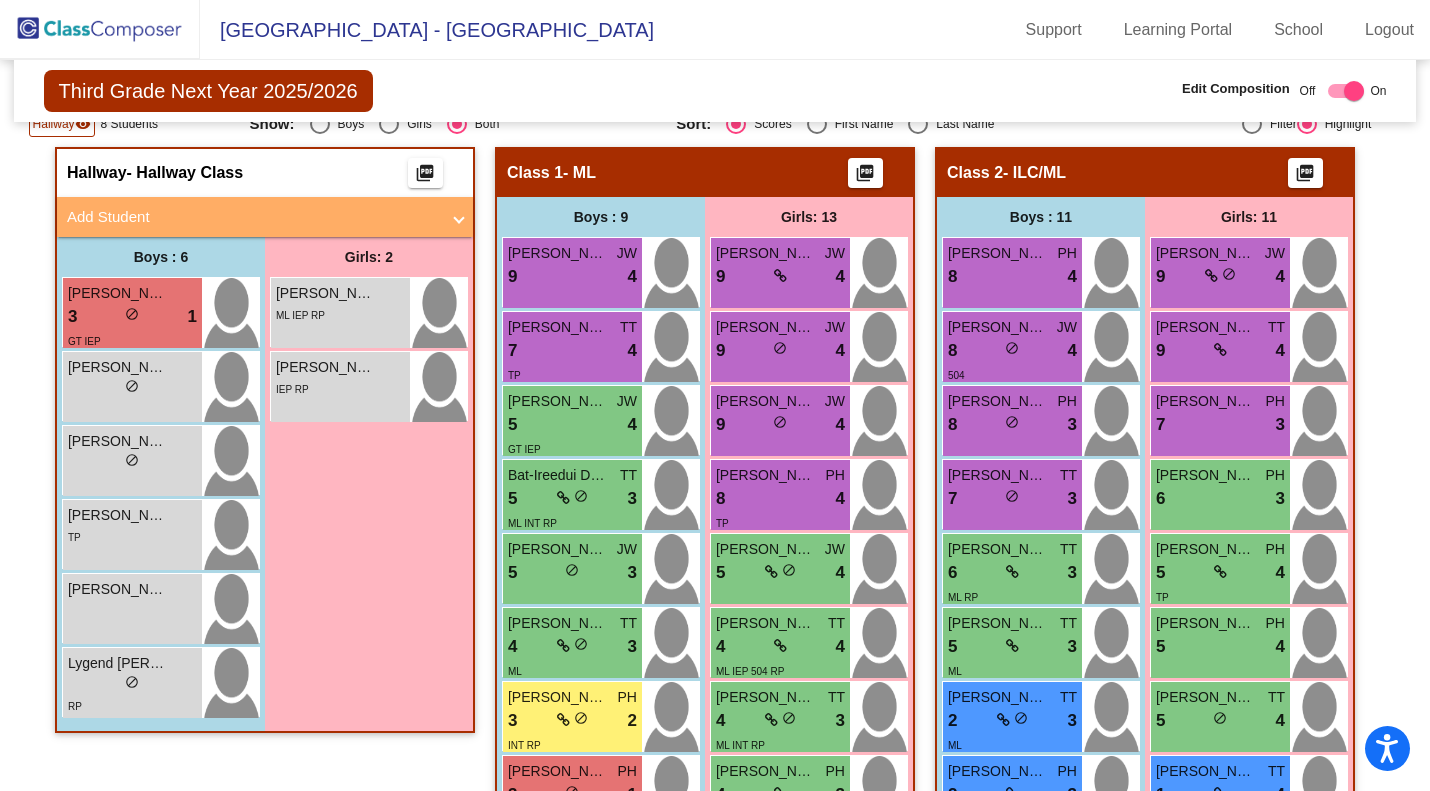 click on "9 lock do_not_disturb_alt 4" at bounding box center (780, 425) 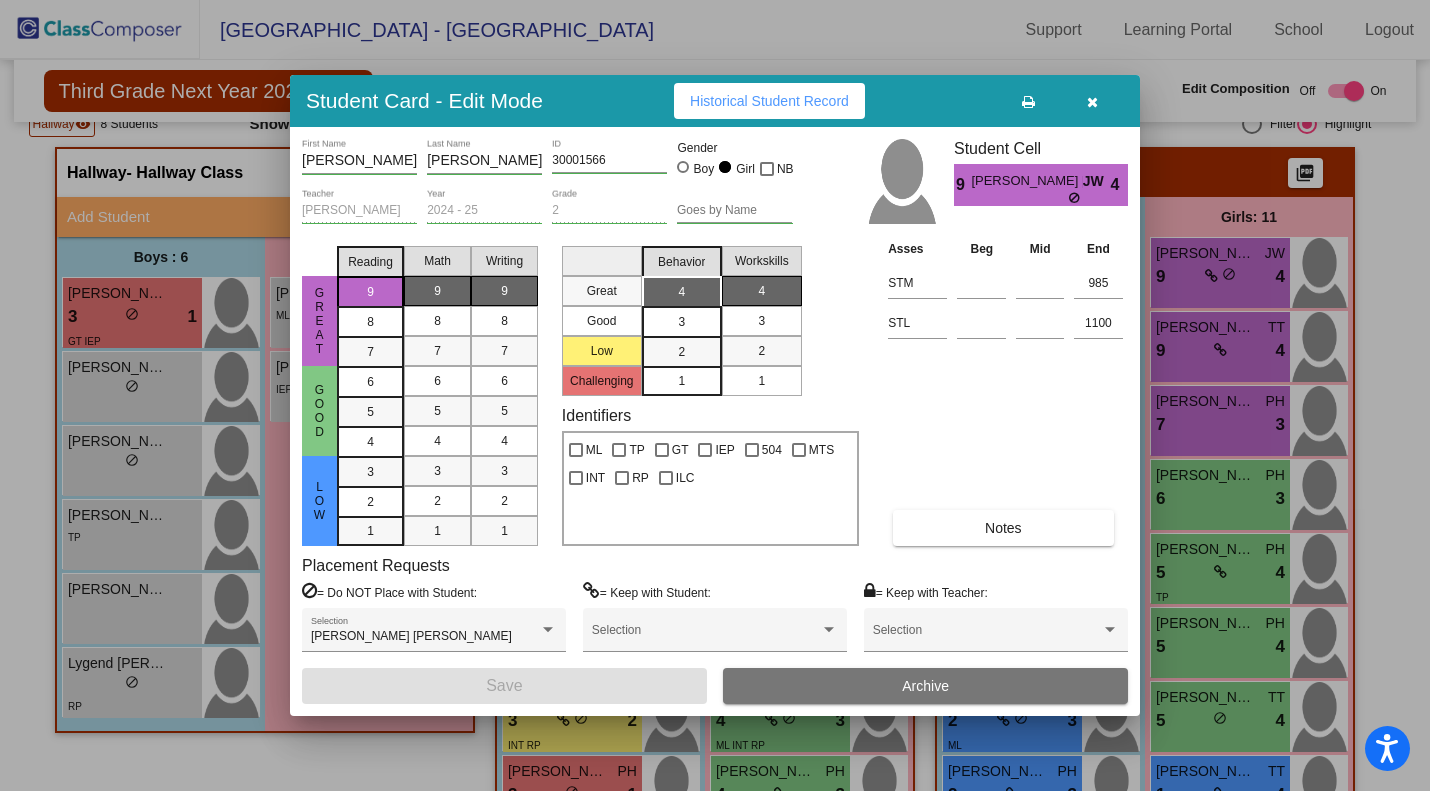 click at bounding box center (1092, 101) 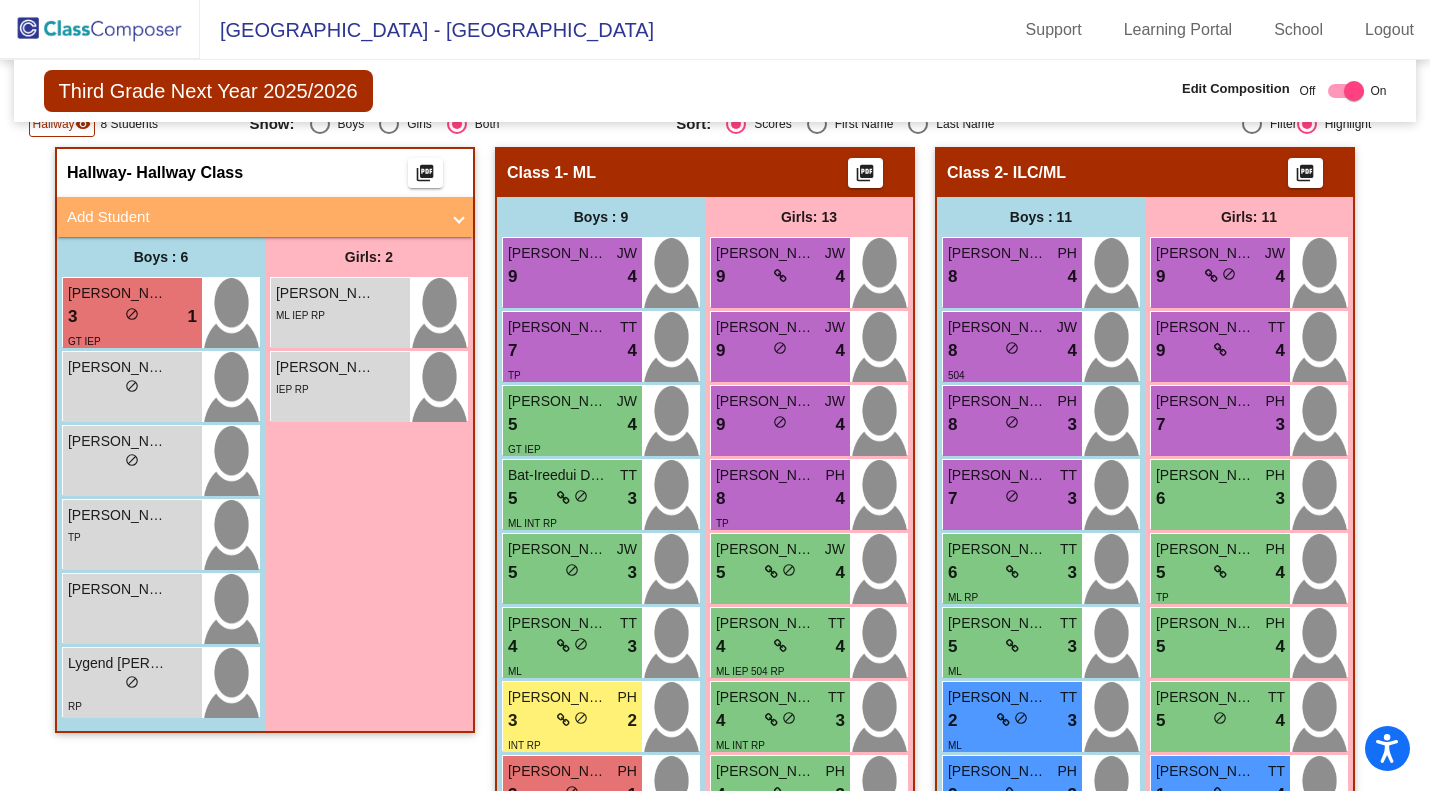 click on "8 lock do_not_disturb_alt 4" at bounding box center (780, 499) 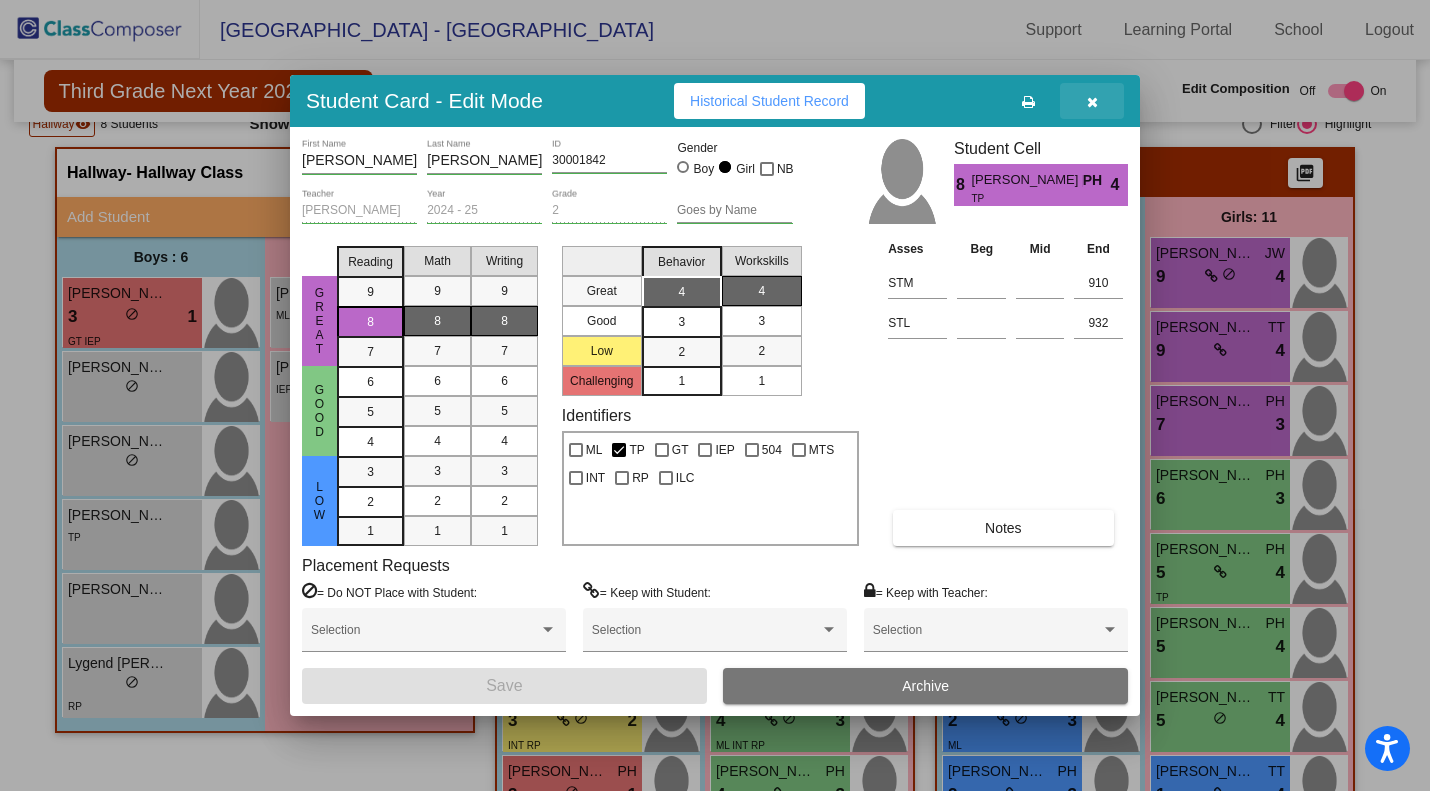 click at bounding box center (1092, 102) 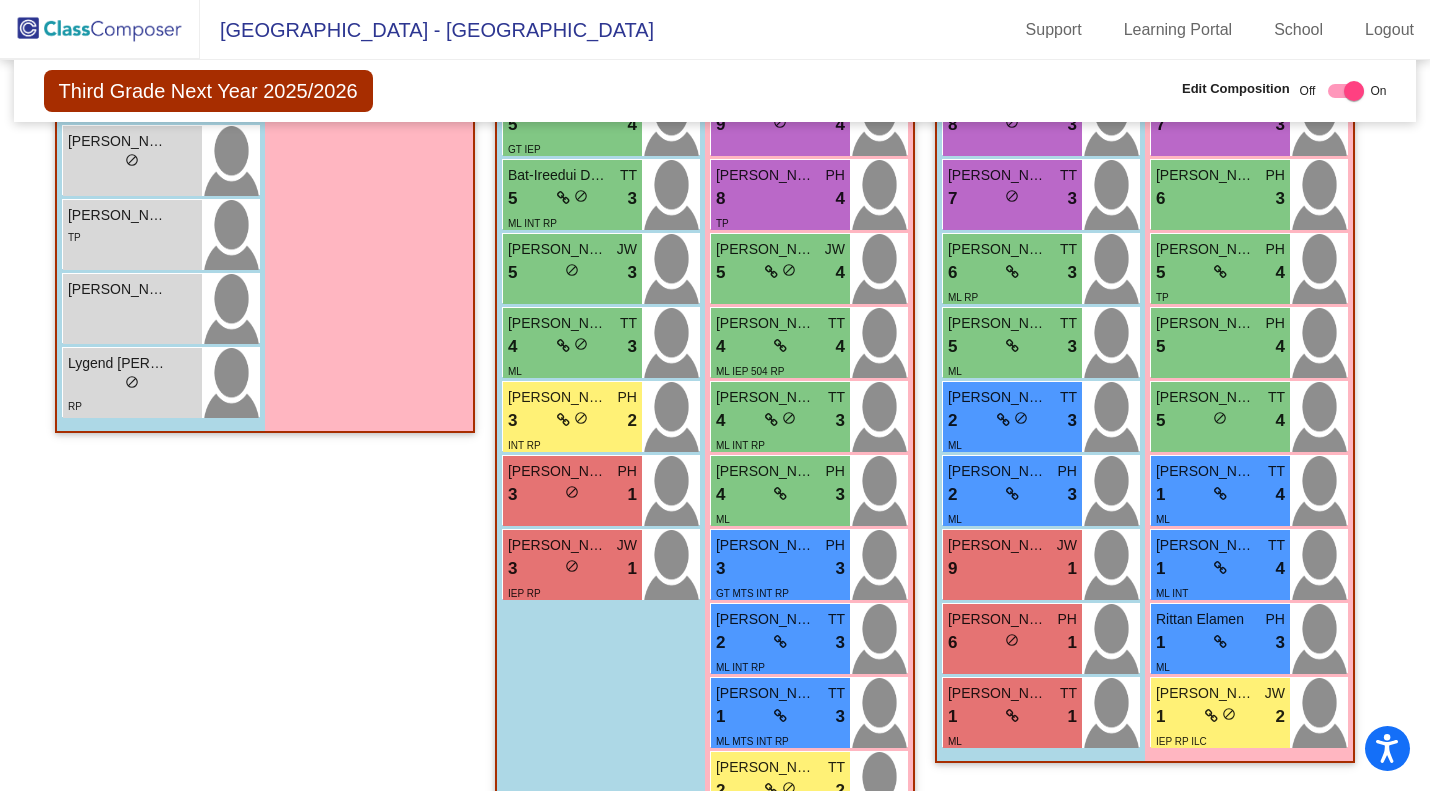 scroll, scrollTop: 696, scrollLeft: 0, axis: vertical 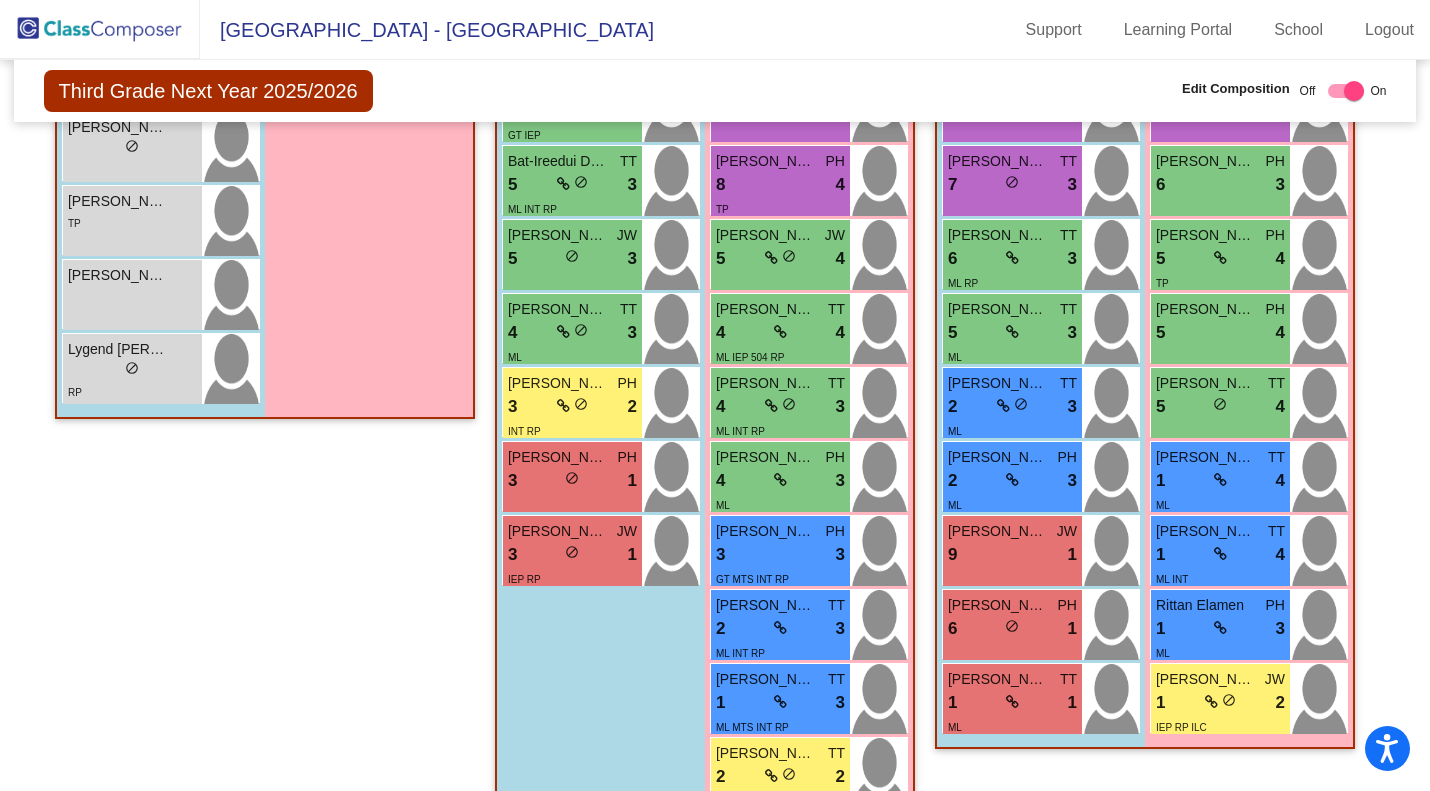 click on "lock do_not_disturb_alt" at bounding box center [780, 258] 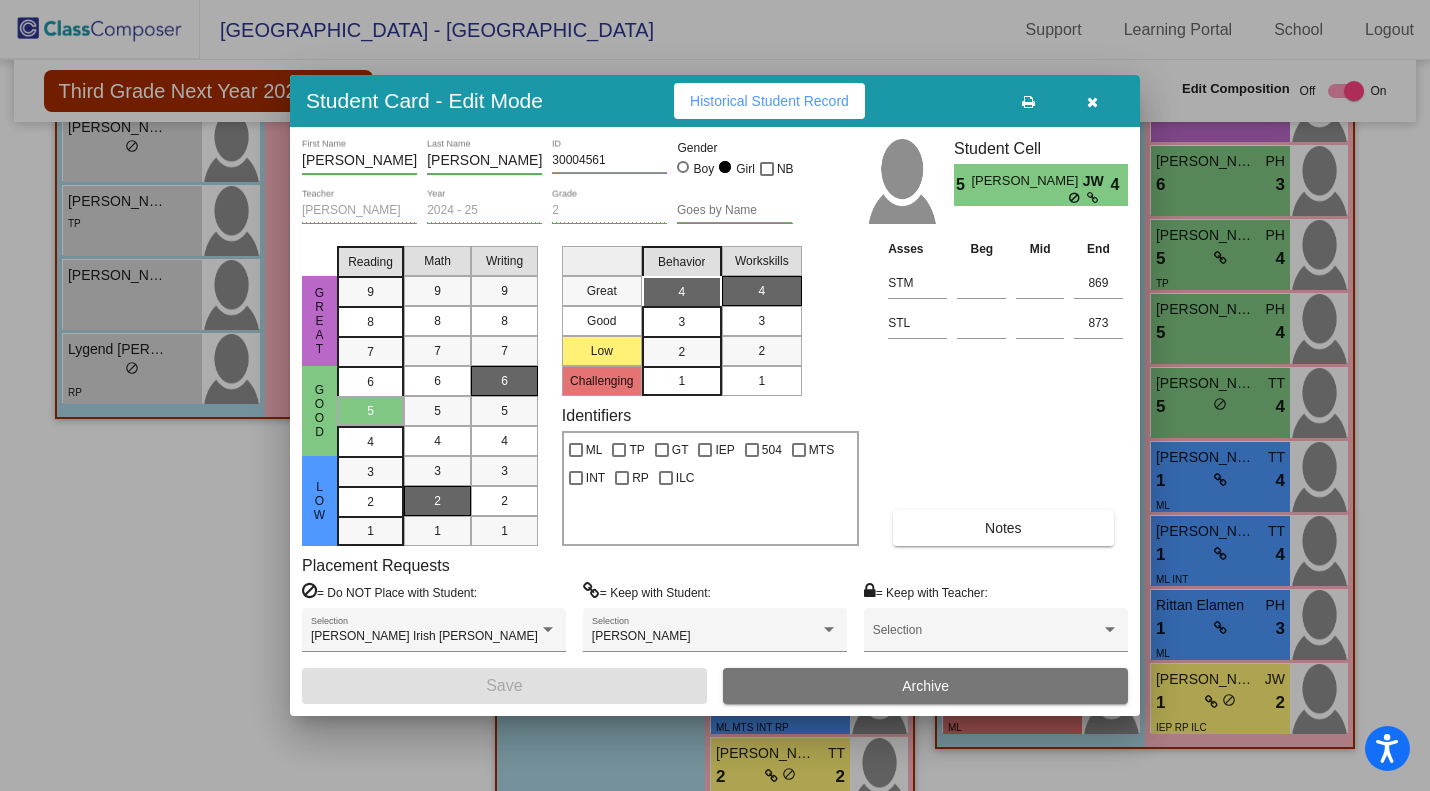 click at bounding box center [1092, 101] 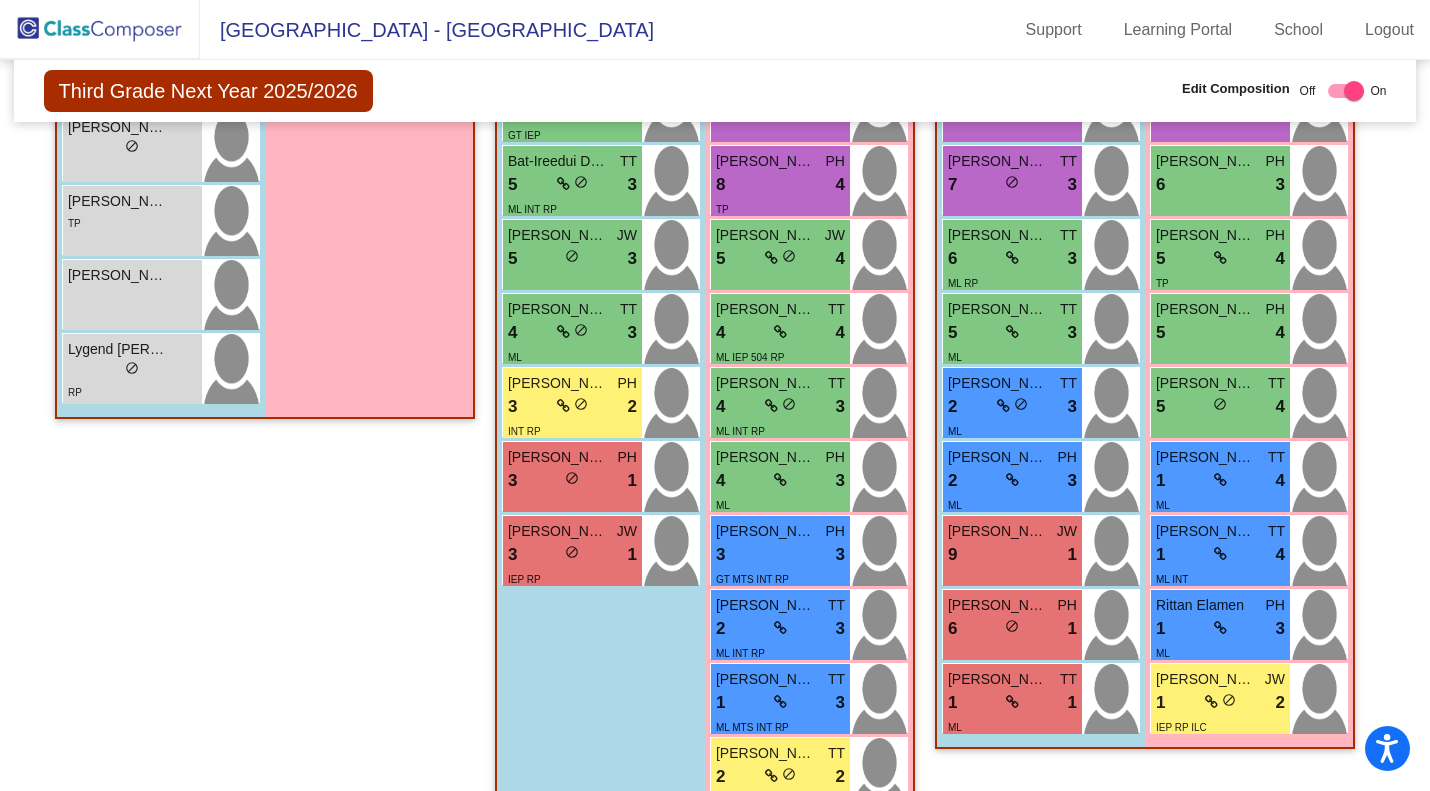 click on "Aava Fareza Bharucha" at bounding box center (766, 309) 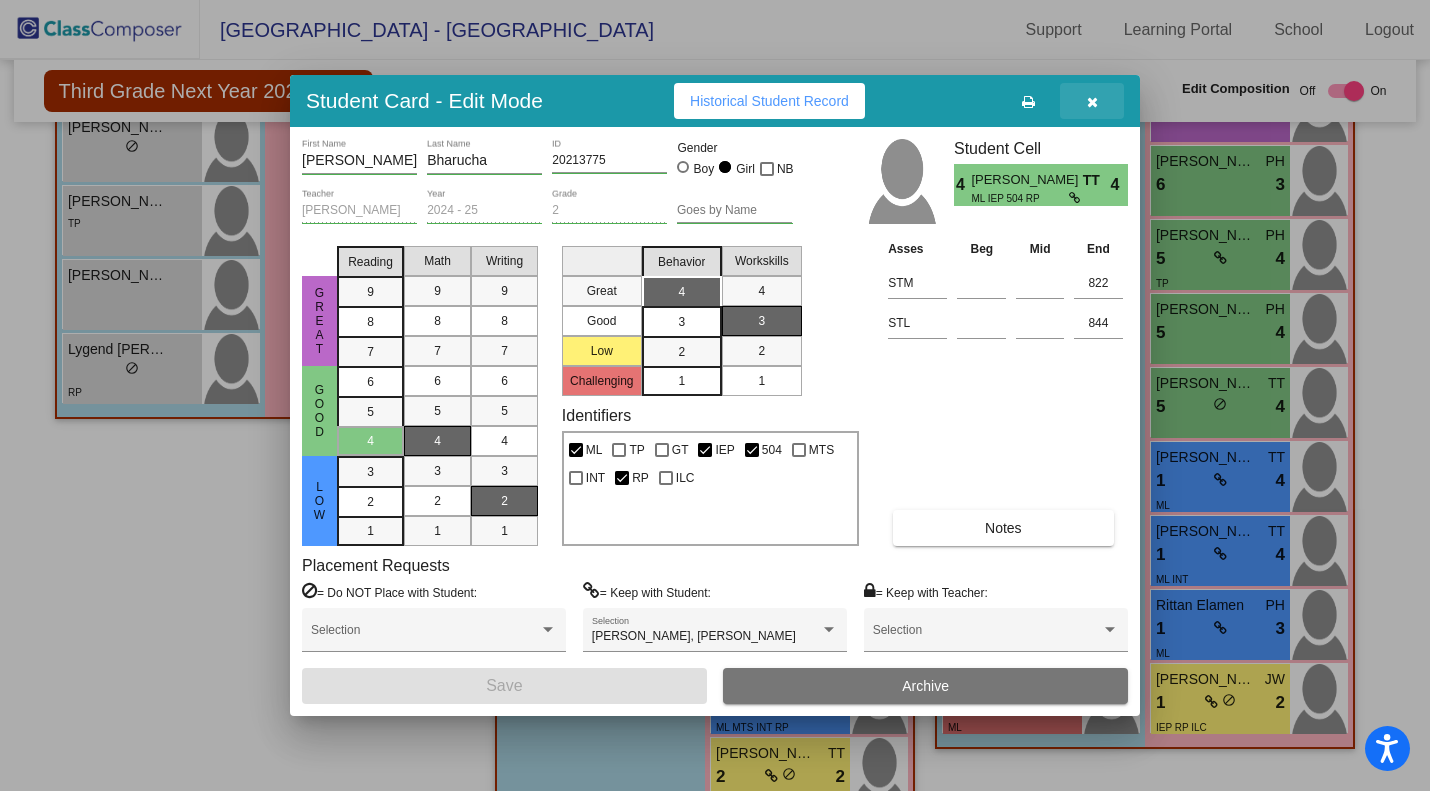 click at bounding box center [1092, 102] 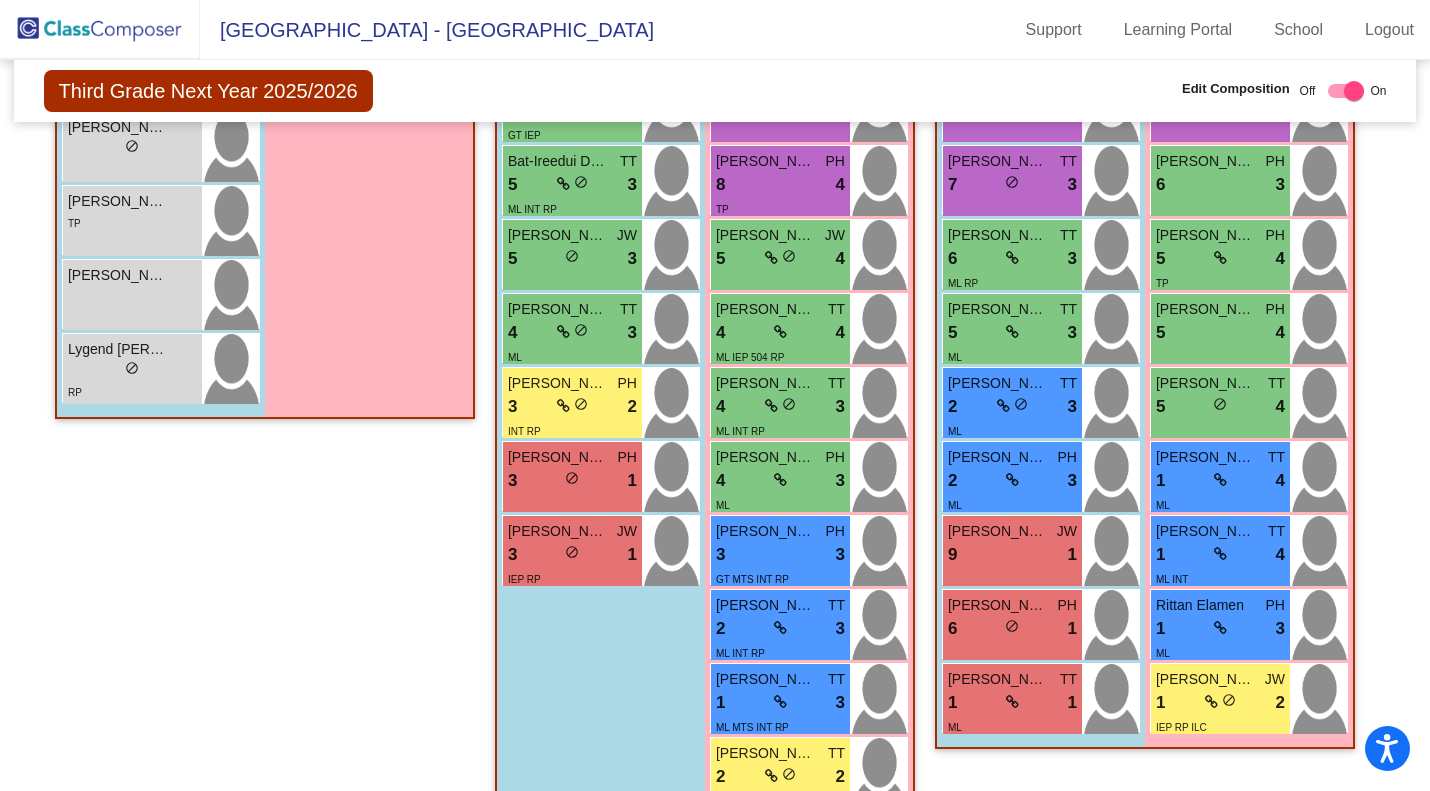 click on "Isabella Hoke Rivera" at bounding box center (766, 383) 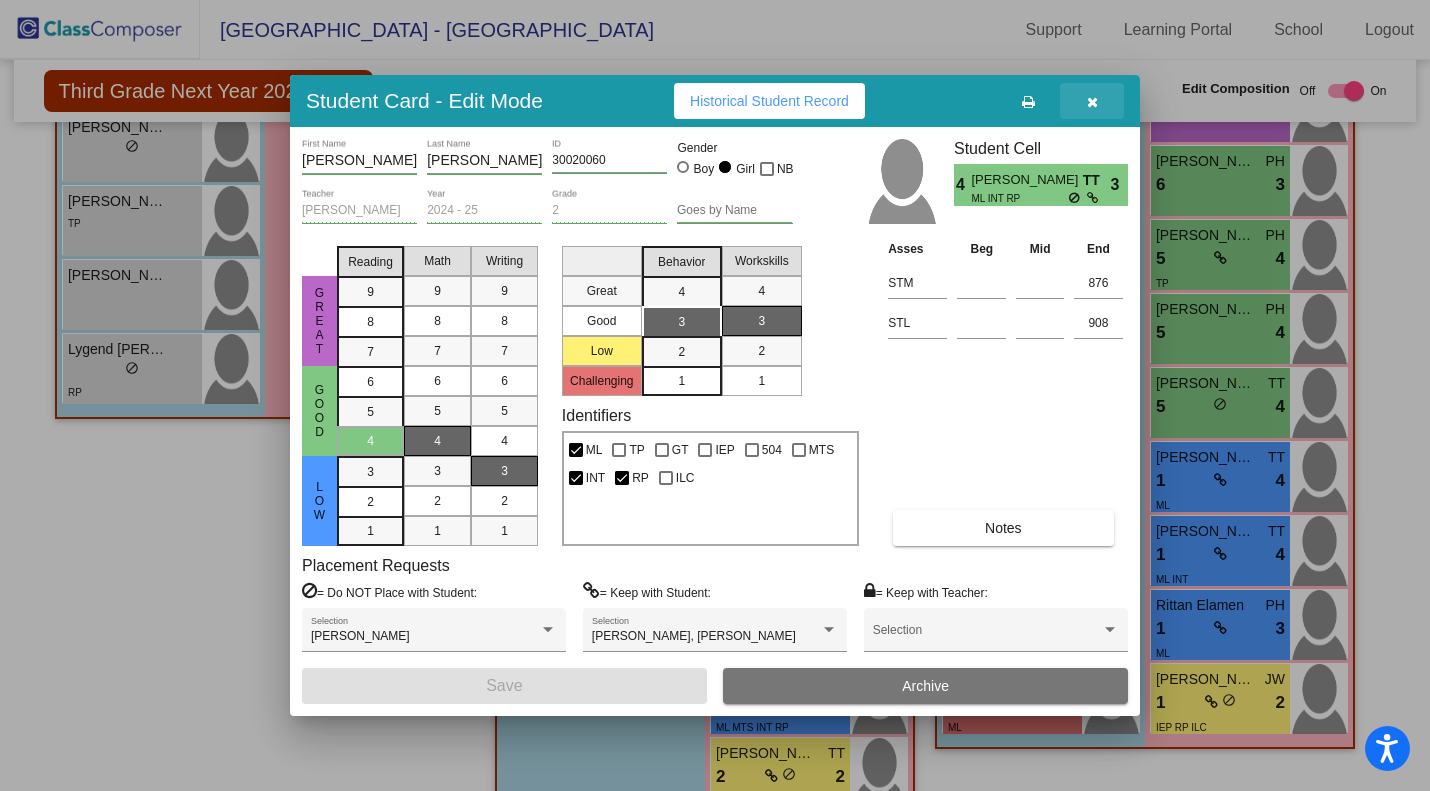 click at bounding box center [1092, 101] 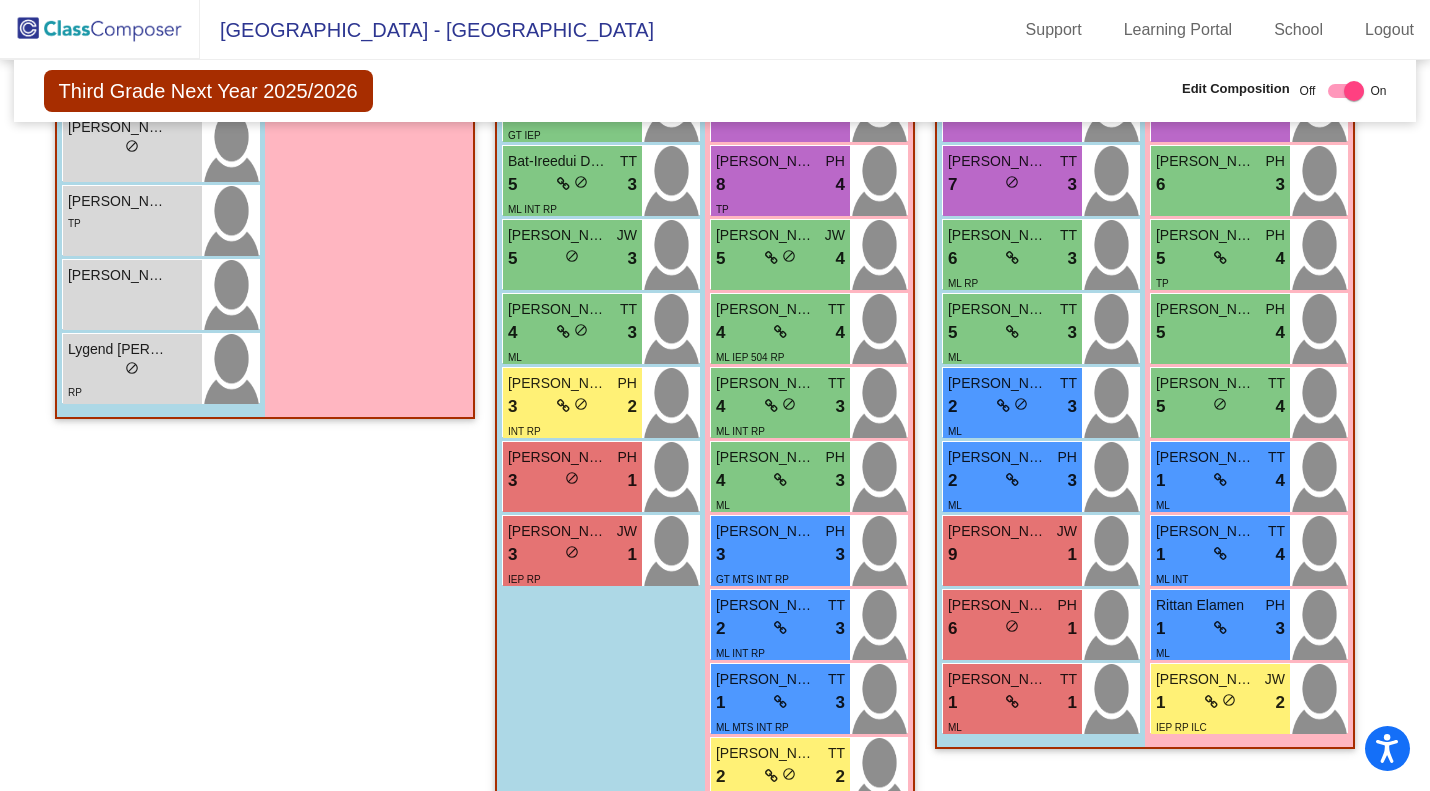 drag, startPoint x: 1419, startPoint y: 375, endPoint x: 1415, endPoint y: 402, distance: 27.294687 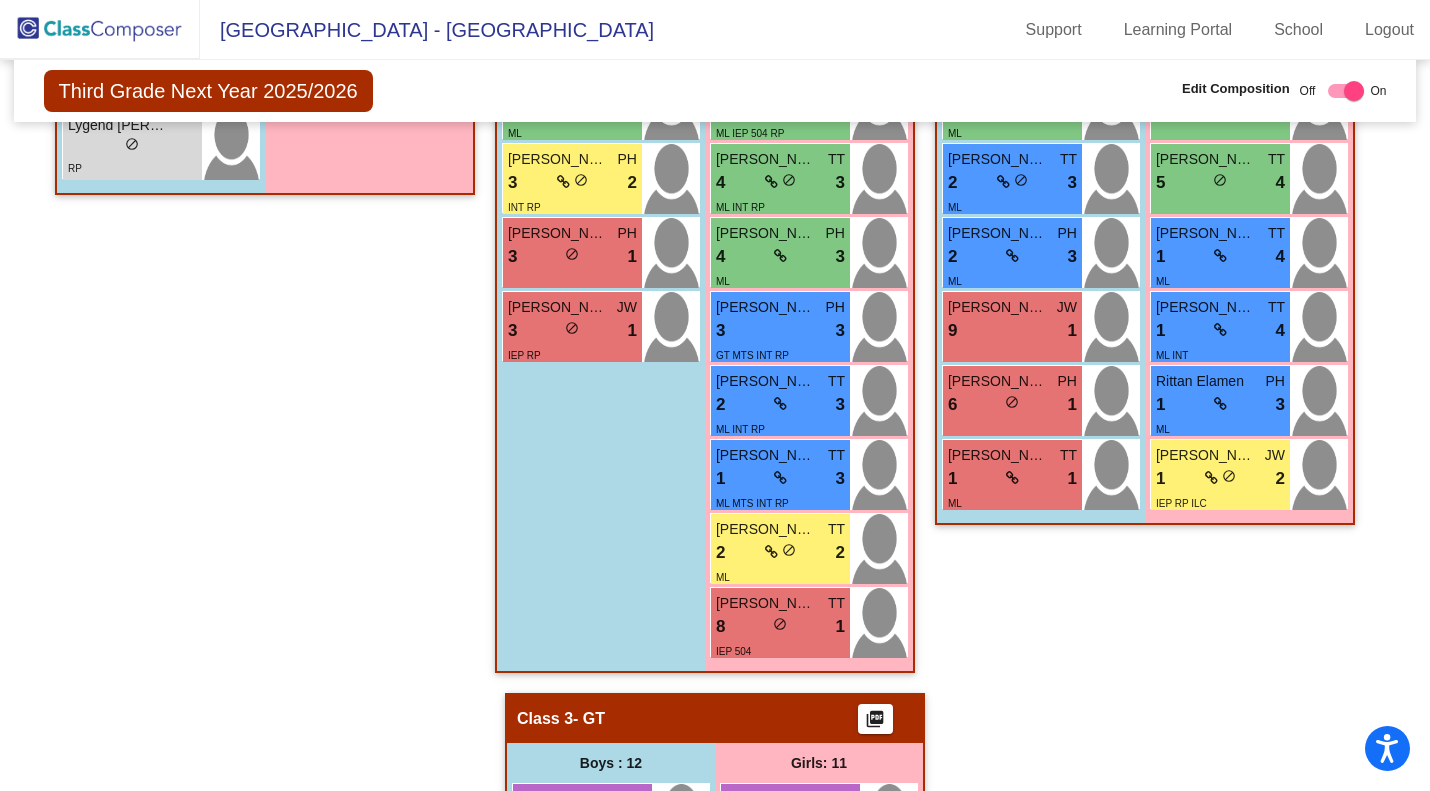 scroll, scrollTop: 990, scrollLeft: 0, axis: vertical 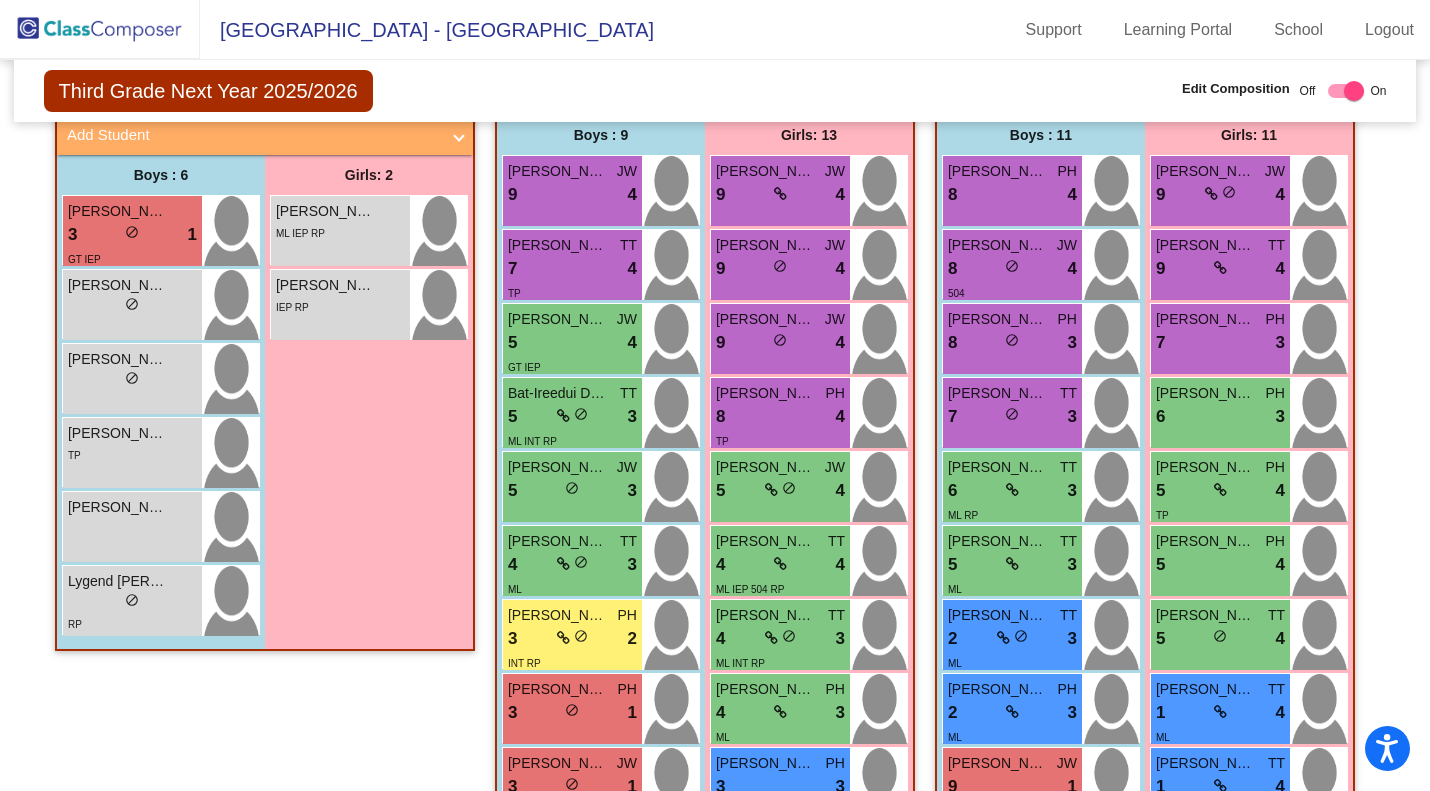 click on "8 lock do_not_disturb_alt 4" at bounding box center (1012, 195) 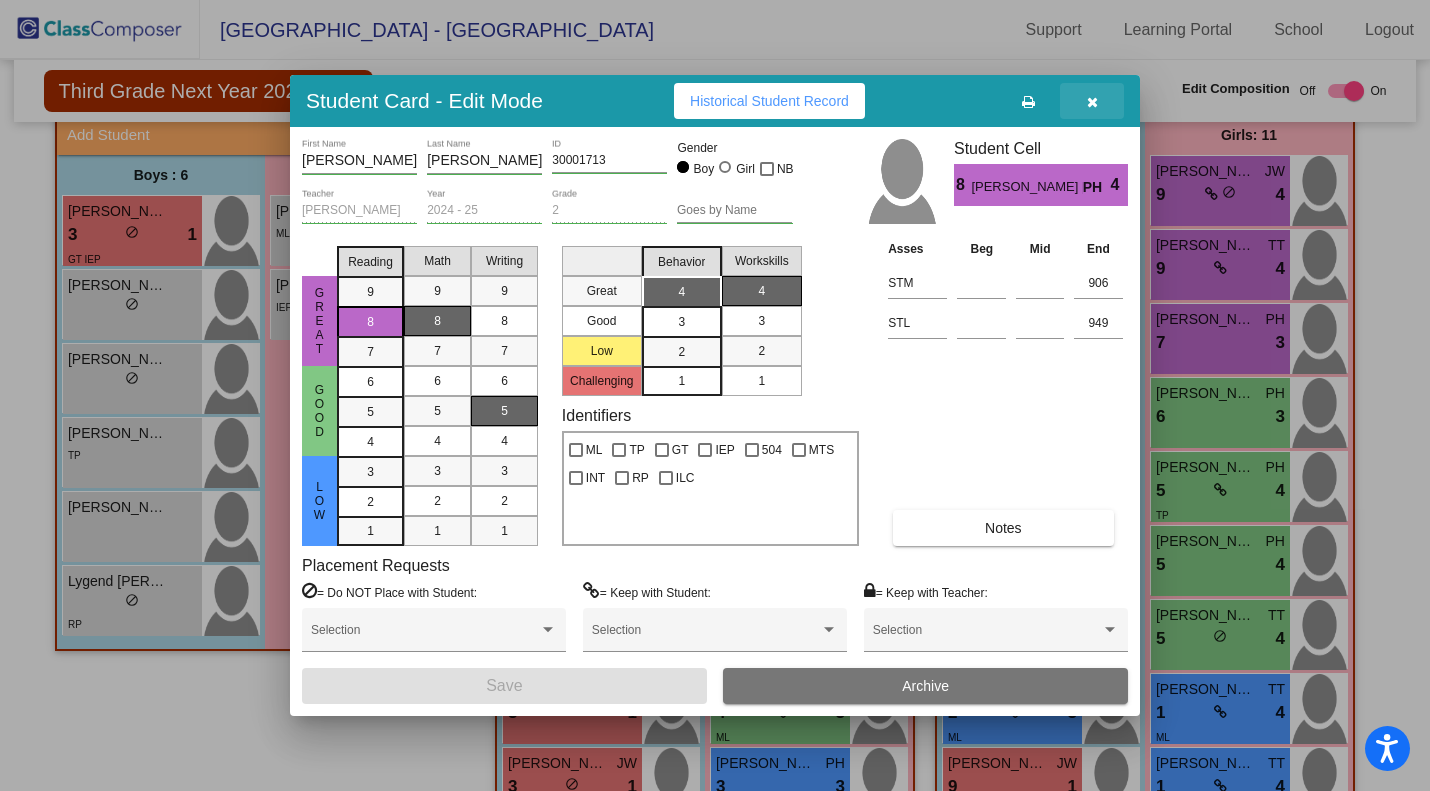 click at bounding box center [1092, 101] 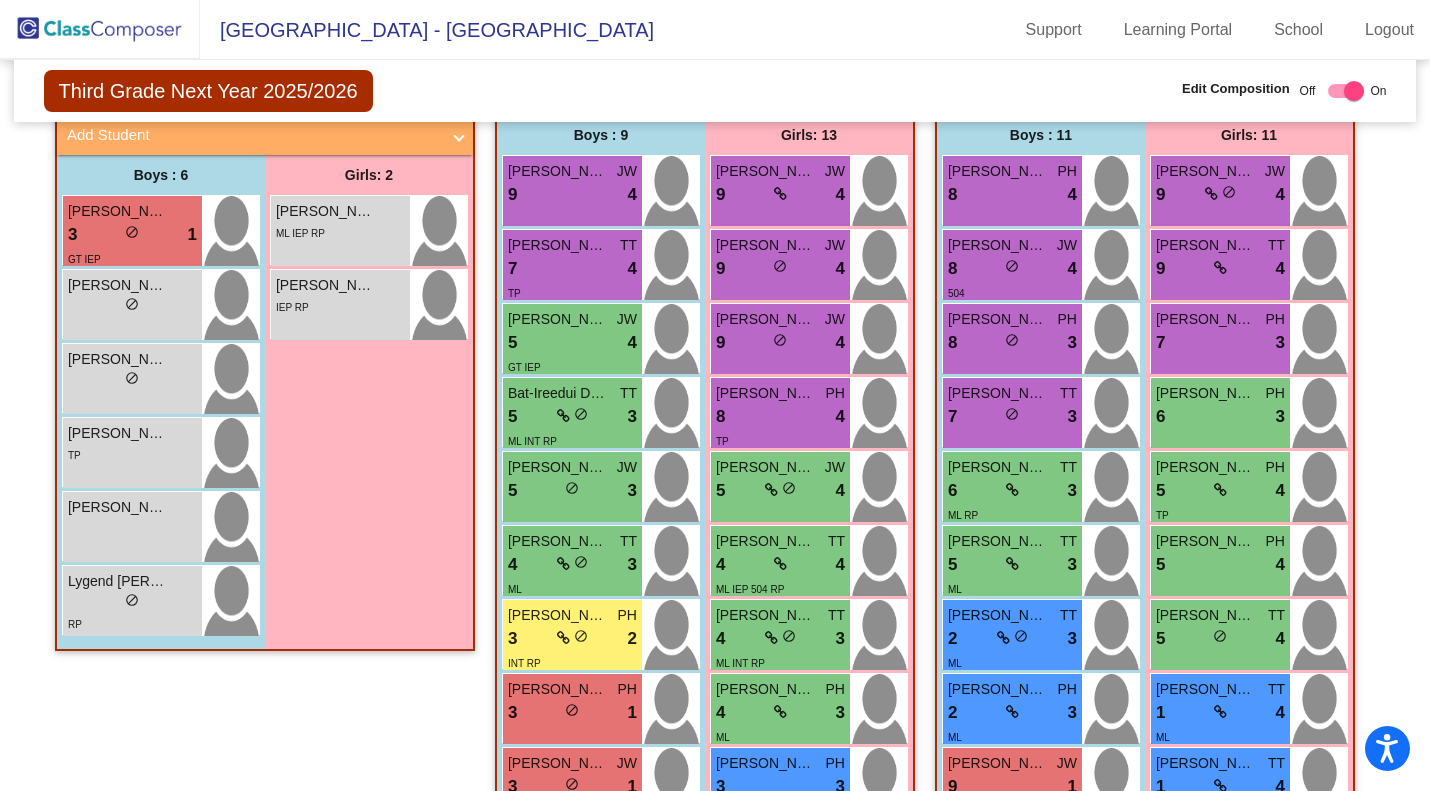 click on "8 lock do_not_disturb_alt 4" at bounding box center (1012, 269) 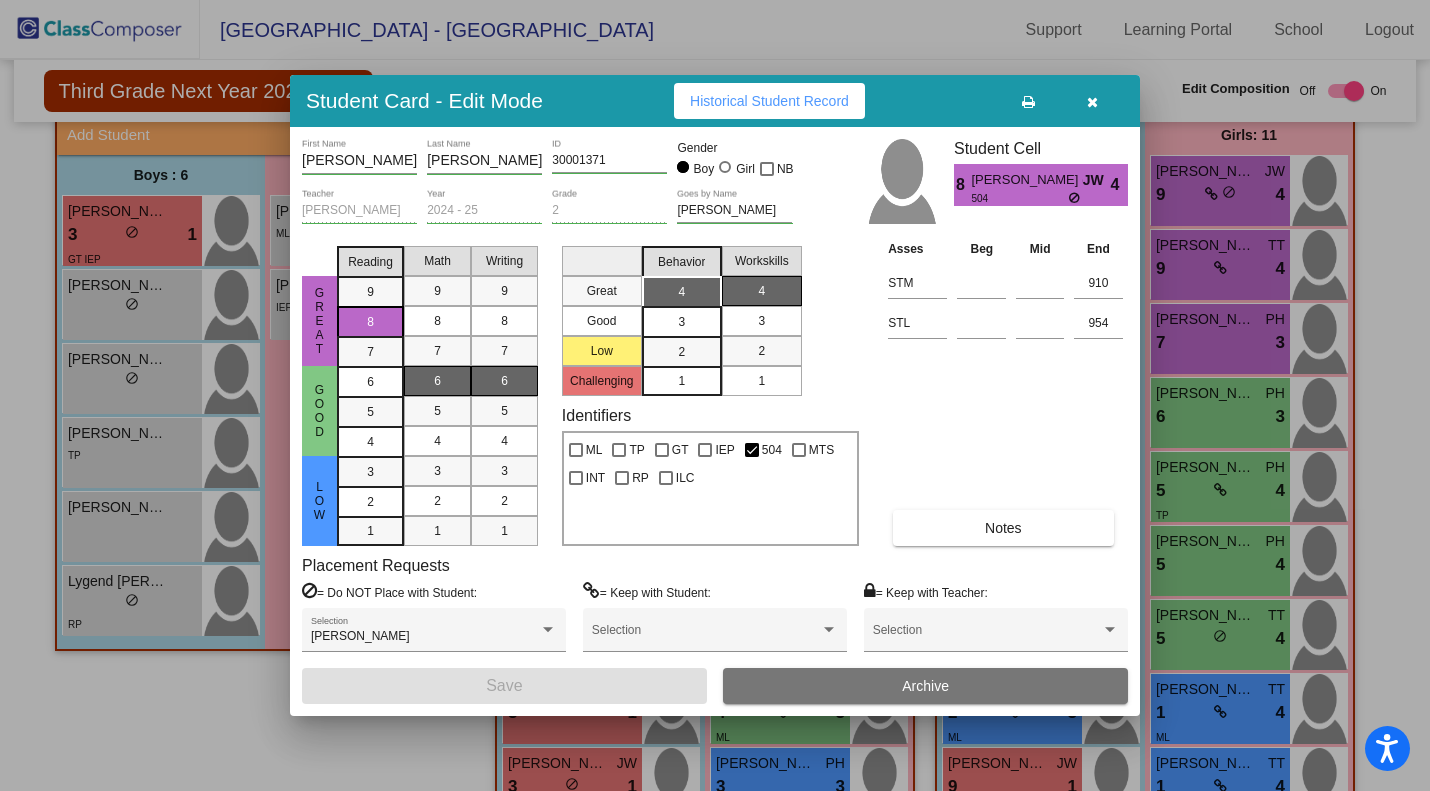 click at bounding box center [1092, 102] 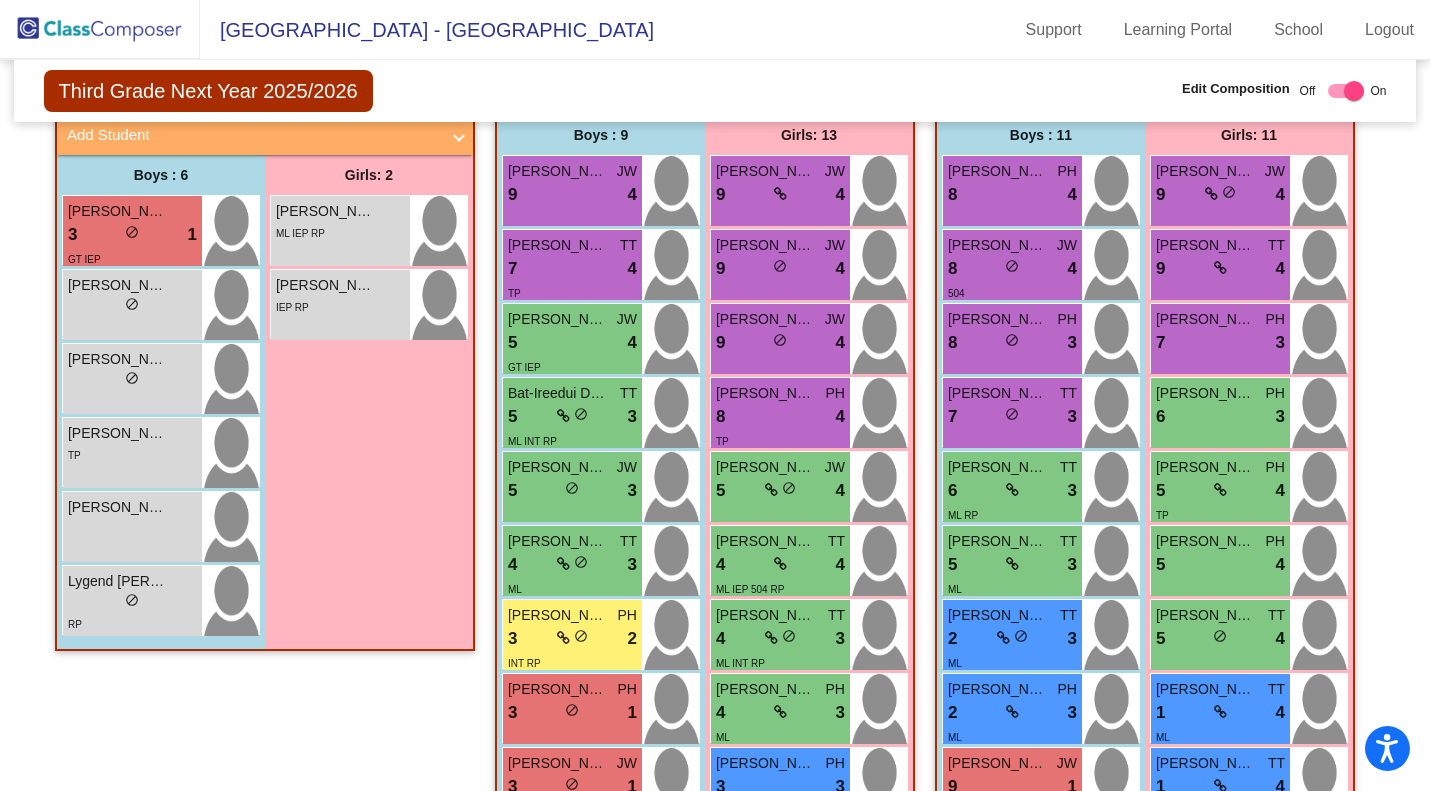 click on "8 lock do_not_disturb_alt 3" at bounding box center [1012, 343] 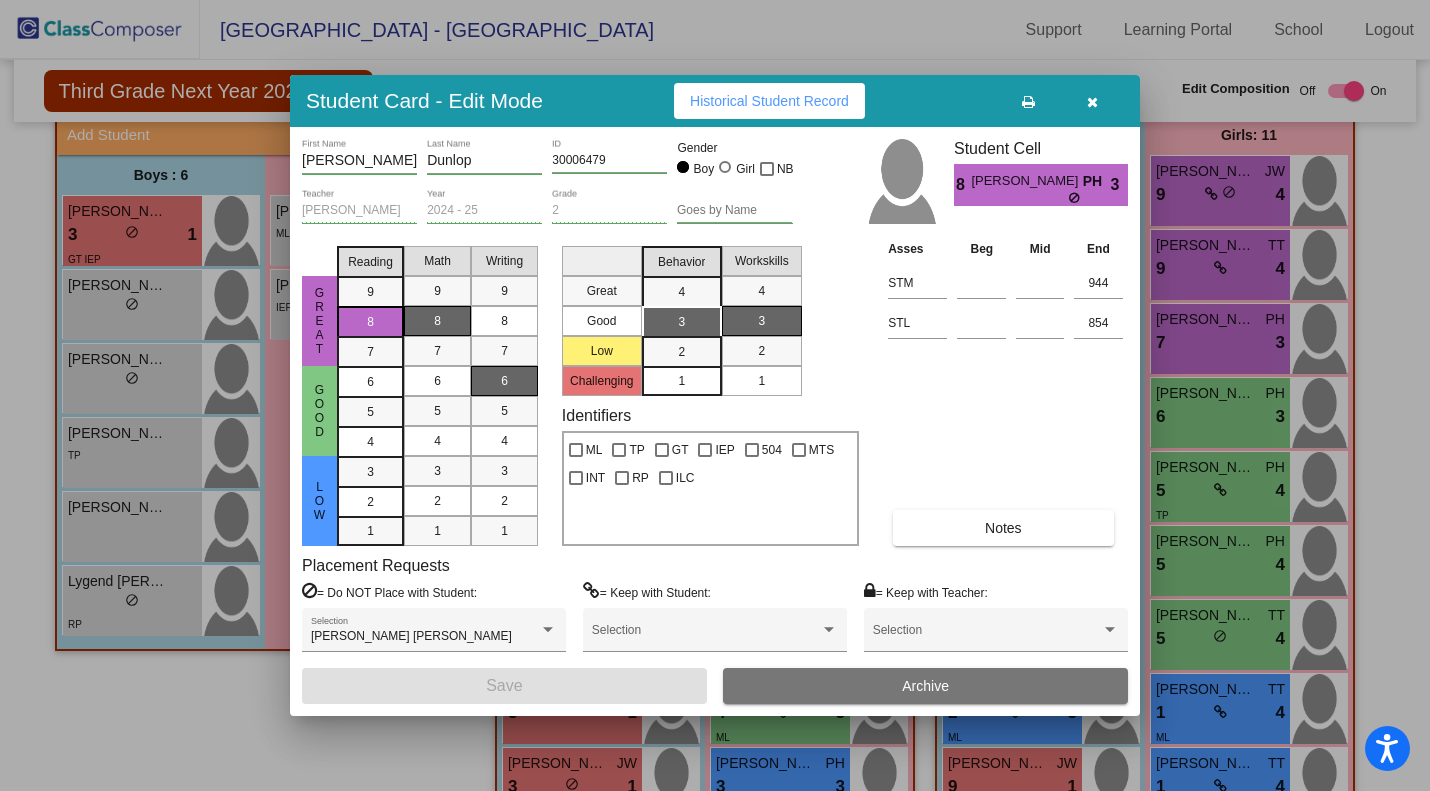 click at bounding box center (1092, 102) 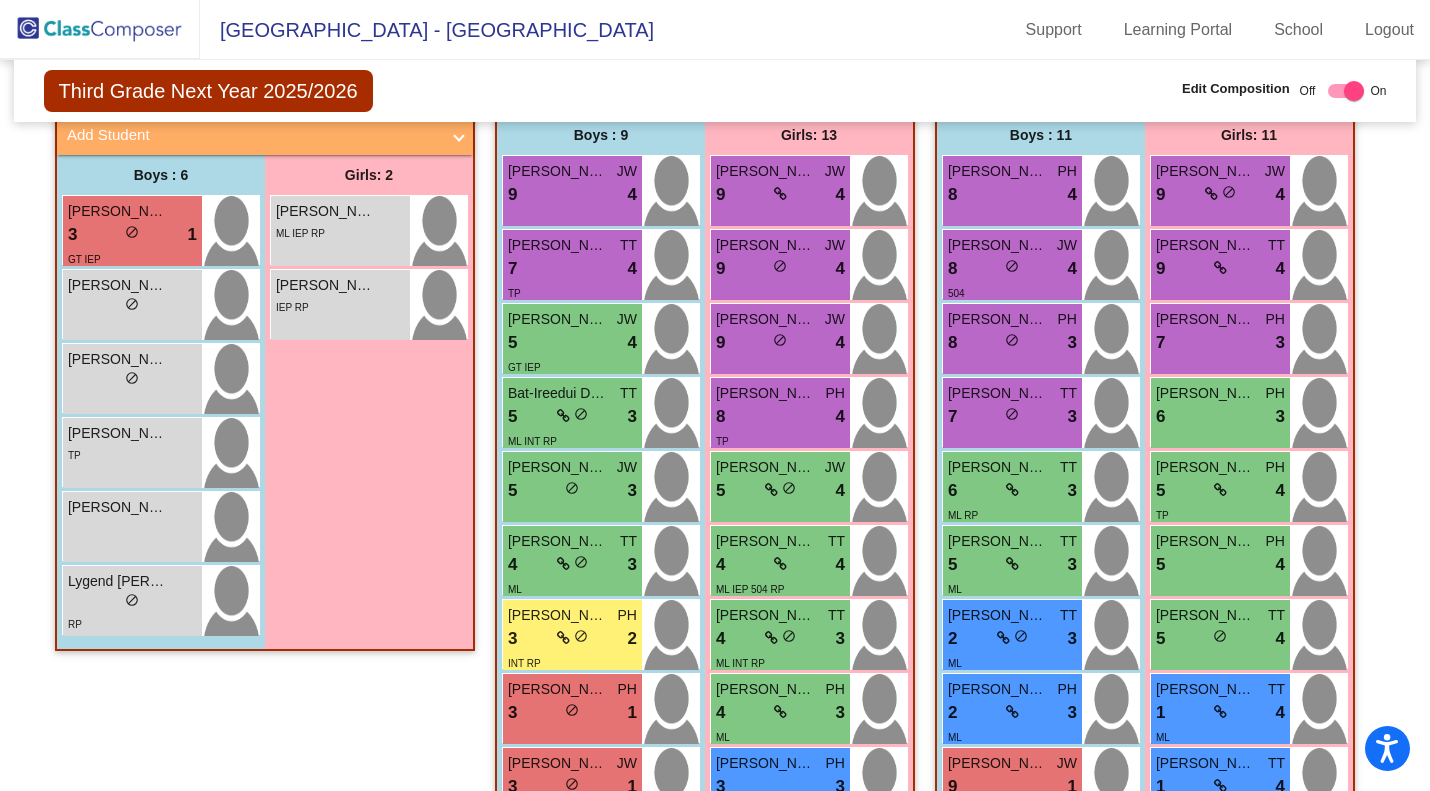 drag, startPoint x: 1418, startPoint y: 248, endPoint x: 1418, endPoint y: 262, distance: 14 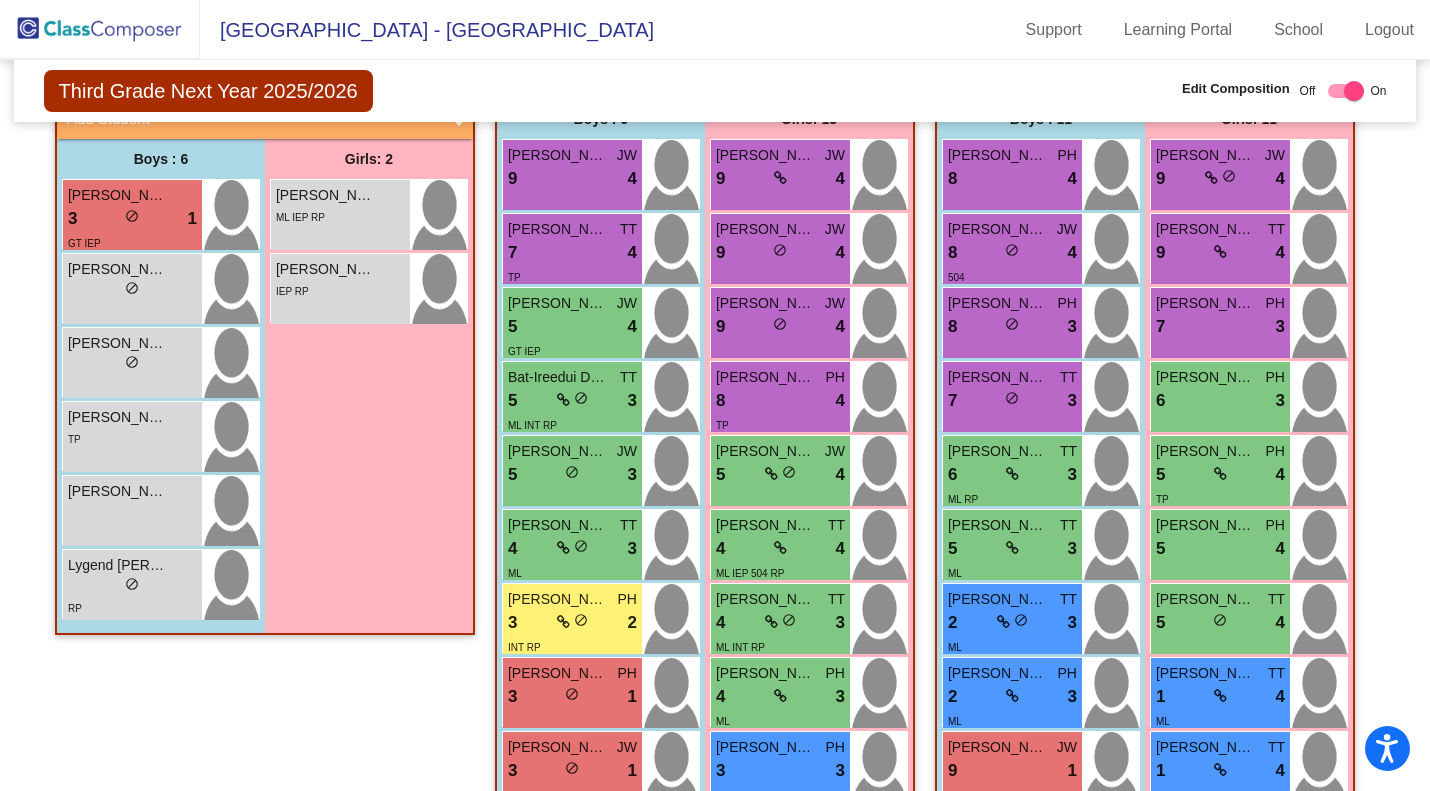 scroll, scrollTop: 461, scrollLeft: 0, axis: vertical 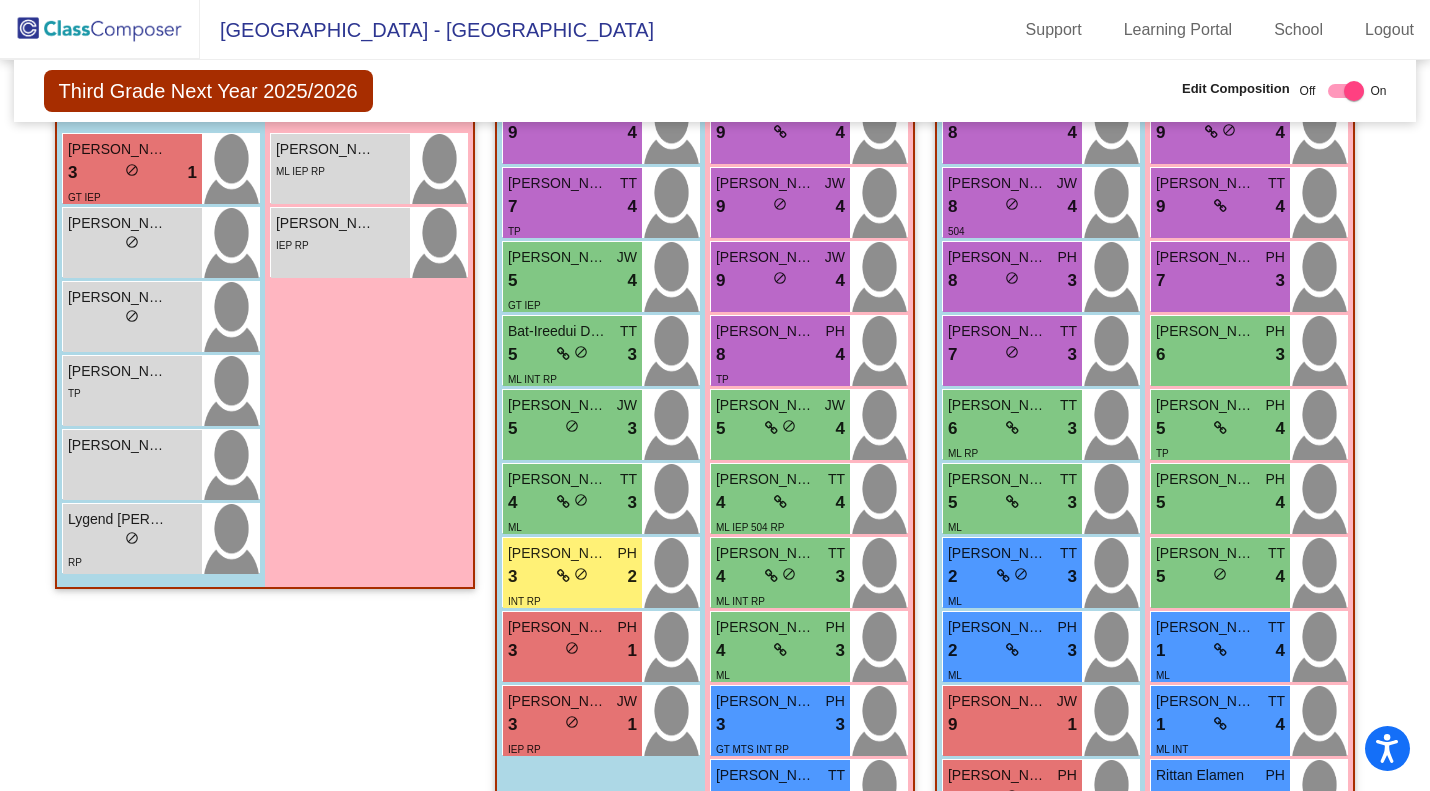 click on "7 lock do_not_disturb_alt 3" at bounding box center (1012, 355) 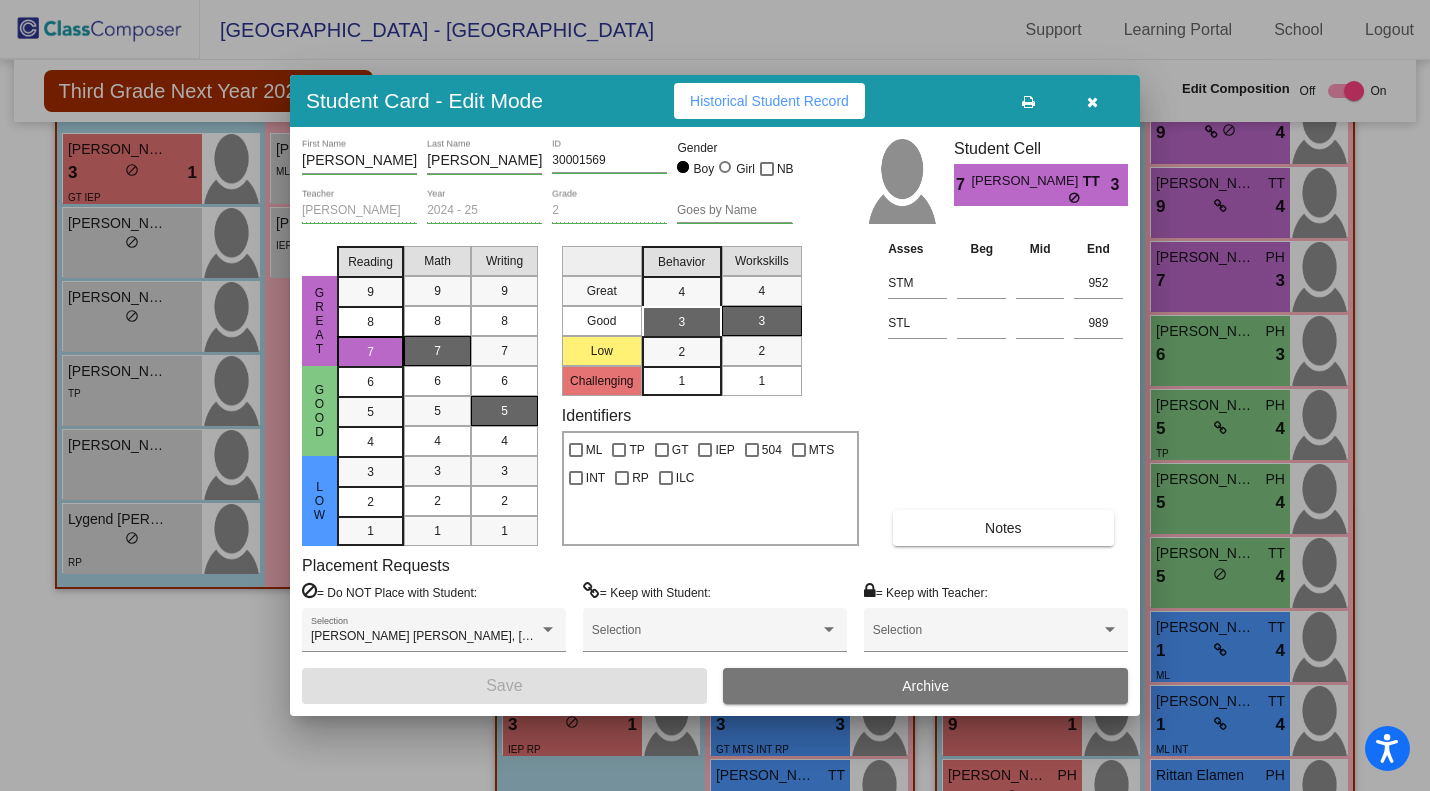 click at bounding box center [1092, 101] 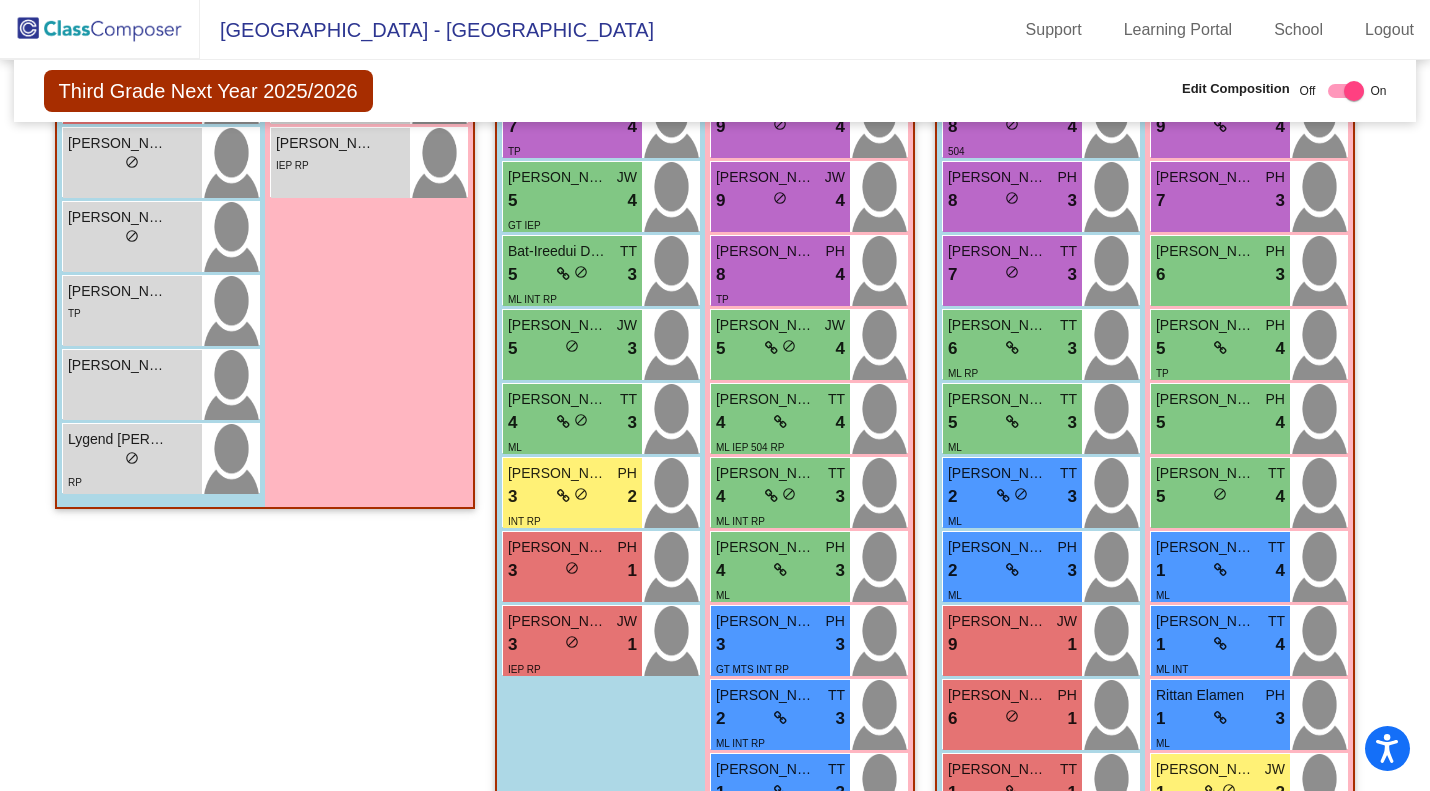 scroll, scrollTop: 620, scrollLeft: 0, axis: vertical 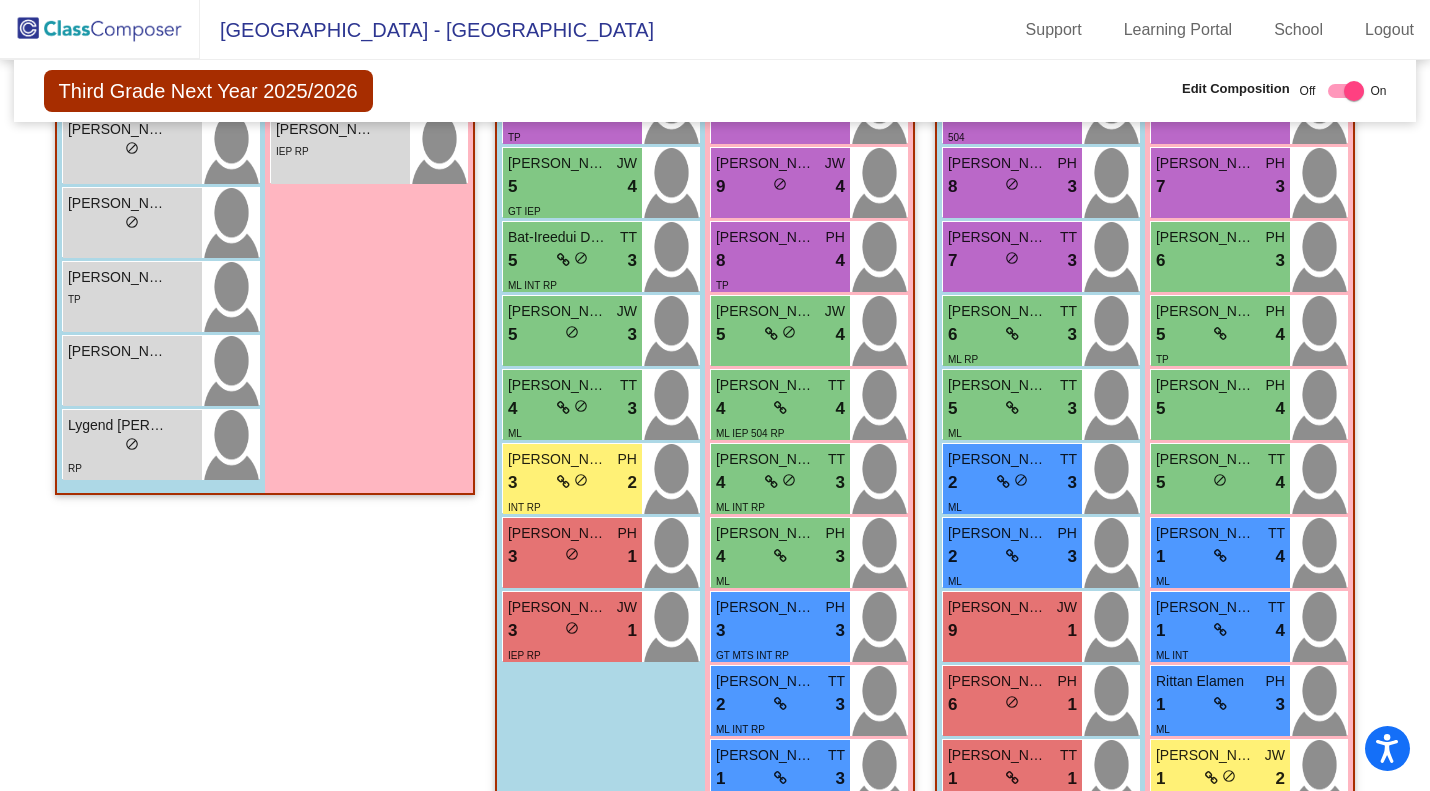 click on "Logan Alexander Walters" at bounding box center (998, 237) 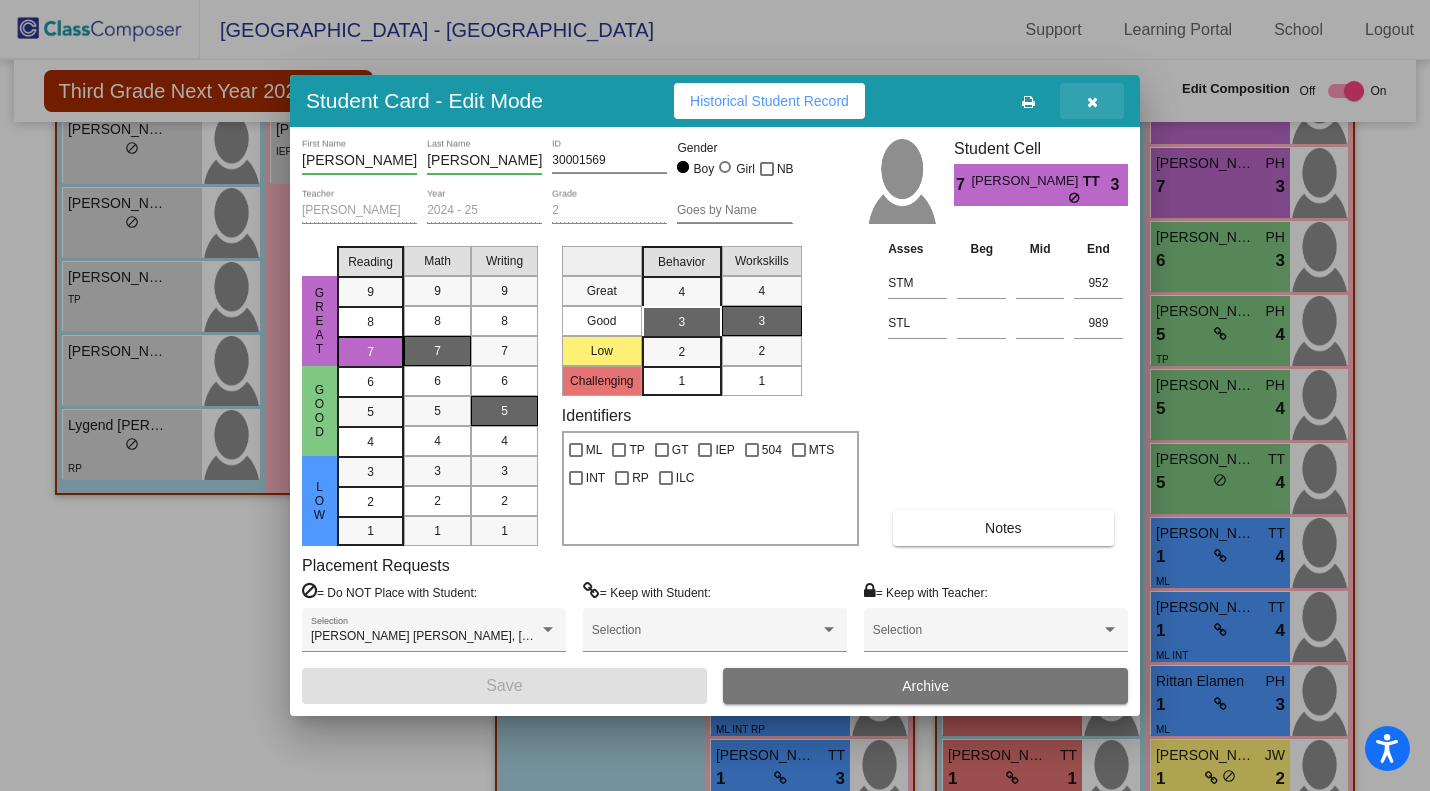 click at bounding box center [1092, 101] 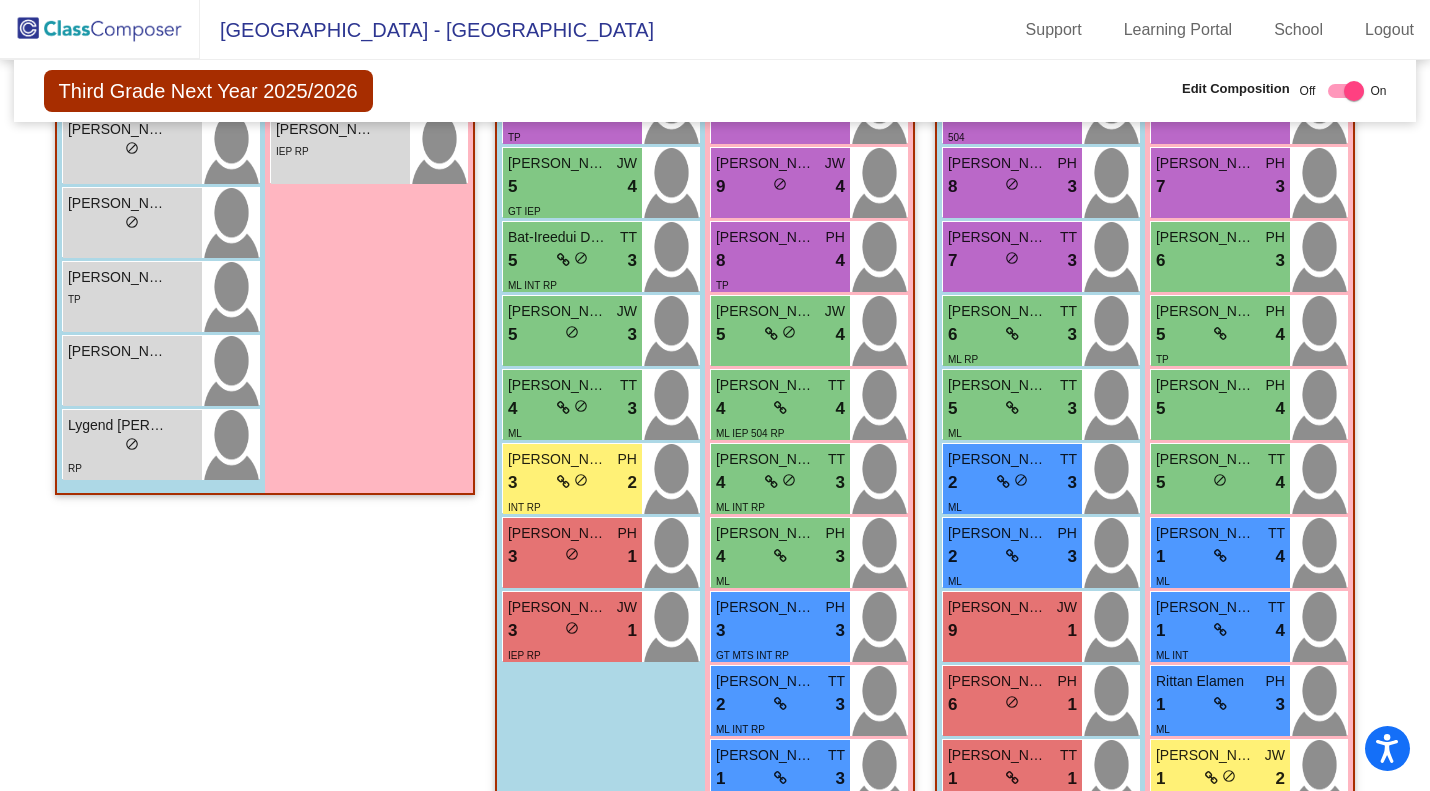 click on "6 lock do_not_disturb_alt 3" at bounding box center [1012, 335] 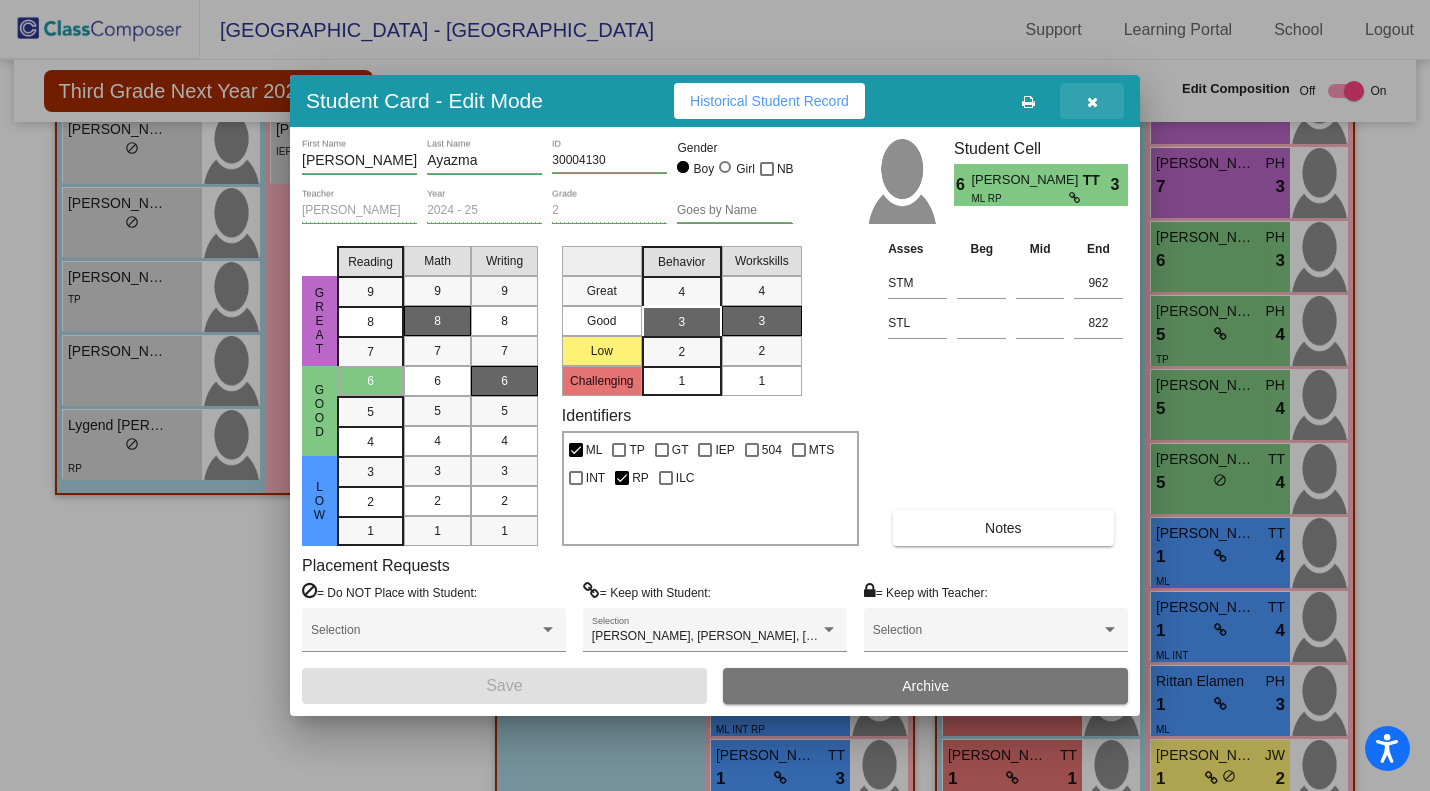 click at bounding box center (1092, 102) 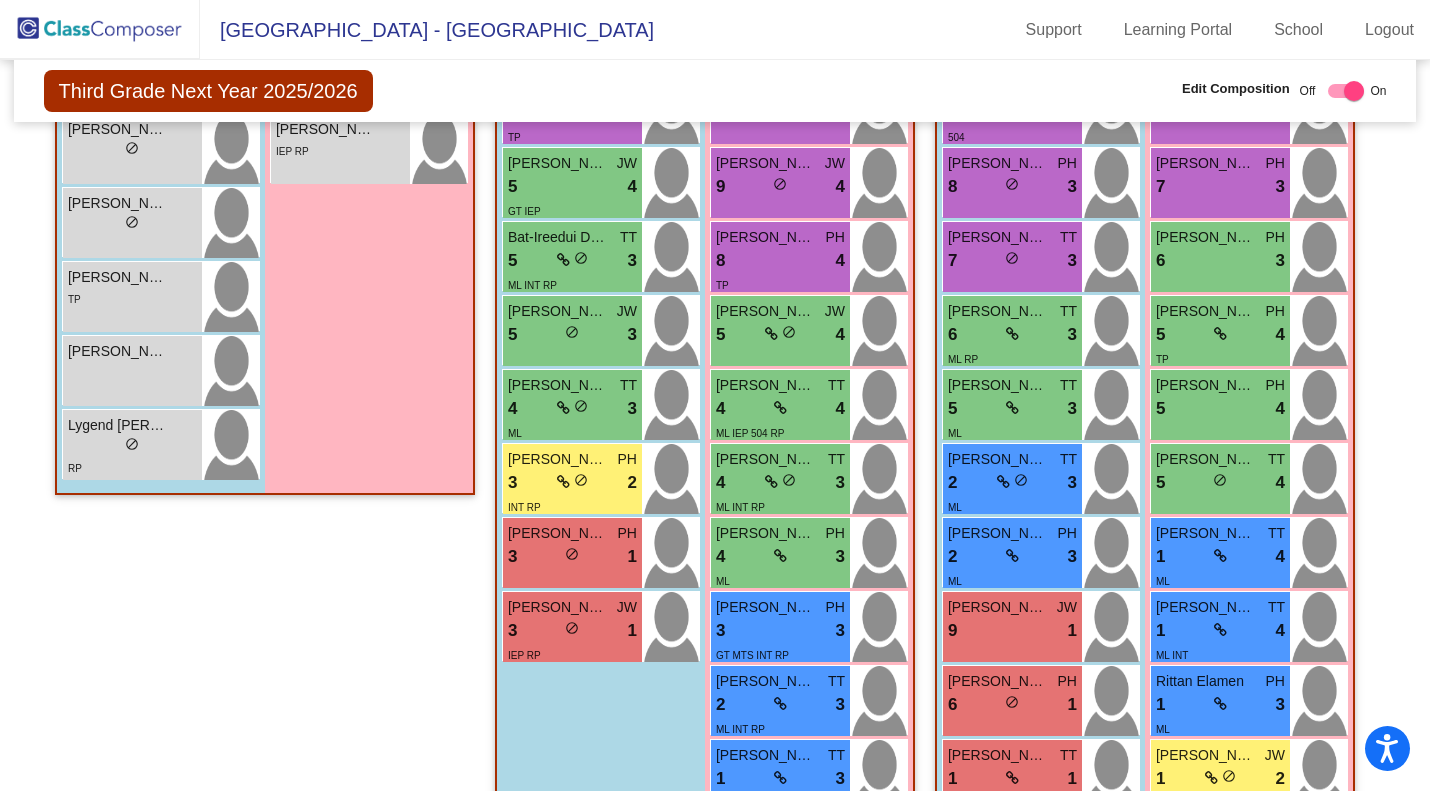 click on "5 lock do_not_disturb_alt 3" at bounding box center [1012, 409] 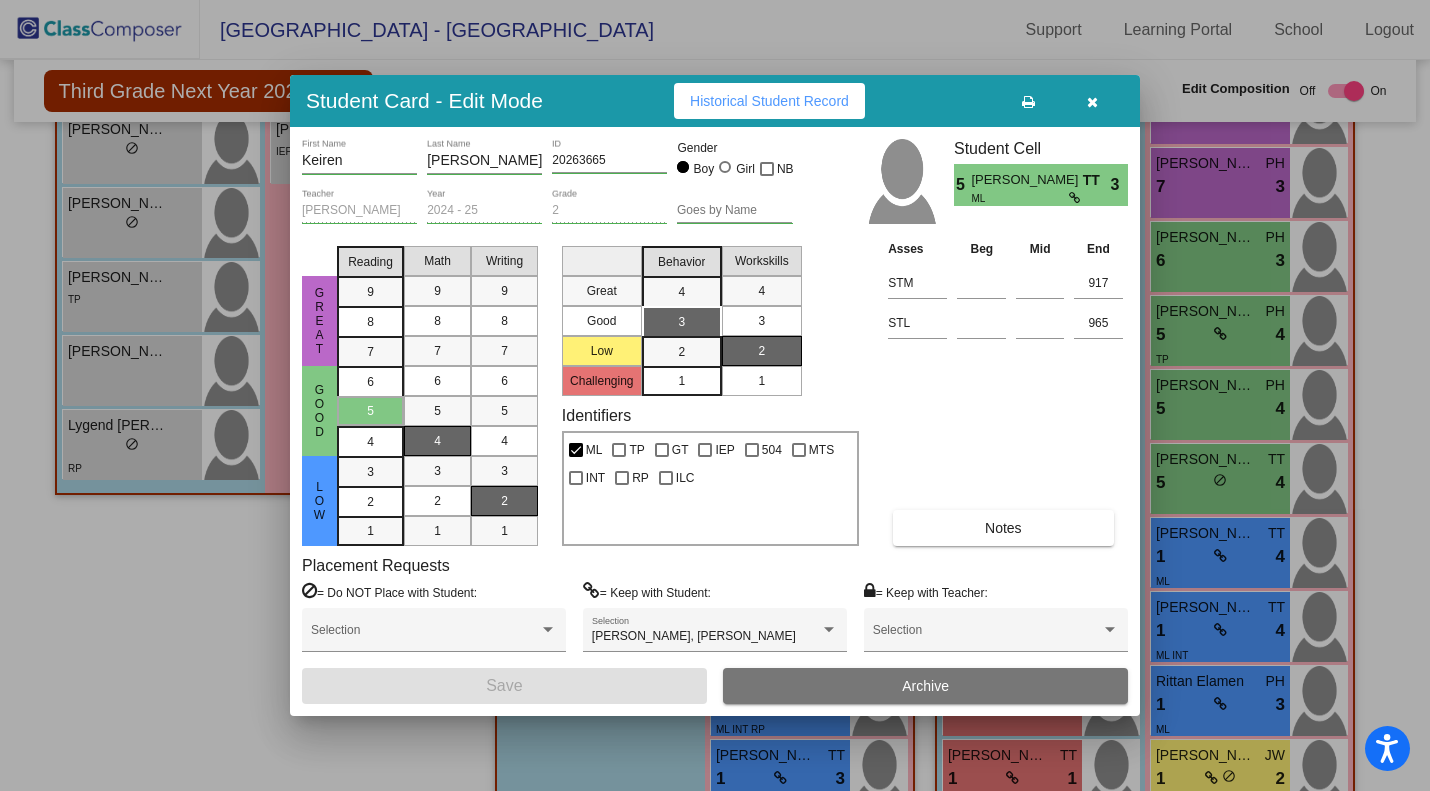 click at bounding box center [1092, 101] 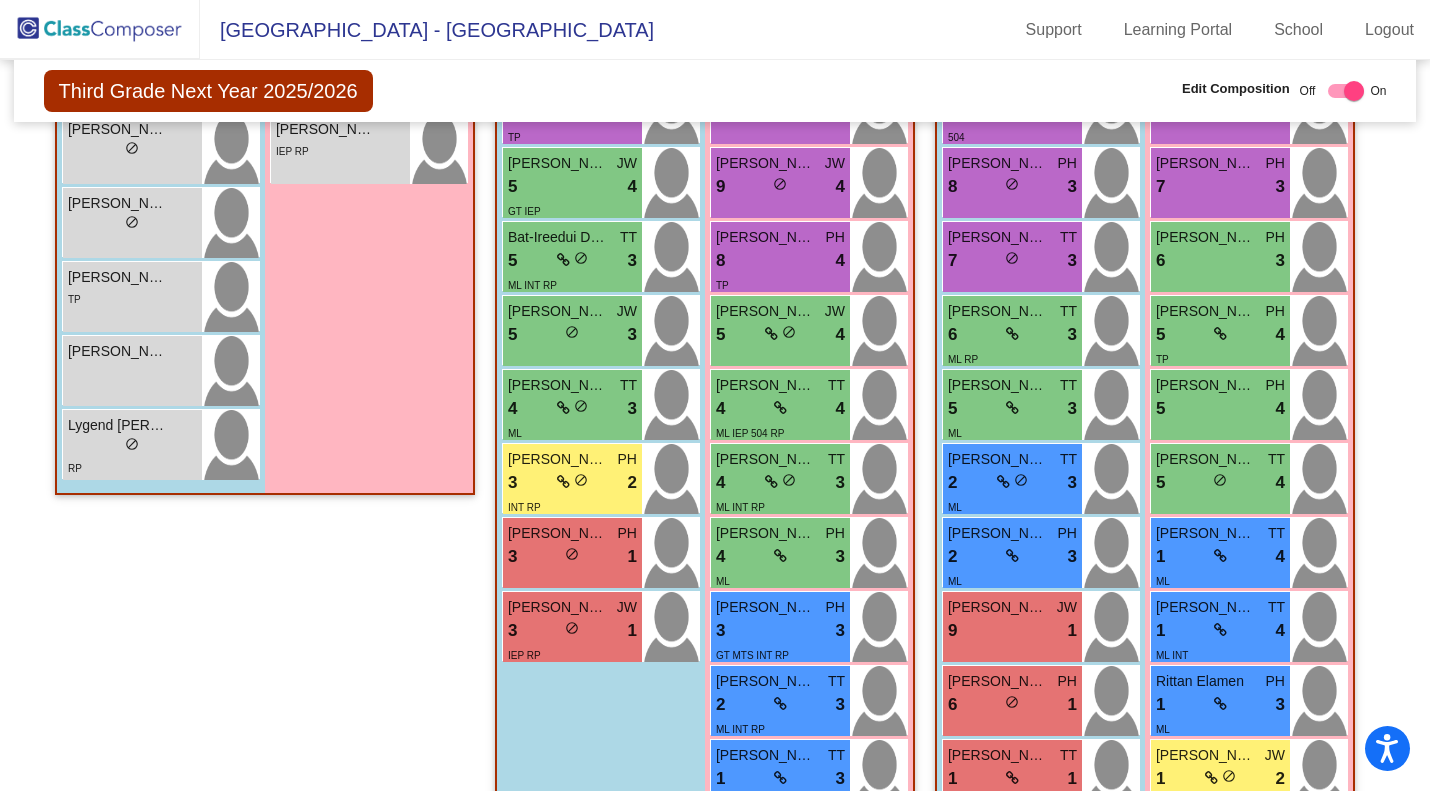 click on "2 lock do_not_disturb_alt 3" at bounding box center (1012, 483) 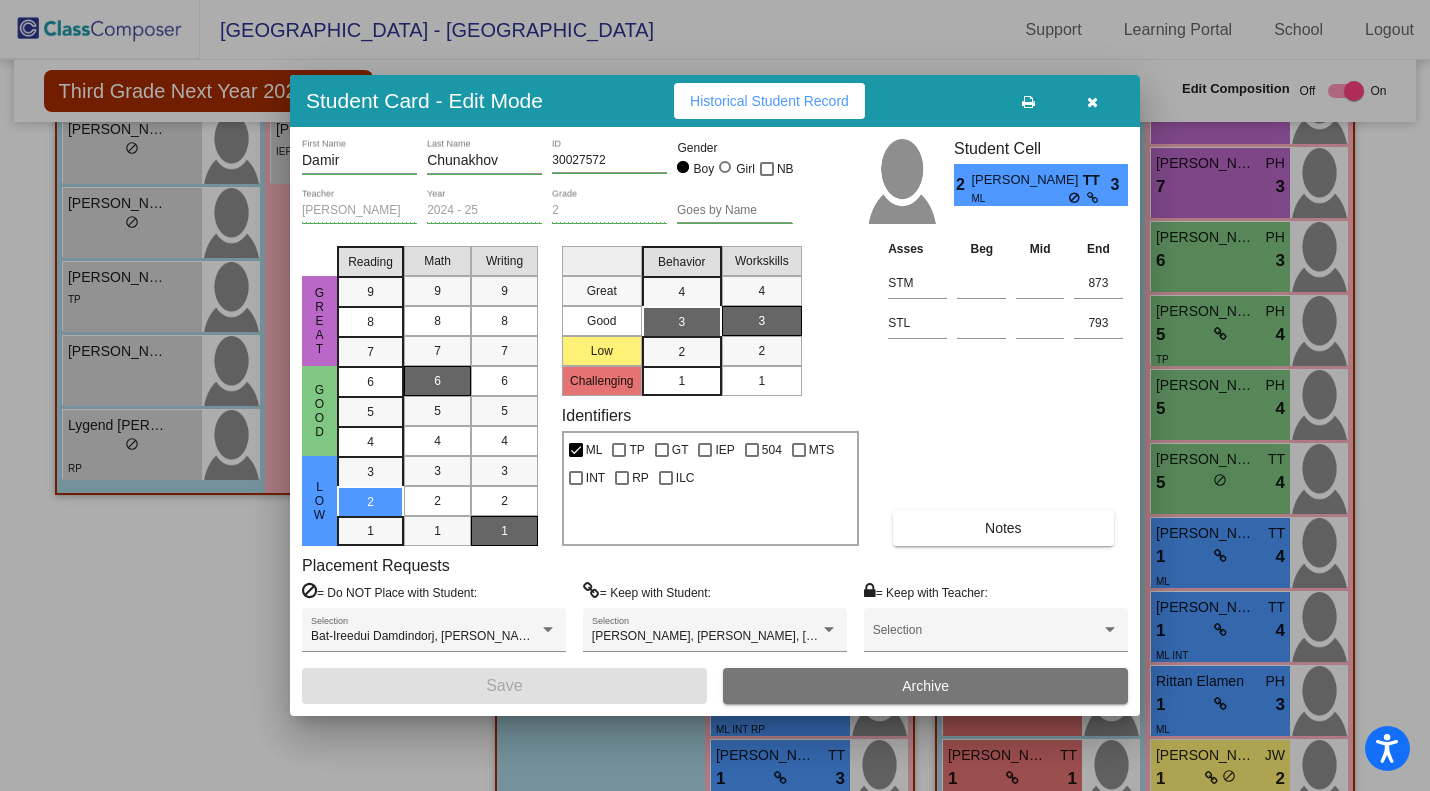 click at bounding box center (1092, 101) 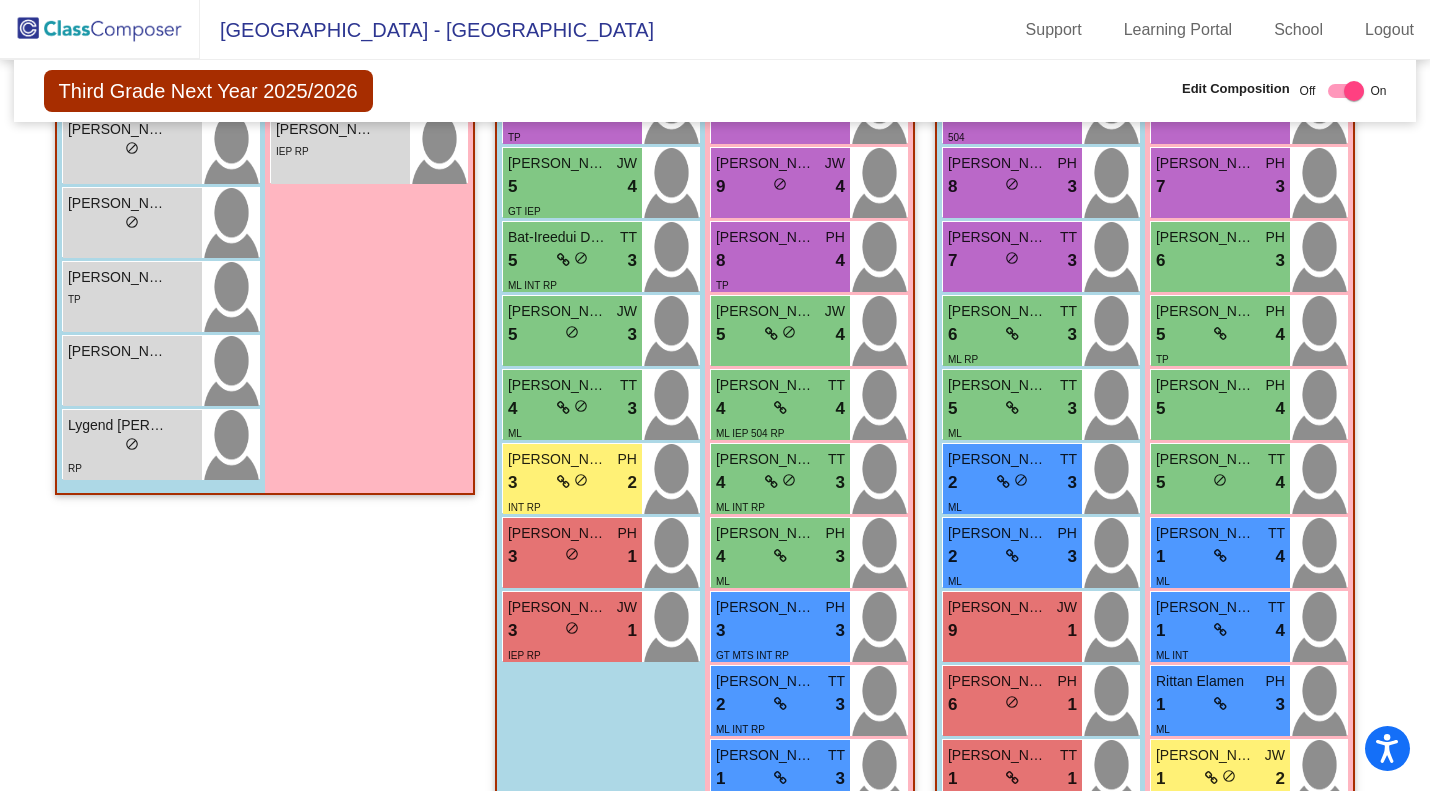 click on "2 lock do_not_disturb_alt 3" at bounding box center (1012, 557) 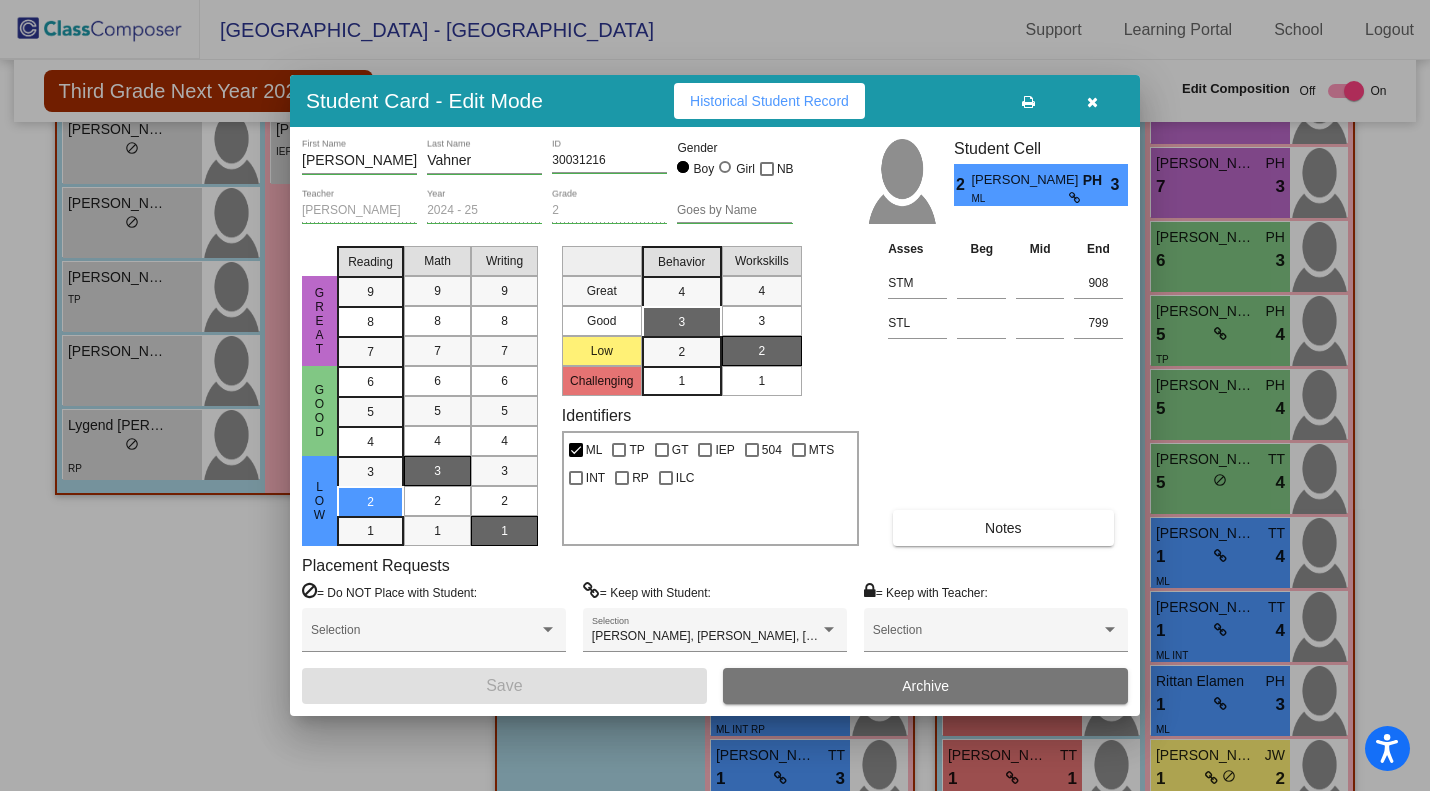 click at bounding box center [1092, 101] 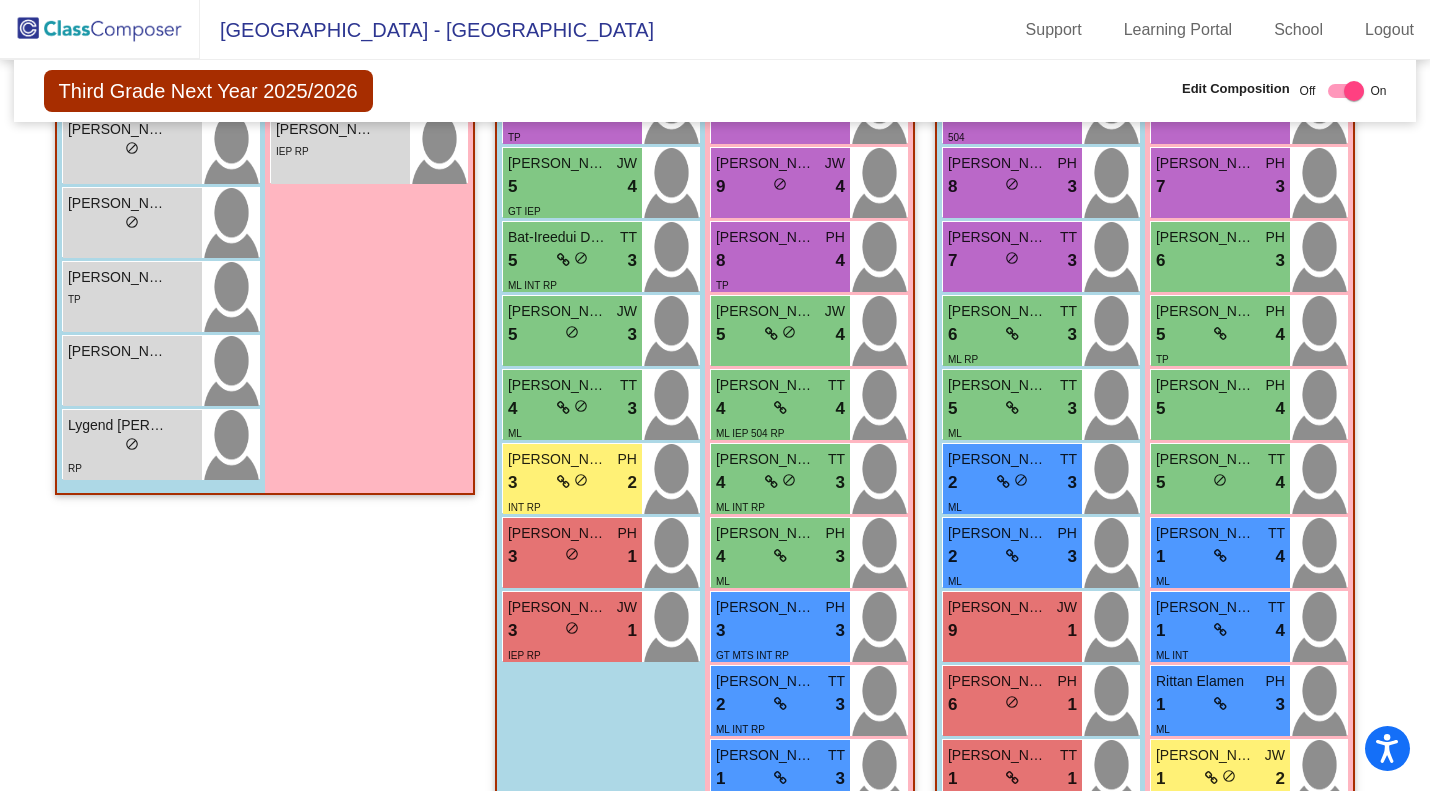 click on "9 lock do_not_disturb_alt 1" at bounding box center [1012, 631] 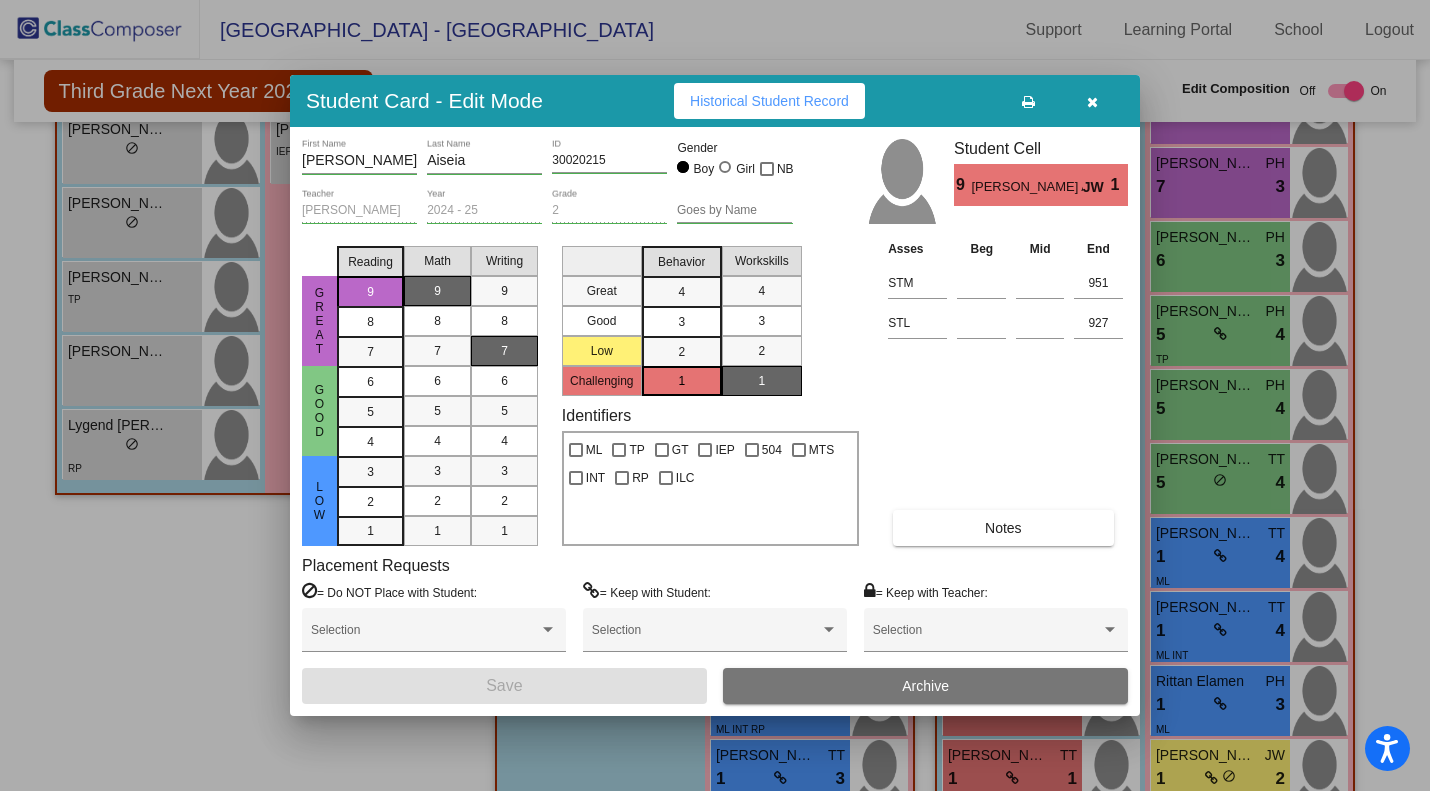 click at bounding box center [1092, 101] 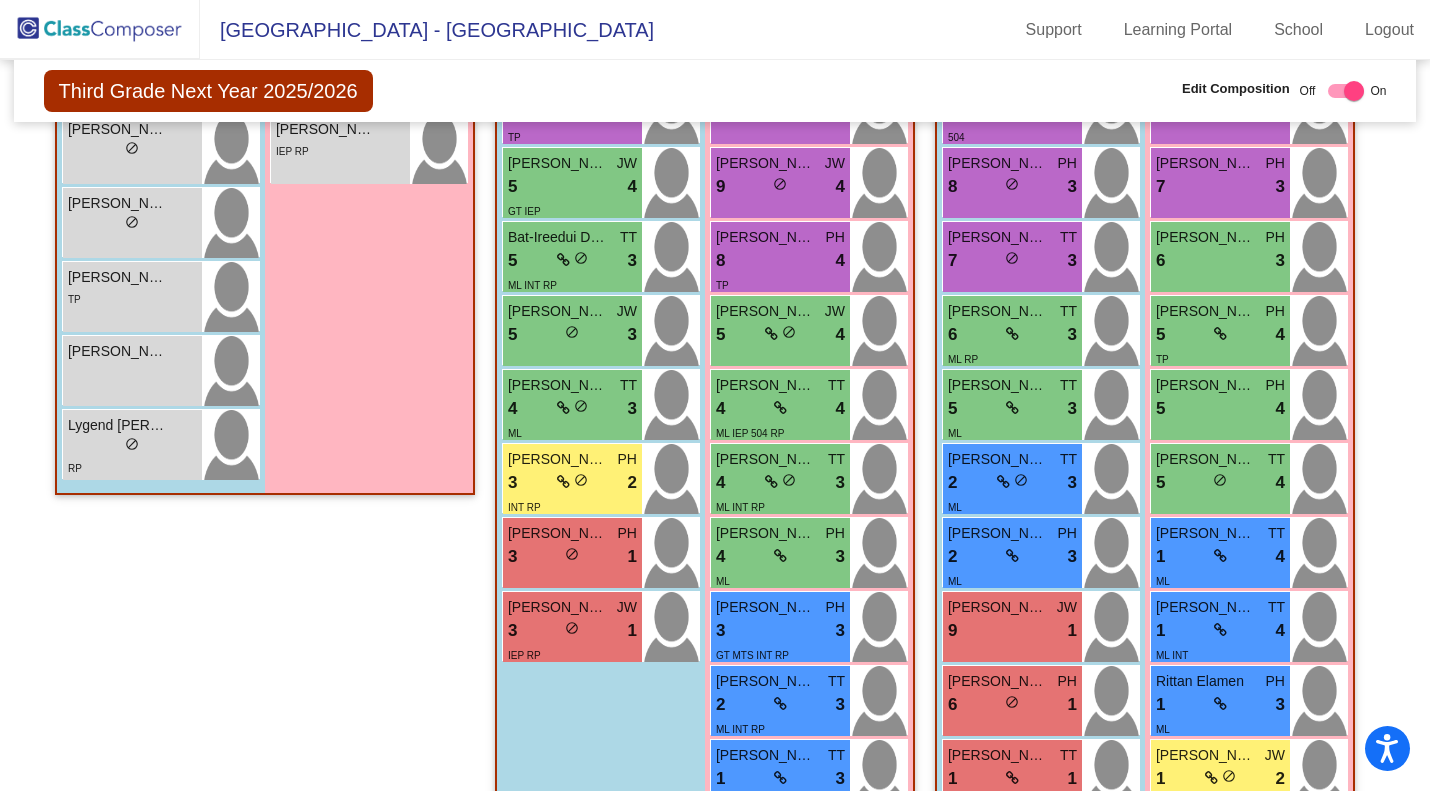 click on "6 lock do_not_disturb_alt 1" at bounding box center [1012, 705] 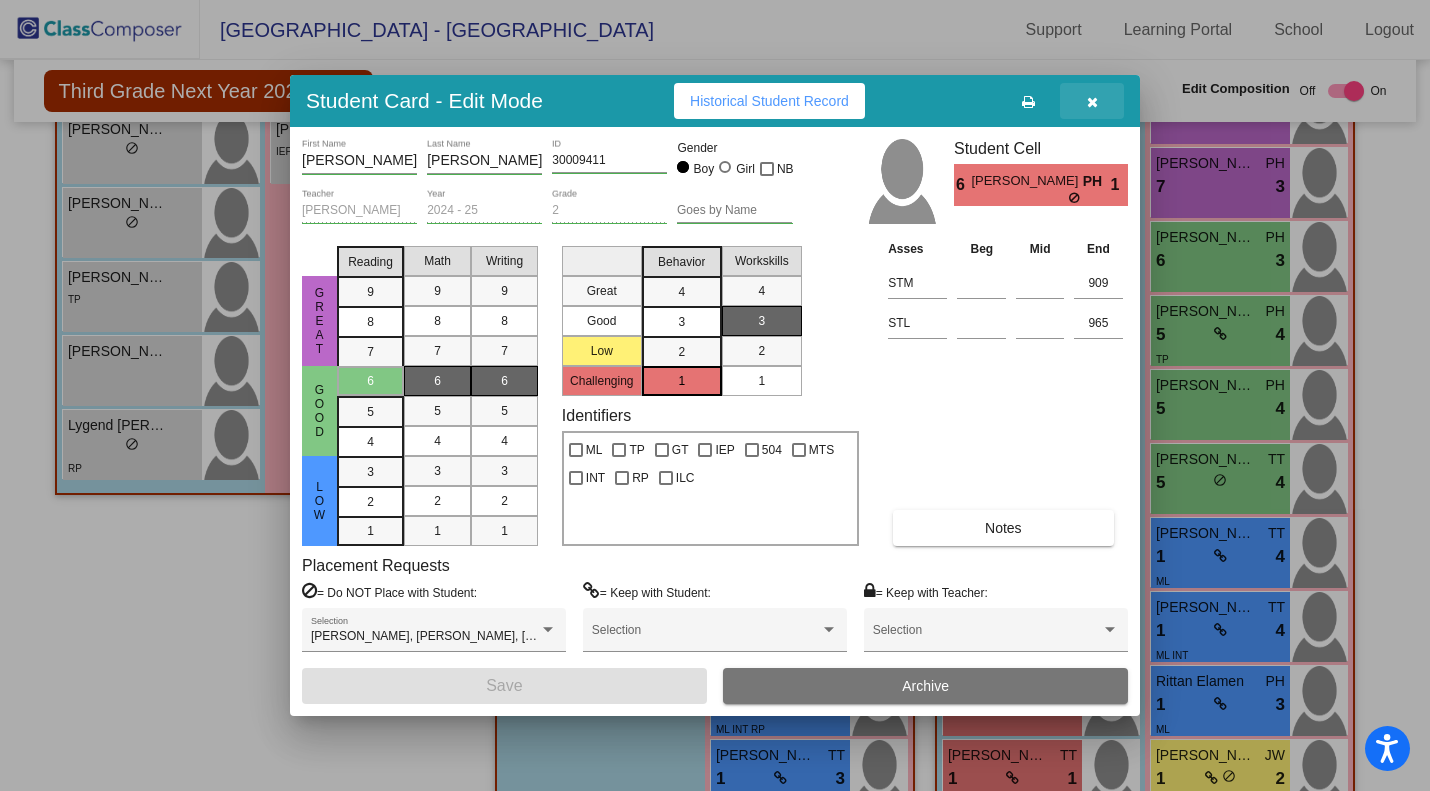 click at bounding box center (1092, 102) 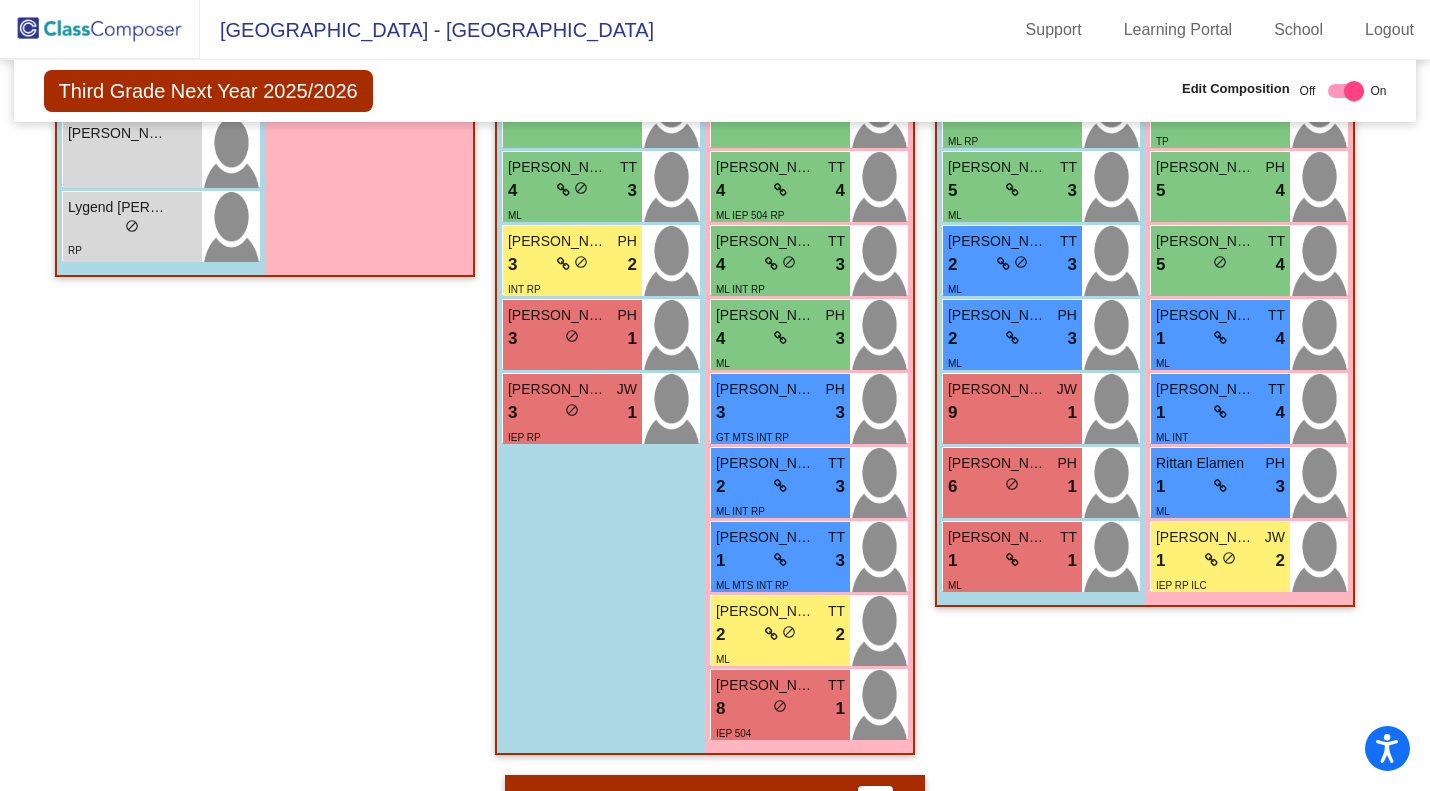 scroll, scrollTop: 881, scrollLeft: 0, axis: vertical 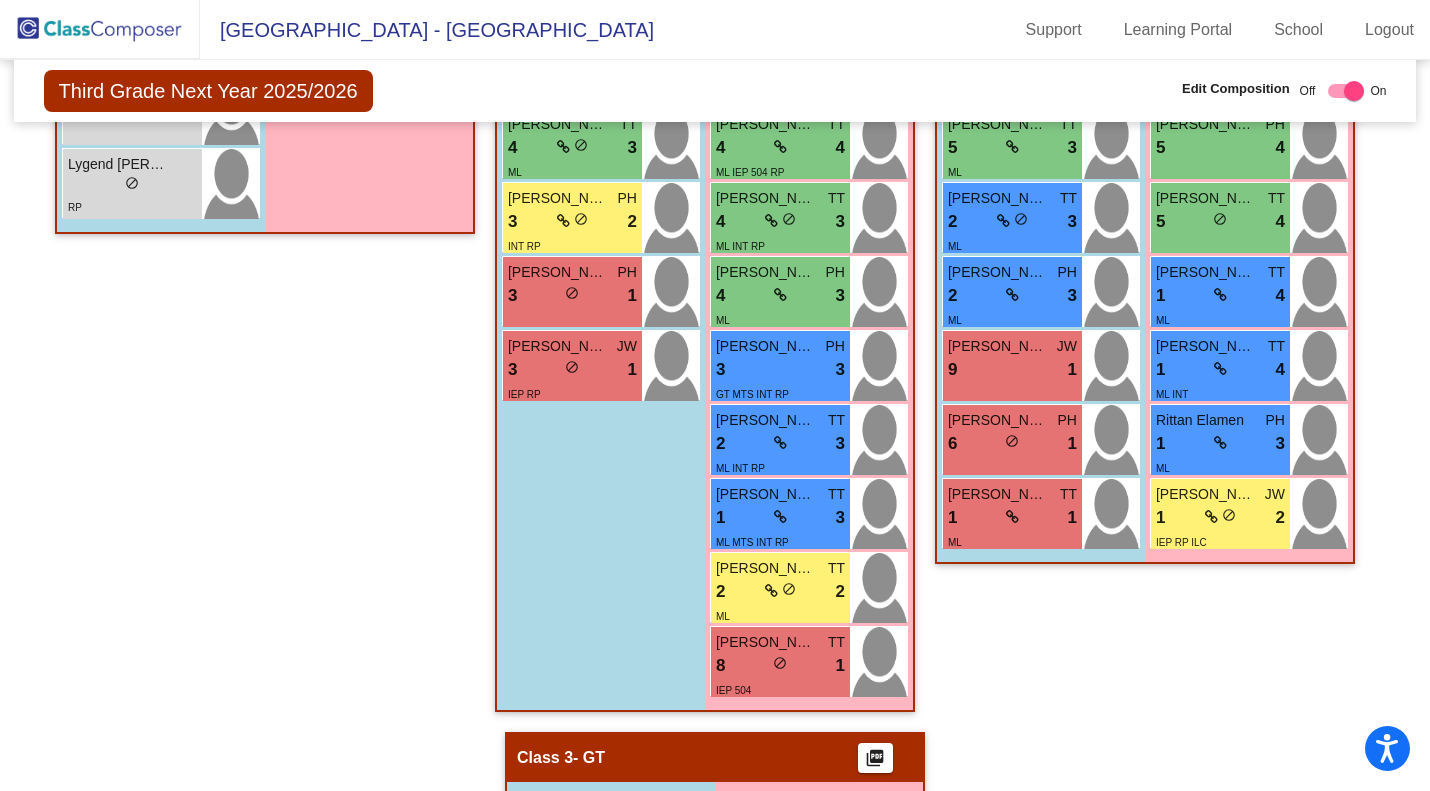 click on "1 lock do_not_disturb_alt 1" at bounding box center (1012, 518) 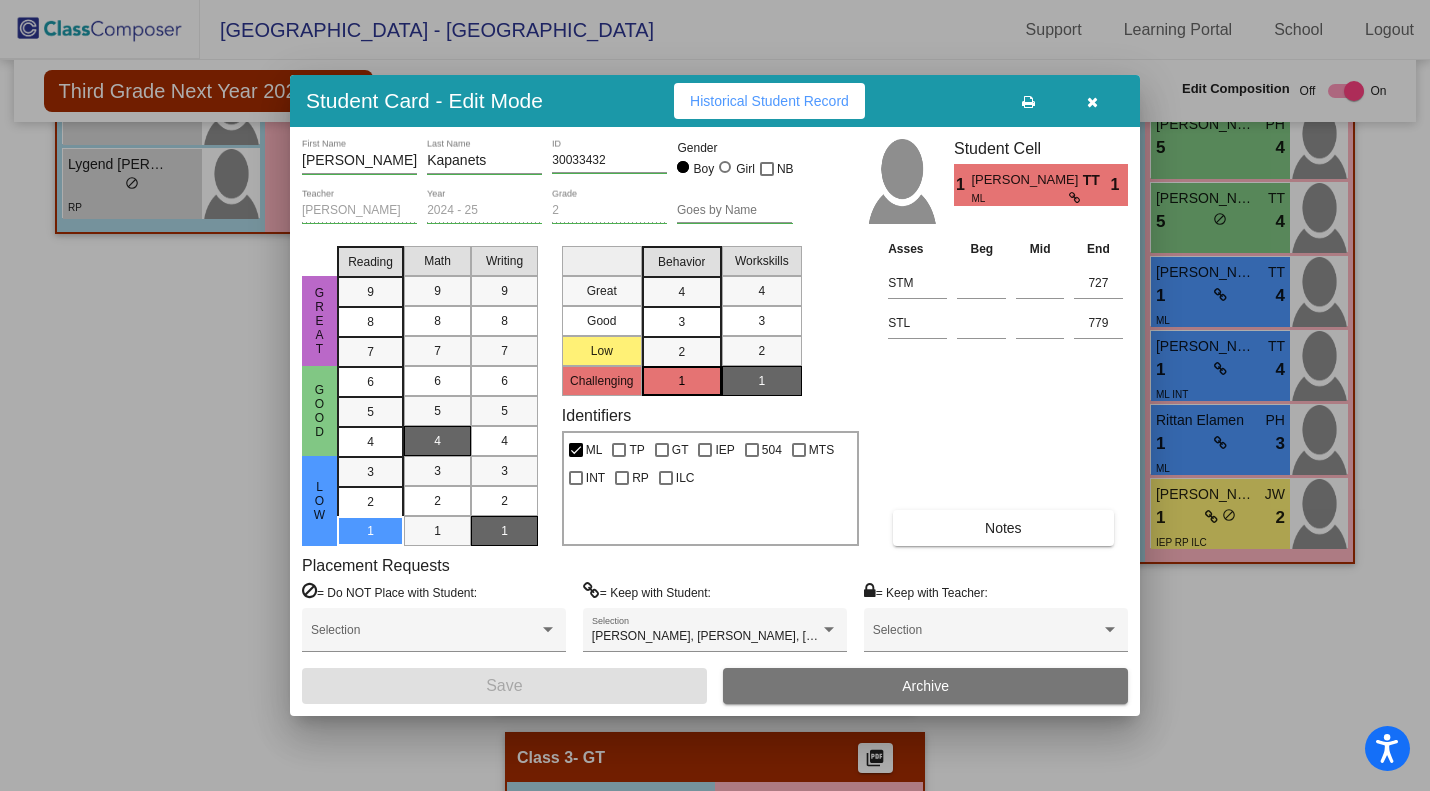 click at bounding box center (1092, 101) 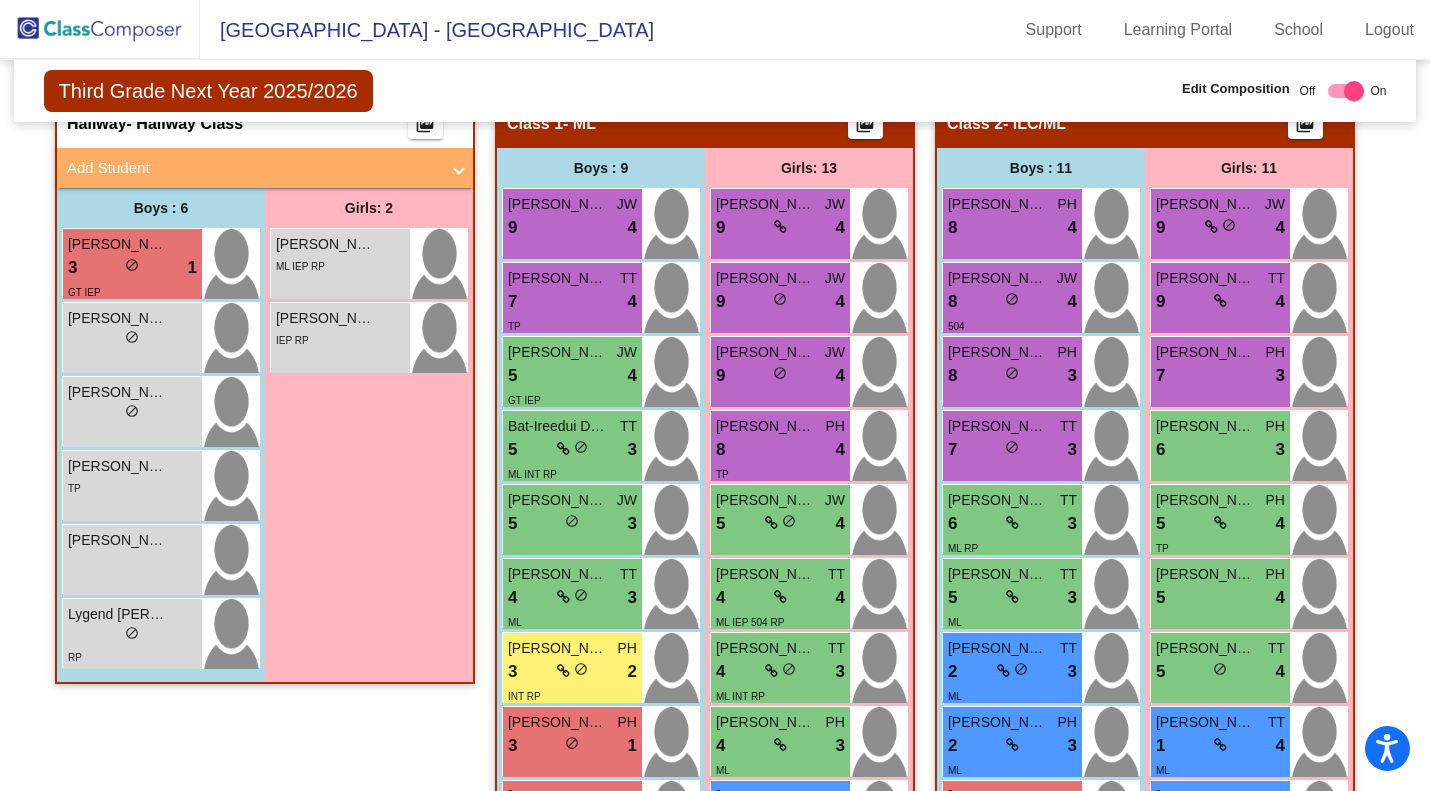 scroll, scrollTop: 433, scrollLeft: 0, axis: vertical 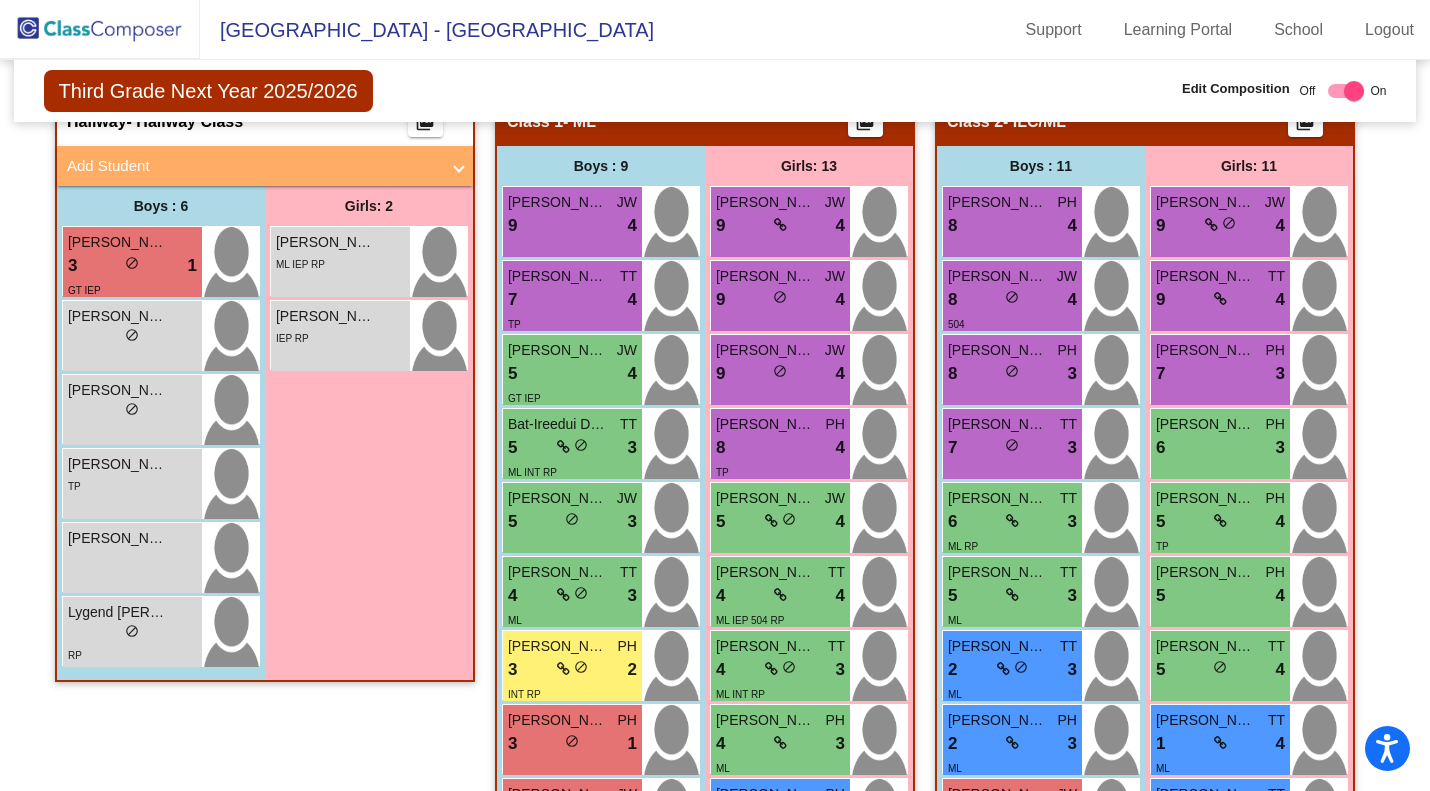click on "9 lock do_not_disturb_alt 4" at bounding box center (1220, 226) 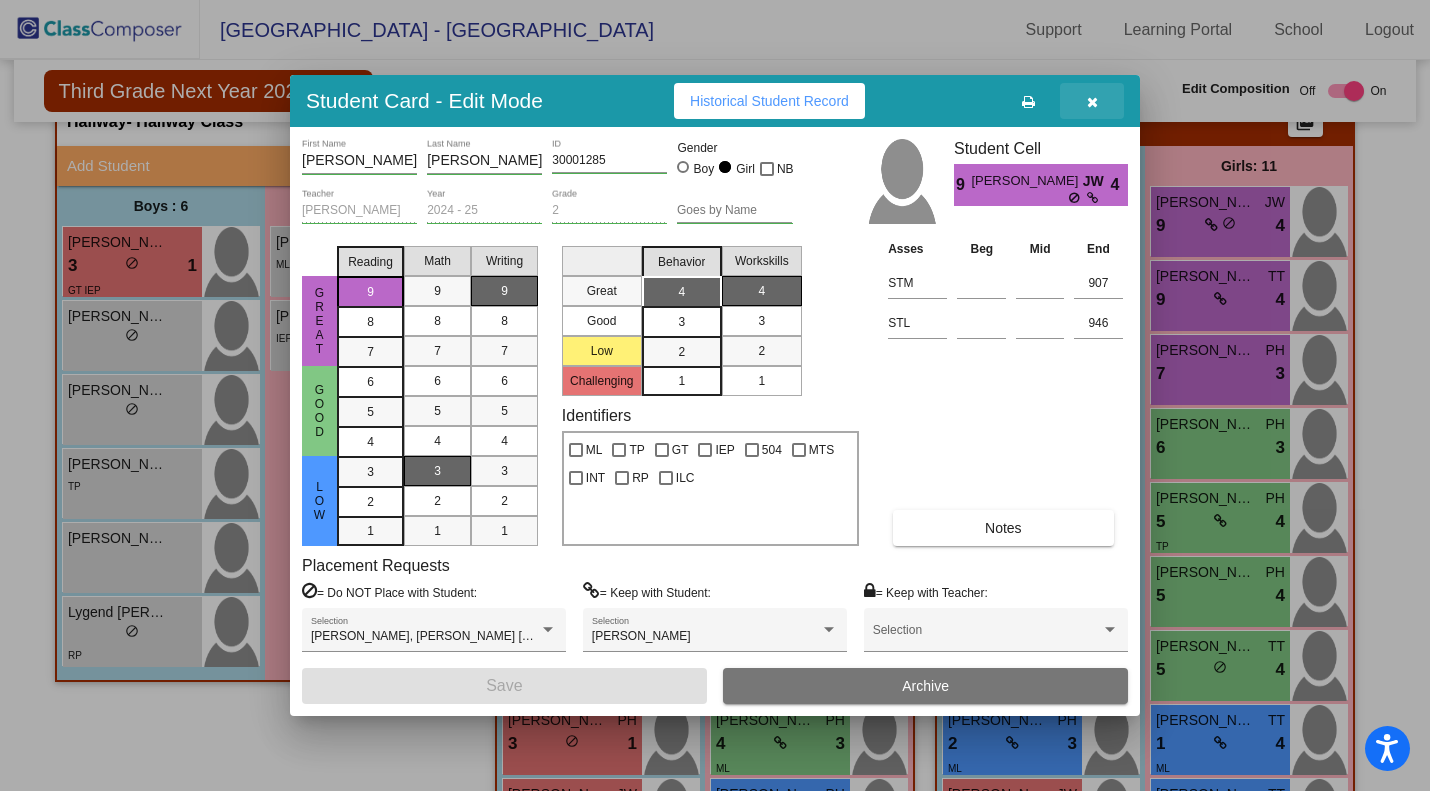 click at bounding box center (1092, 101) 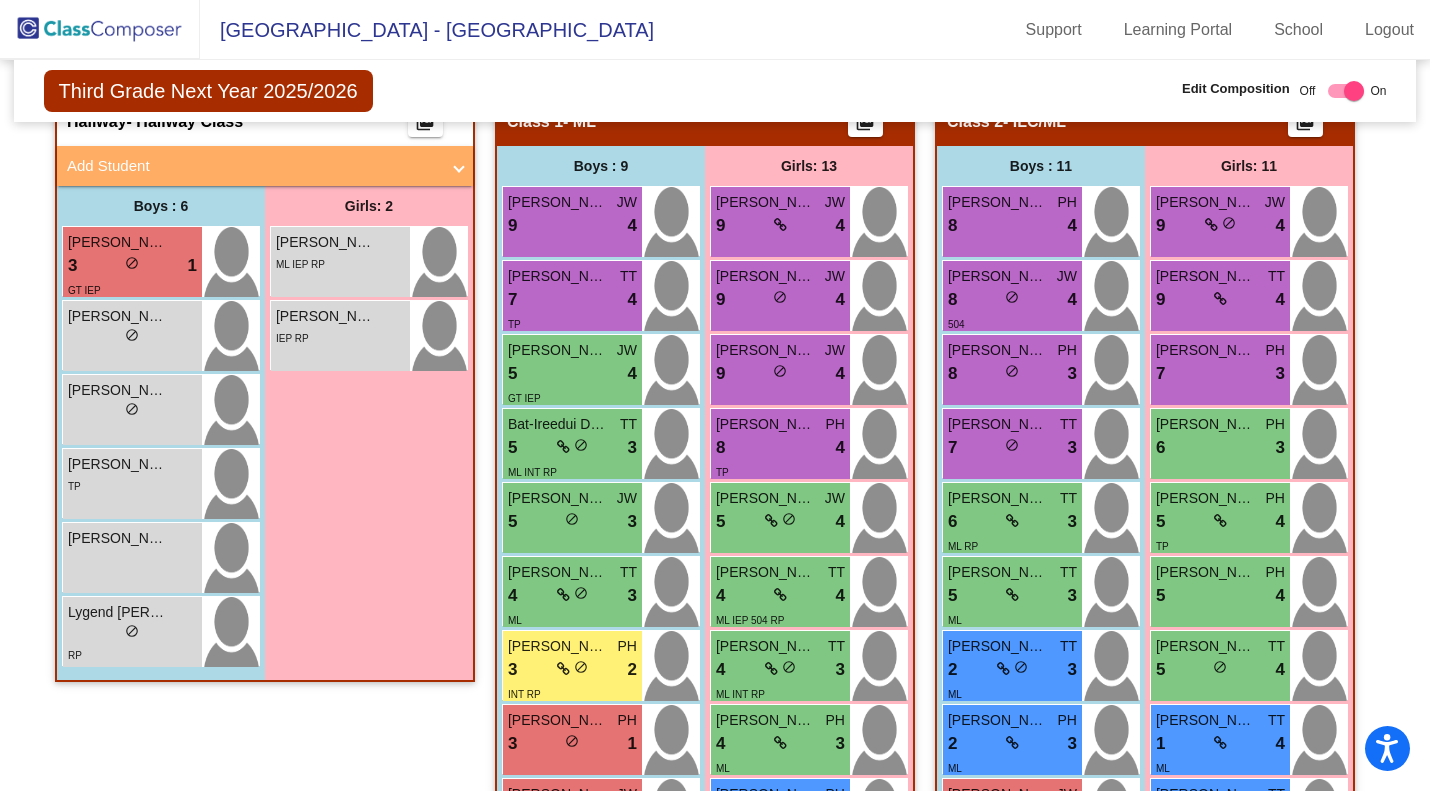 click on "9 lock do_not_disturb_alt 4" at bounding box center [1220, 300] 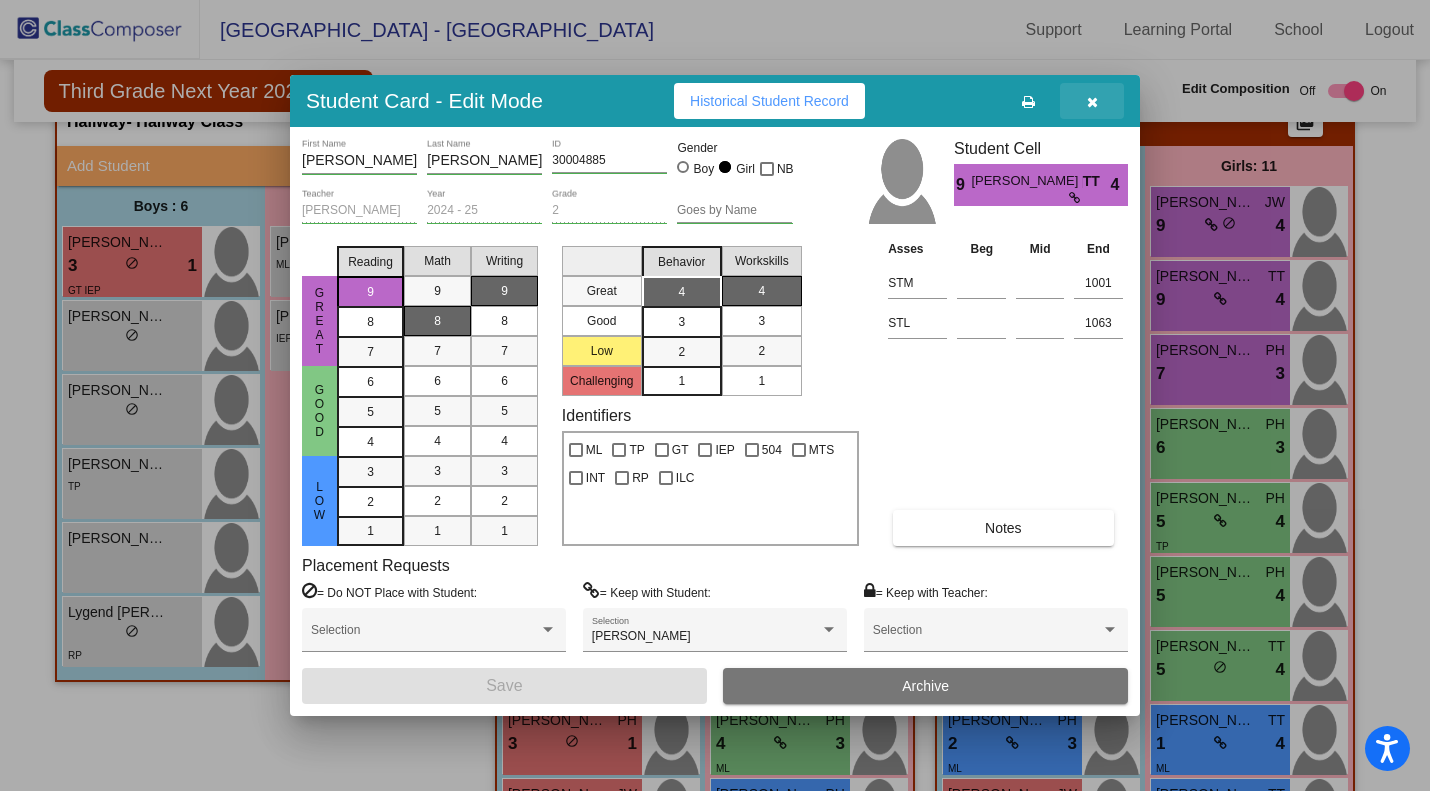 click at bounding box center (1092, 101) 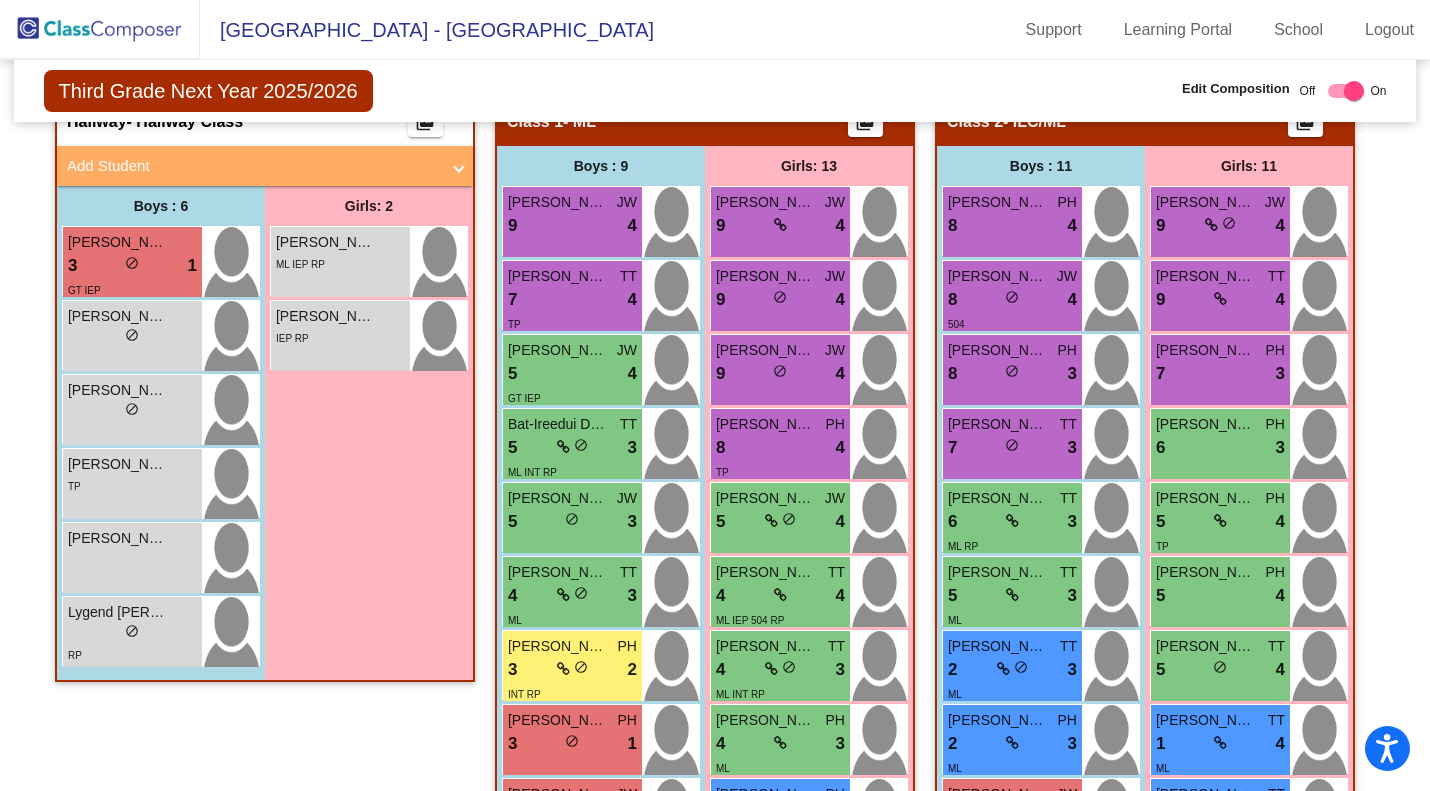 click on "7 lock do_not_disturb_alt 3" at bounding box center [1220, 374] 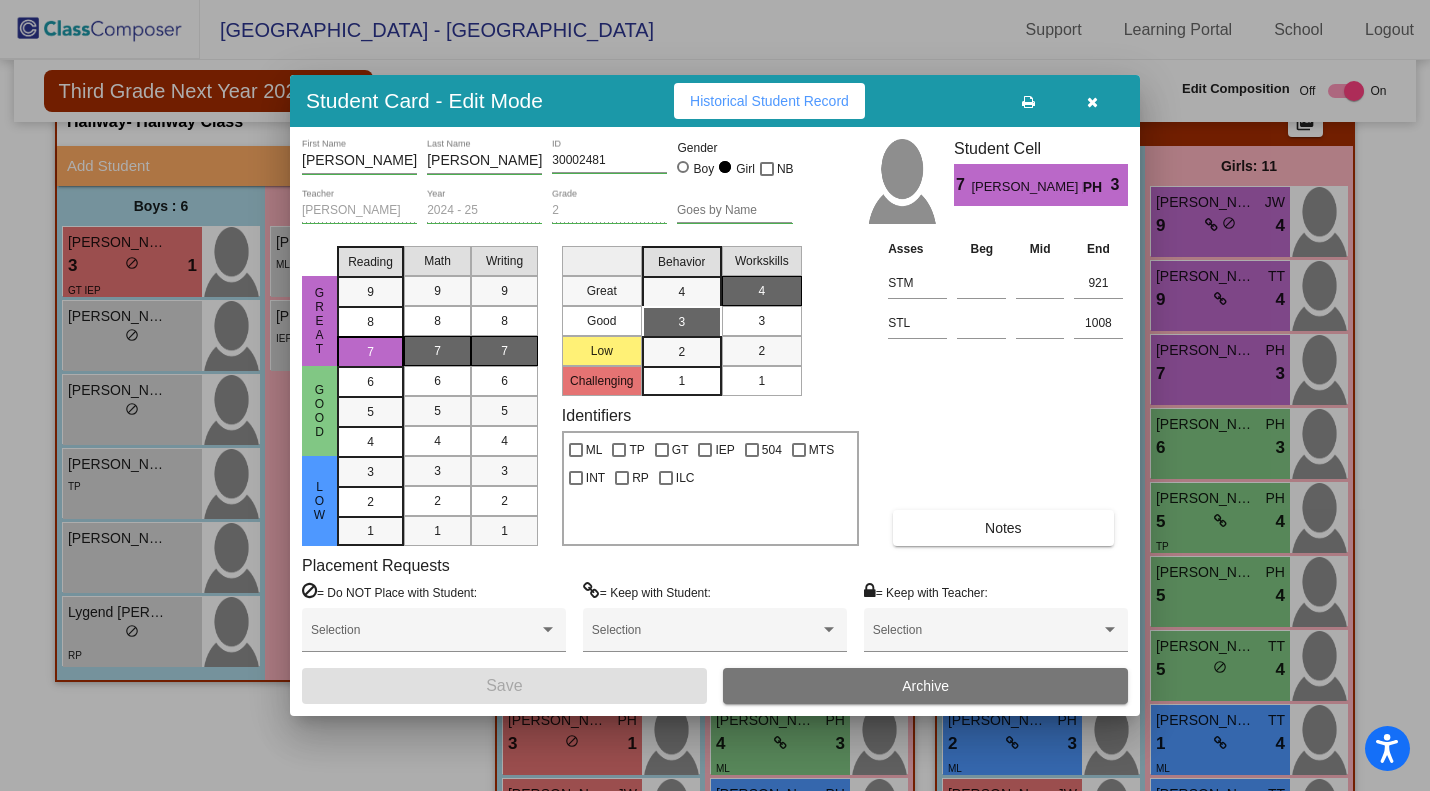 click at bounding box center [1092, 102] 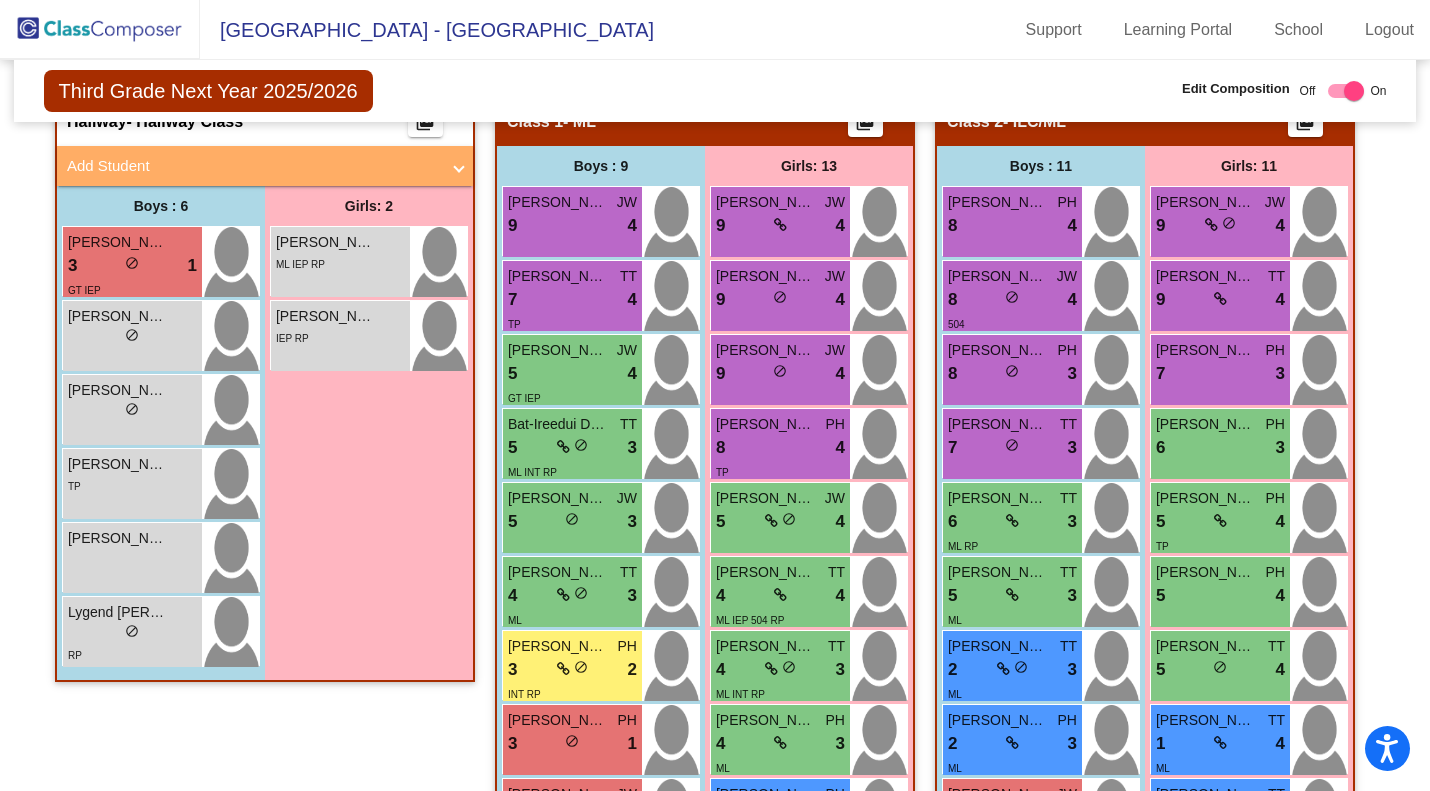 click on "6 lock do_not_disturb_alt 3" at bounding box center (1220, 448) 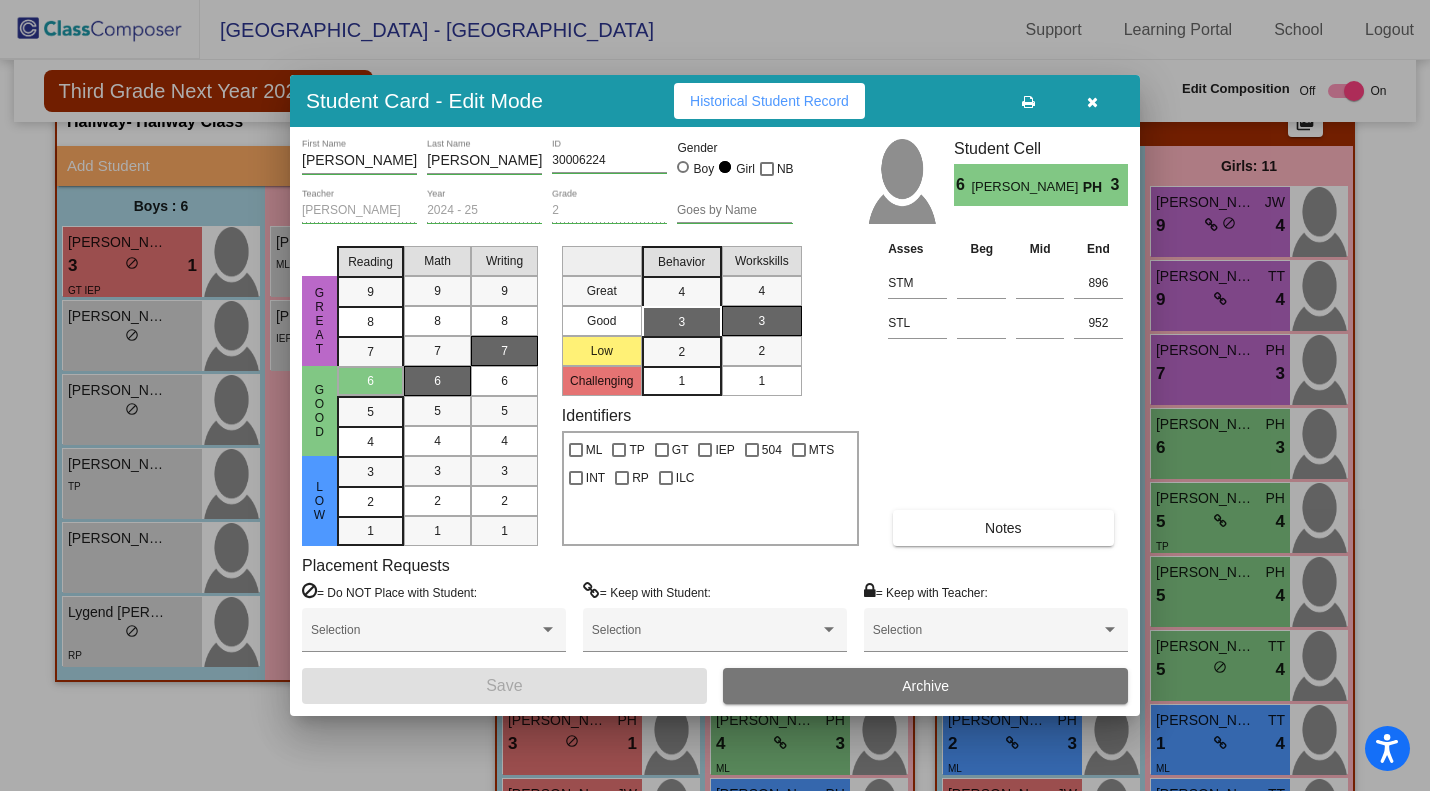 click at bounding box center (1092, 101) 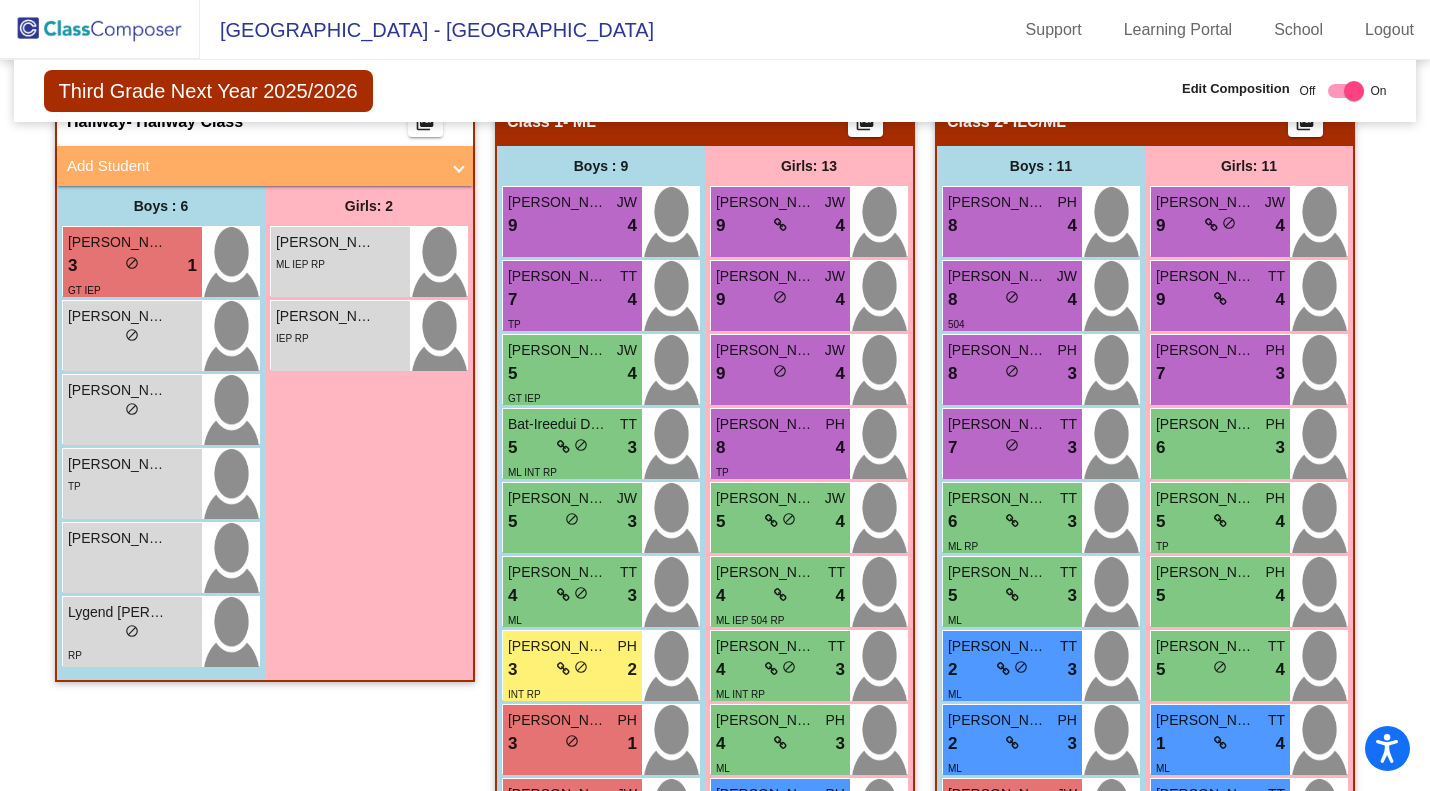 click on "5 lock do_not_disturb_alt 4" at bounding box center (1220, 522) 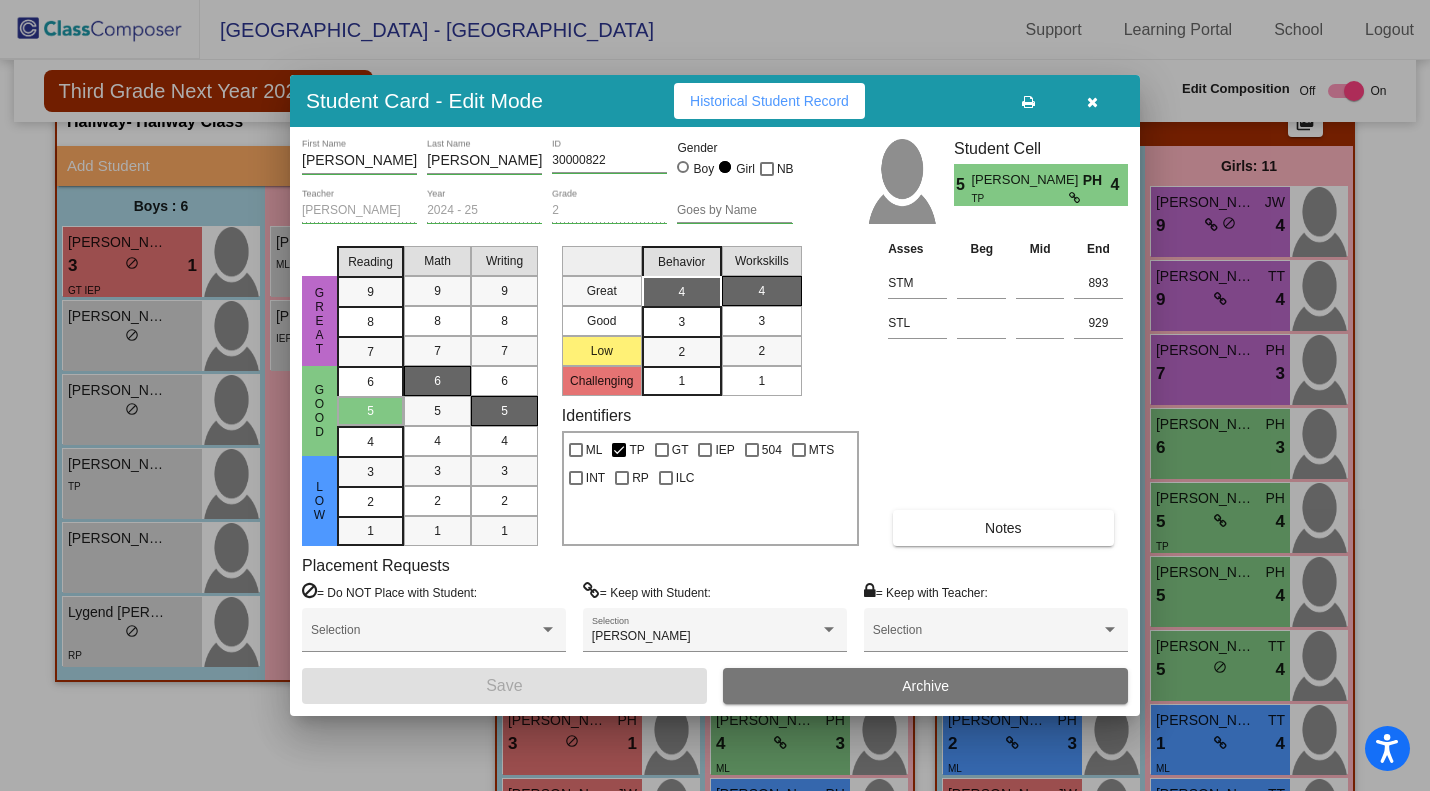 click at bounding box center (1092, 101) 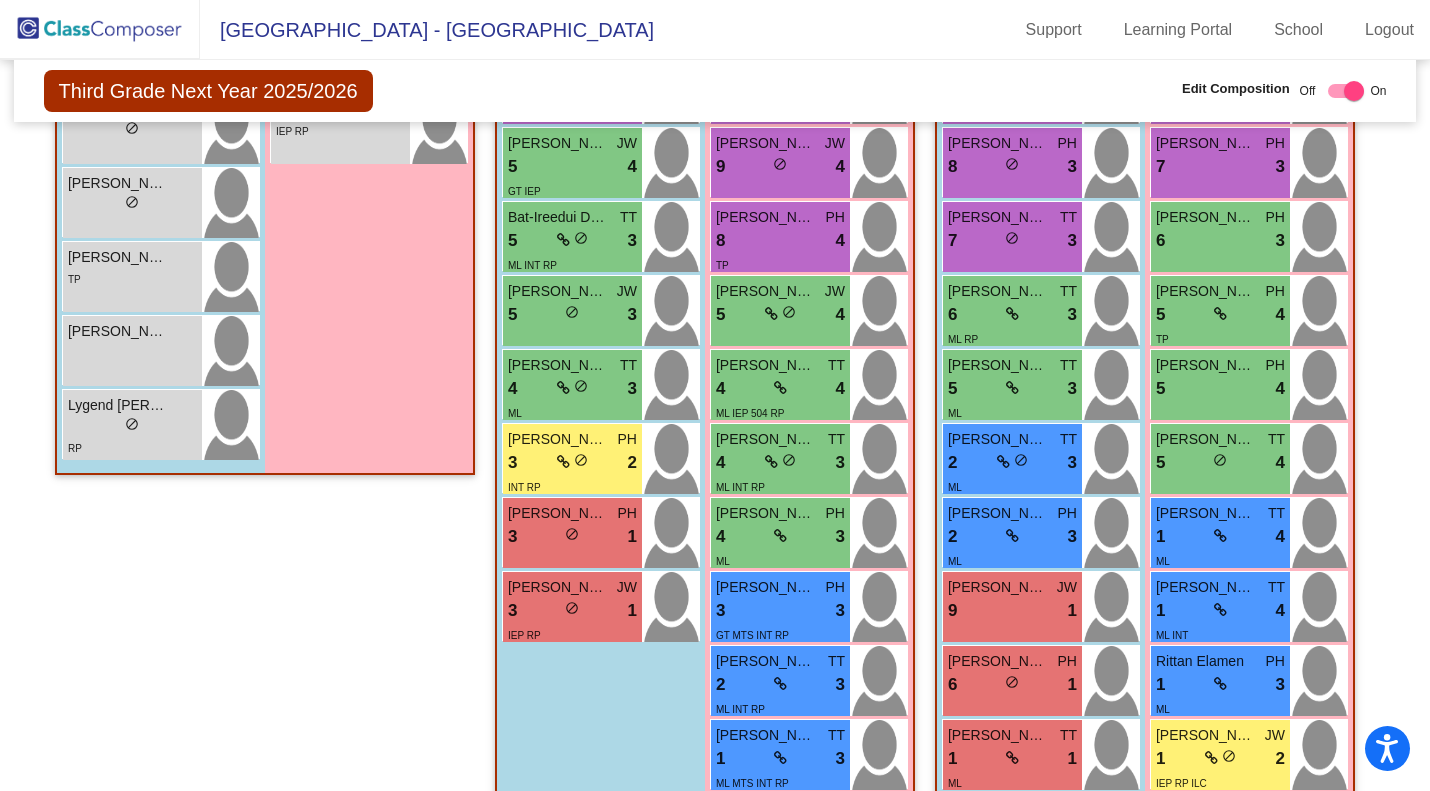 scroll, scrollTop: 650, scrollLeft: 0, axis: vertical 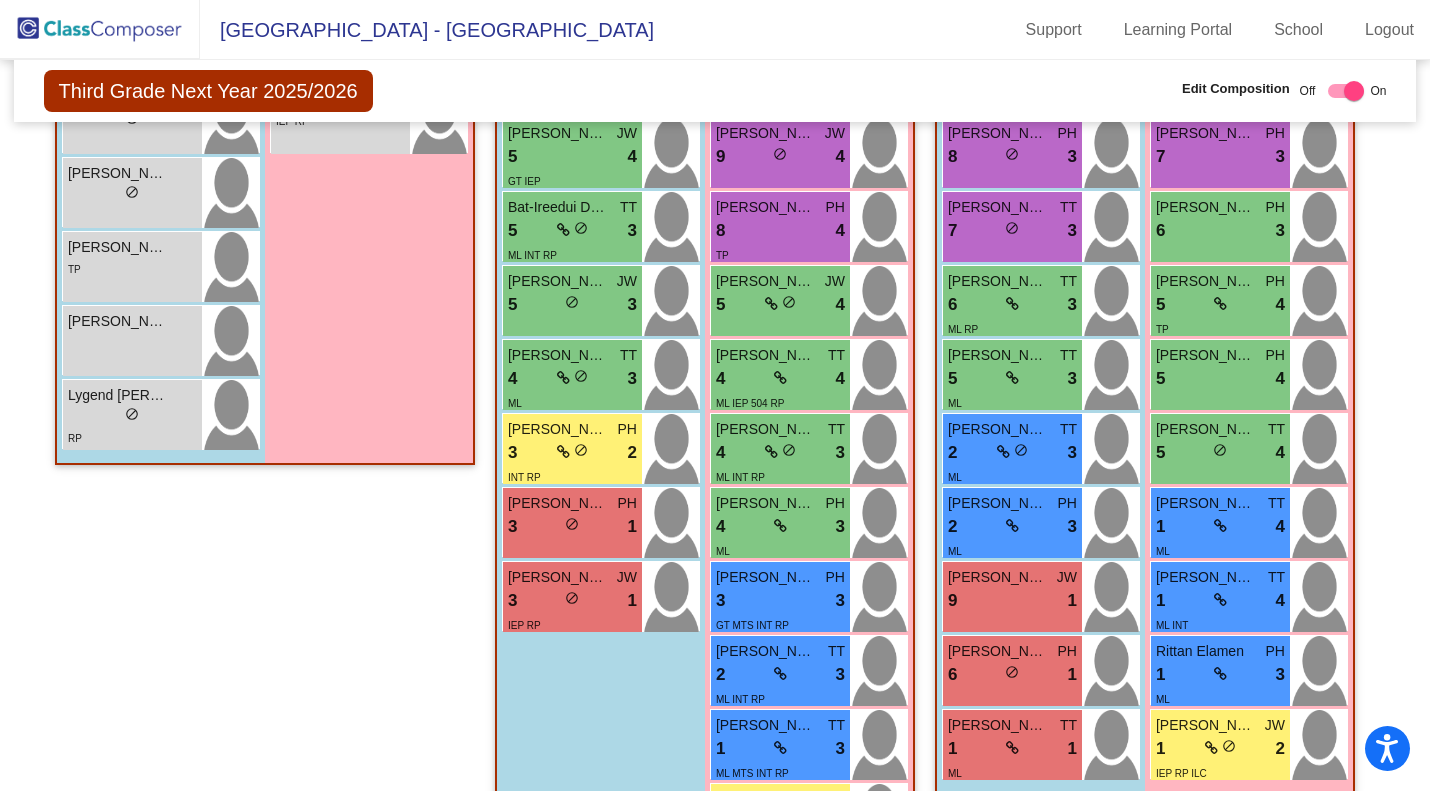 click on "5 lock do_not_disturb_alt 4" at bounding box center (1220, 453) 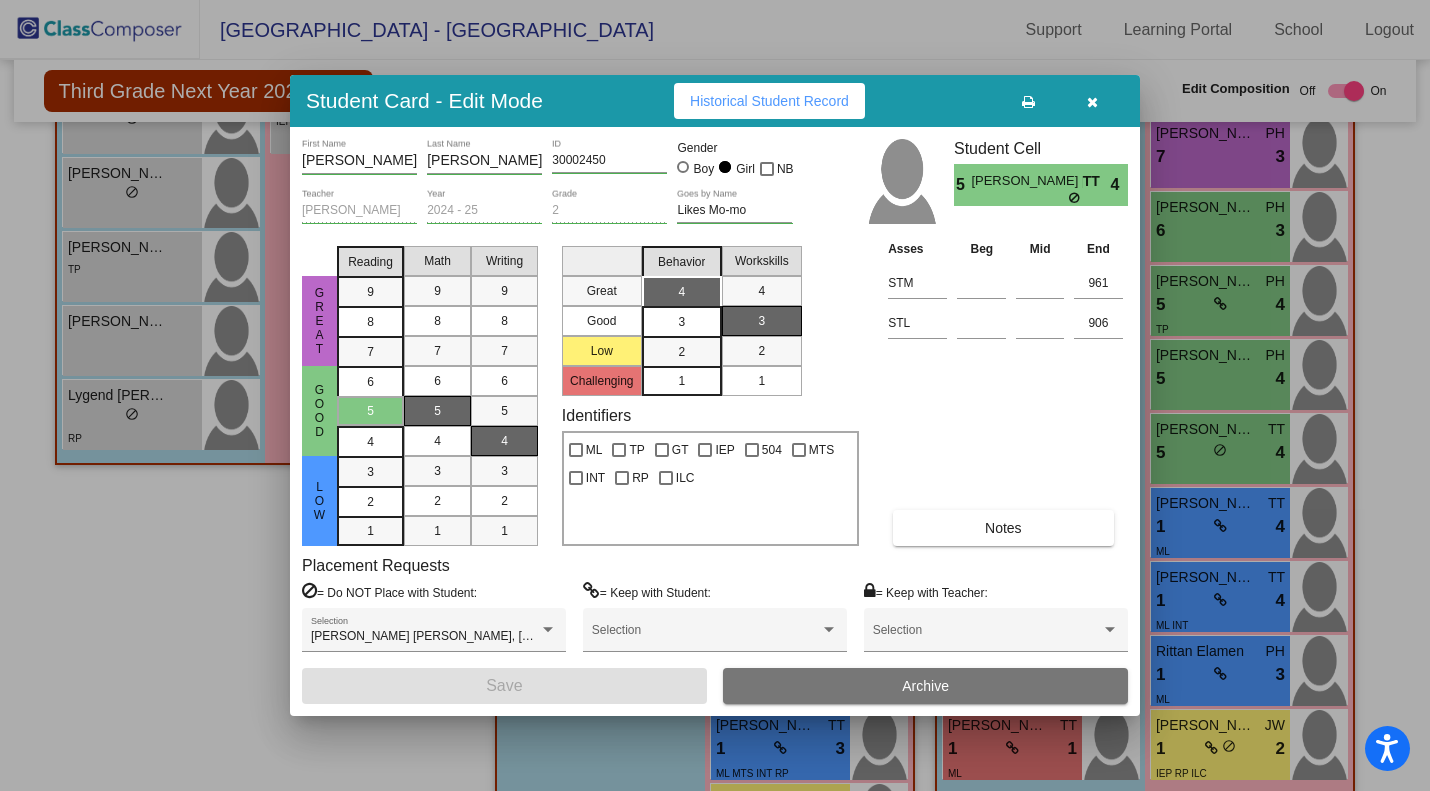 click at bounding box center [1092, 101] 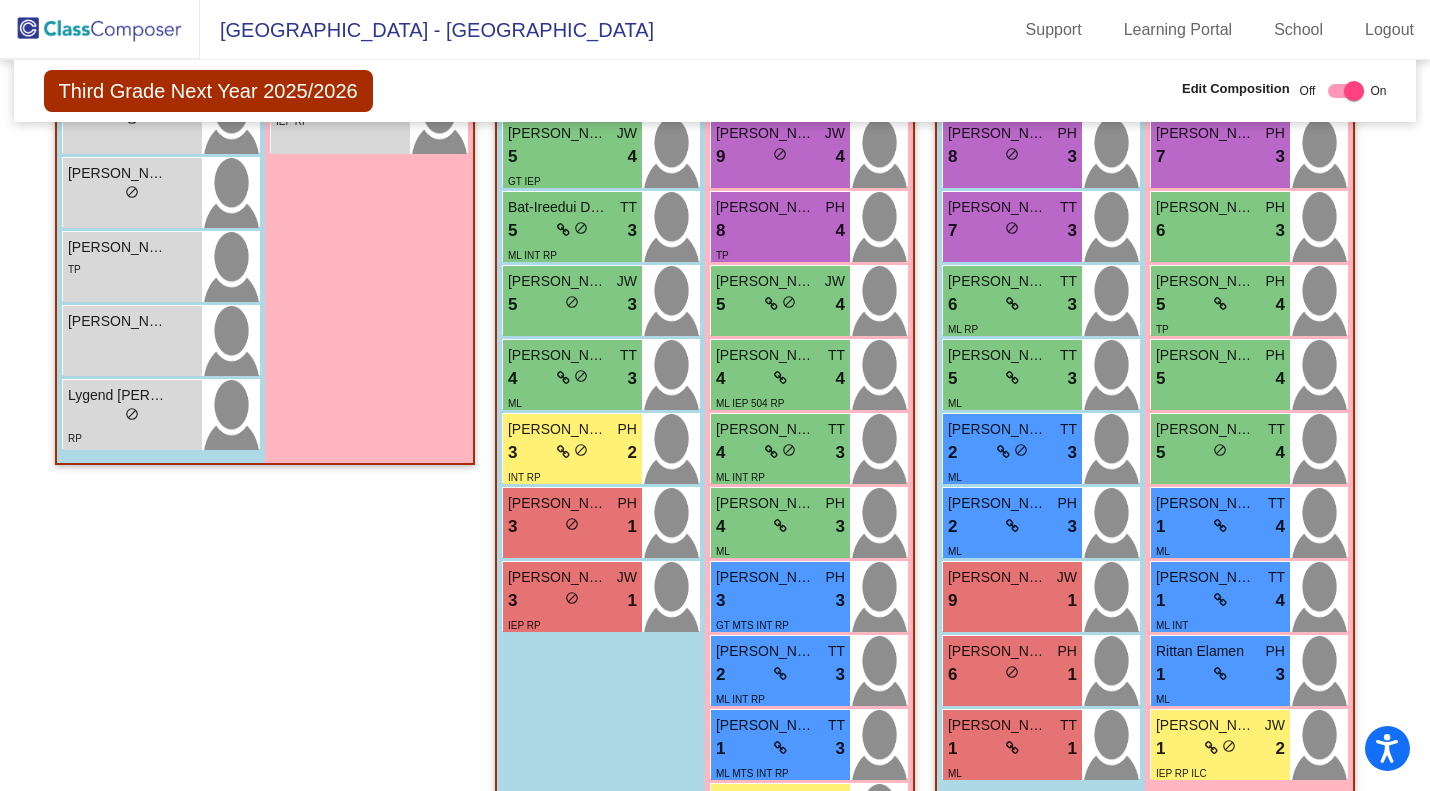 click on "Ketzali Carvajal Romero" at bounding box center (1206, 503) 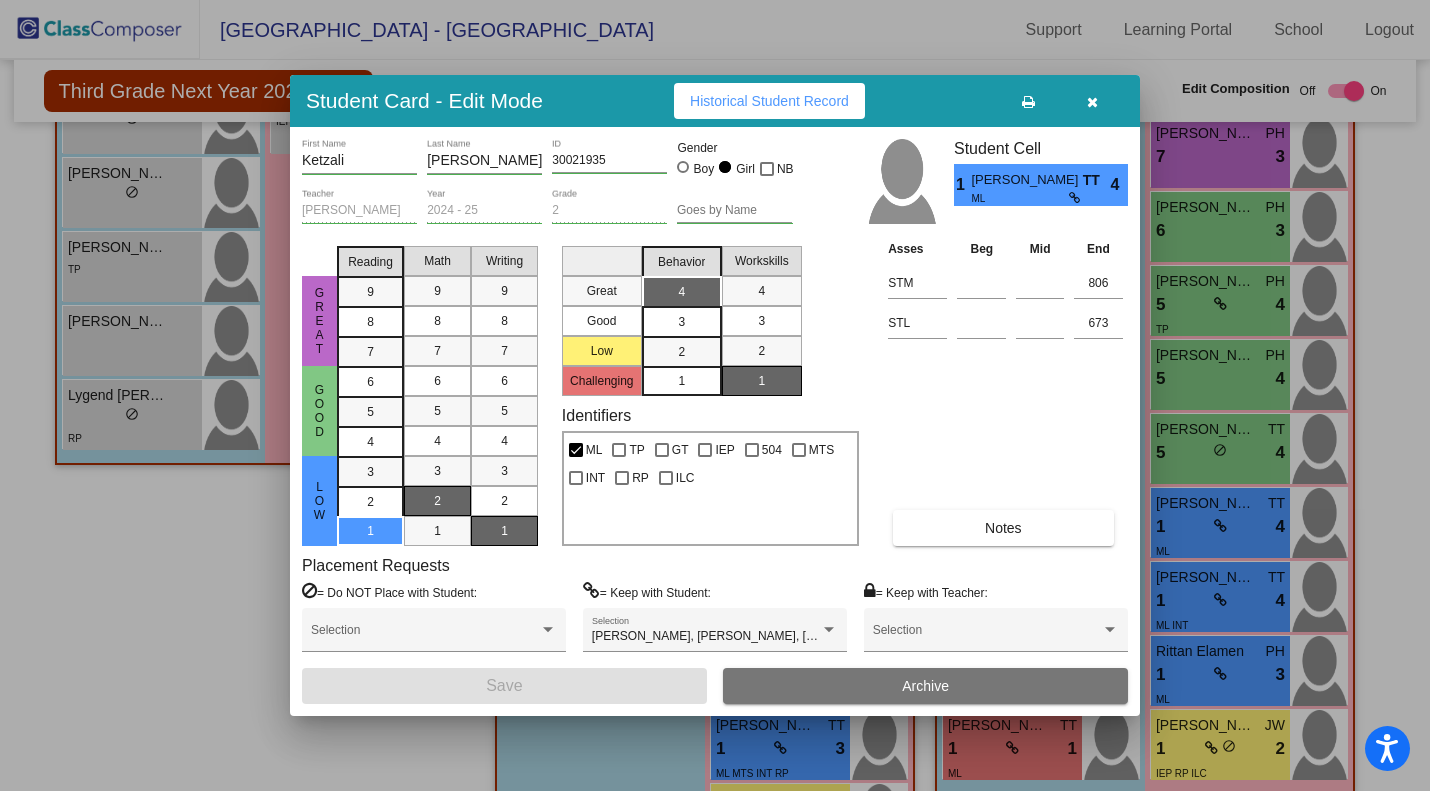 click at bounding box center [1092, 101] 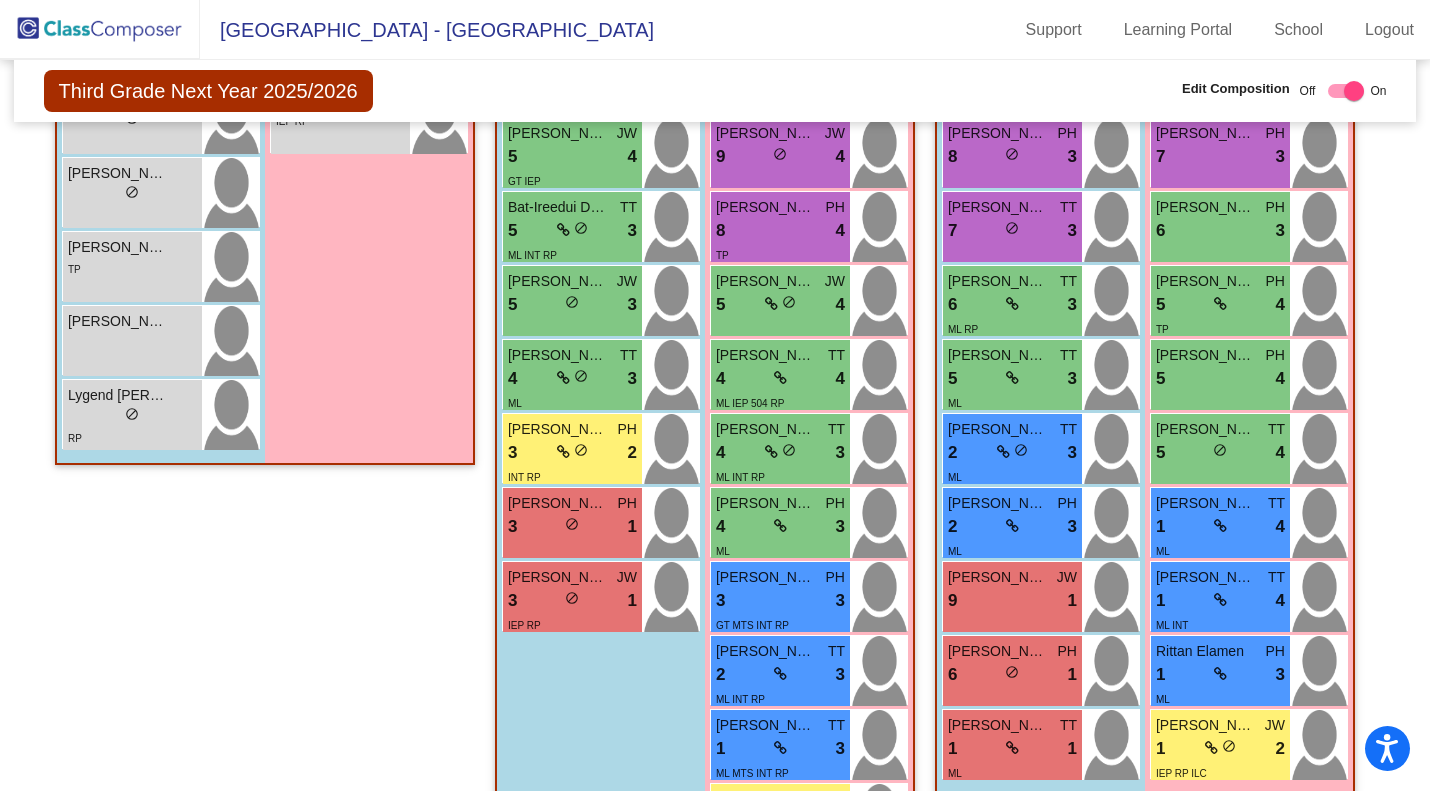 click on "1 lock do_not_disturb_alt 4" at bounding box center [1220, 601] 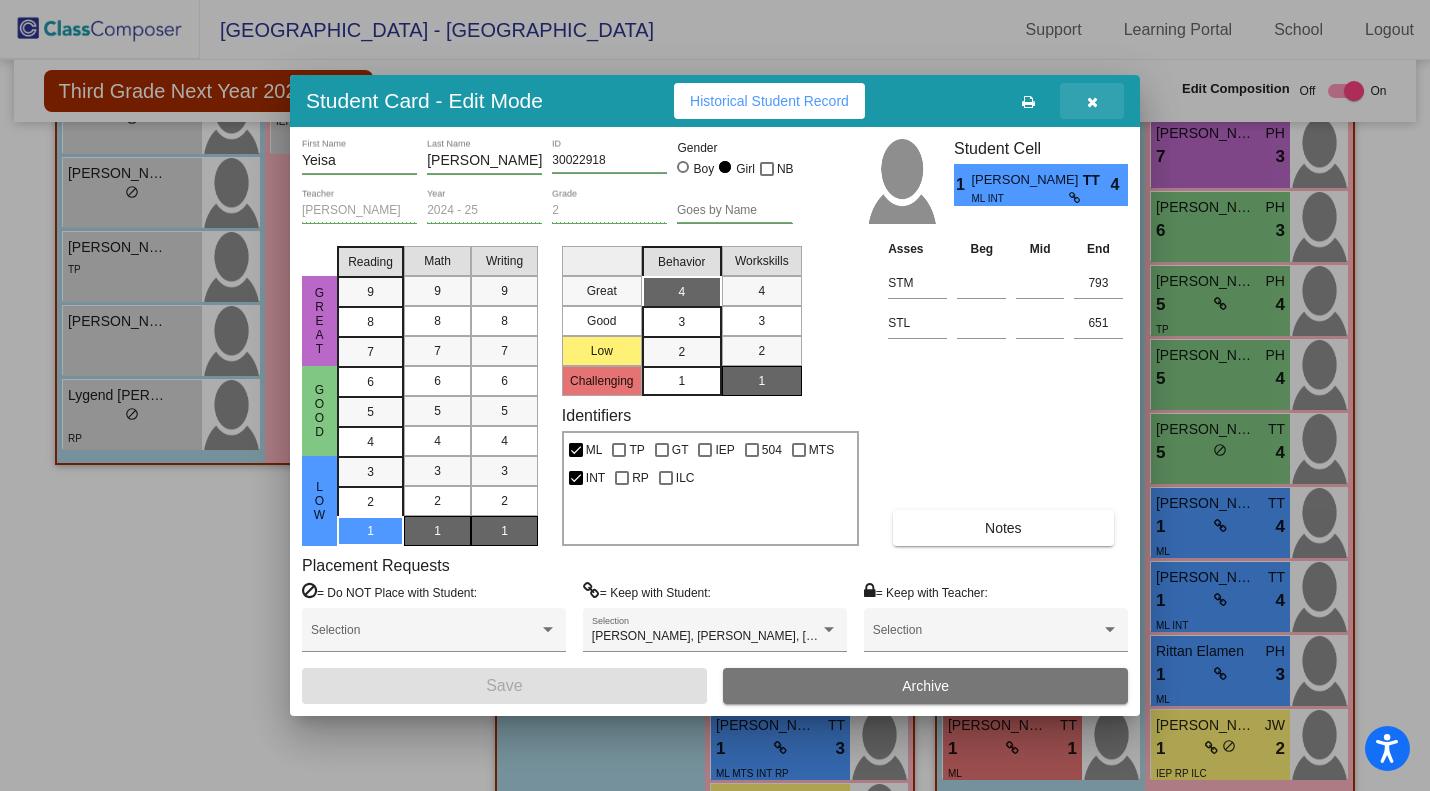 click at bounding box center (1092, 101) 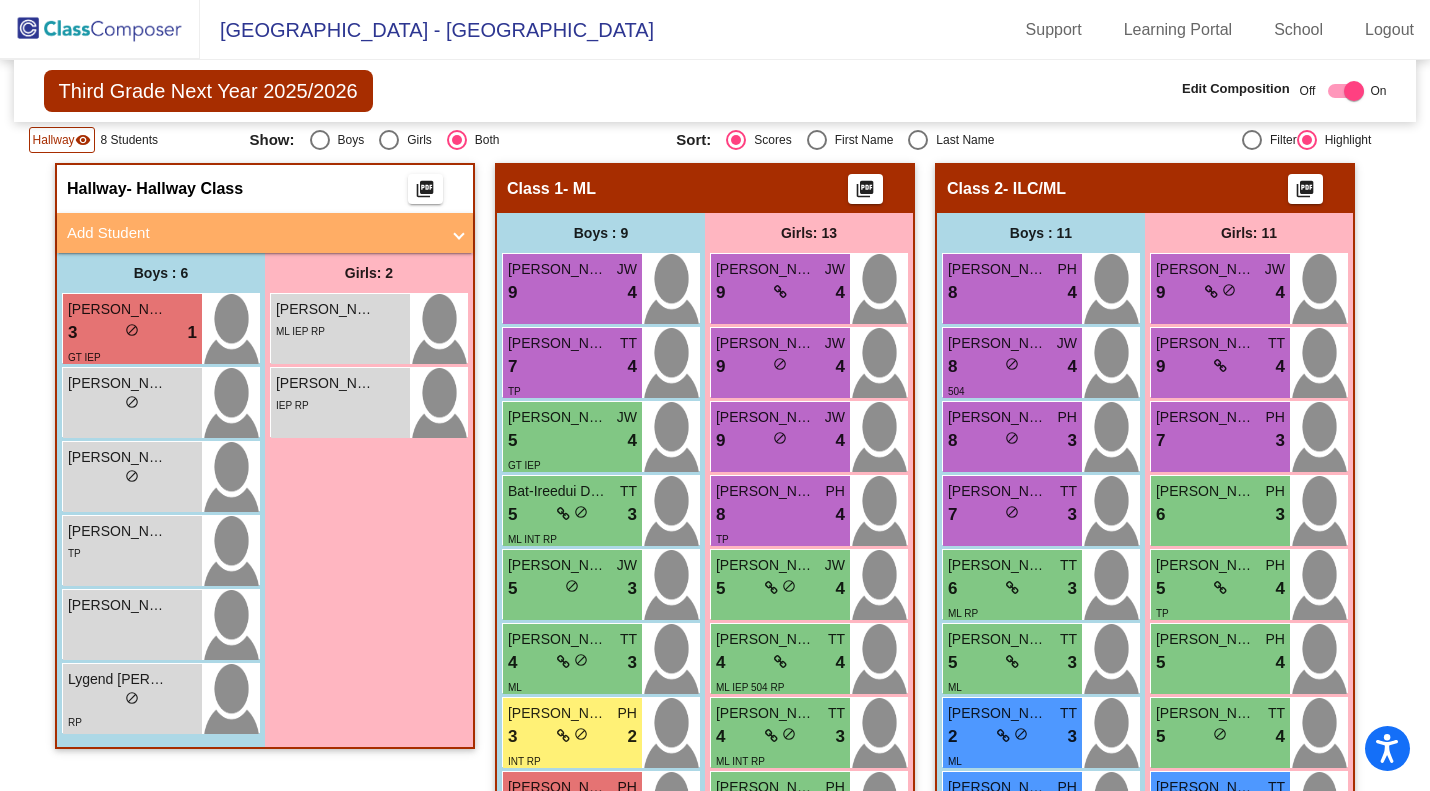 scroll, scrollTop: 368, scrollLeft: 0, axis: vertical 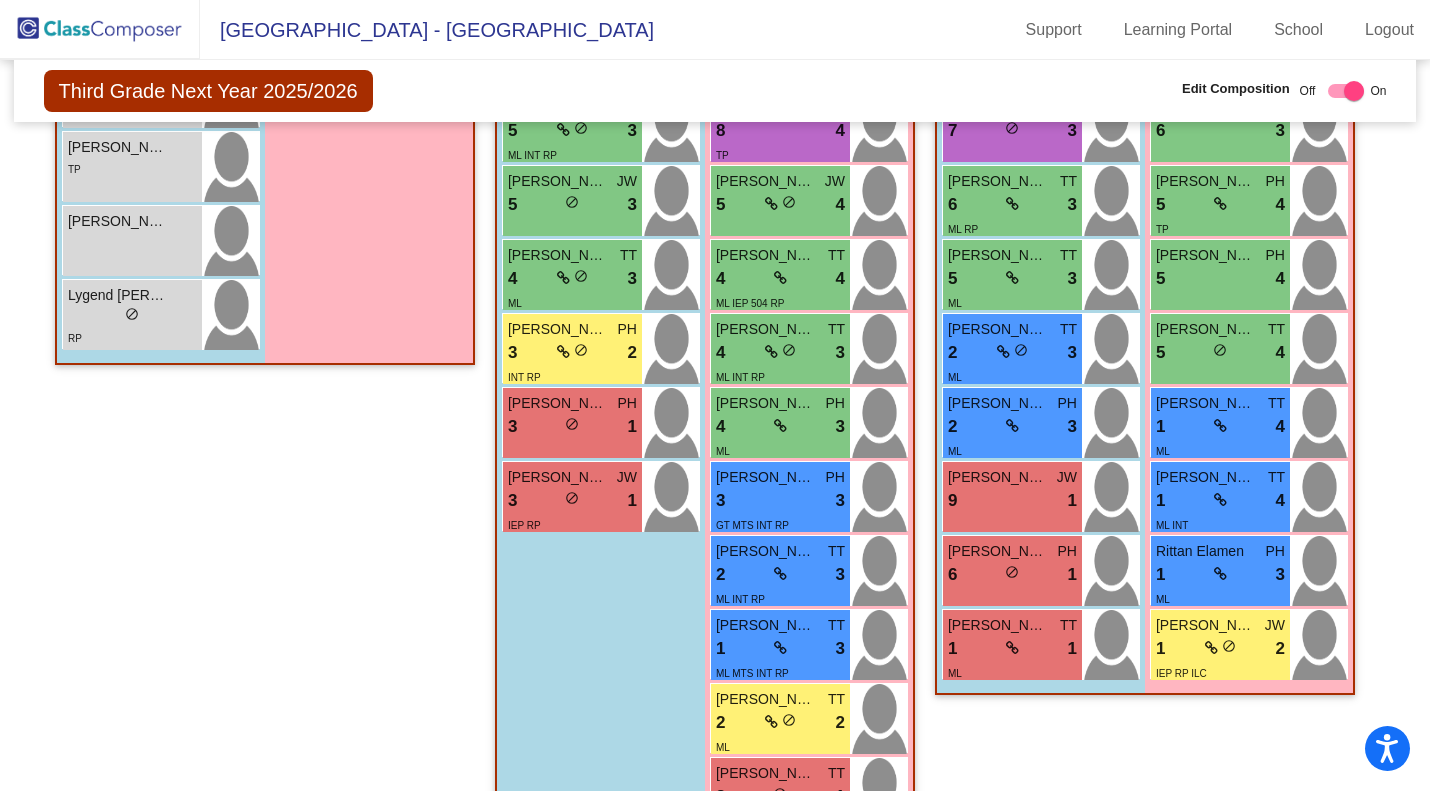 click on "1 lock do_not_disturb_alt 3" at bounding box center (1220, 575) 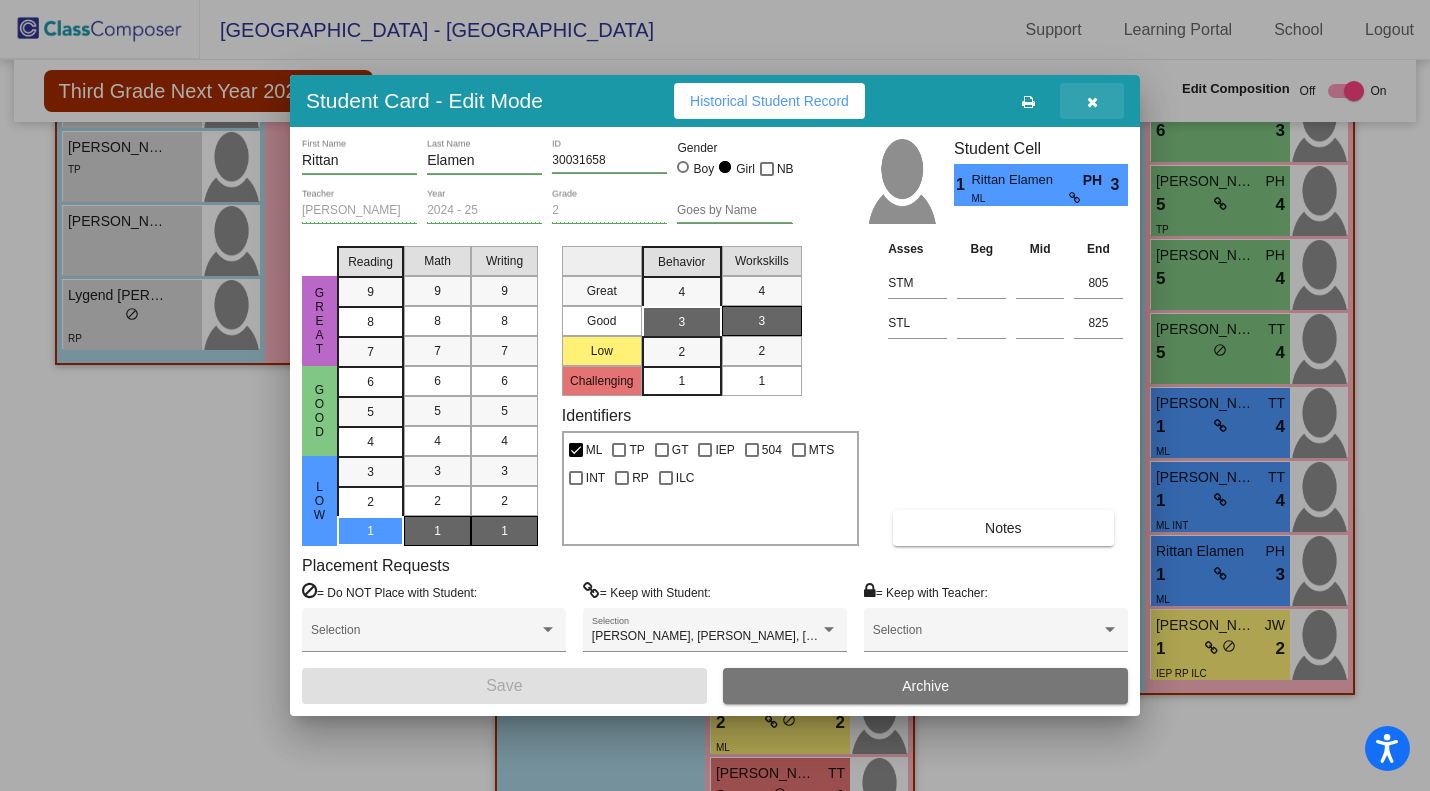 click at bounding box center (1092, 101) 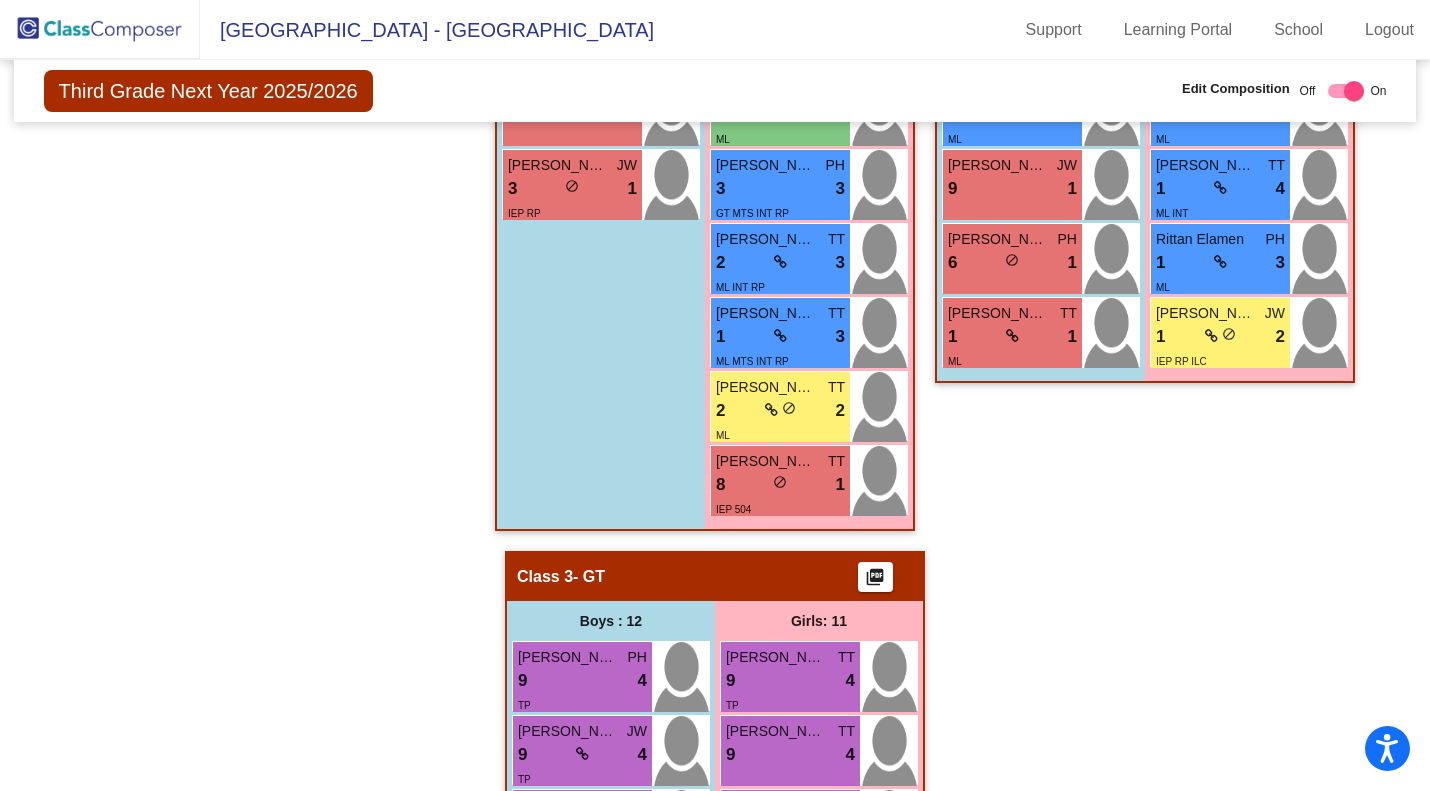 scroll, scrollTop: 1066, scrollLeft: 0, axis: vertical 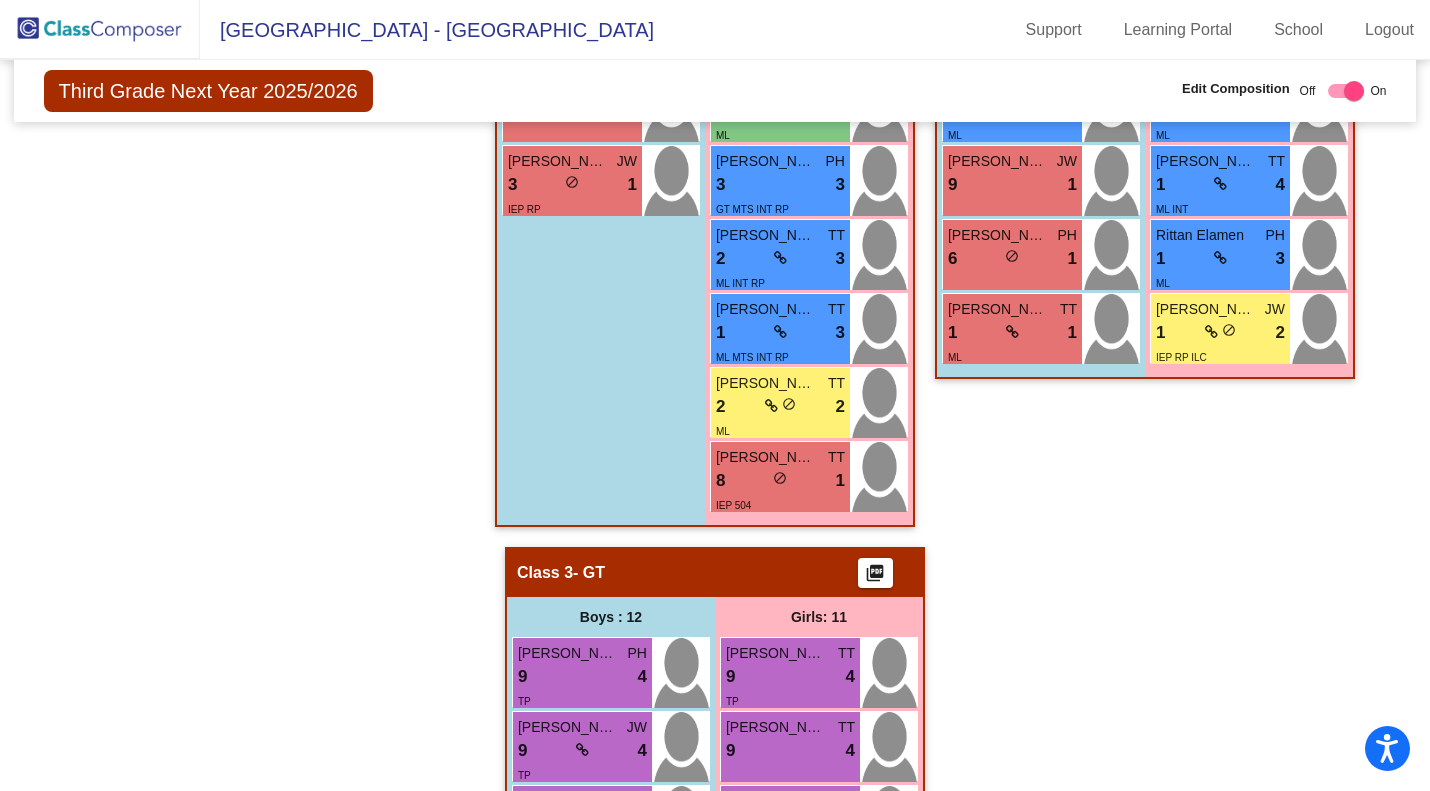 click on "1 lock do_not_disturb_alt 2" at bounding box center [1220, 333] 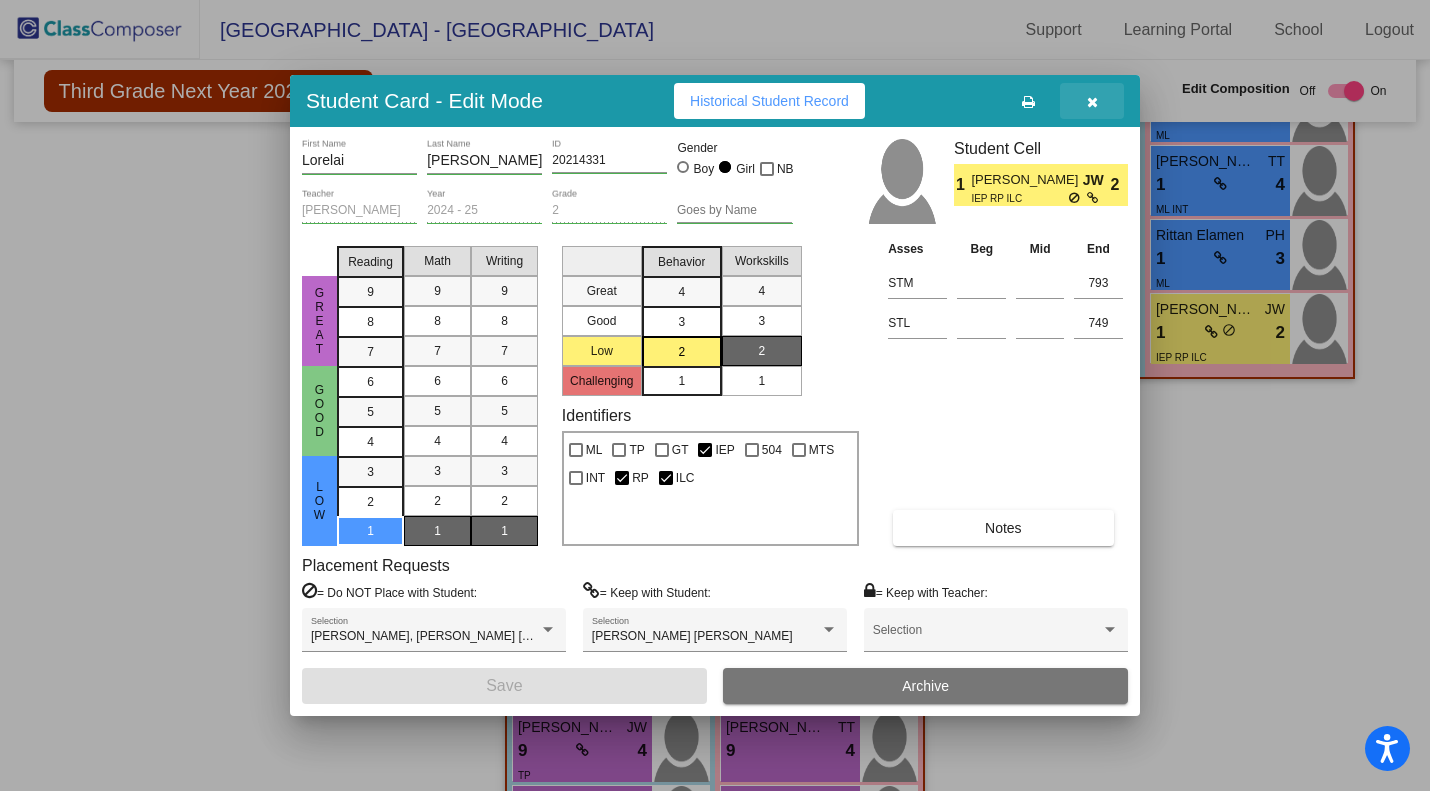 click at bounding box center [1092, 101] 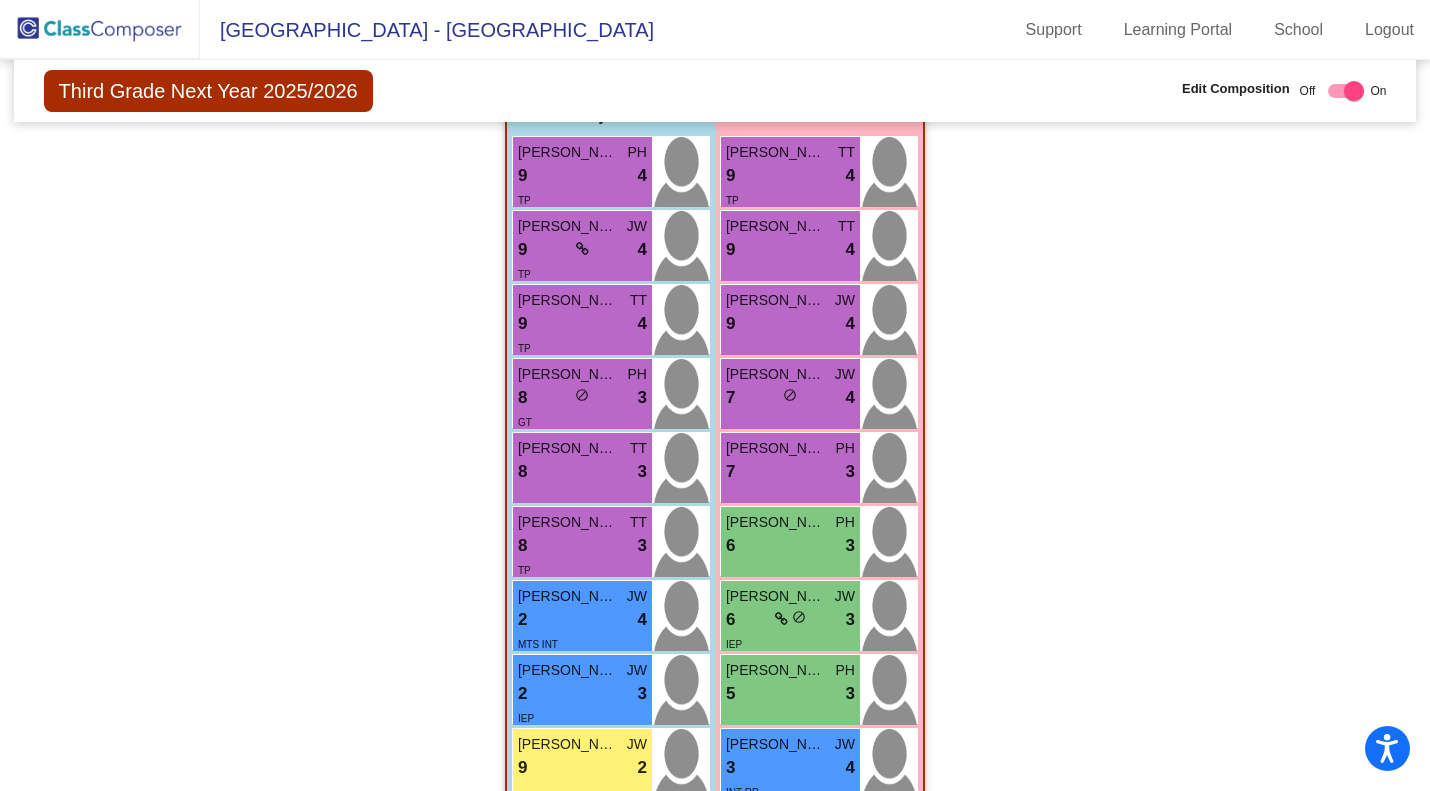 scroll, scrollTop: 1579, scrollLeft: 0, axis: vertical 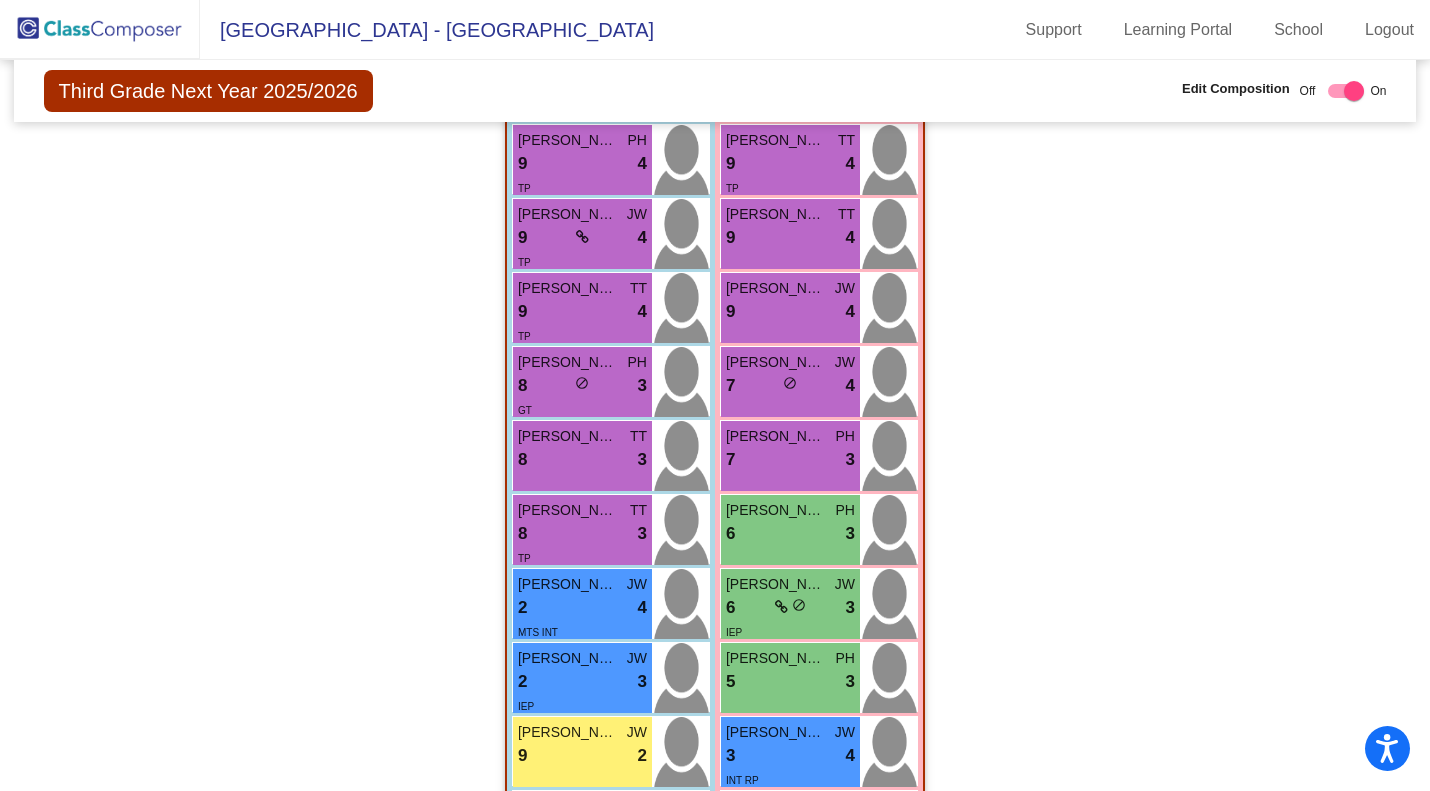 click on "9 lock do_not_disturb_alt 4" at bounding box center [582, 164] 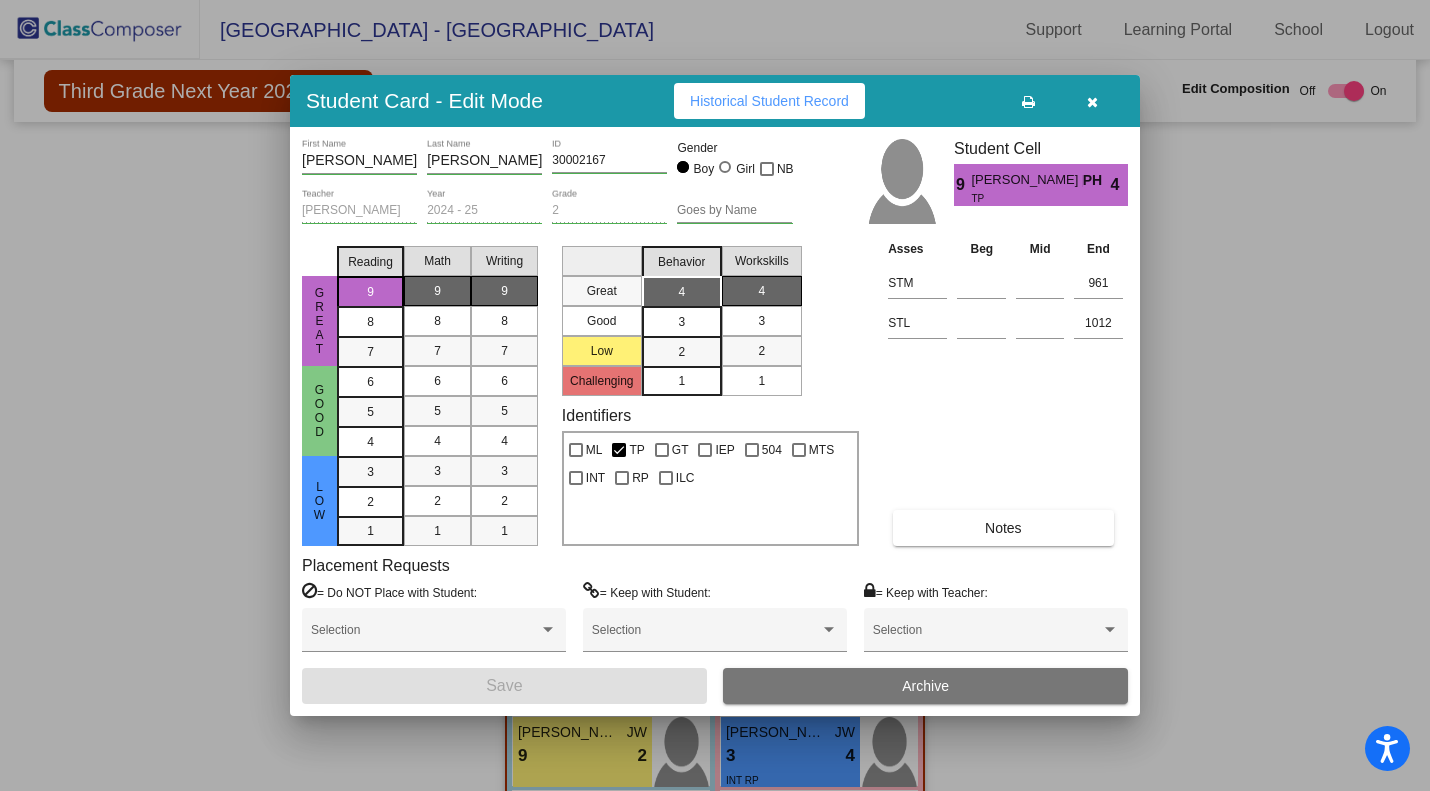 click at bounding box center (1092, 102) 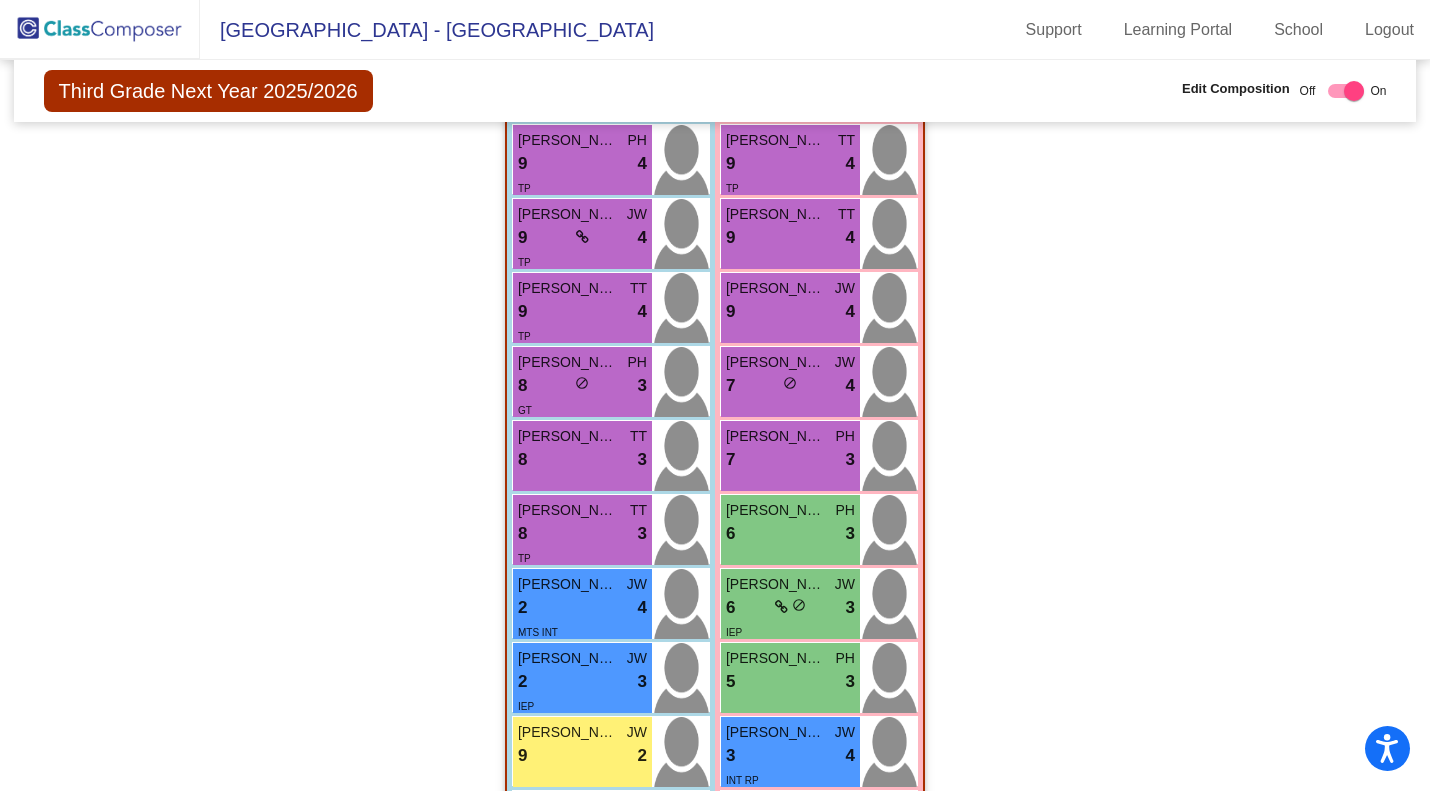click on "9 lock do_not_disturb_alt 4" at bounding box center (582, 238) 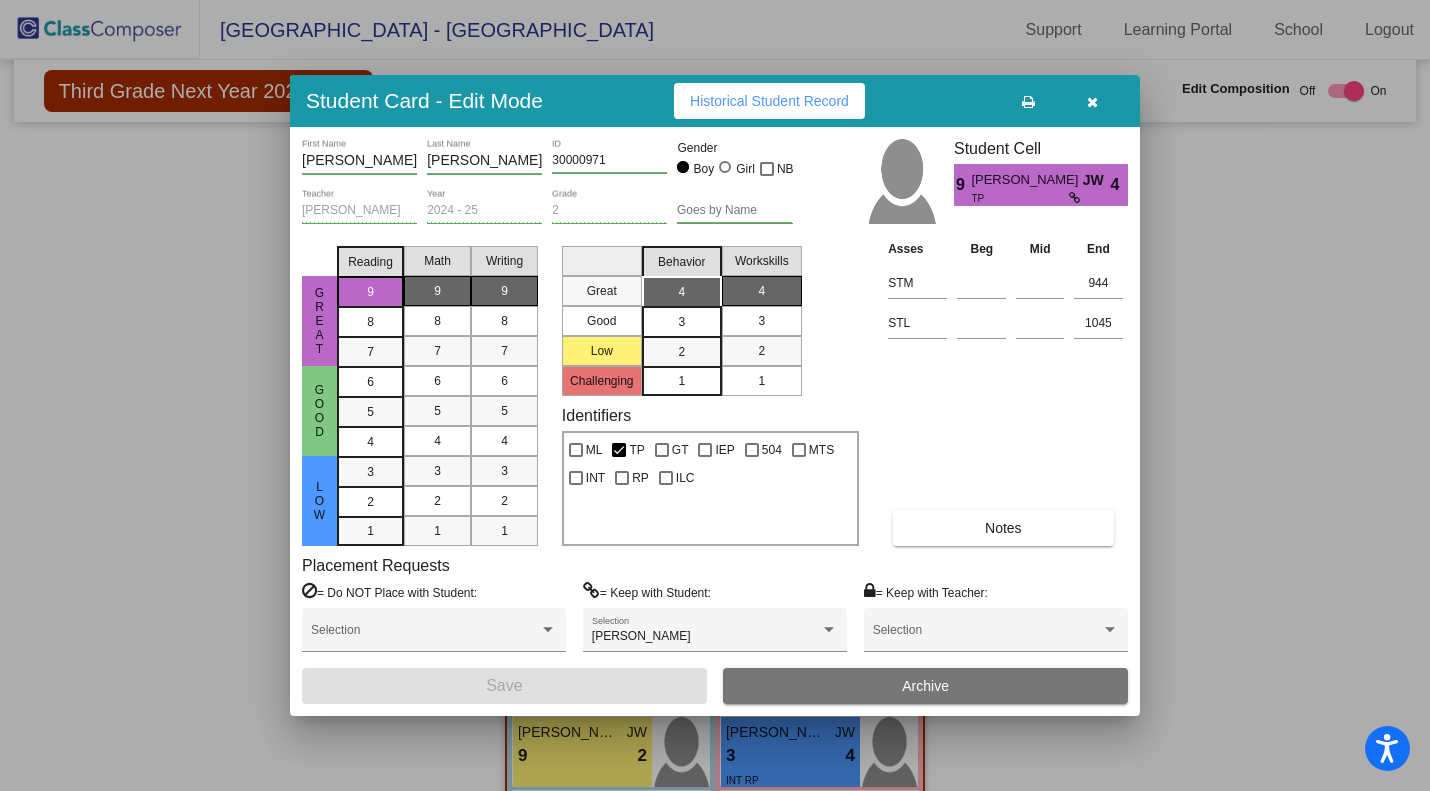 click at bounding box center [1092, 101] 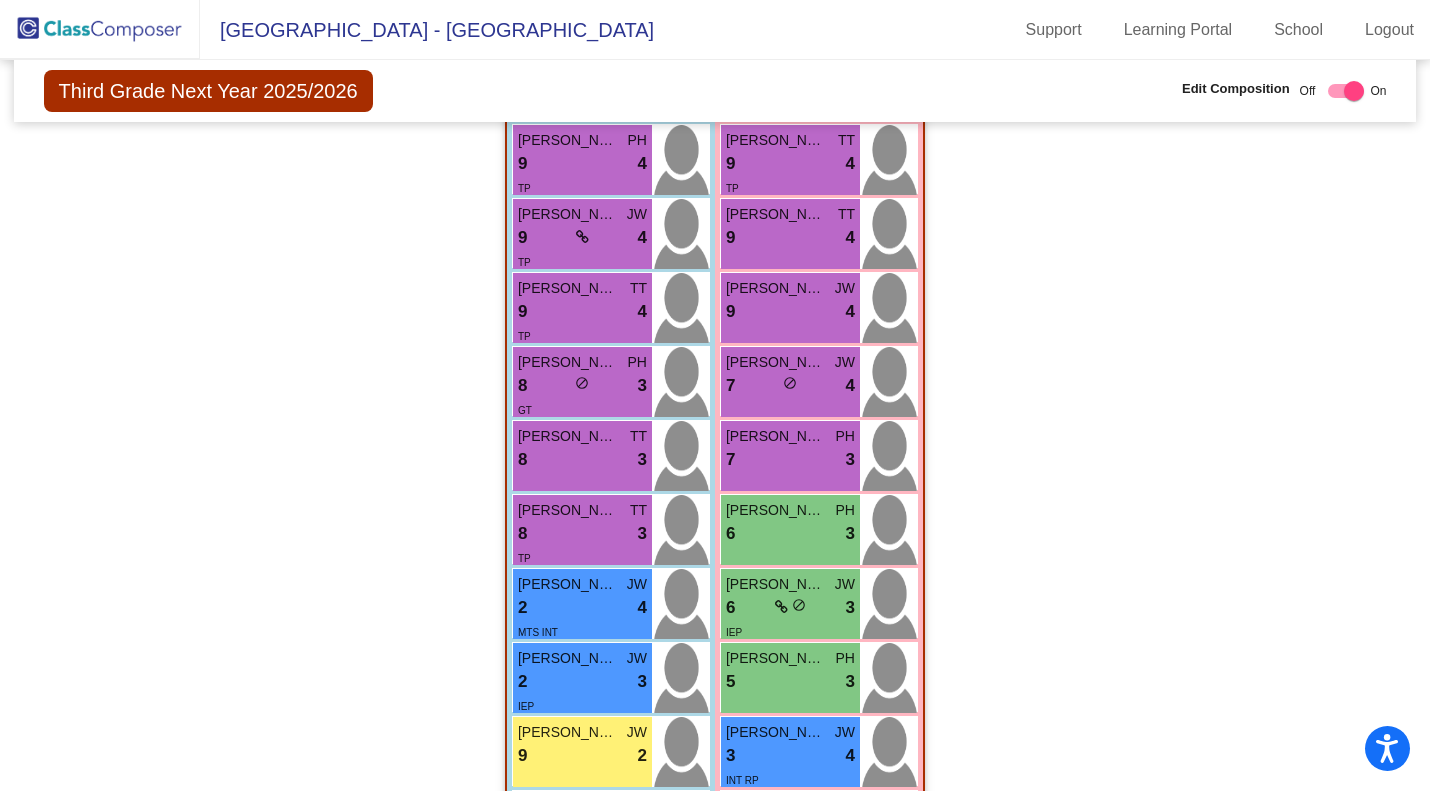 click on "Jacob Ezra Knoll" at bounding box center [568, 362] 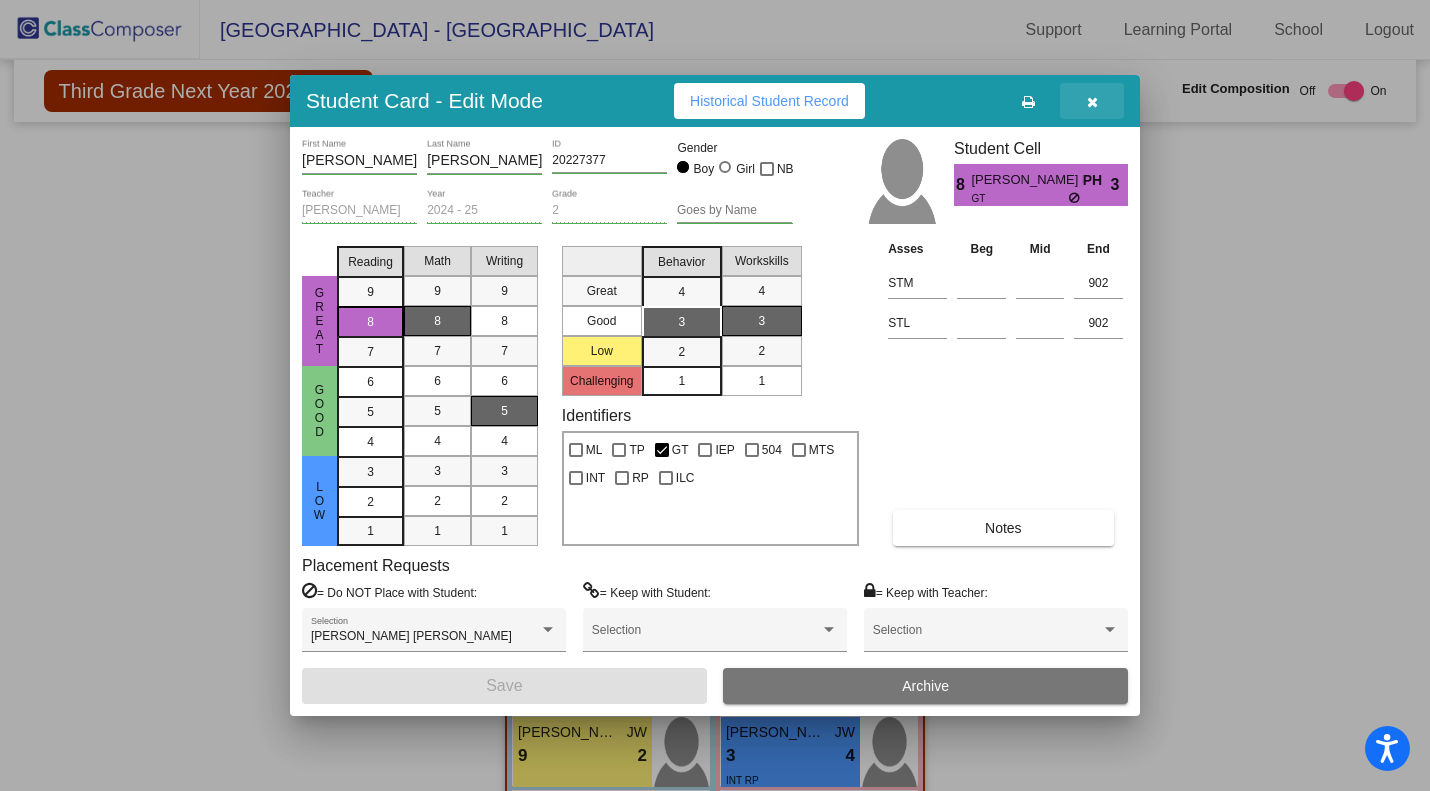 click at bounding box center [1092, 101] 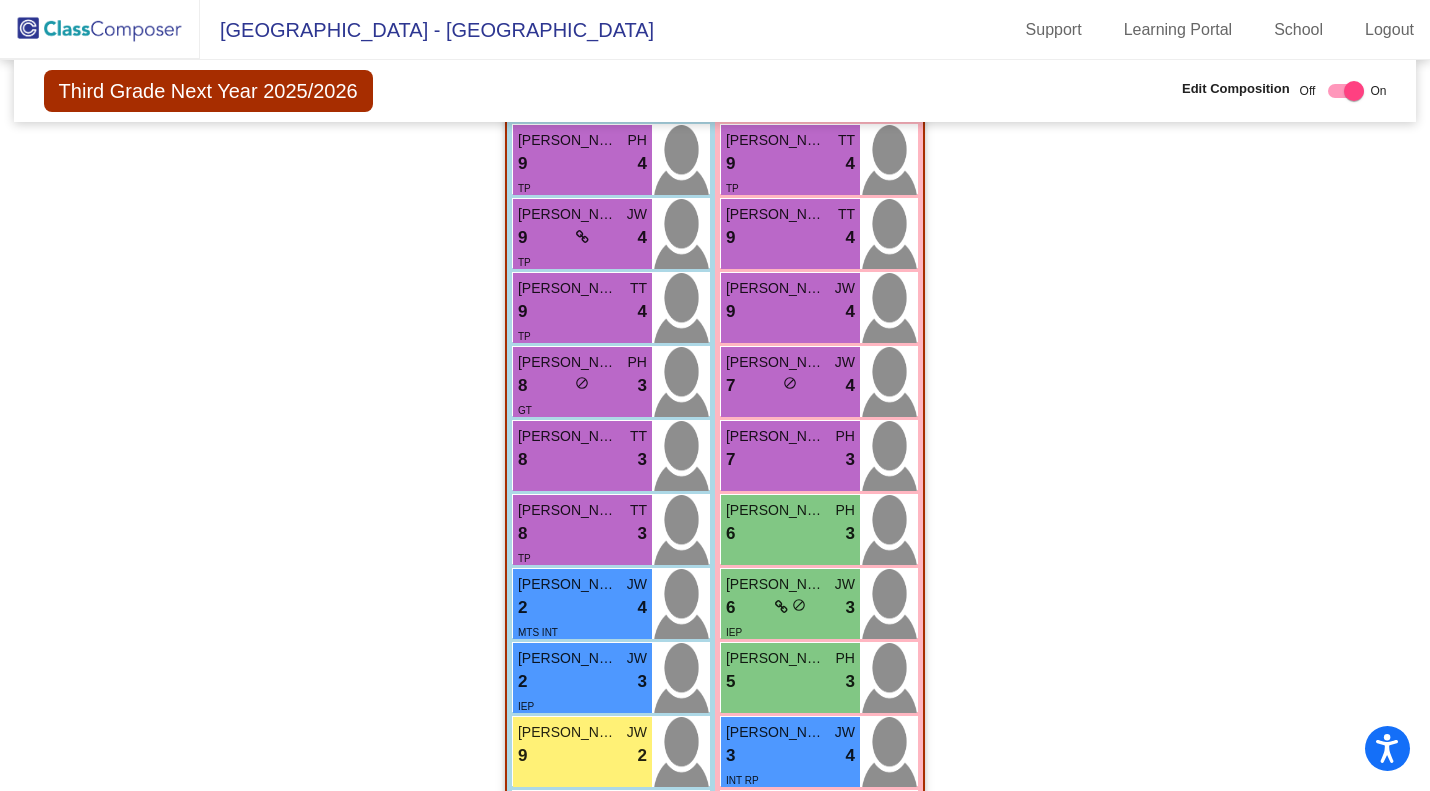 click on "8 lock do_not_disturb_alt 3" at bounding box center (582, 460) 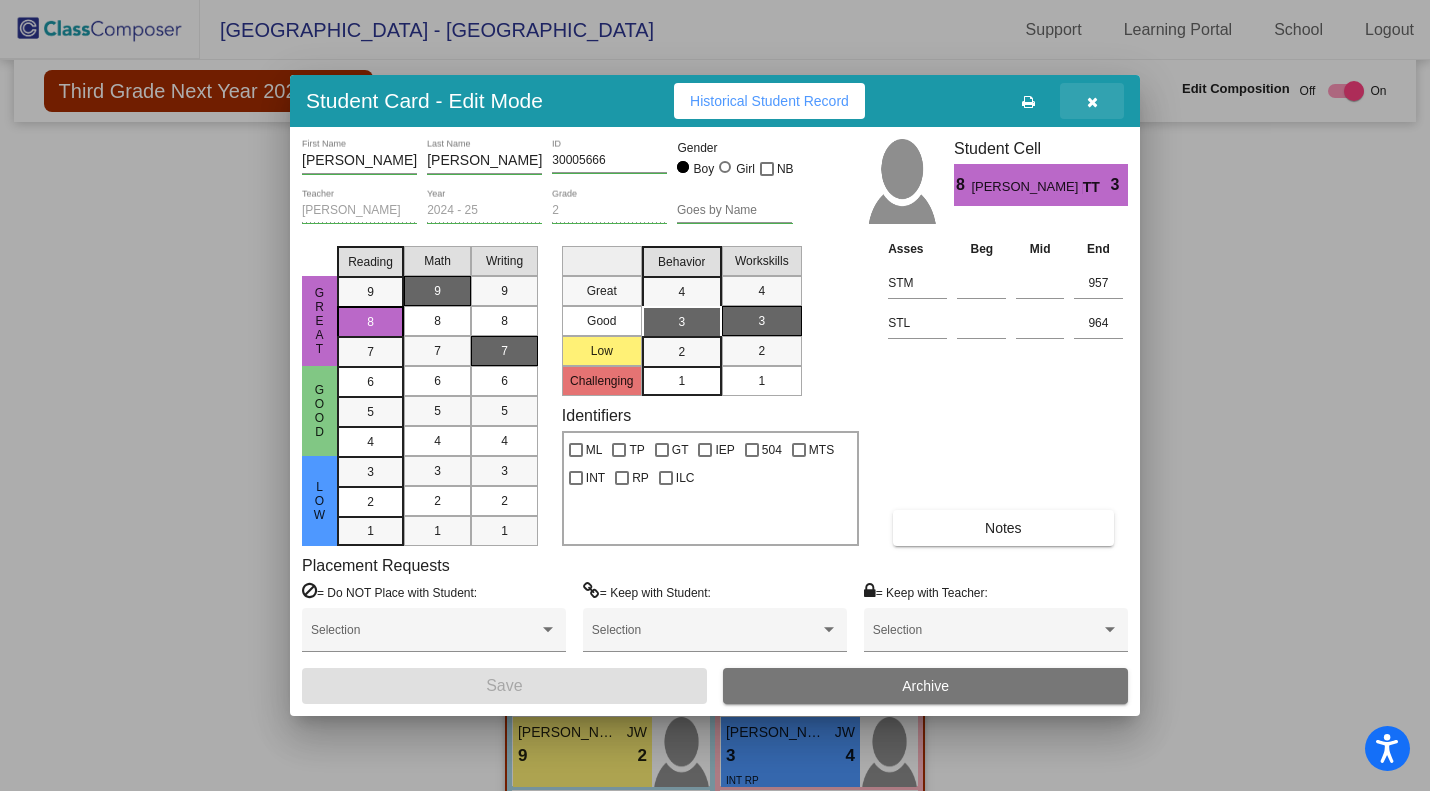 click at bounding box center (1092, 101) 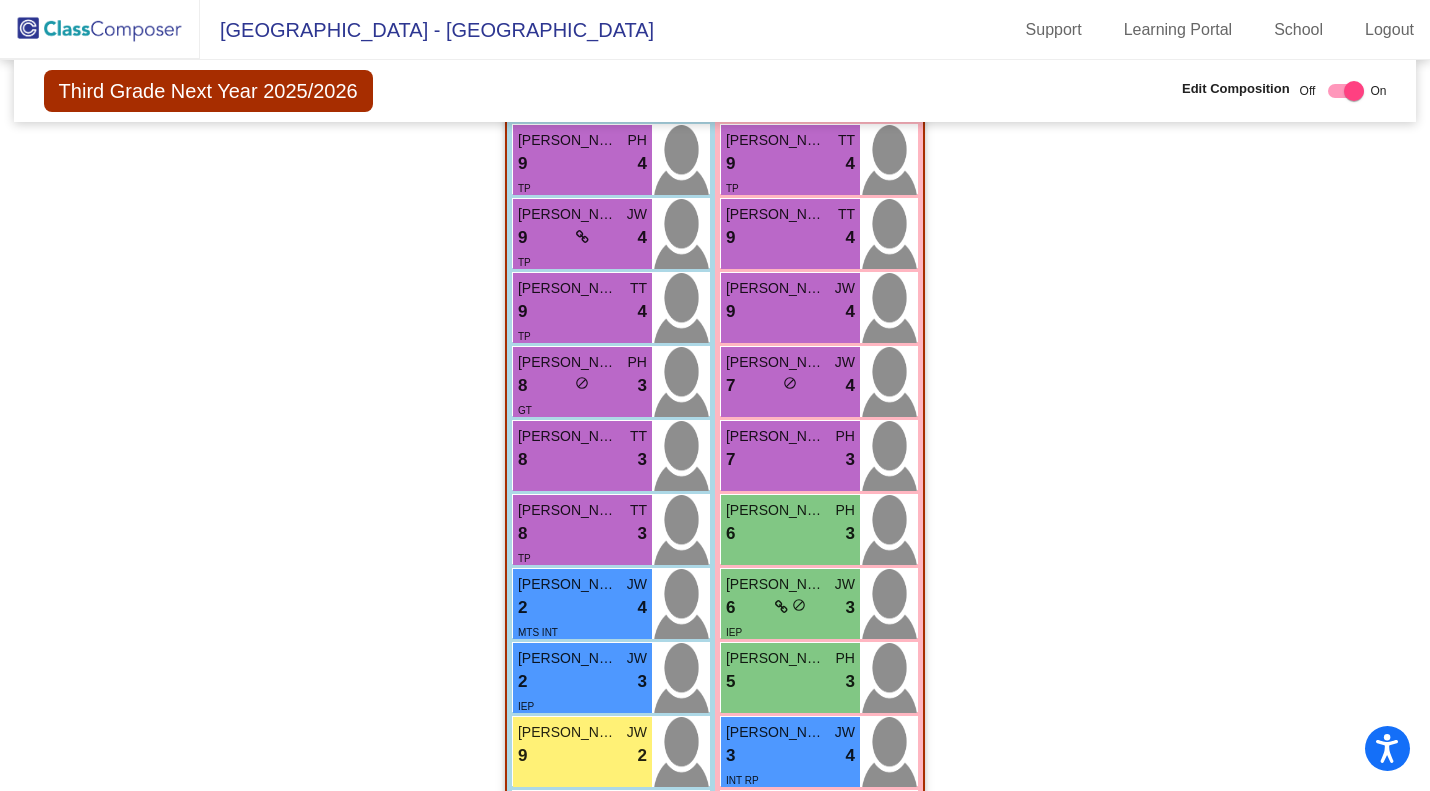 click on "8 lock do_not_disturb_alt 3" at bounding box center [582, 534] 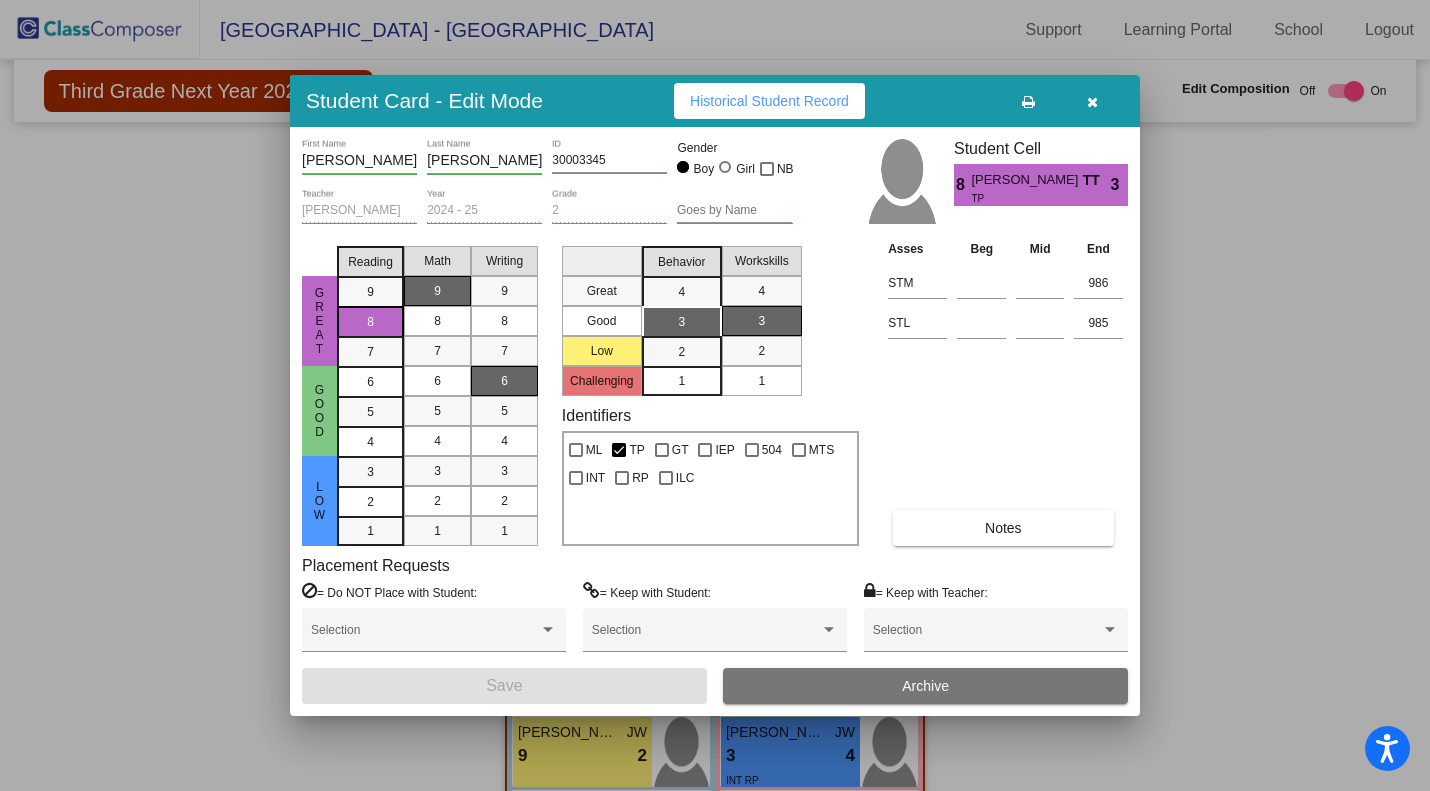 click at bounding box center (1092, 101) 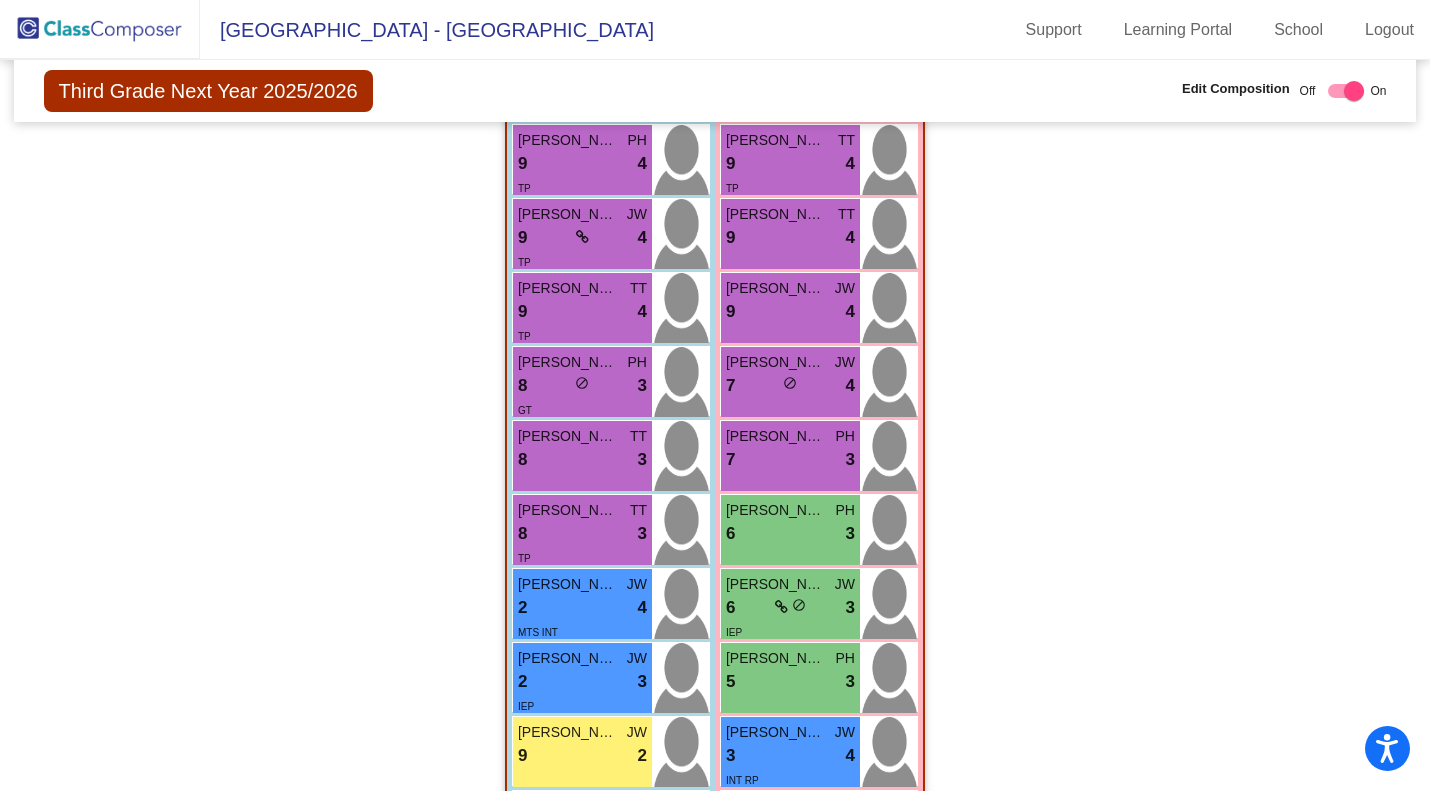 click on "2 lock do_not_disturb_alt 4" at bounding box center [582, 608] 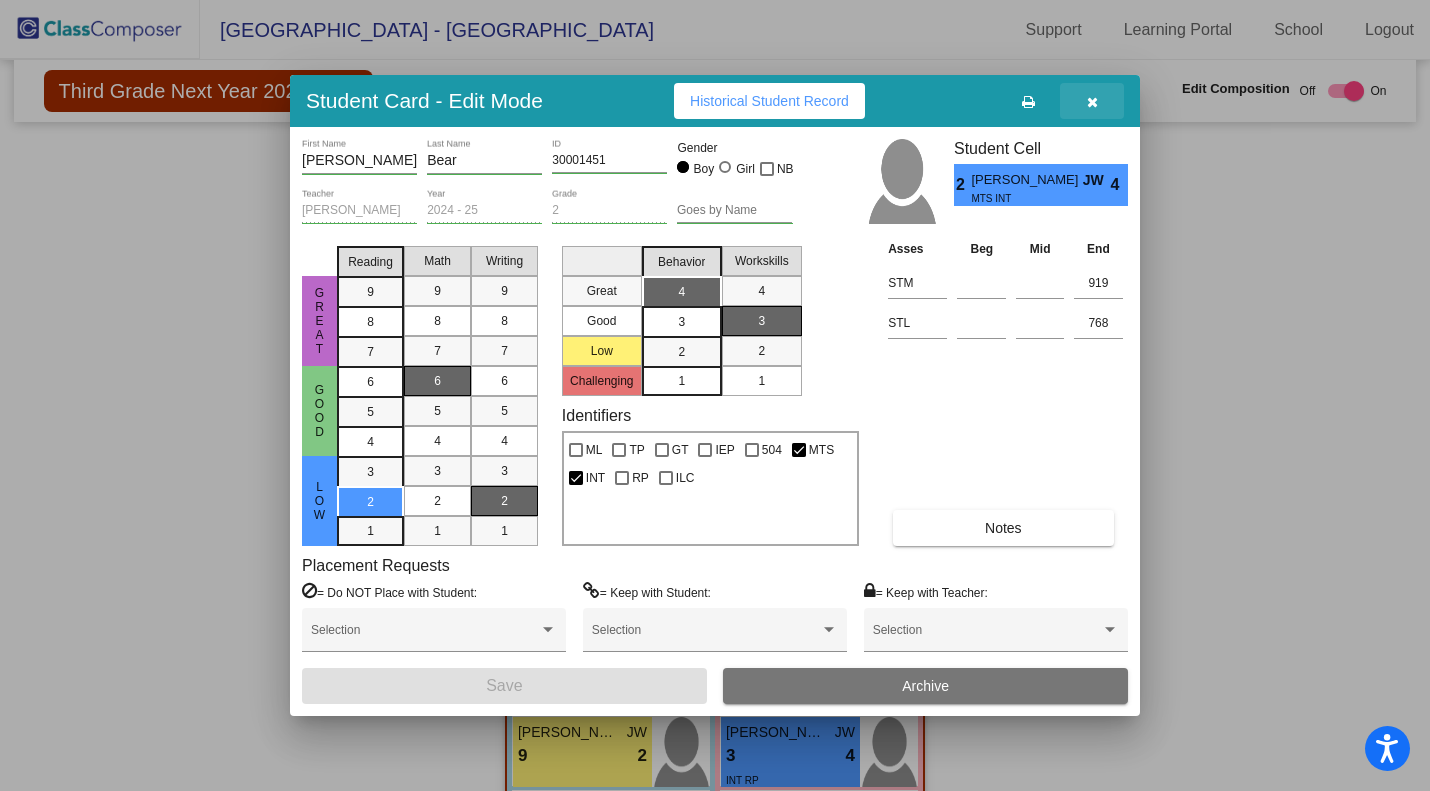 click at bounding box center [1092, 102] 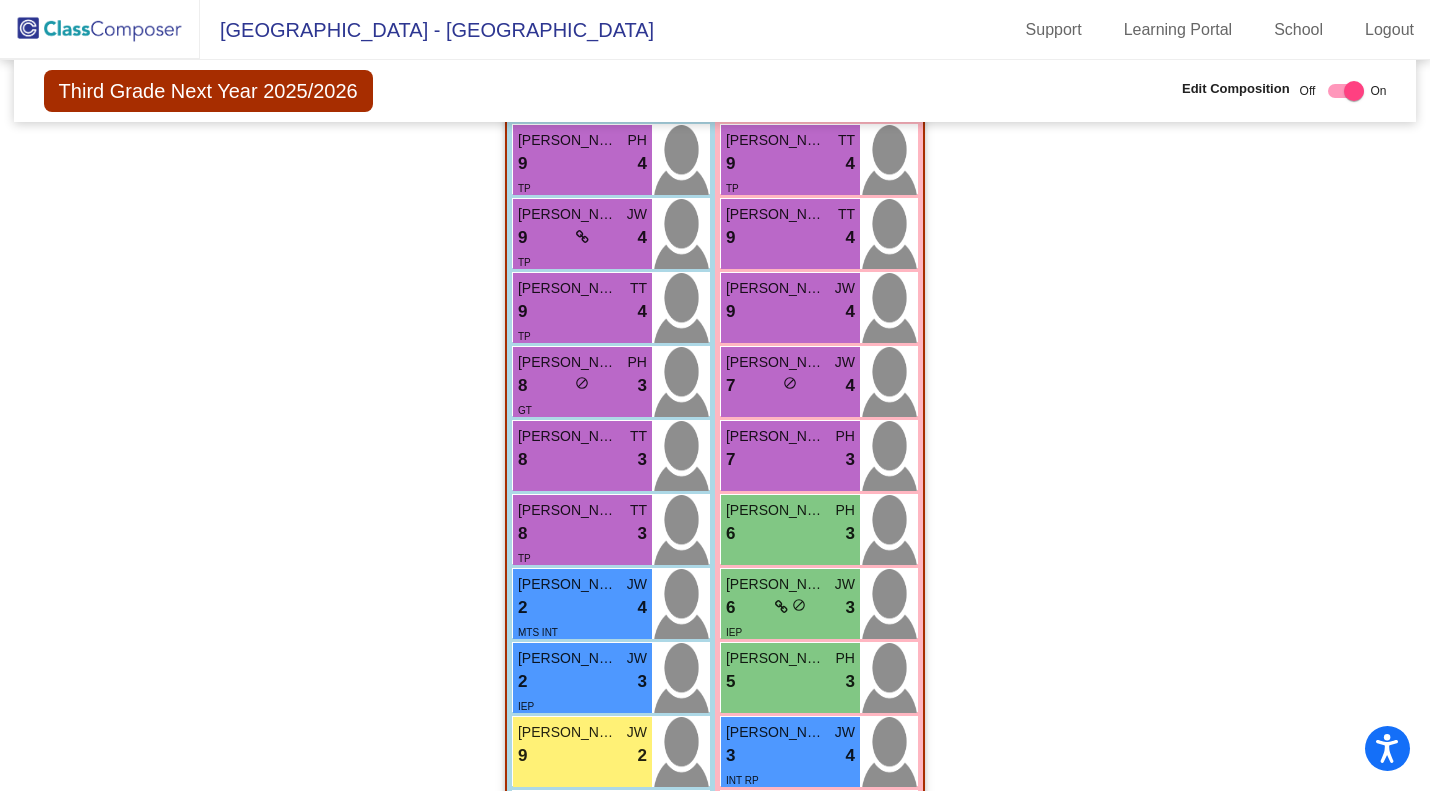 click on "Moxie (Daniel) Wagner IV" at bounding box center [568, 658] 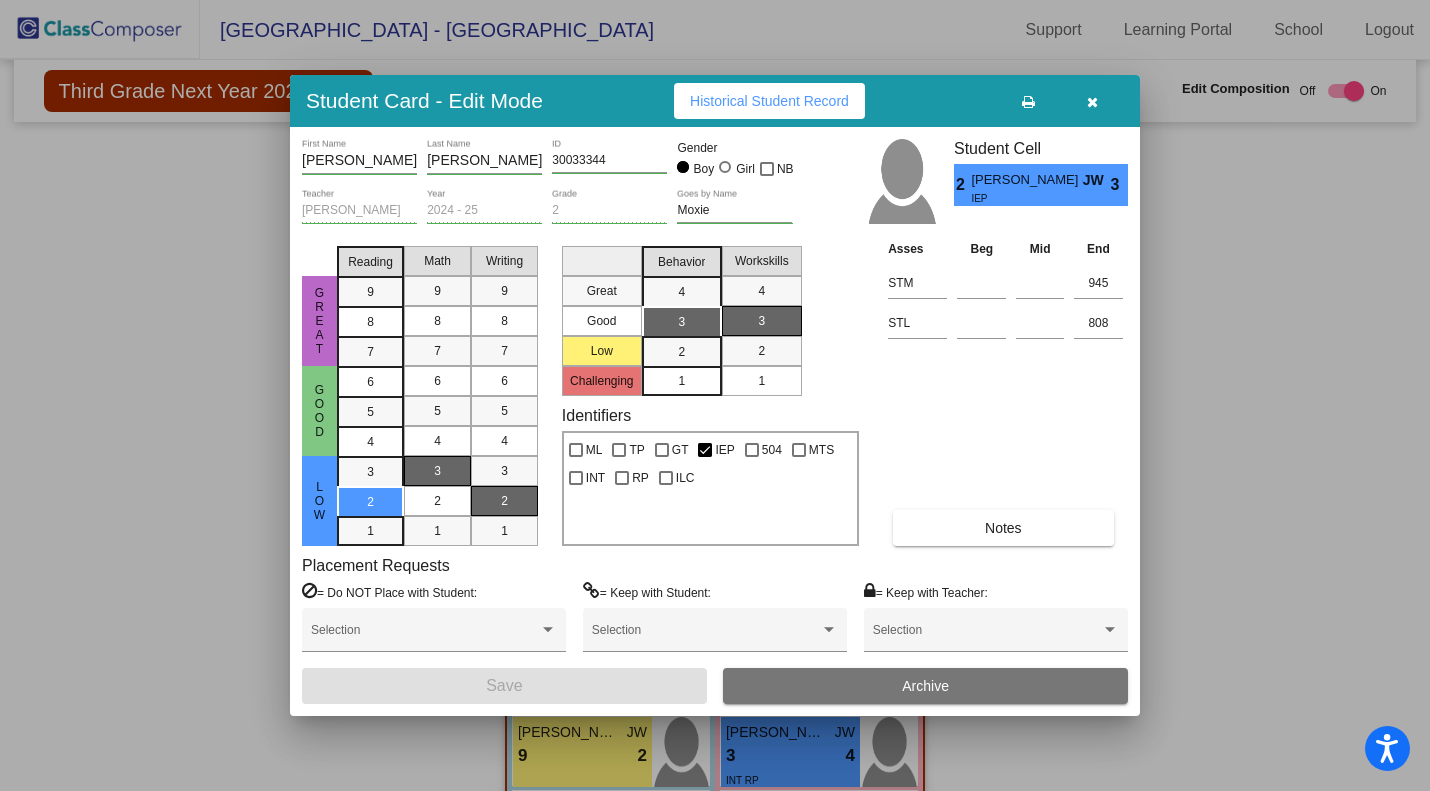 click at bounding box center (1092, 101) 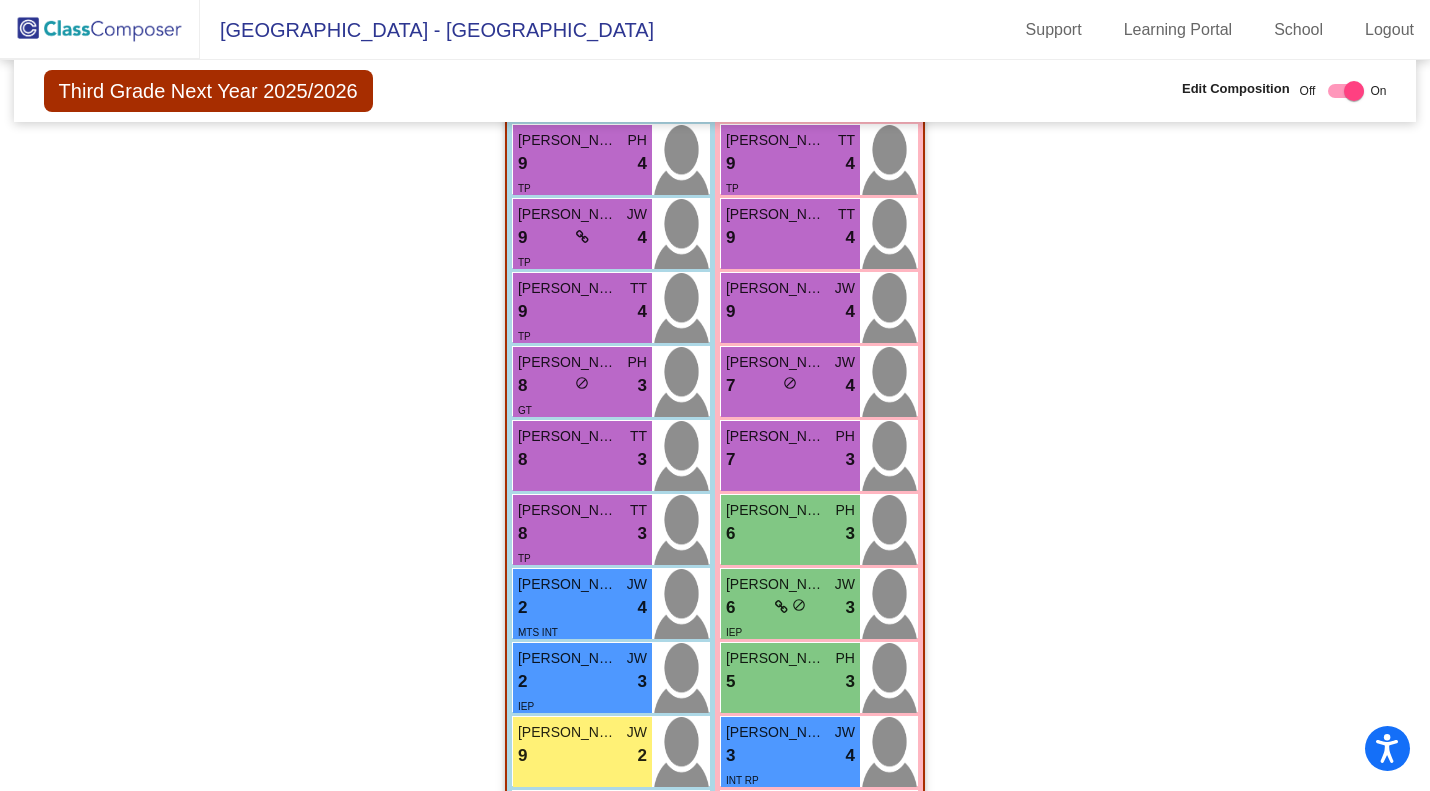 click on "9 lock do_not_disturb_alt 2" at bounding box center [582, 756] 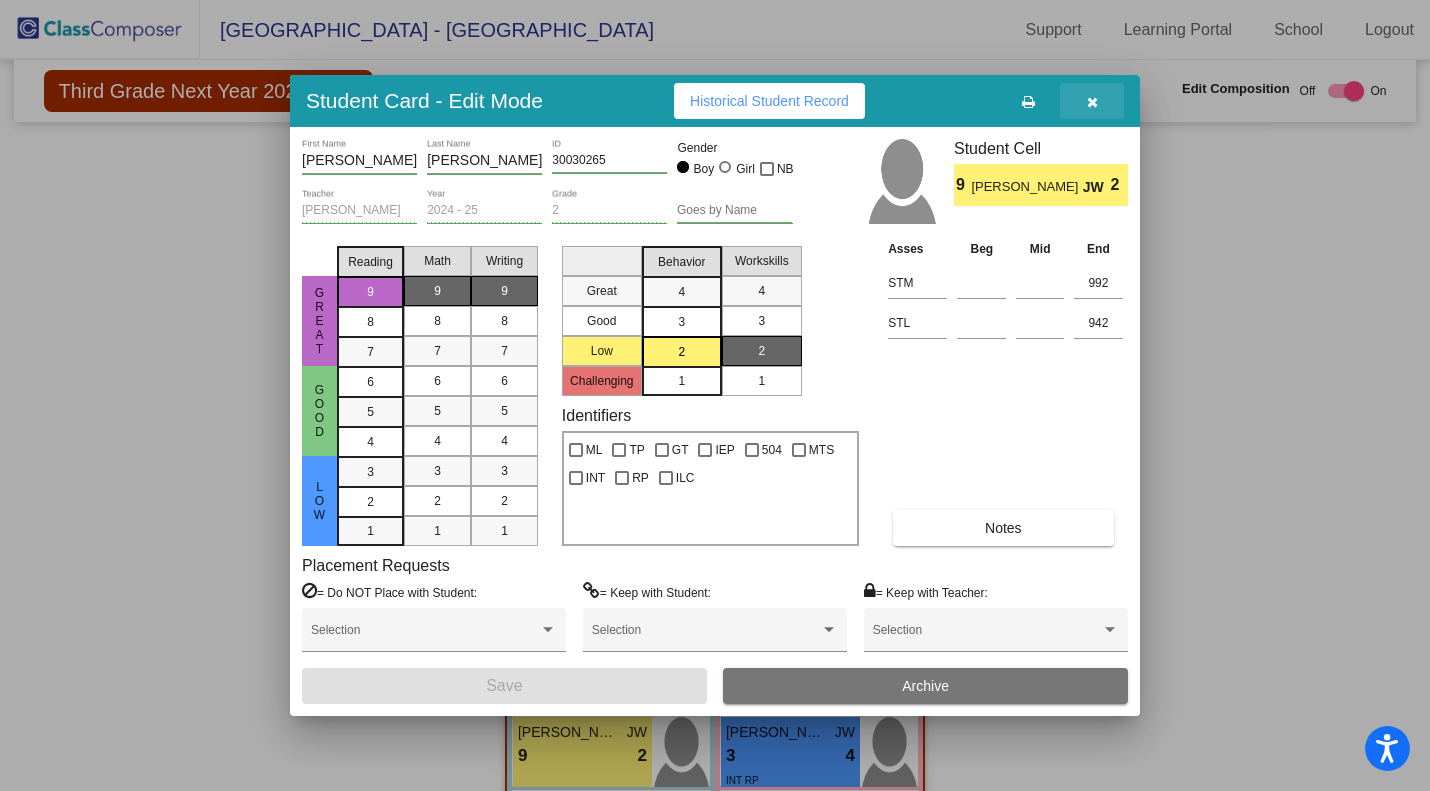 click at bounding box center [1092, 101] 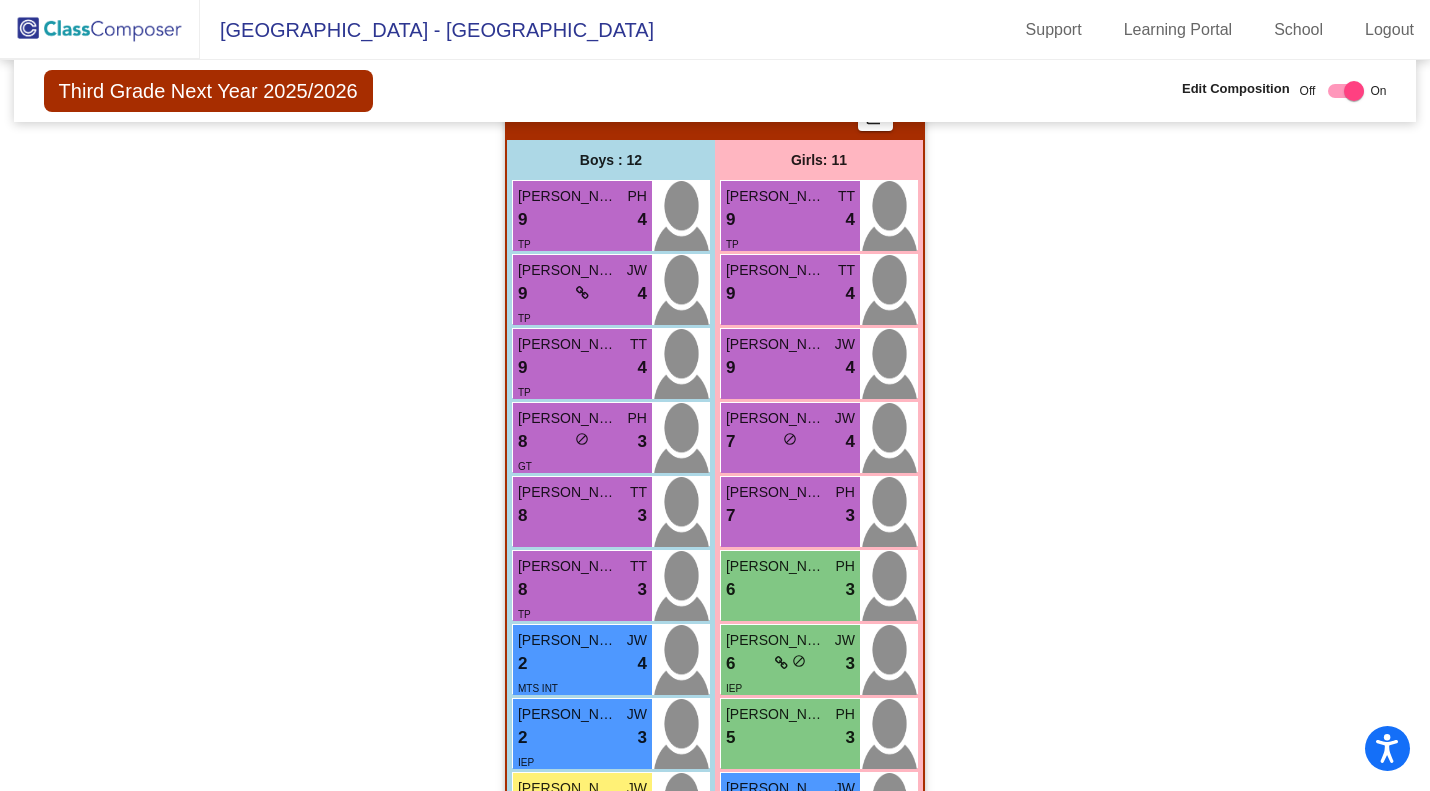 scroll, scrollTop: 1519, scrollLeft: 0, axis: vertical 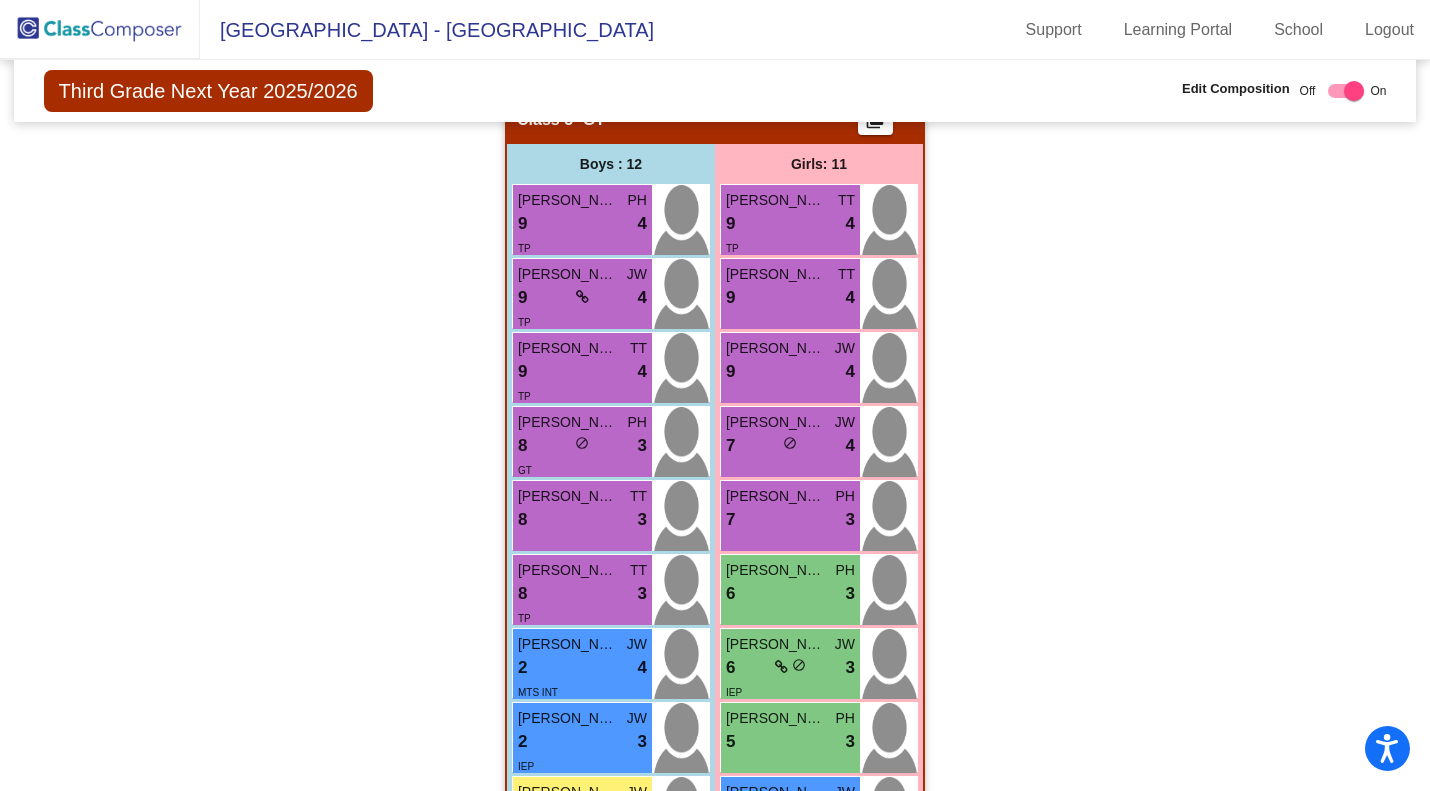 click on "Harper Arden Chua Davis" at bounding box center (776, 200) 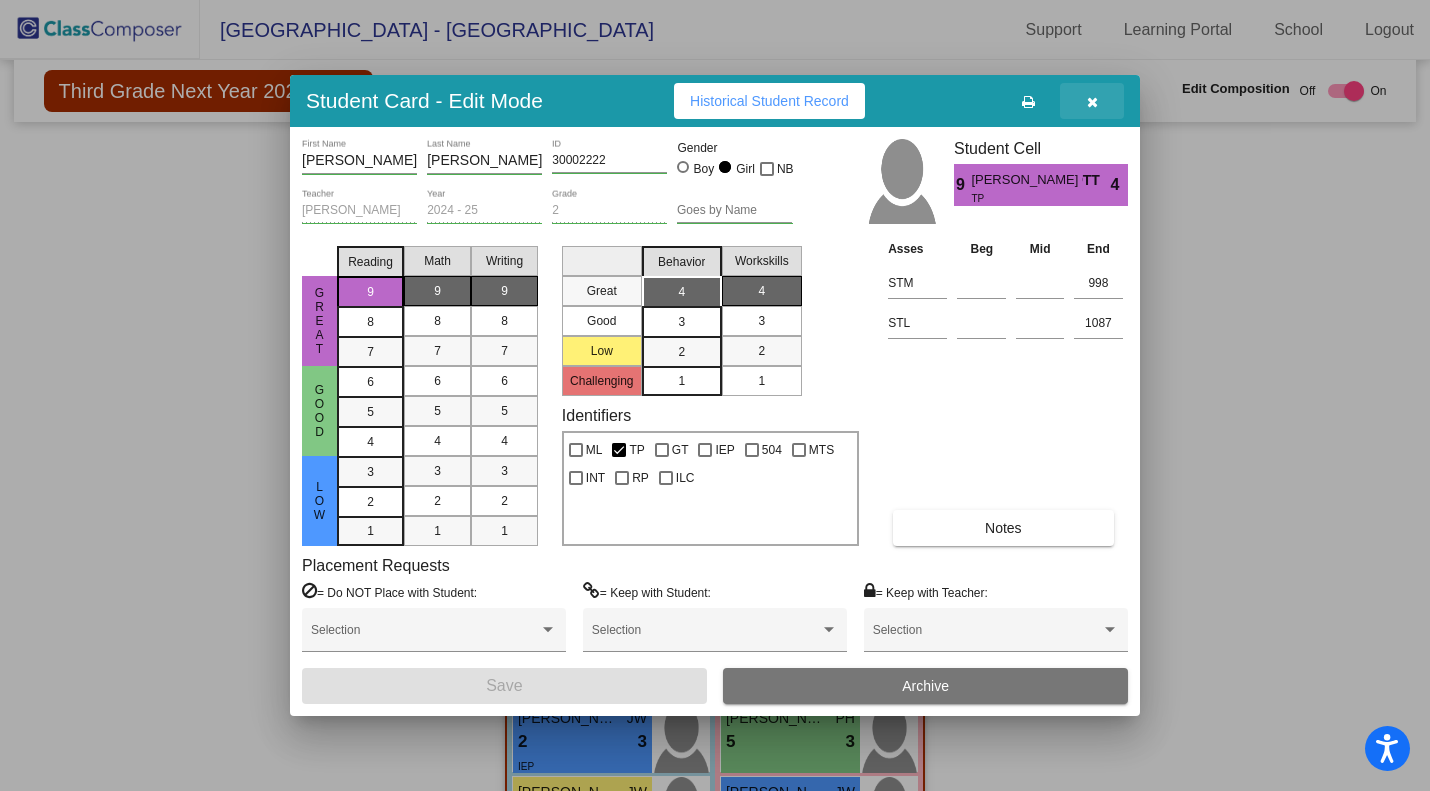 click at bounding box center [1092, 102] 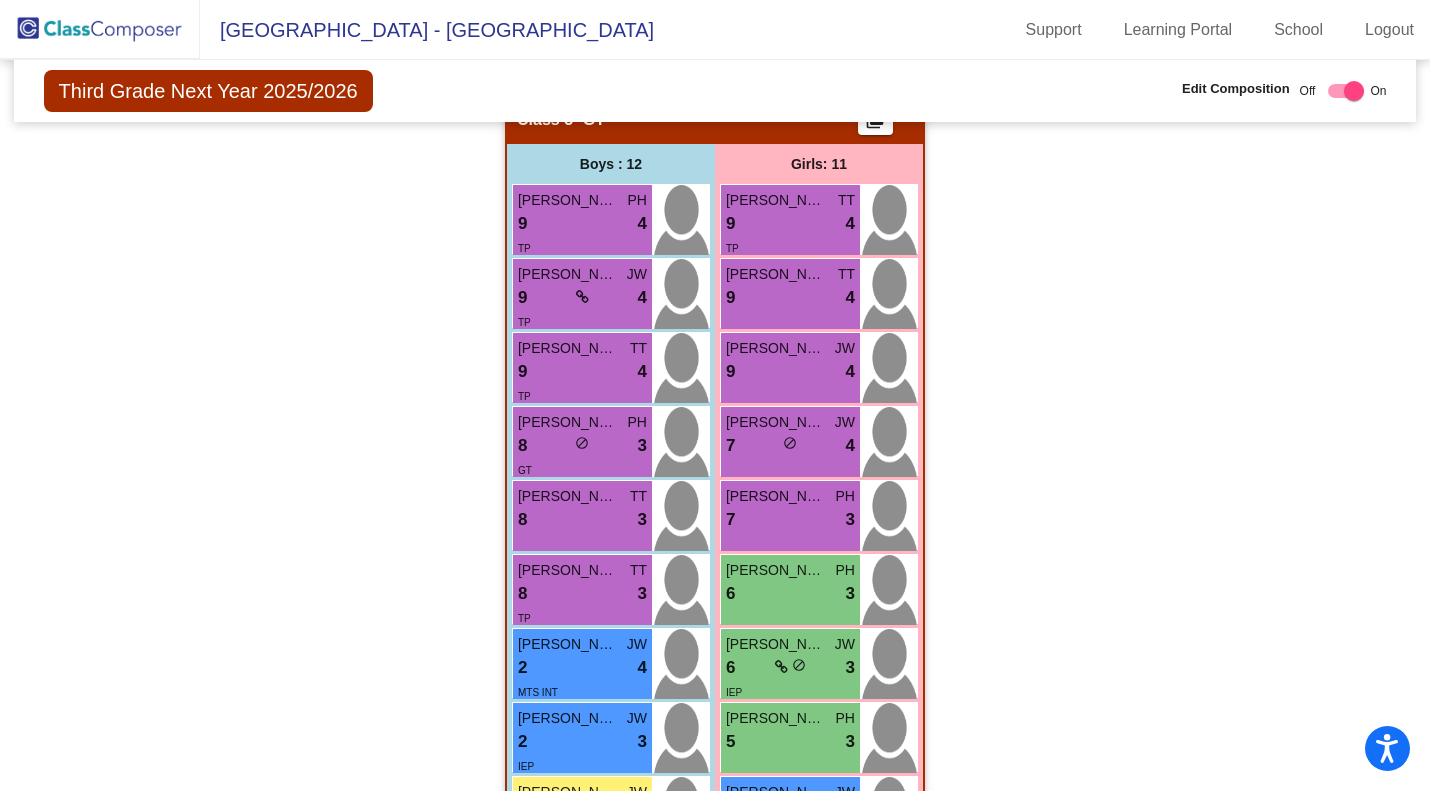 click on "HIba Munir" at bounding box center [776, 274] 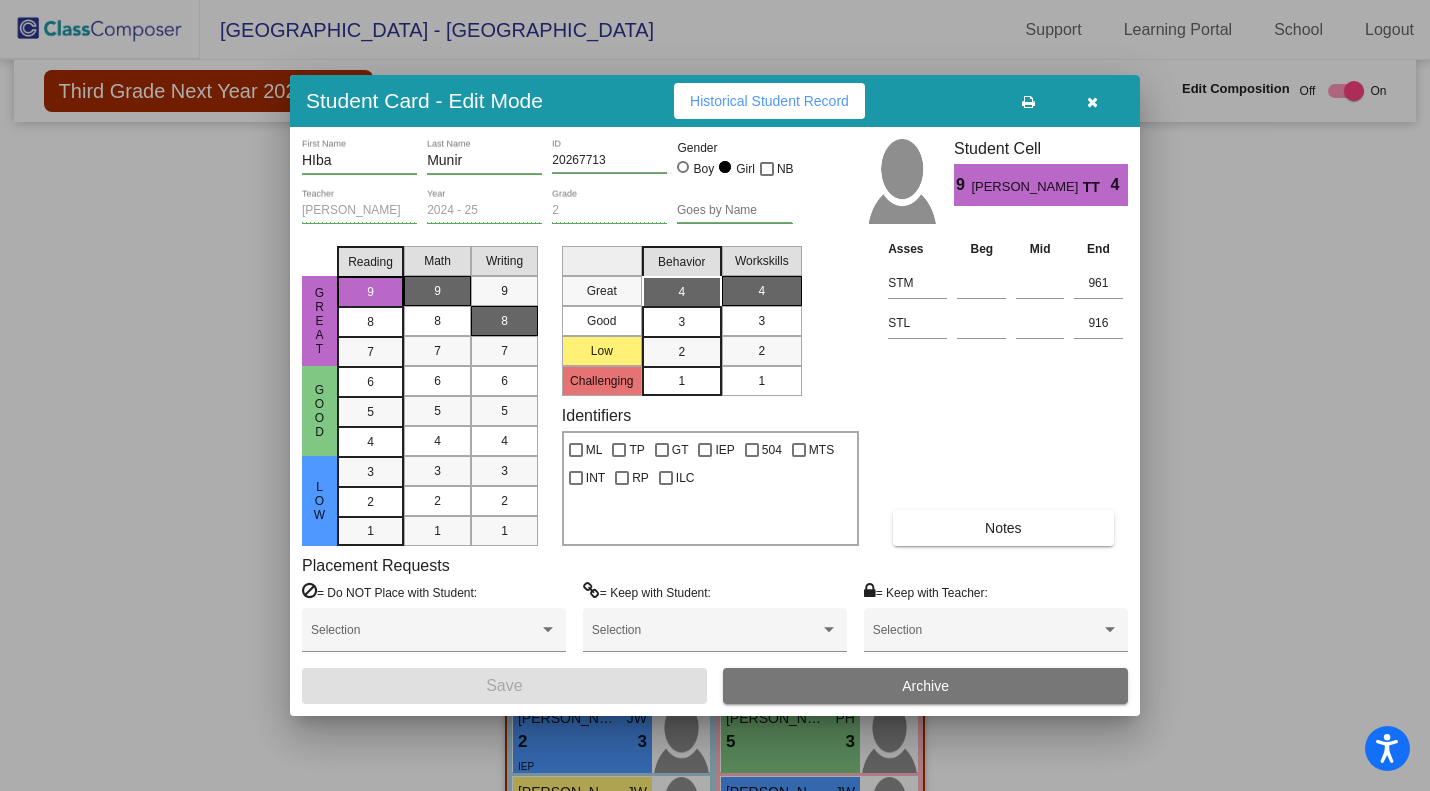 click at bounding box center [1092, 102] 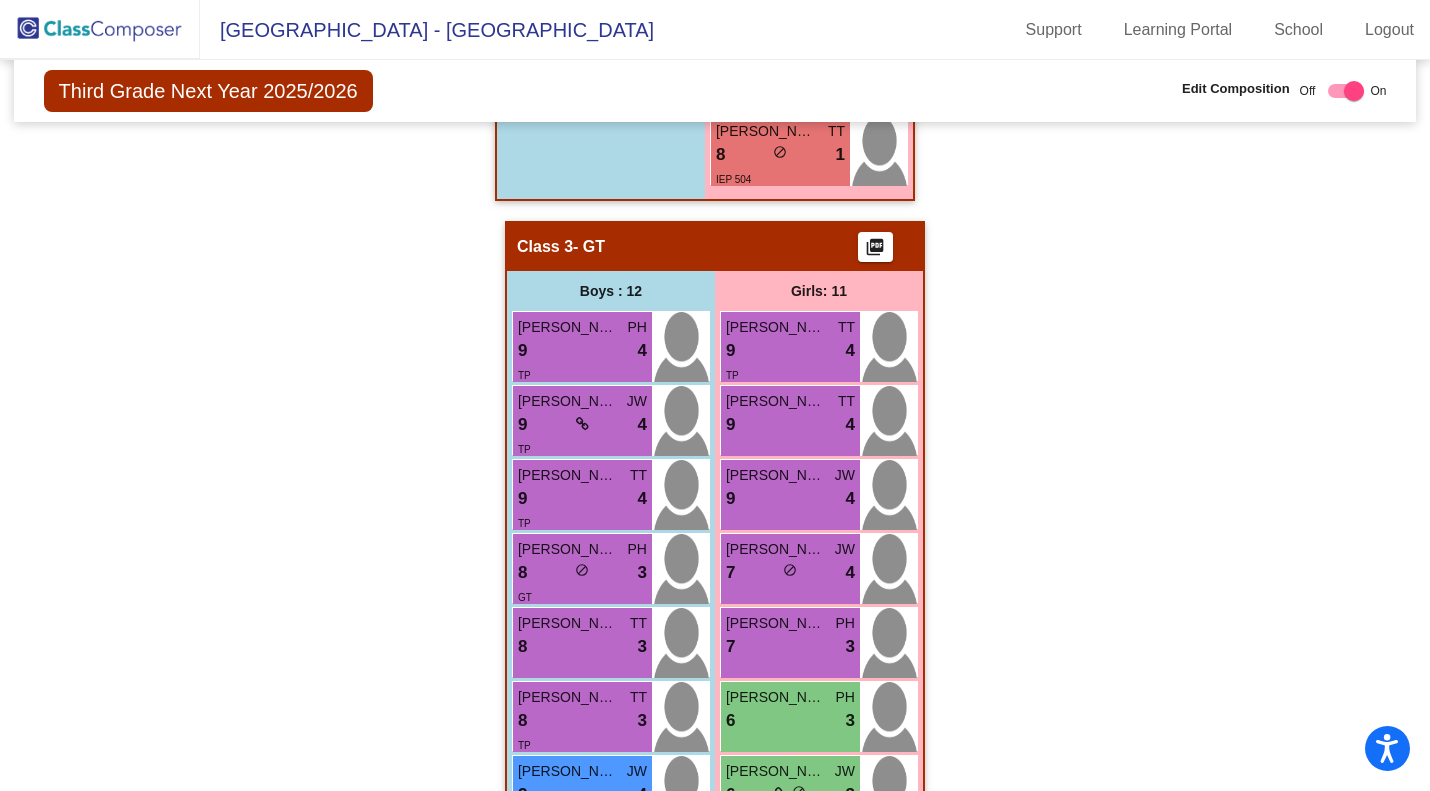 scroll, scrollTop: 1388, scrollLeft: 0, axis: vertical 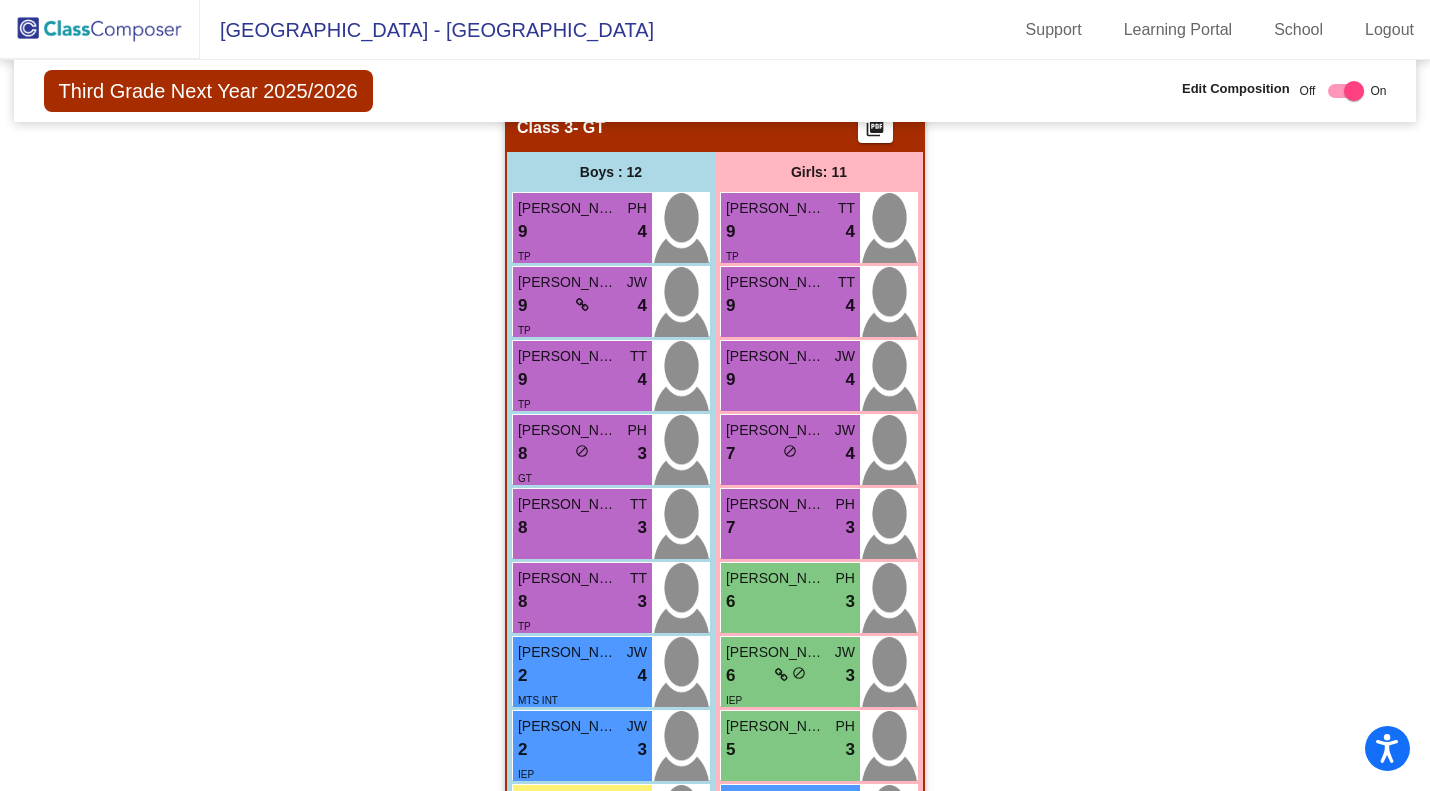 click on "9 lock do_not_disturb_alt 4" at bounding box center [790, 380] 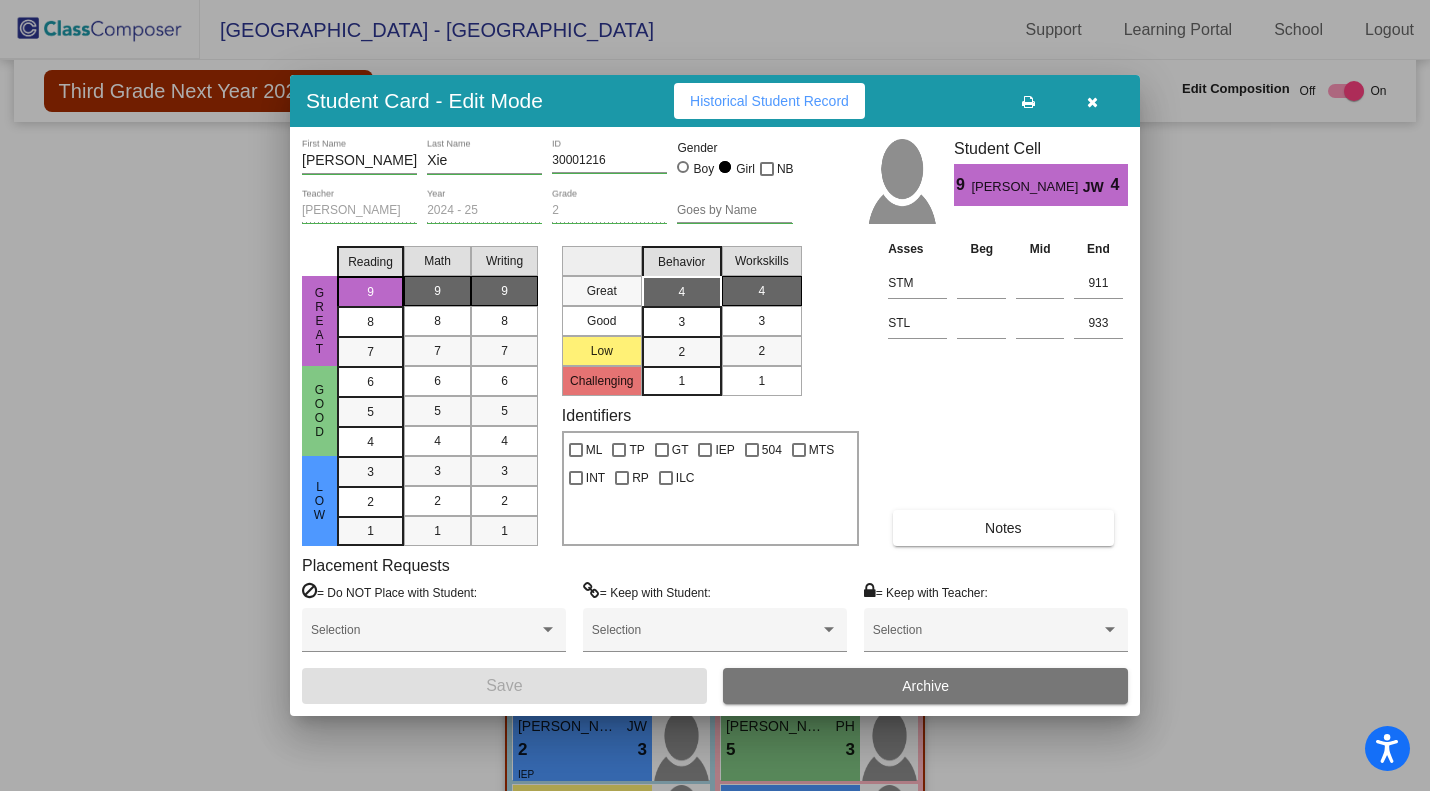 click at bounding box center (1092, 101) 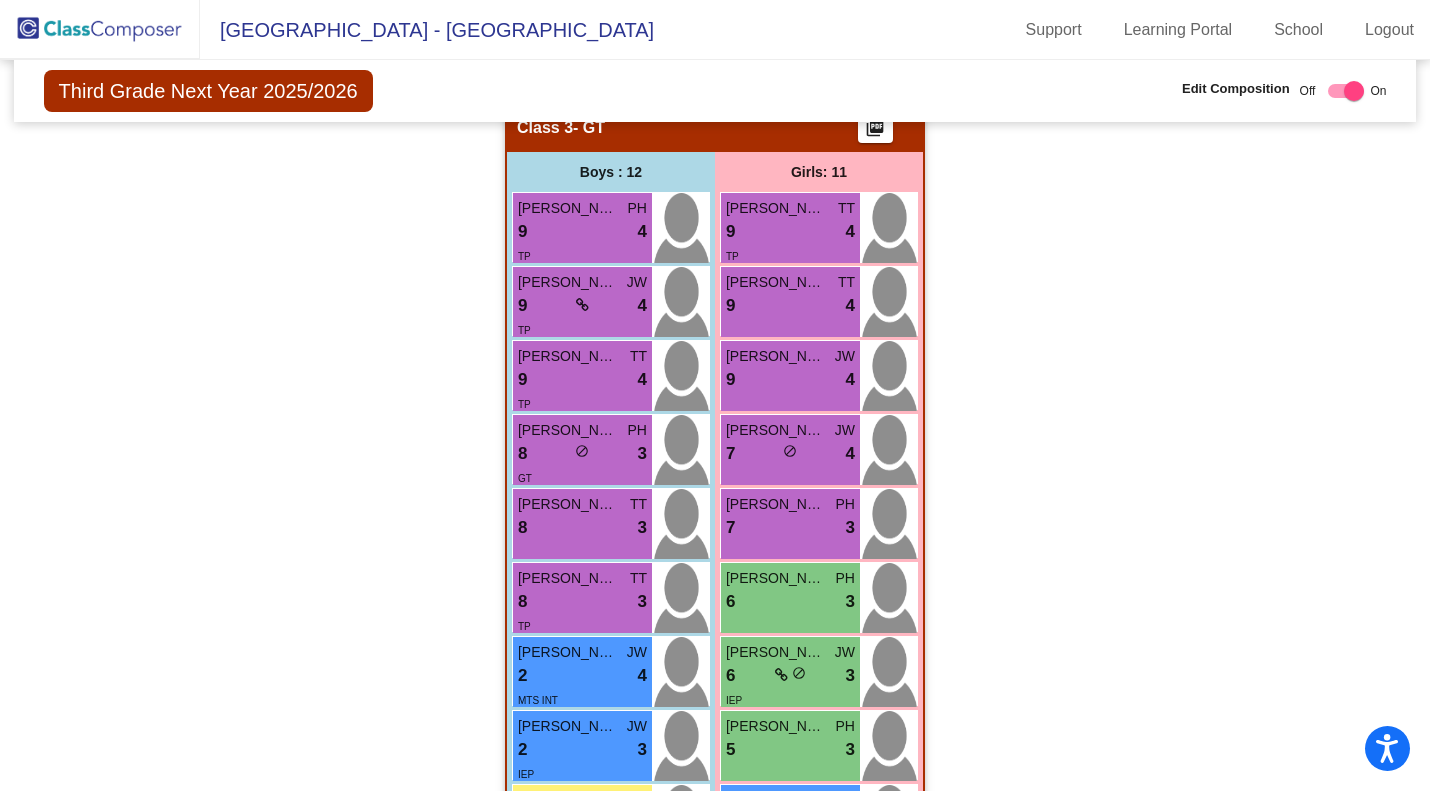 click on "Joelle Irish Ward JW 7 lock do_not_disturb_alt 4" at bounding box center (790, 450) 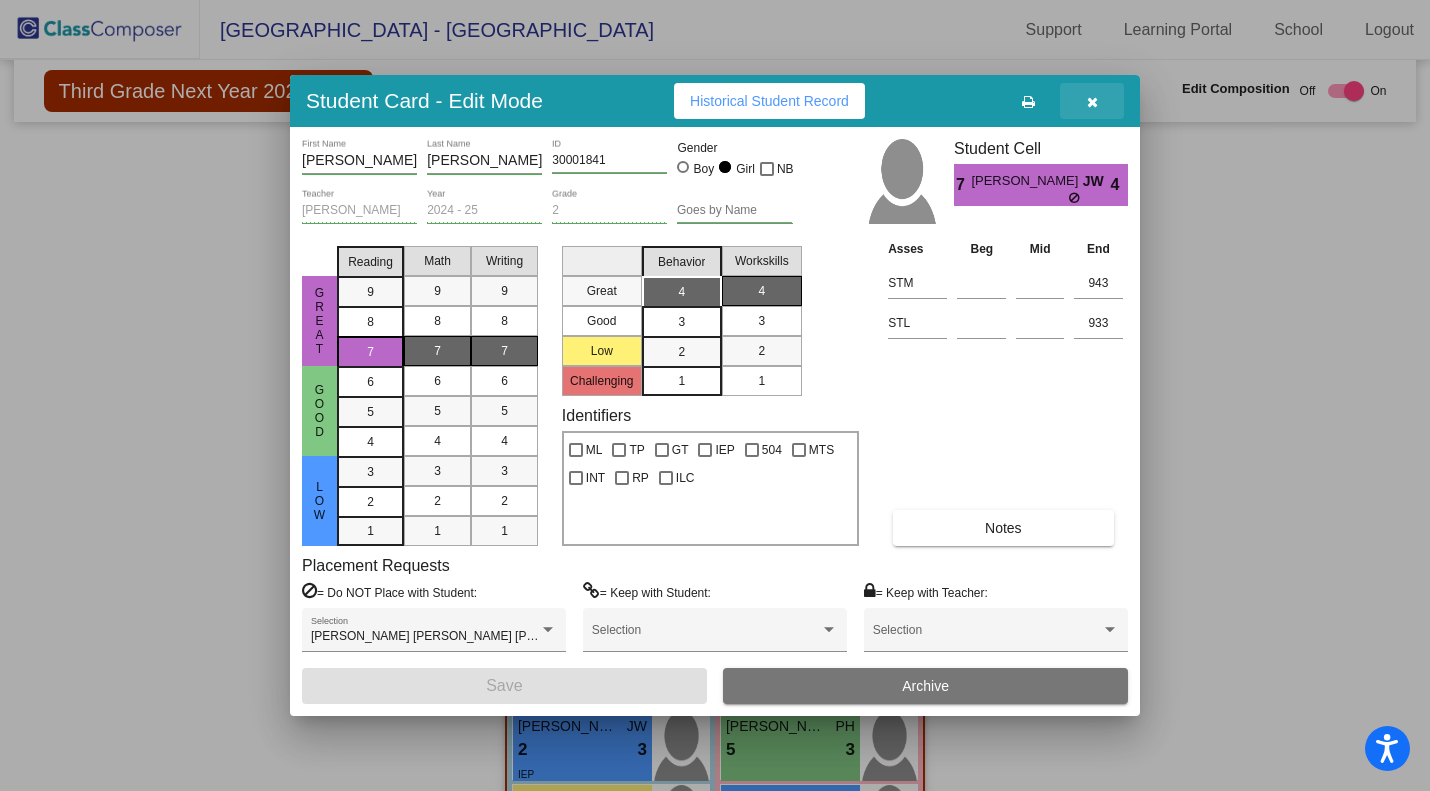 click at bounding box center [1092, 102] 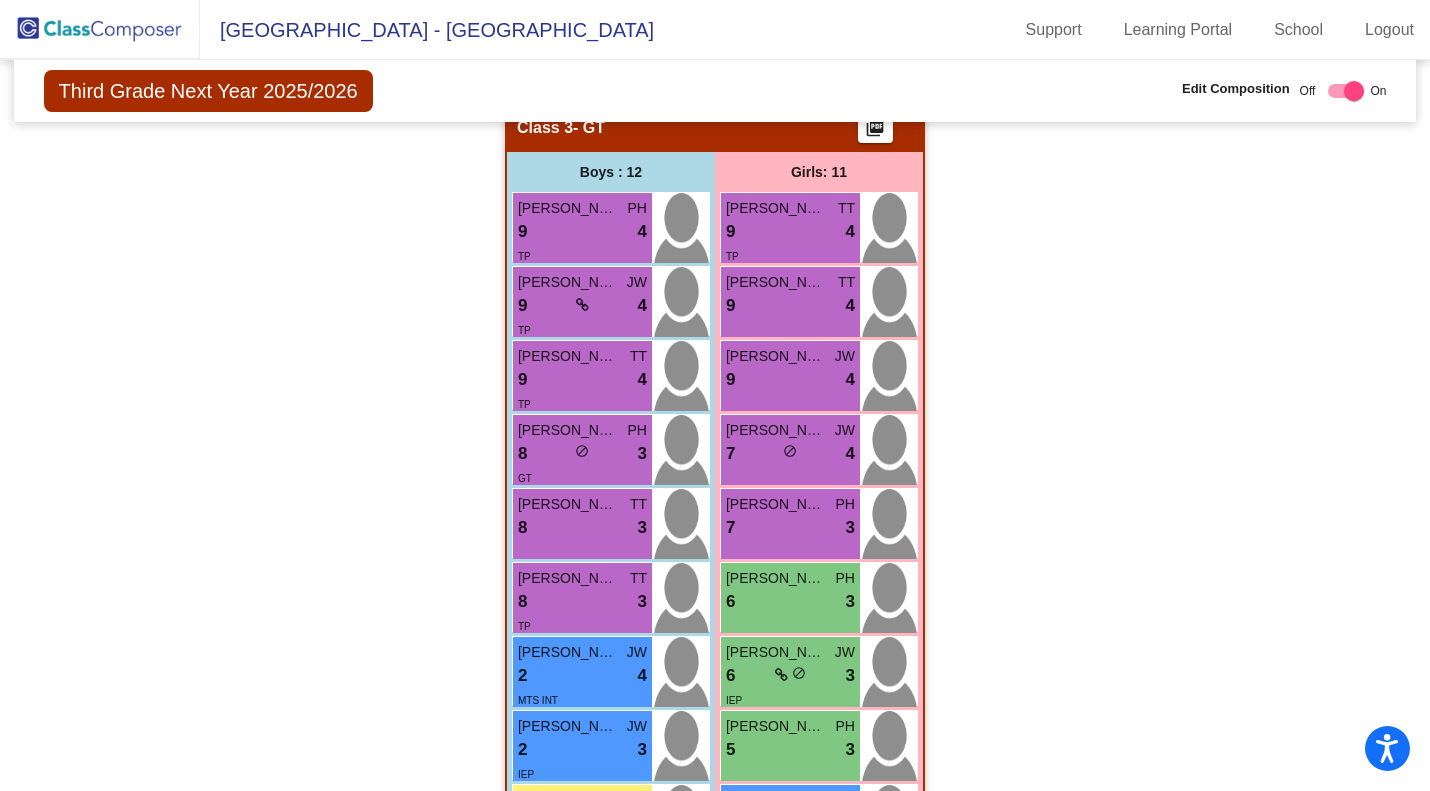 click on "7 lock do_not_disturb_alt 3" at bounding box center (790, 528) 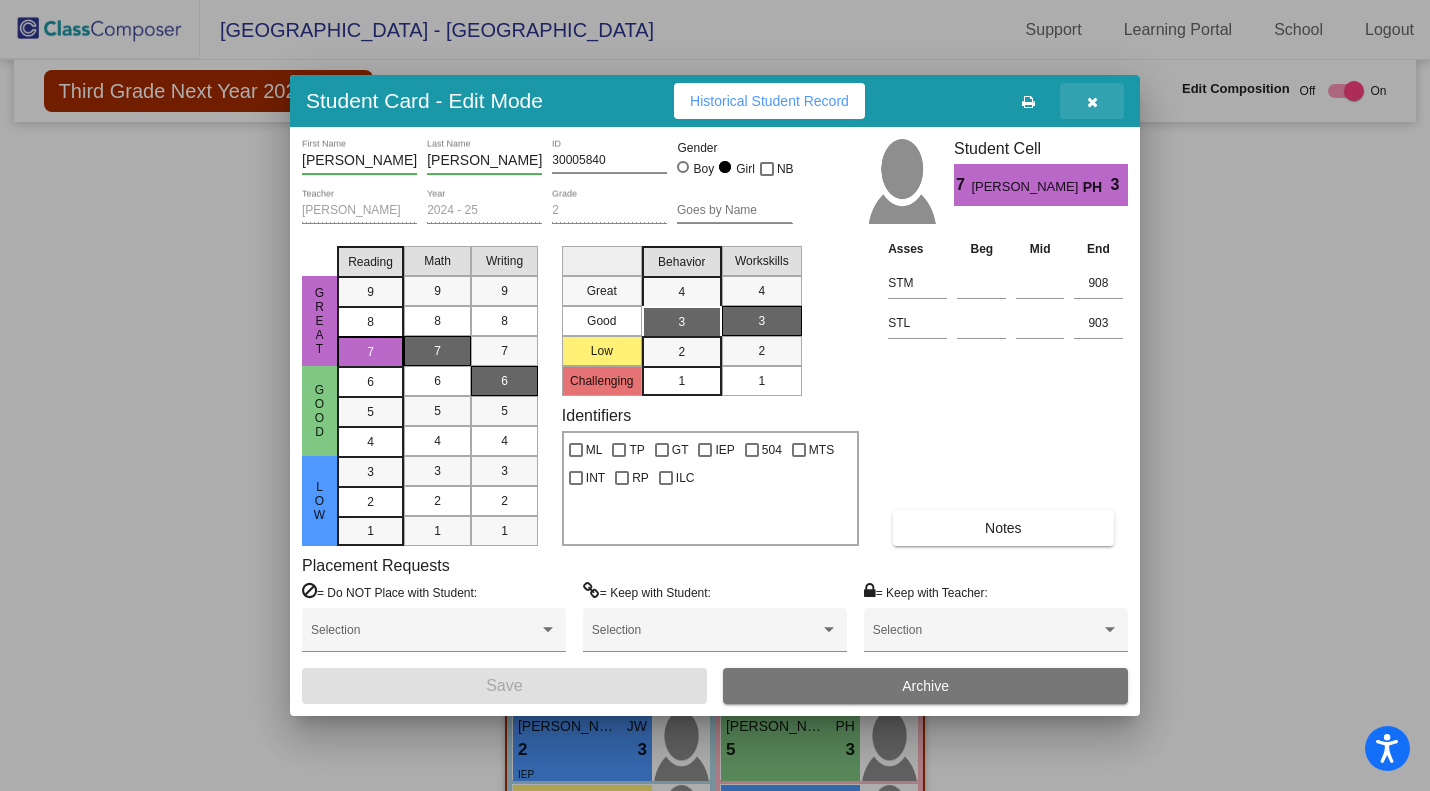 click at bounding box center (1092, 102) 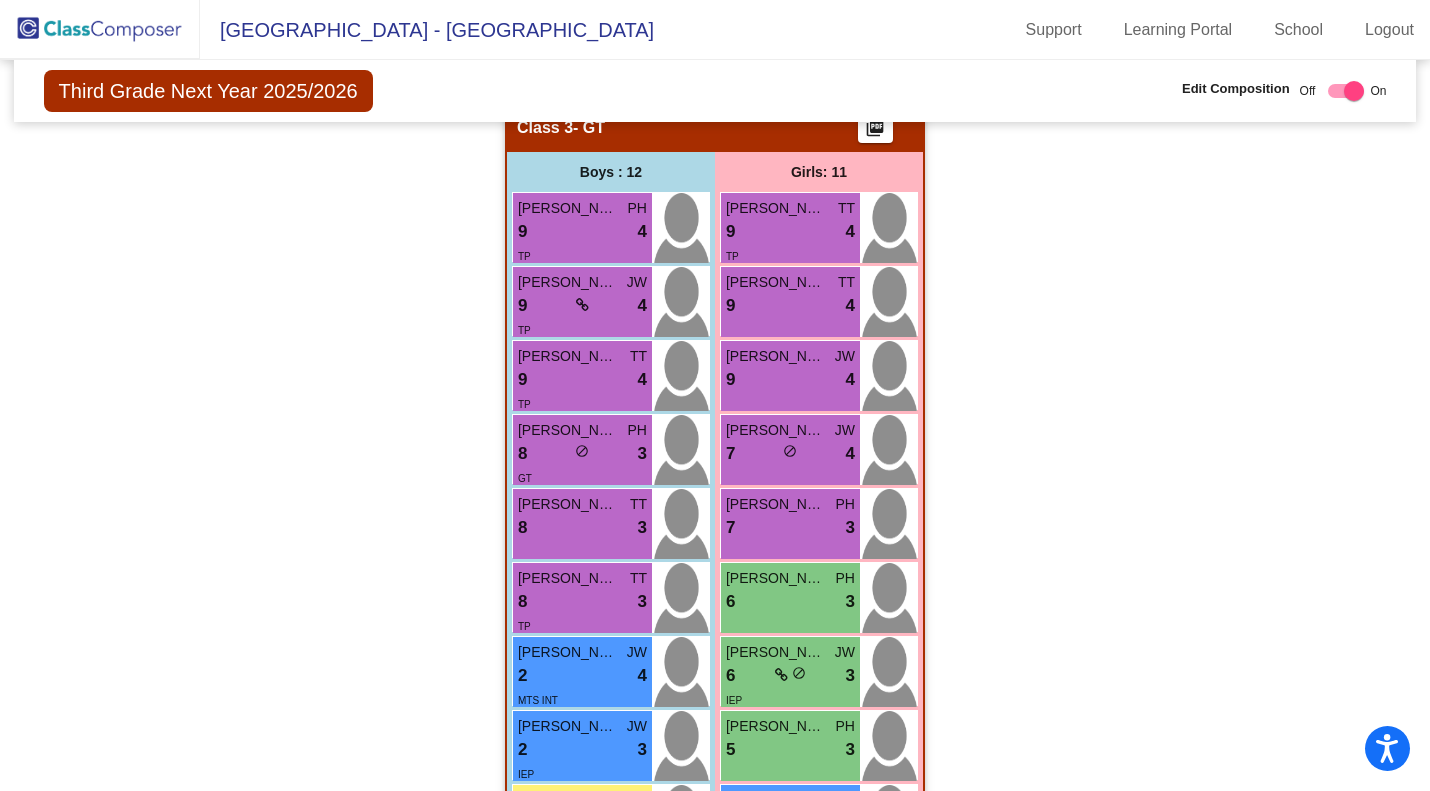click on "Logan Ashlie Ciebiera" at bounding box center [776, 578] 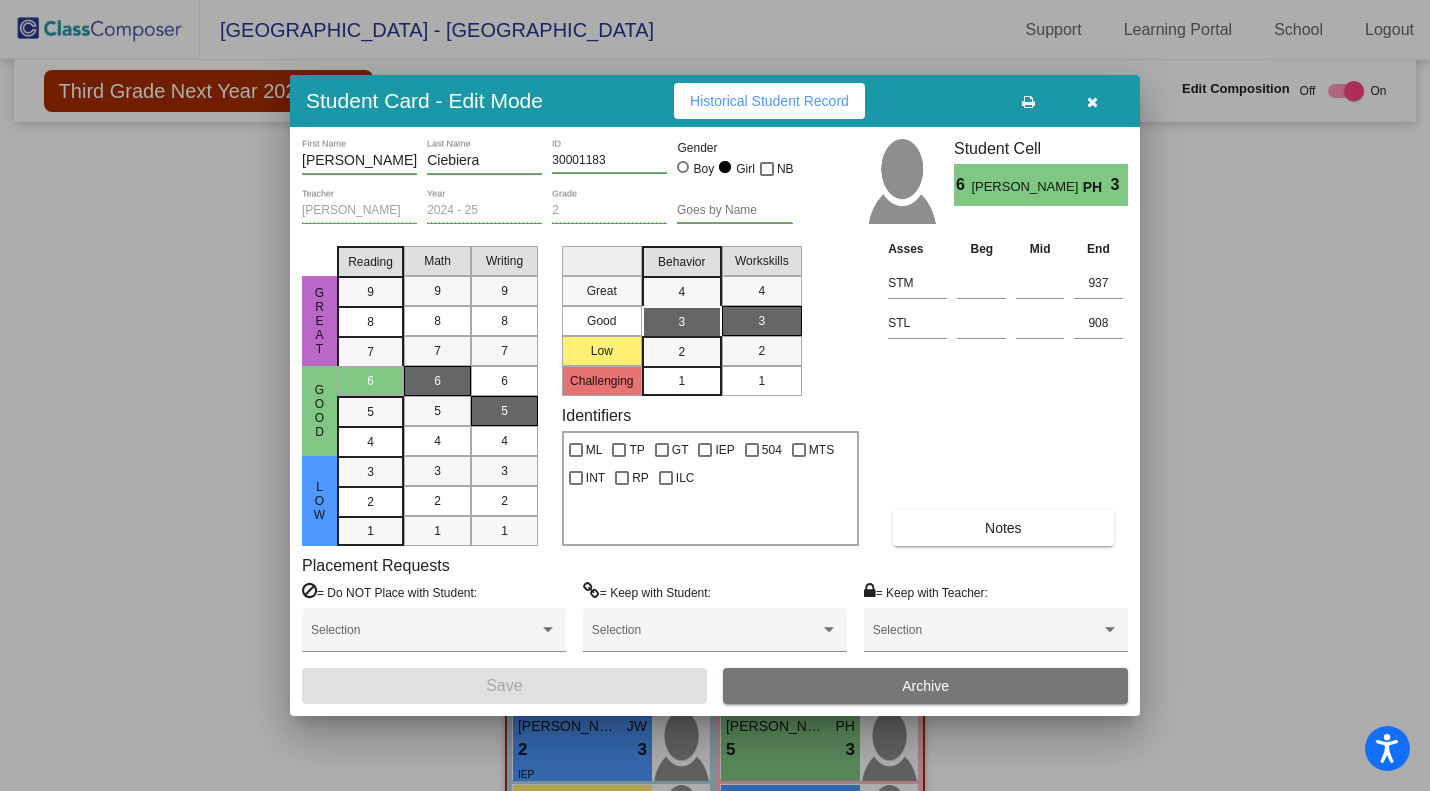 click at bounding box center [1092, 102] 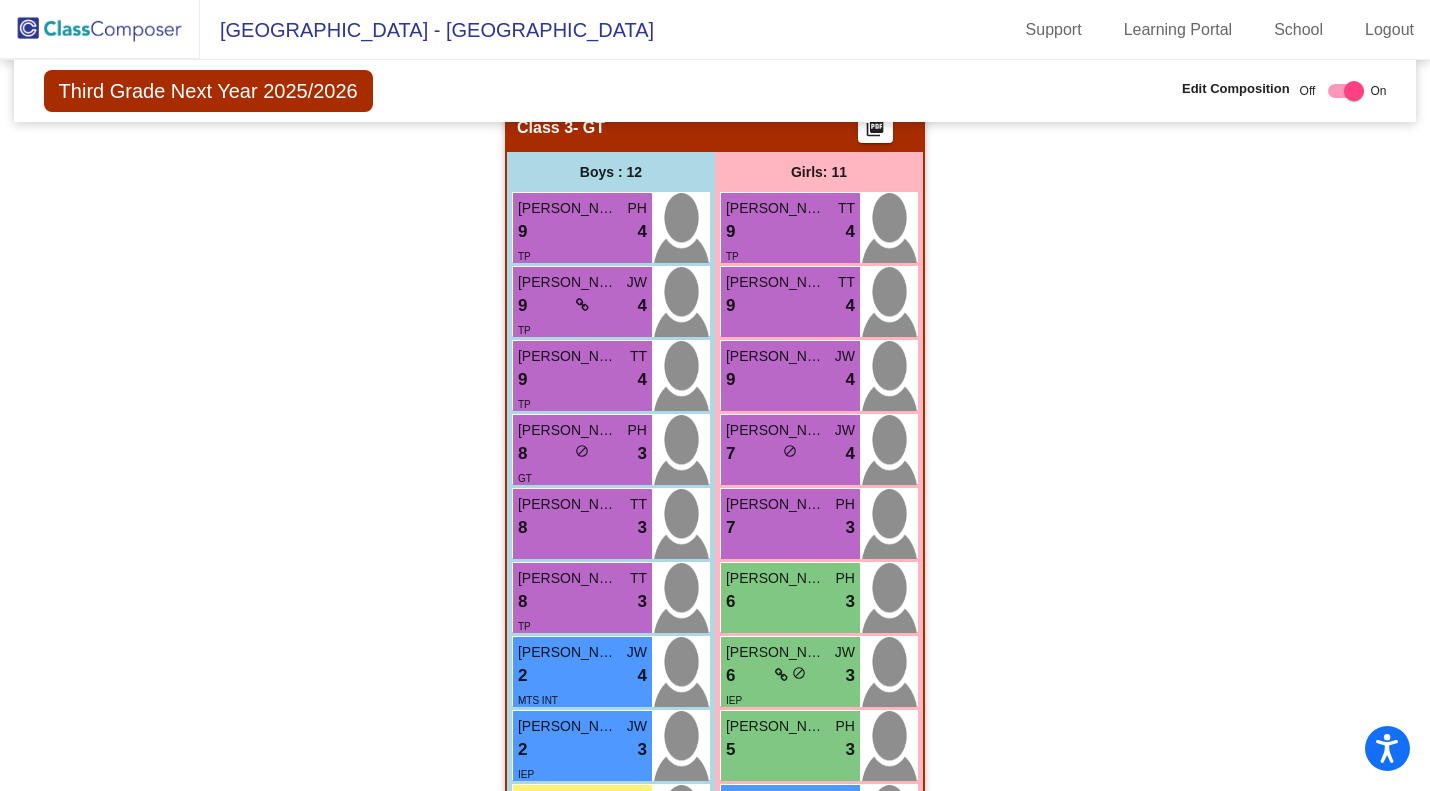 click on "Reagan Leigh Kilgore" at bounding box center (776, 652) 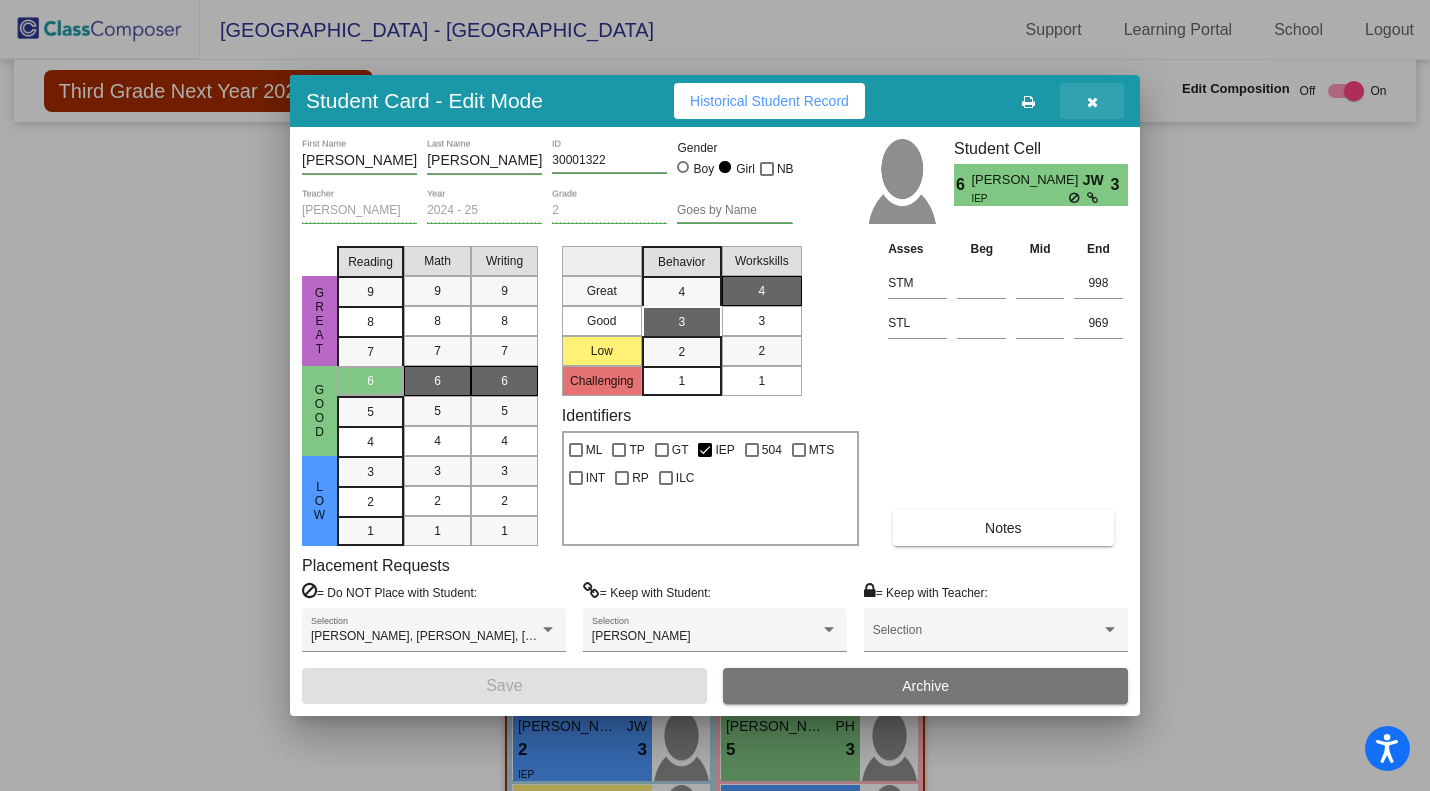 click at bounding box center [1092, 101] 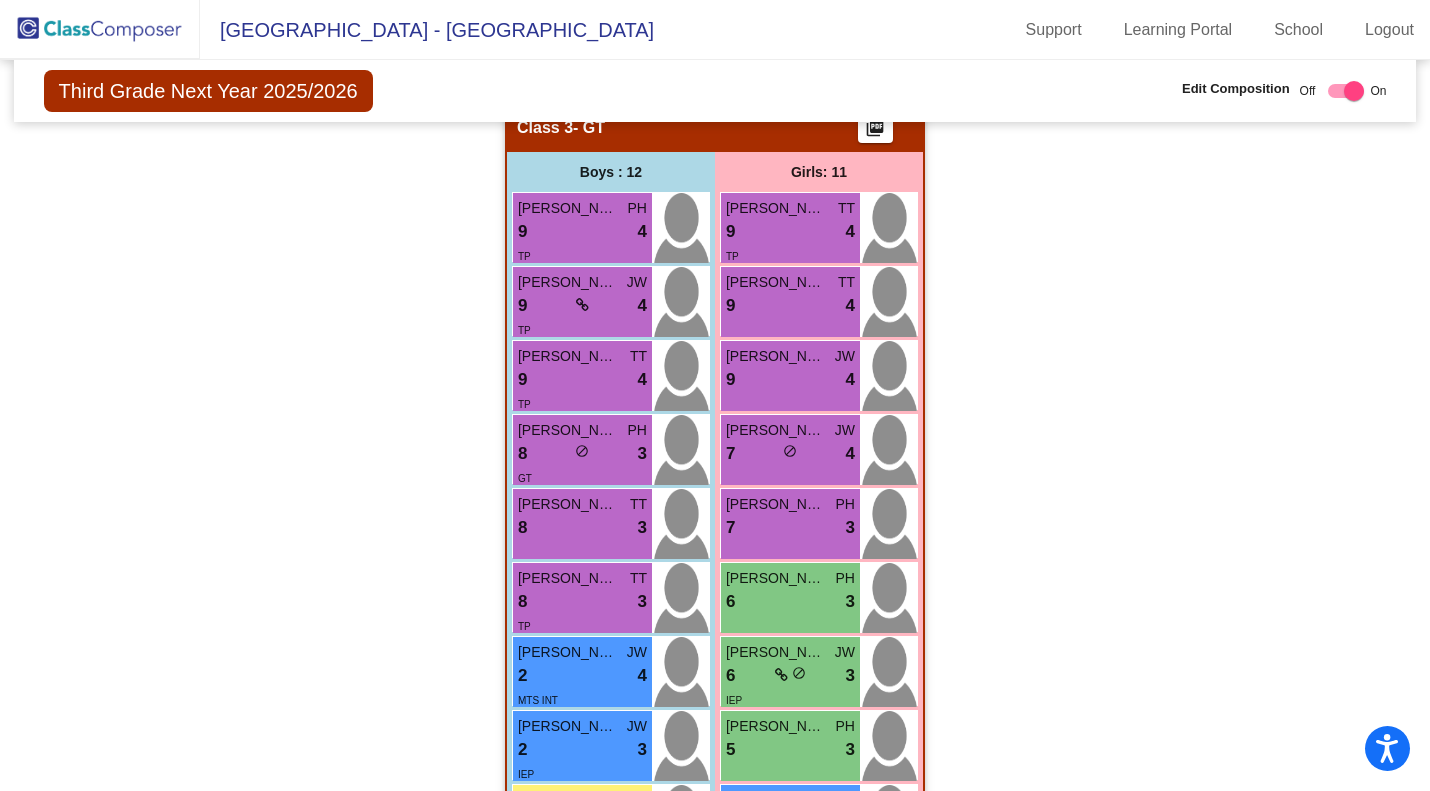 click on "Reagan Leigh Kilgore" at bounding box center (776, 652) 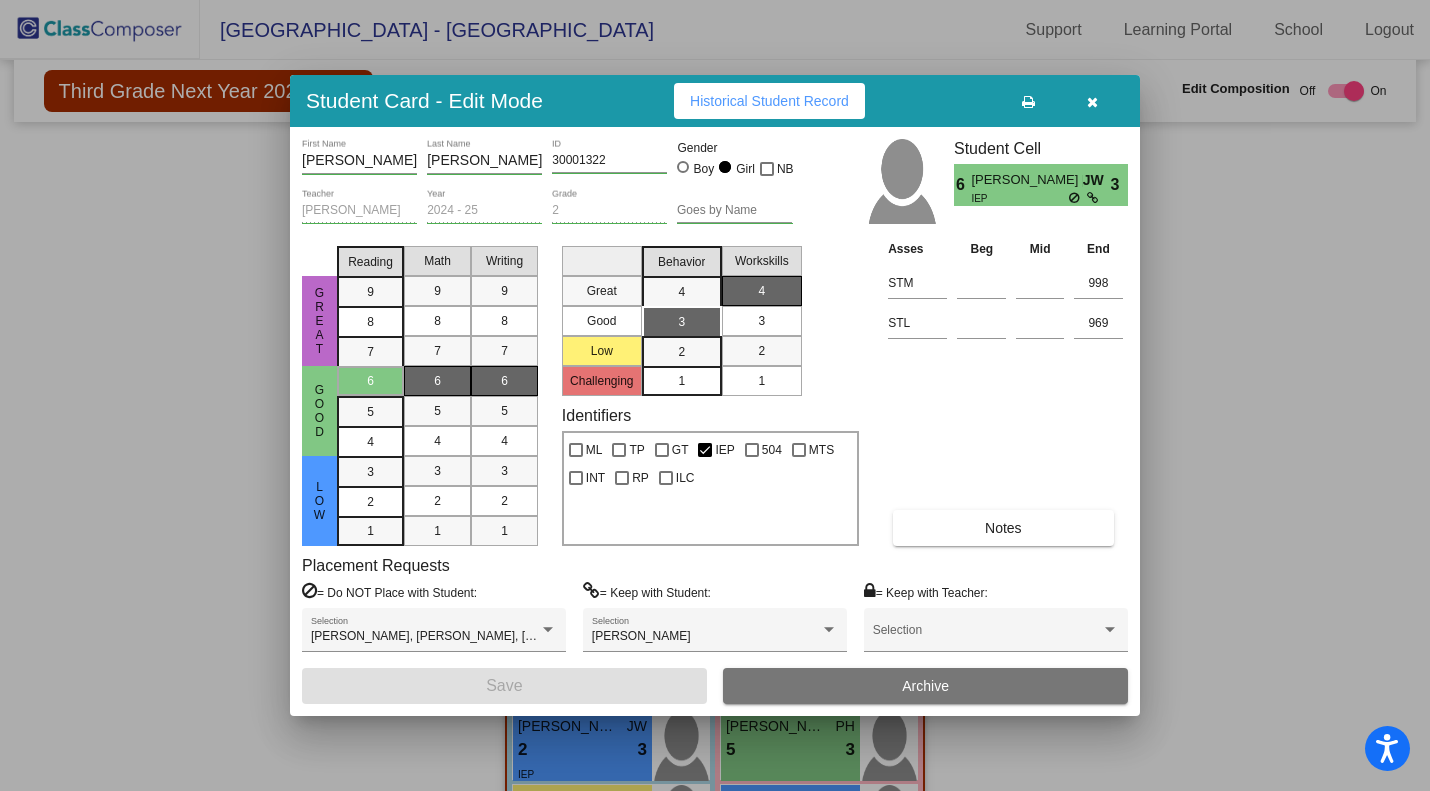 click at bounding box center [1092, 101] 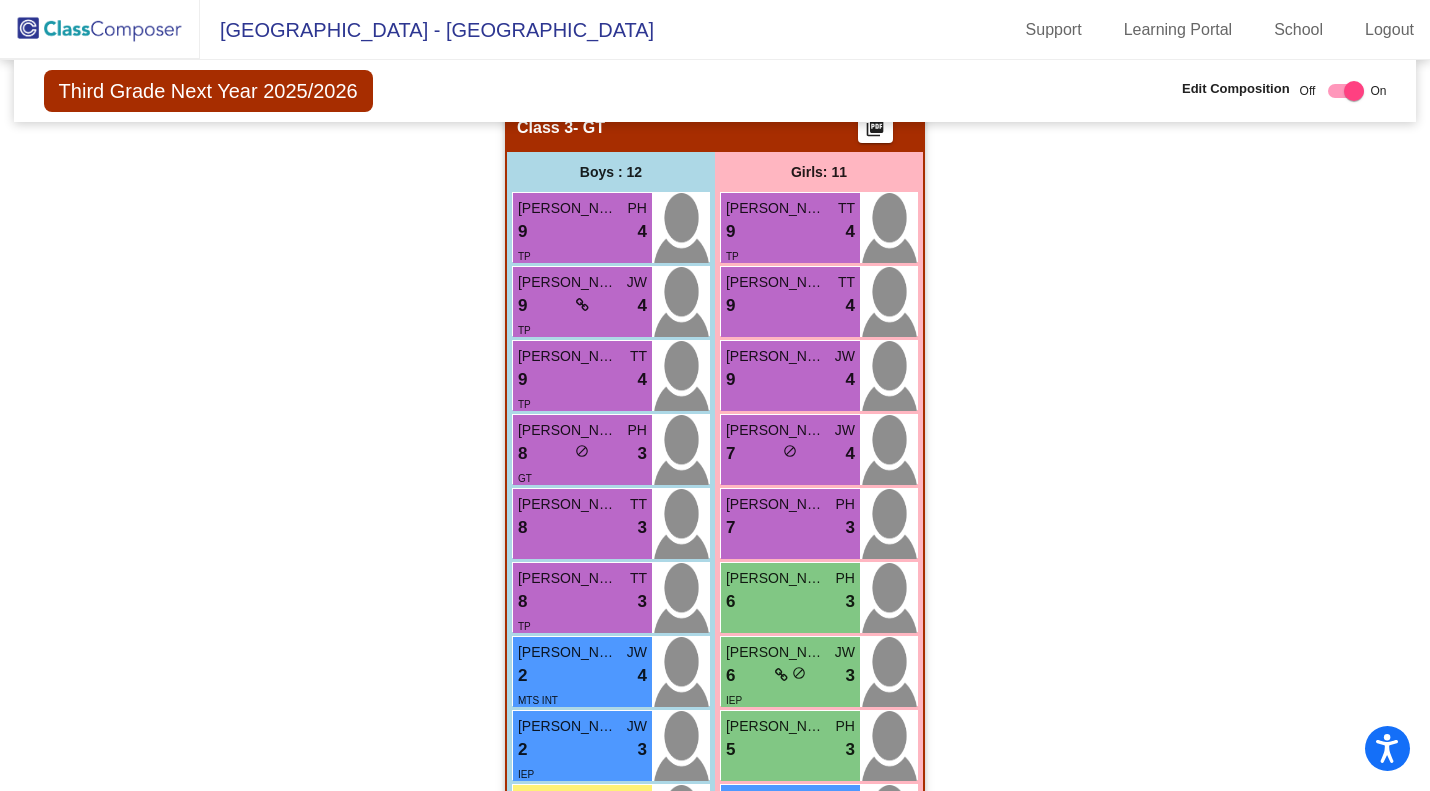 click on "6 lock do_not_disturb_alt 3" at bounding box center (790, 602) 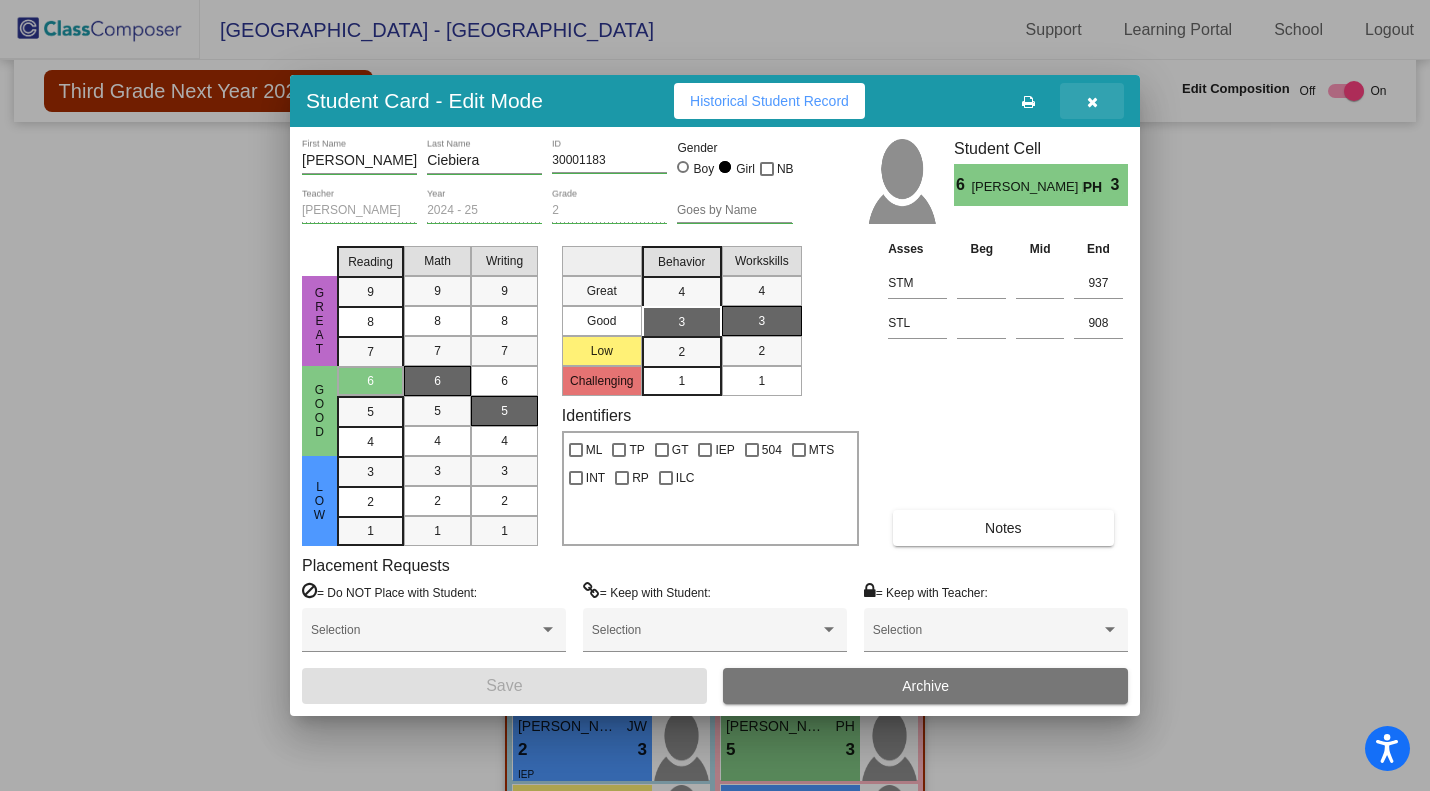 click at bounding box center (1092, 101) 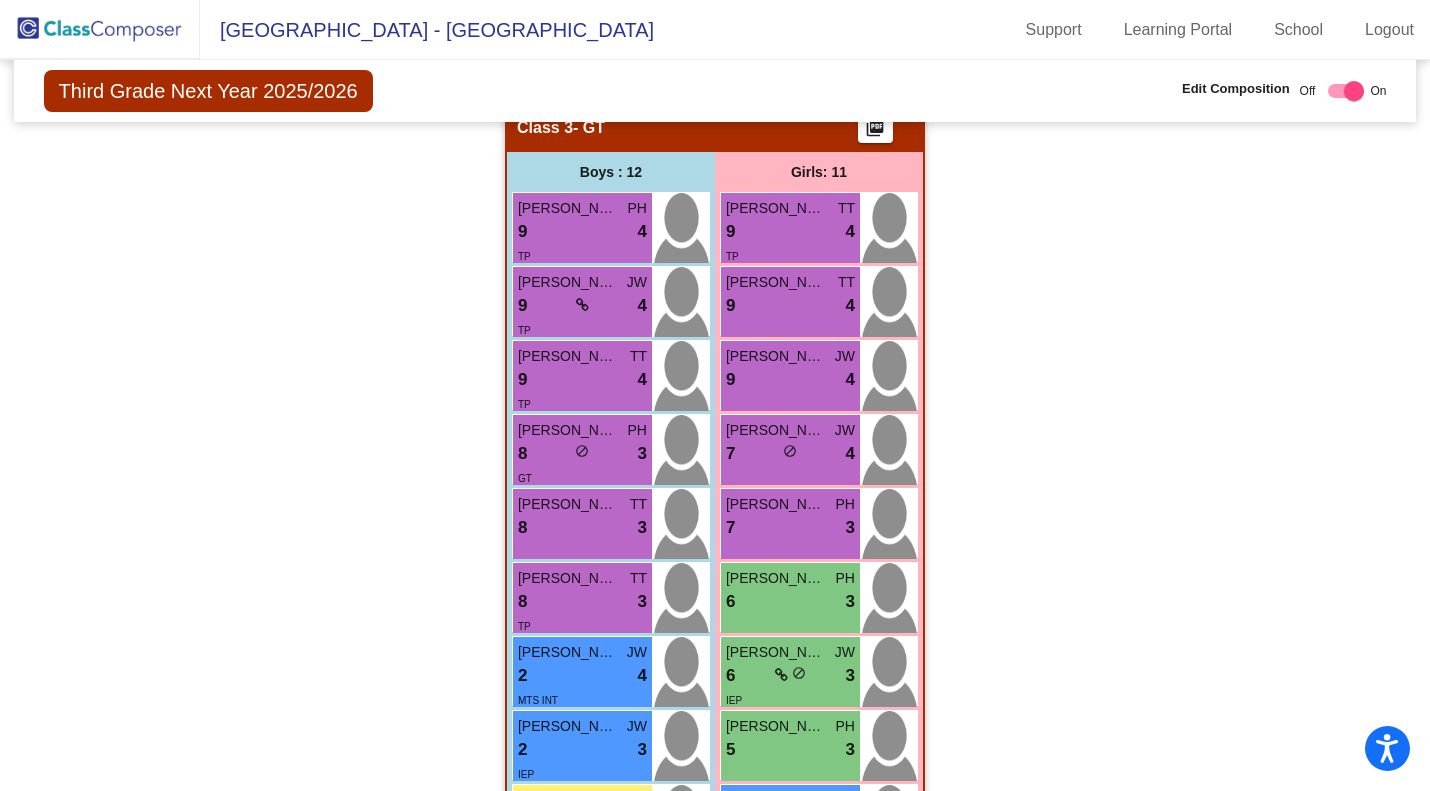 click on "5 lock do_not_disturb_alt 3" at bounding box center [790, 750] 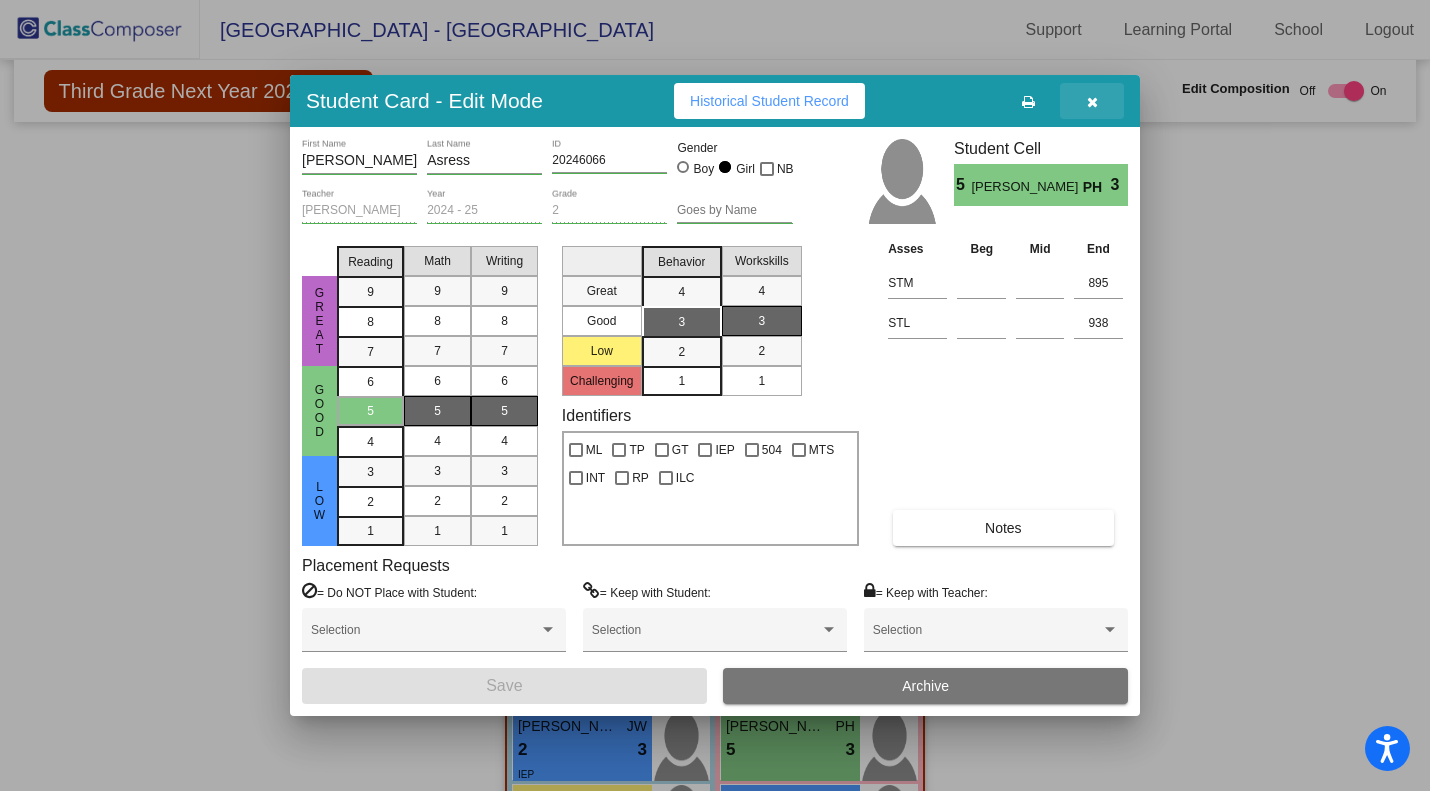 click at bounding box center (1092, 101) 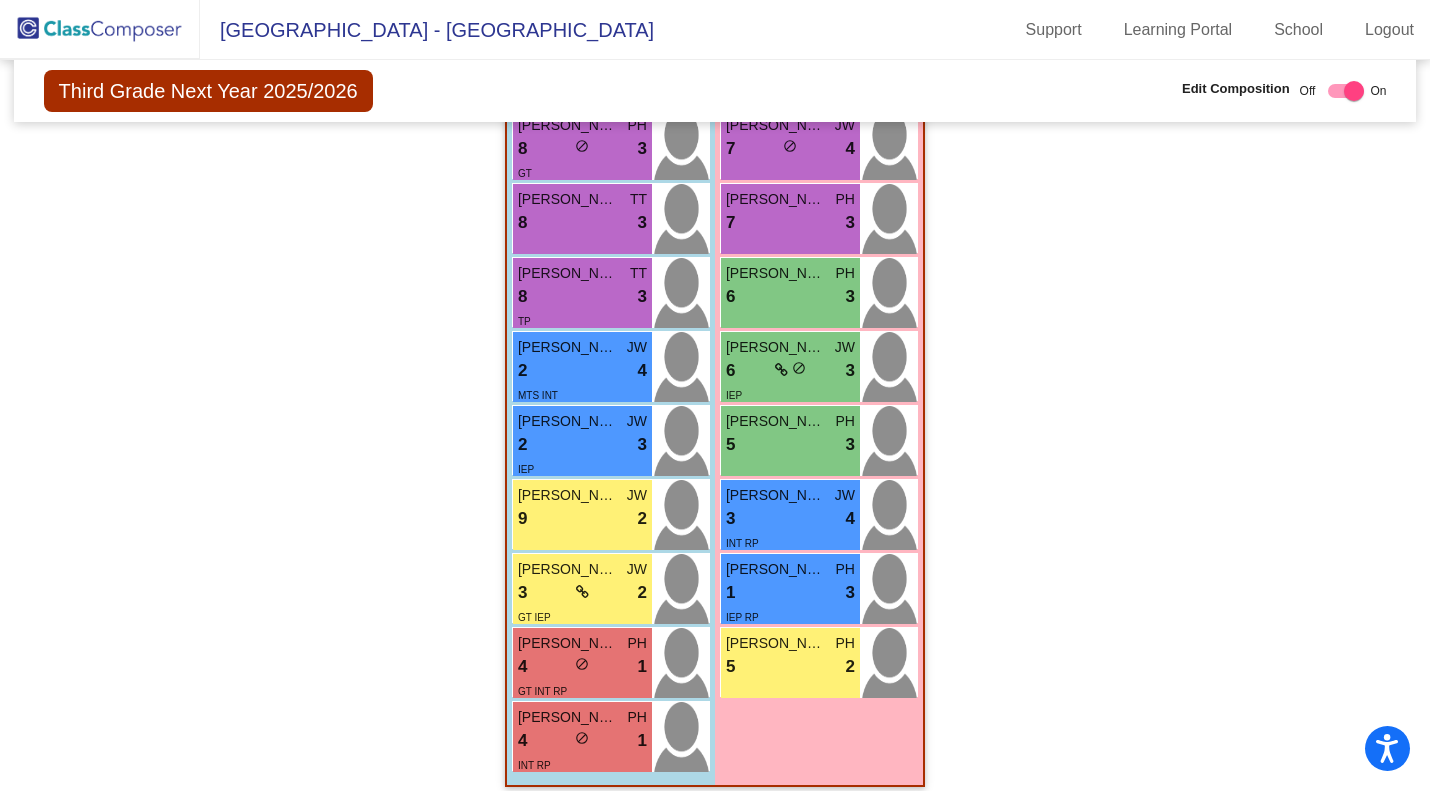scroll, scrollTop: 1831, scrollLeft: 0, axis: vertical 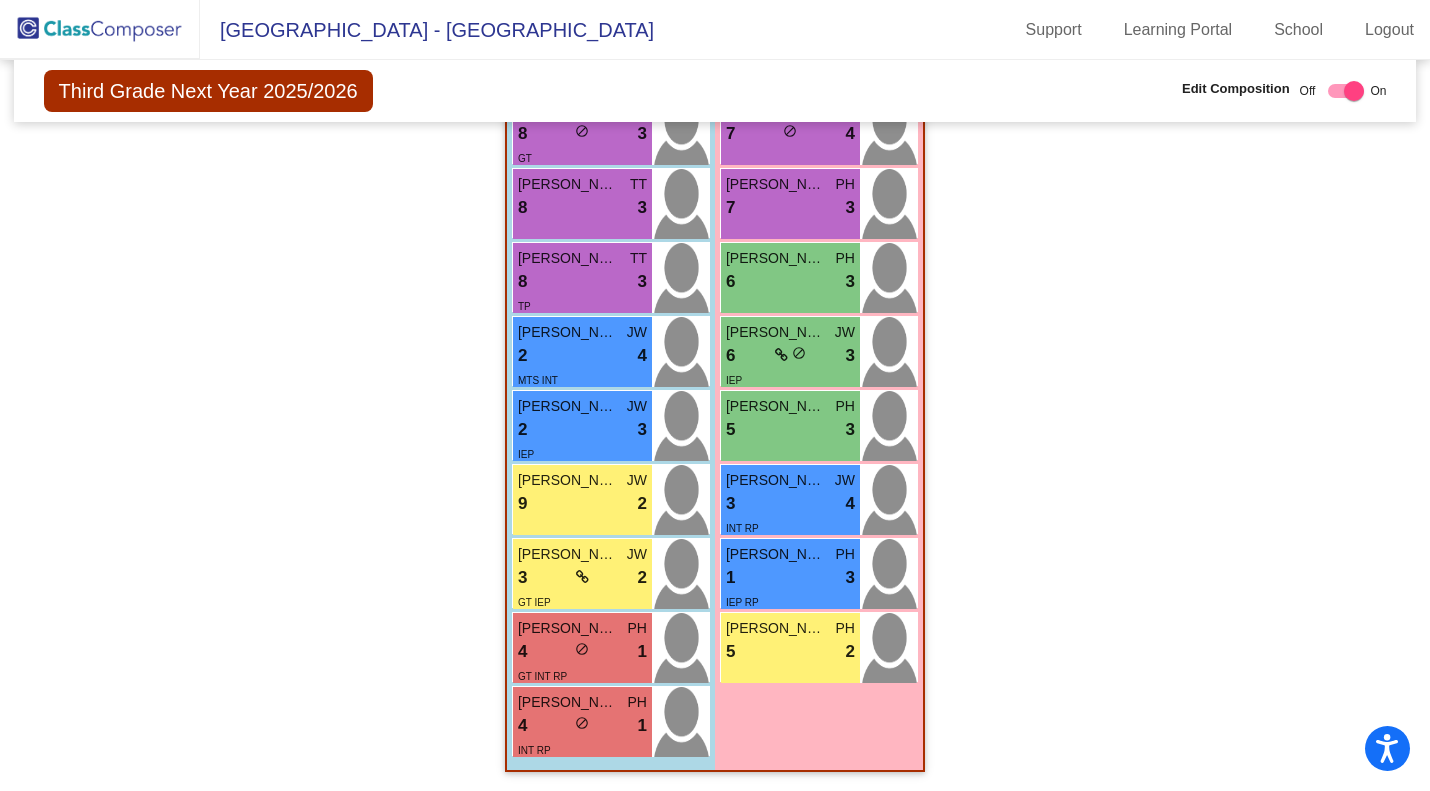 click on "Maedot Solomon Asress" at bounding box center [776, 406] 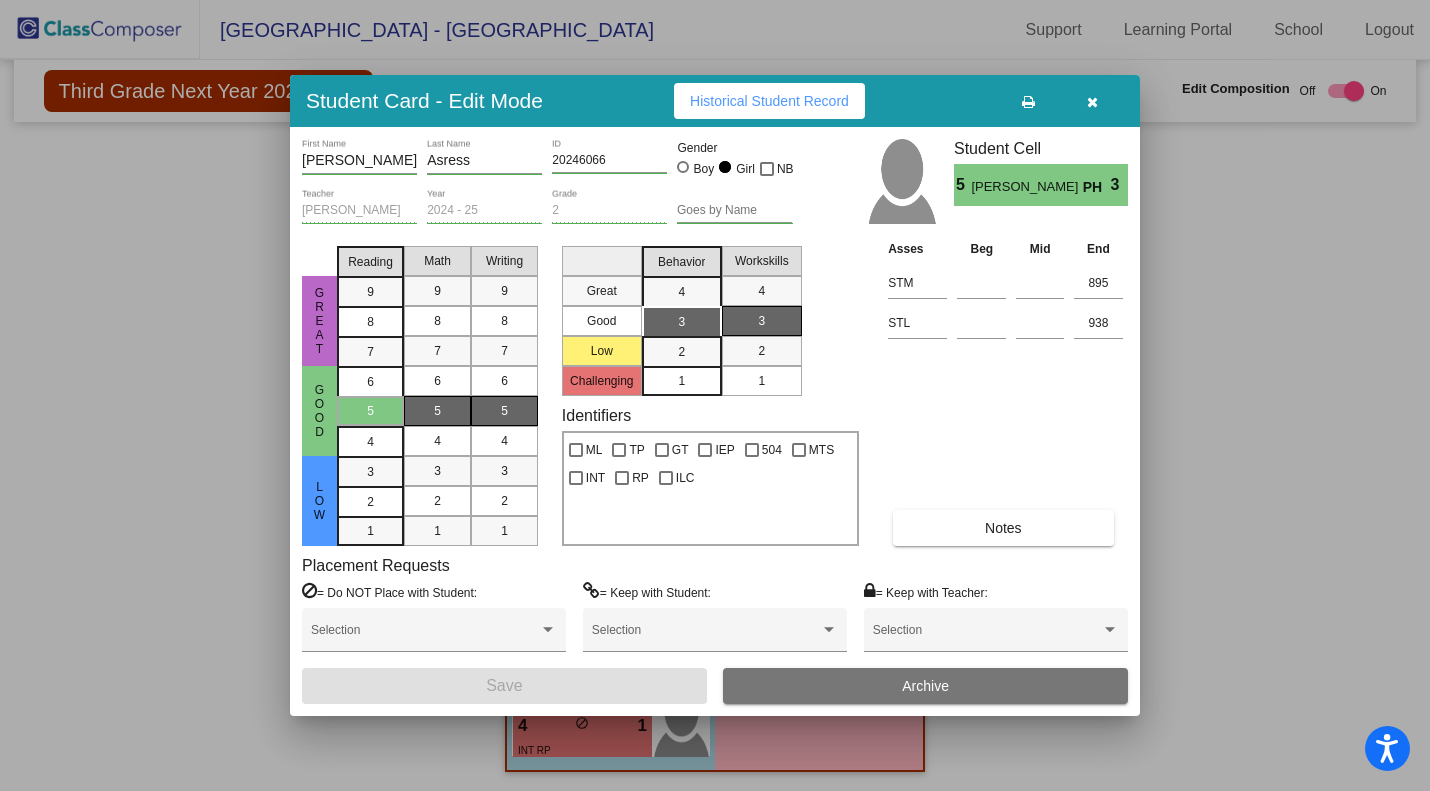 click at bounding box center (1092, 101) 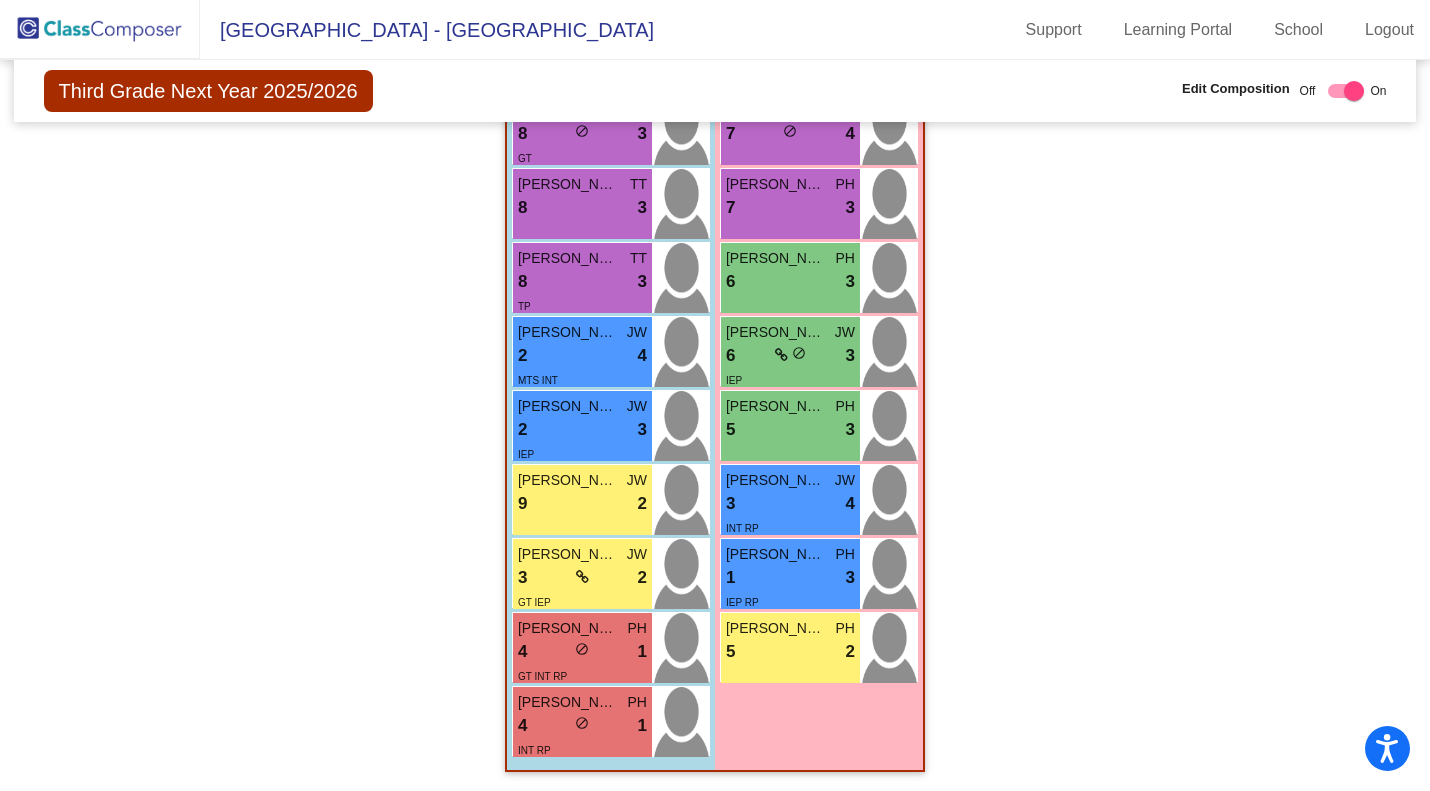 click on "3 lock do_not_disturb_alt 4" at bounding box center (790, 504) 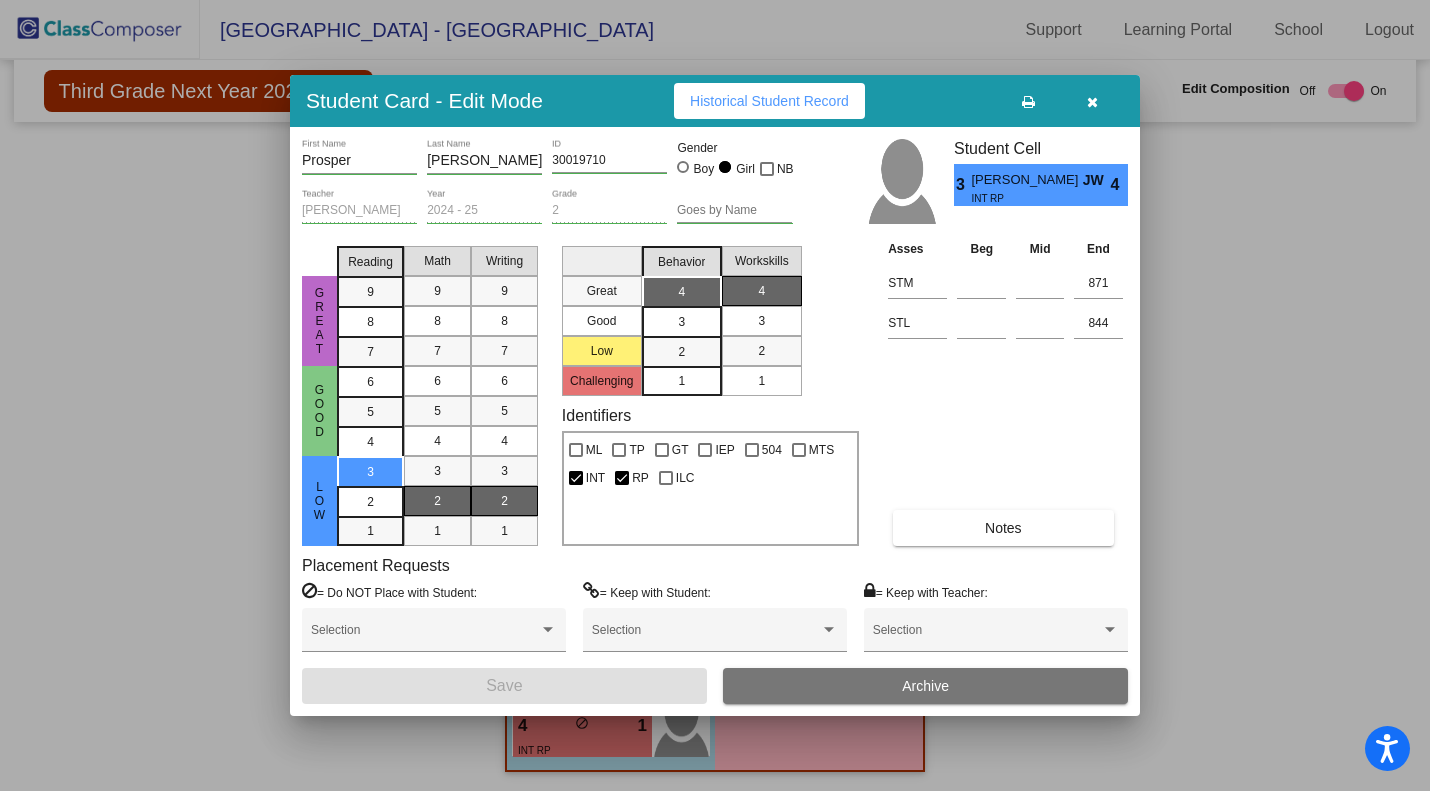click at bounding box center (1092, 101) 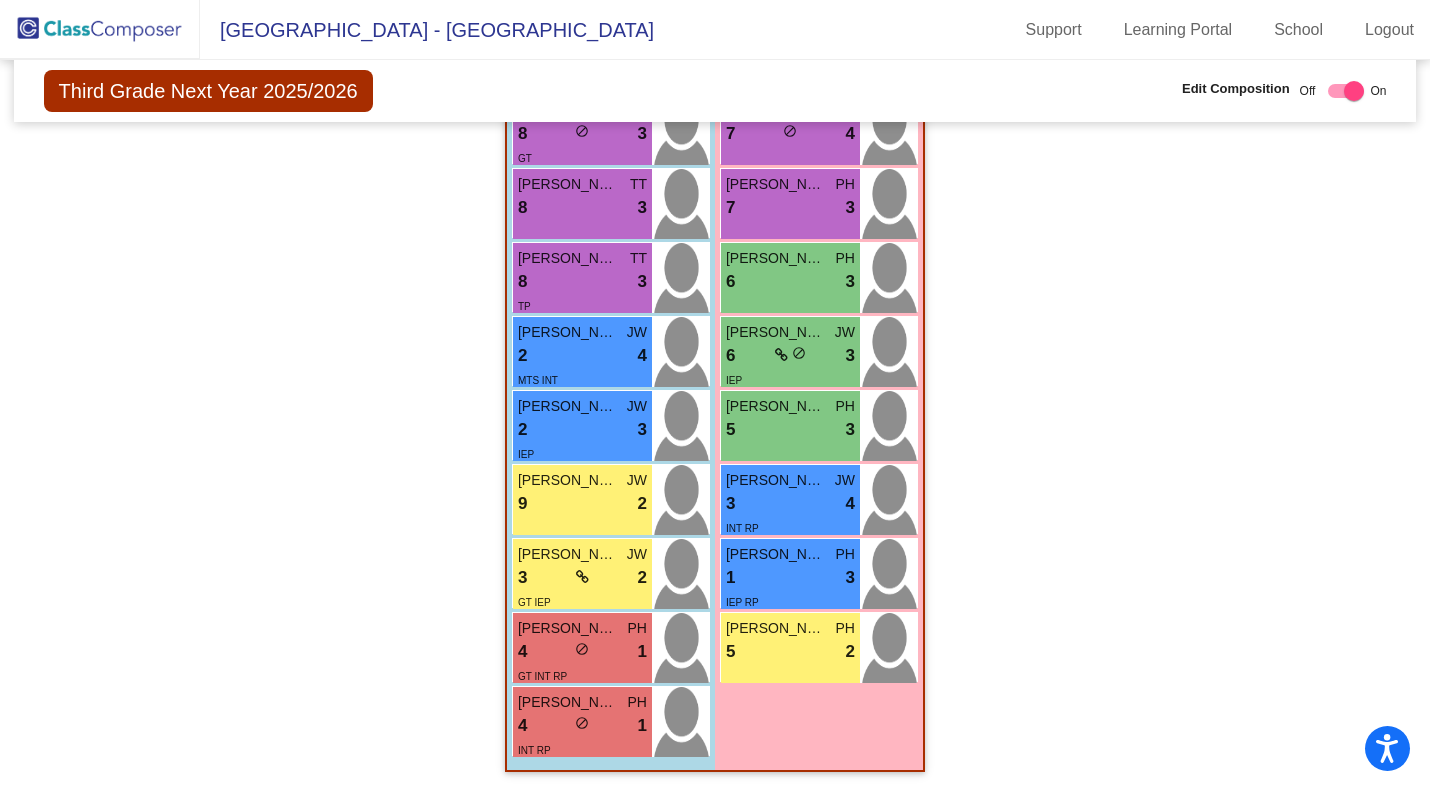 click on "1 lock do_not_disturb_alt 3" at bounding box center [790, 578] 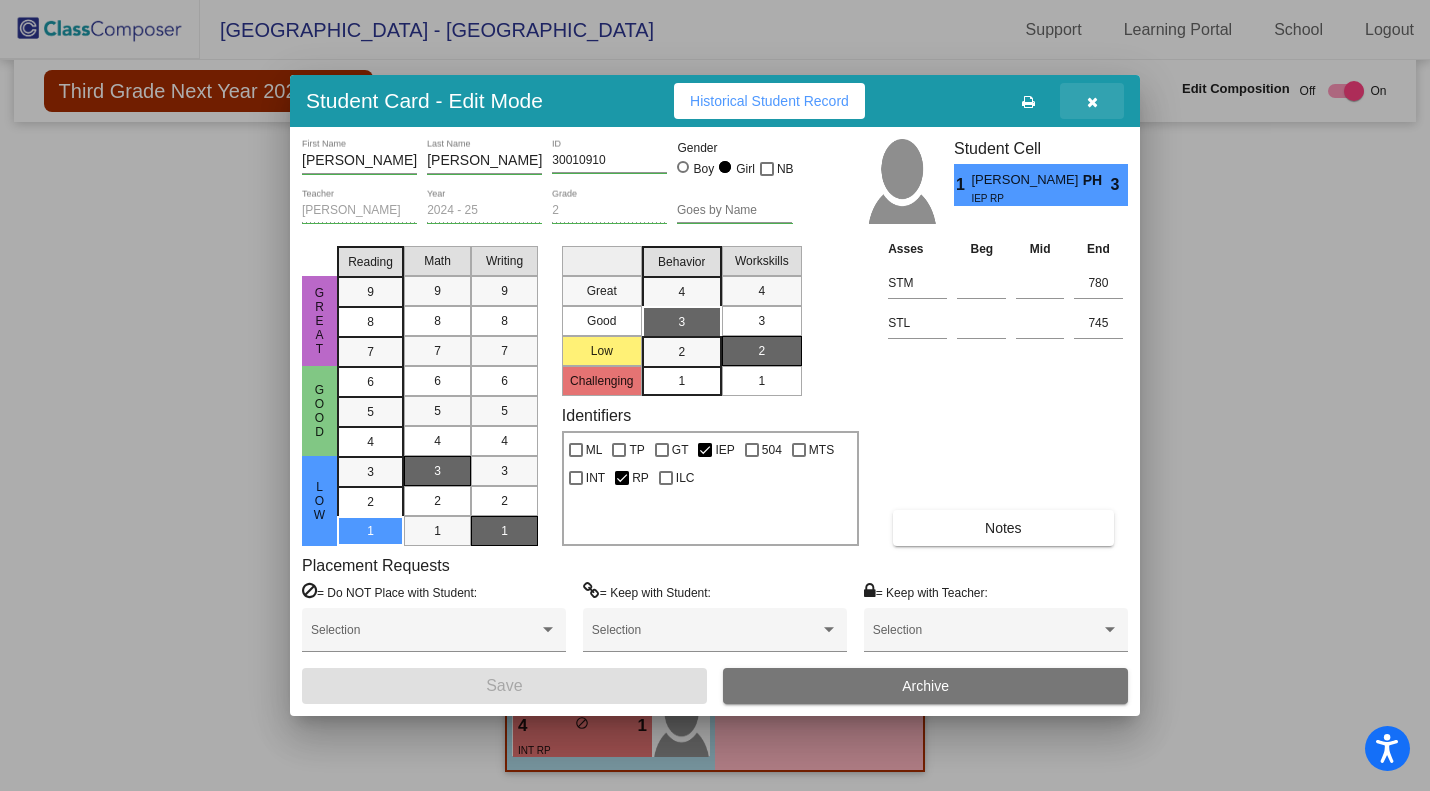 click at bounding box center (1092, 101) 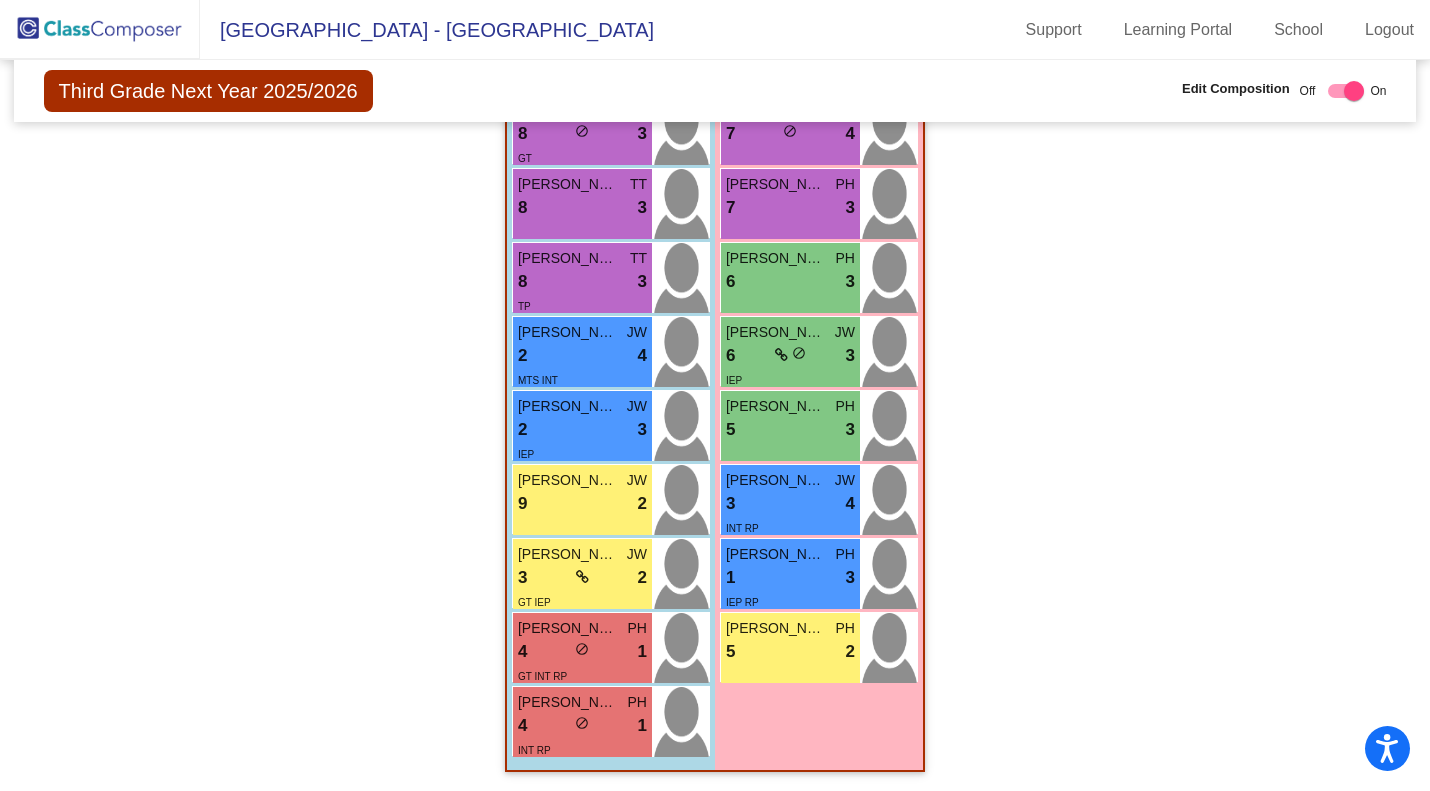 click on "5 lock do_not_disturb_alt 2" at bounding box center [790, 652] 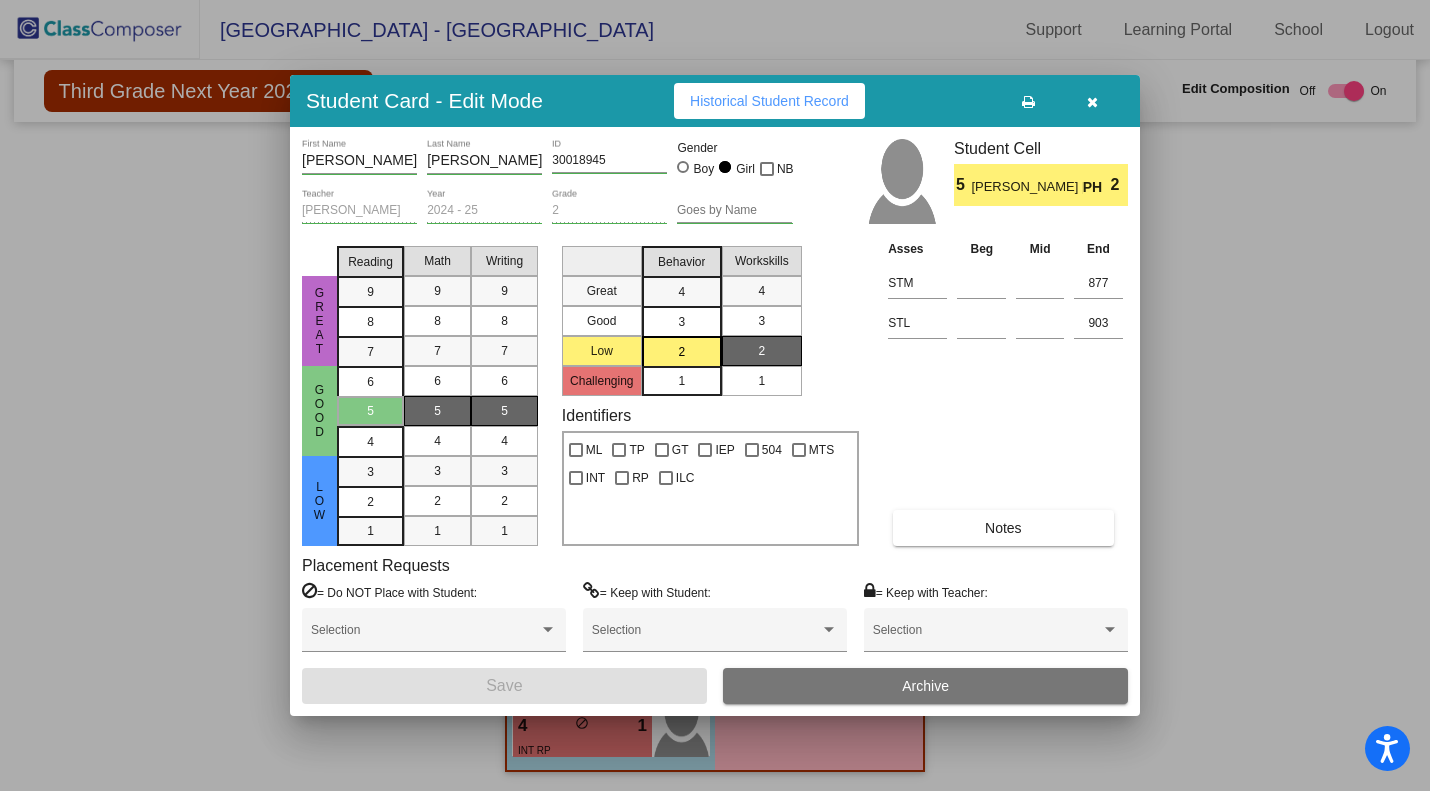 click at bounding box center (1092, 101) 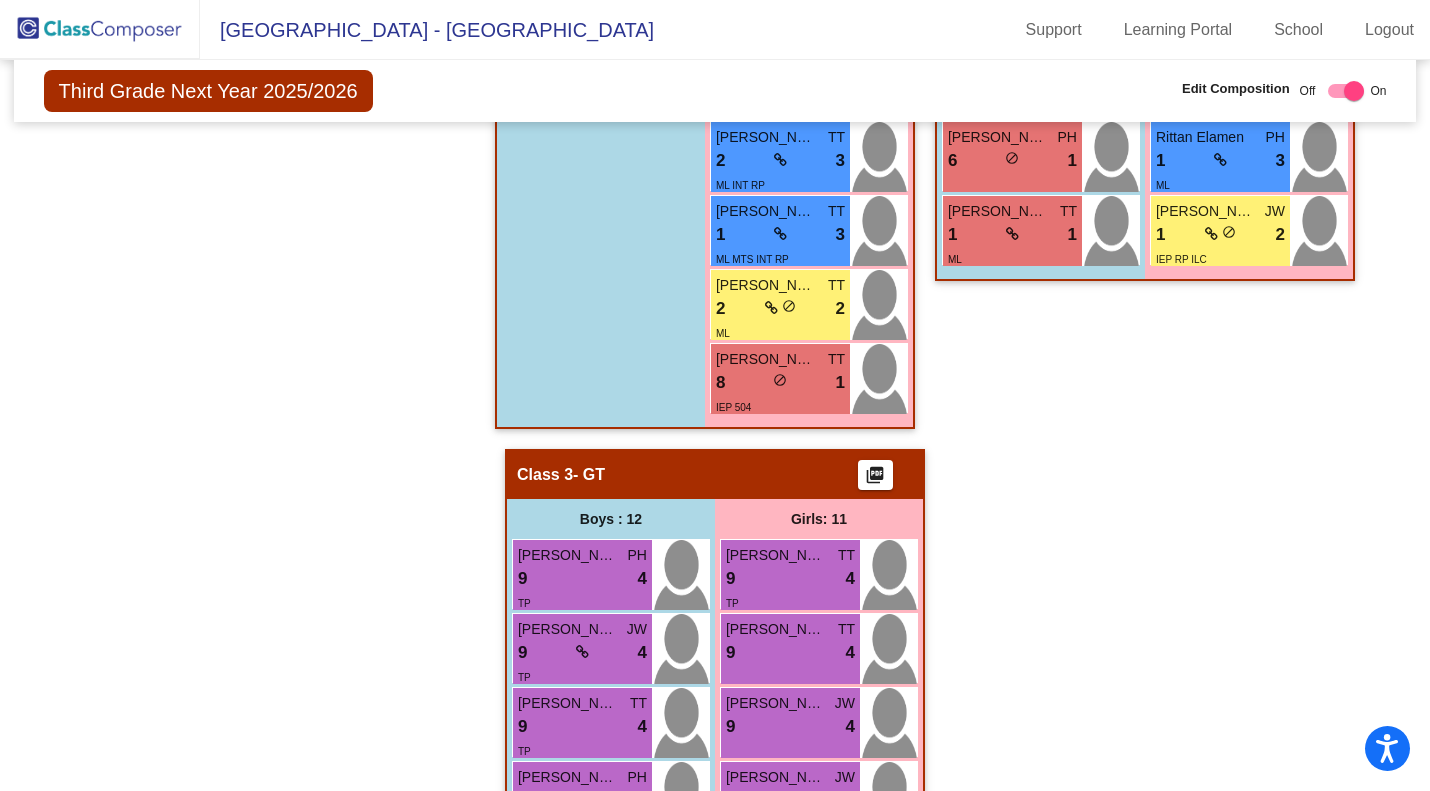 scroll, scrollTop: 1160, scrollLeft: 0, axis: vertical 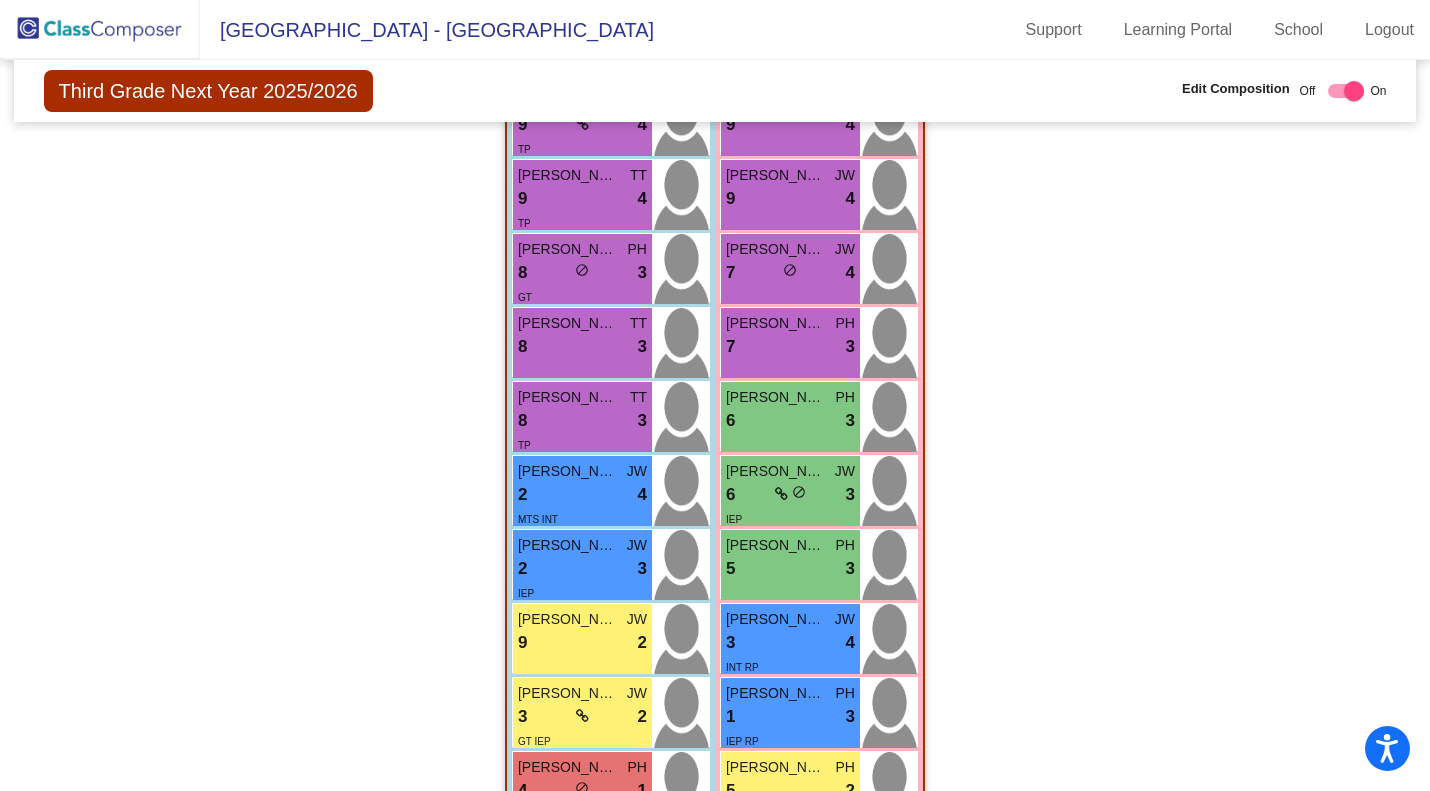 click on "Satvik Vishnu Komanduri" at bounding box center [568, 323] 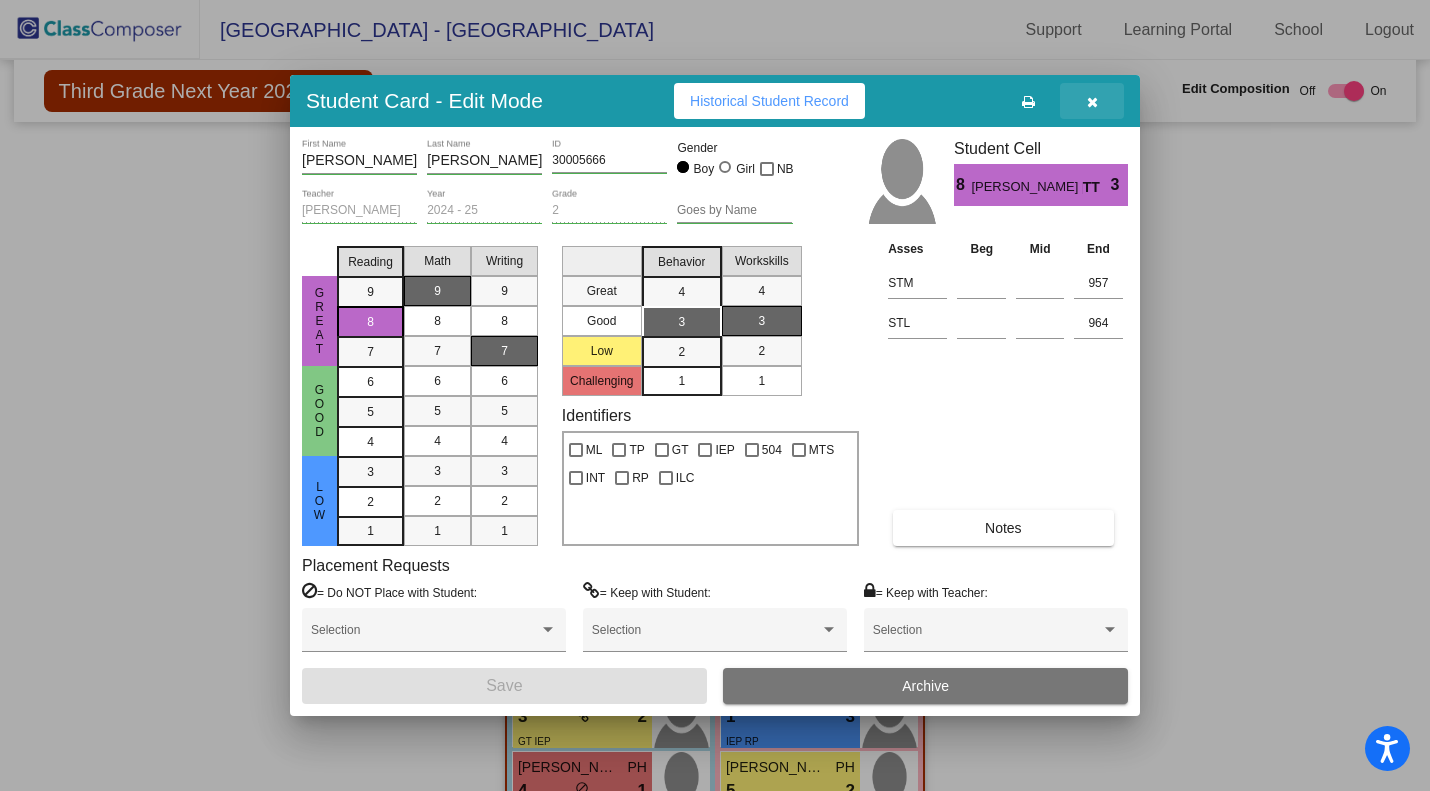 click at bounding box center [1092, 101] 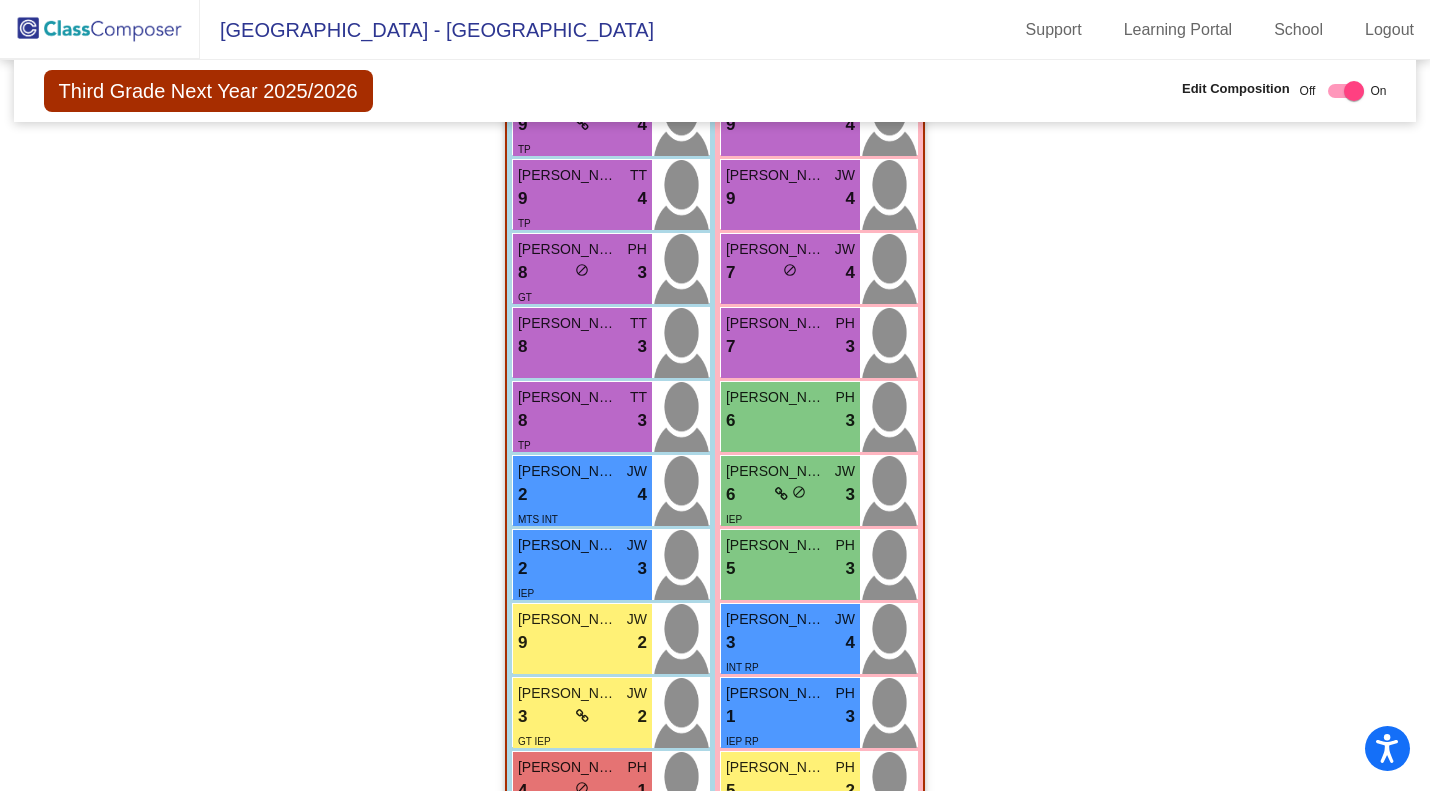 drag, startPoint x: 1419, startPoint y: 606, endPoint x: 1427, endPoint y: 661, distance: 55.578773 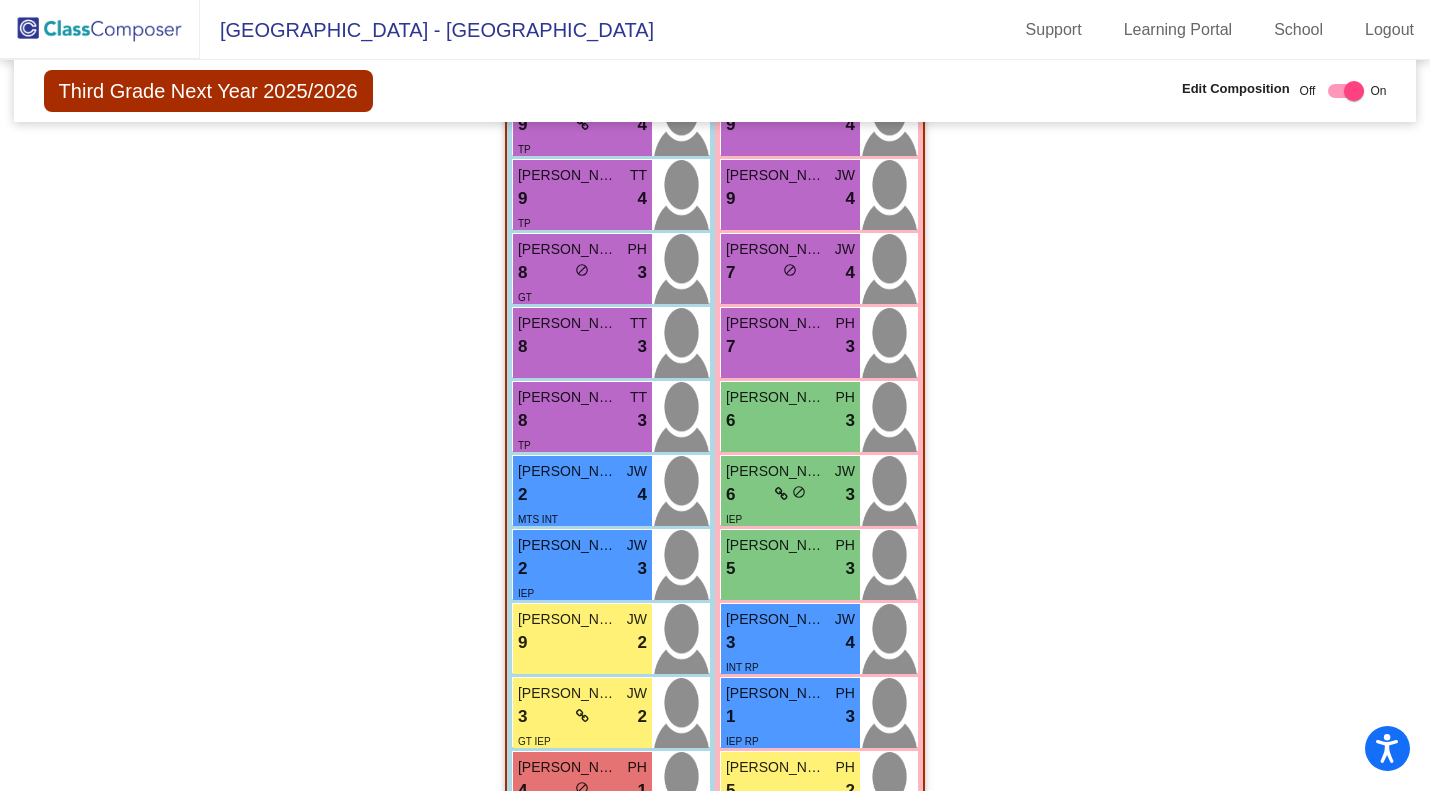 scroll, scrollTop: 1831, scrollLeft: 0, axis: vertical 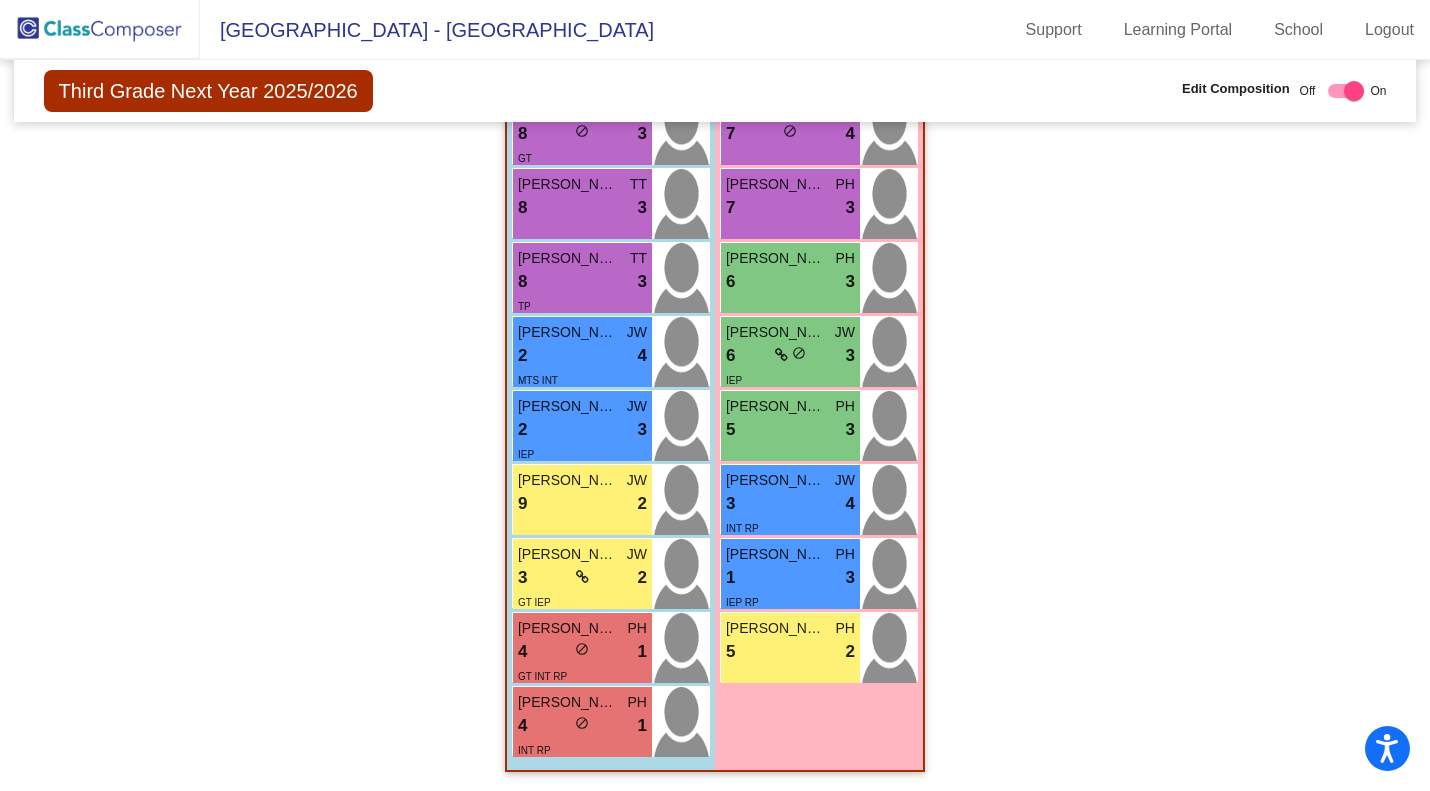 click on "4 lock do_not_disturb_alt 1" at bounding box center [582, 652] 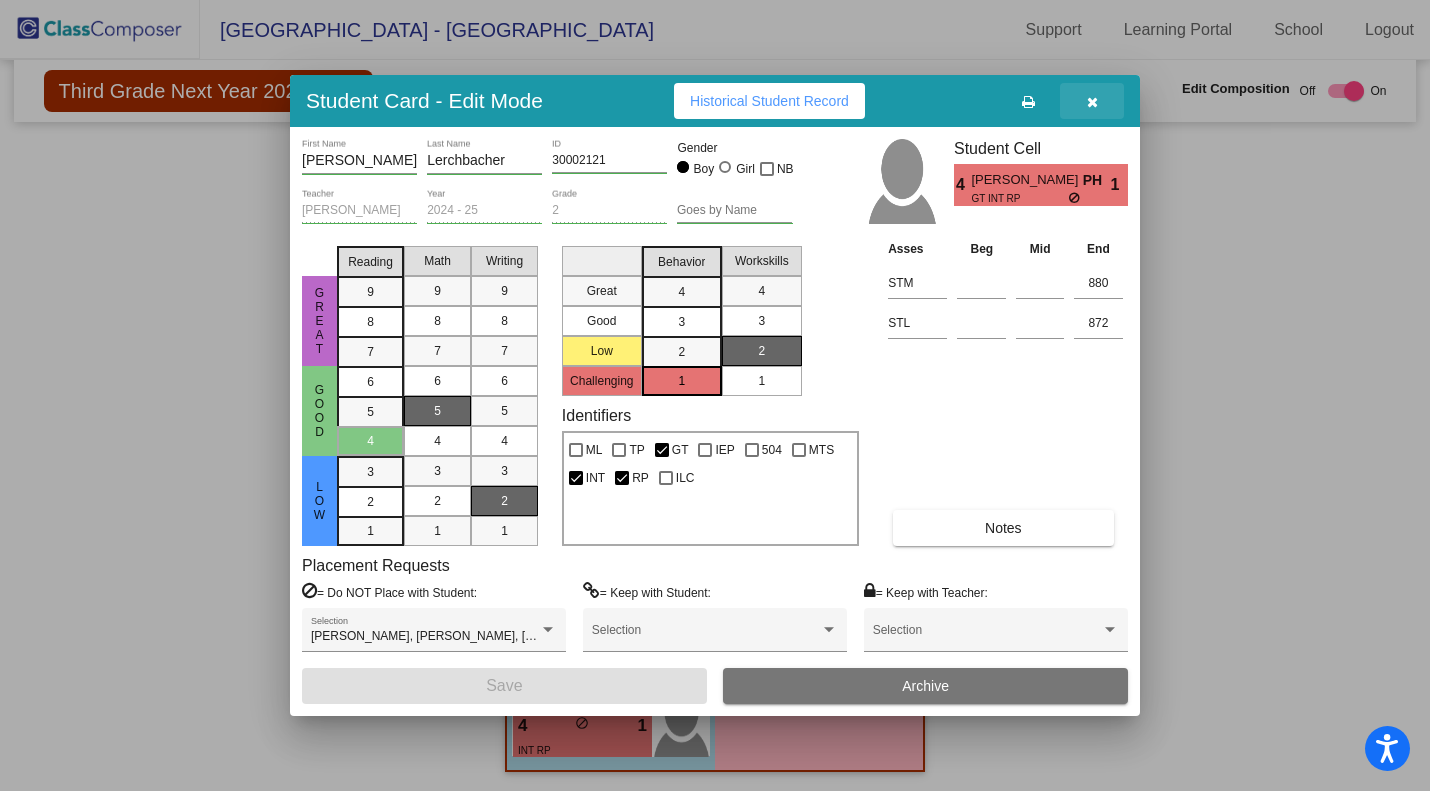 click at bounding box center (1092, 101) 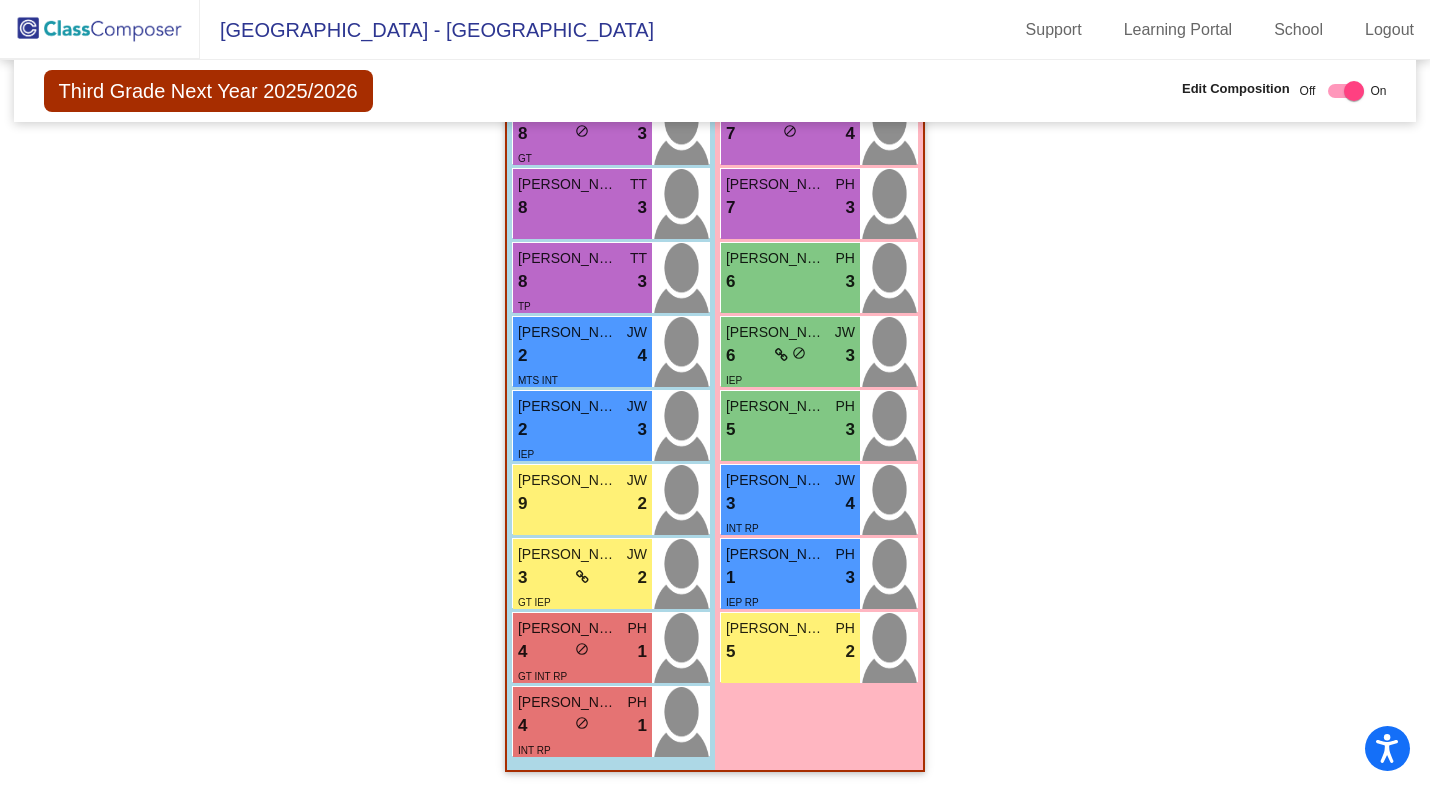 click on "3 lock do_not_disturb_alt 2" at bounding box center (582, 578) 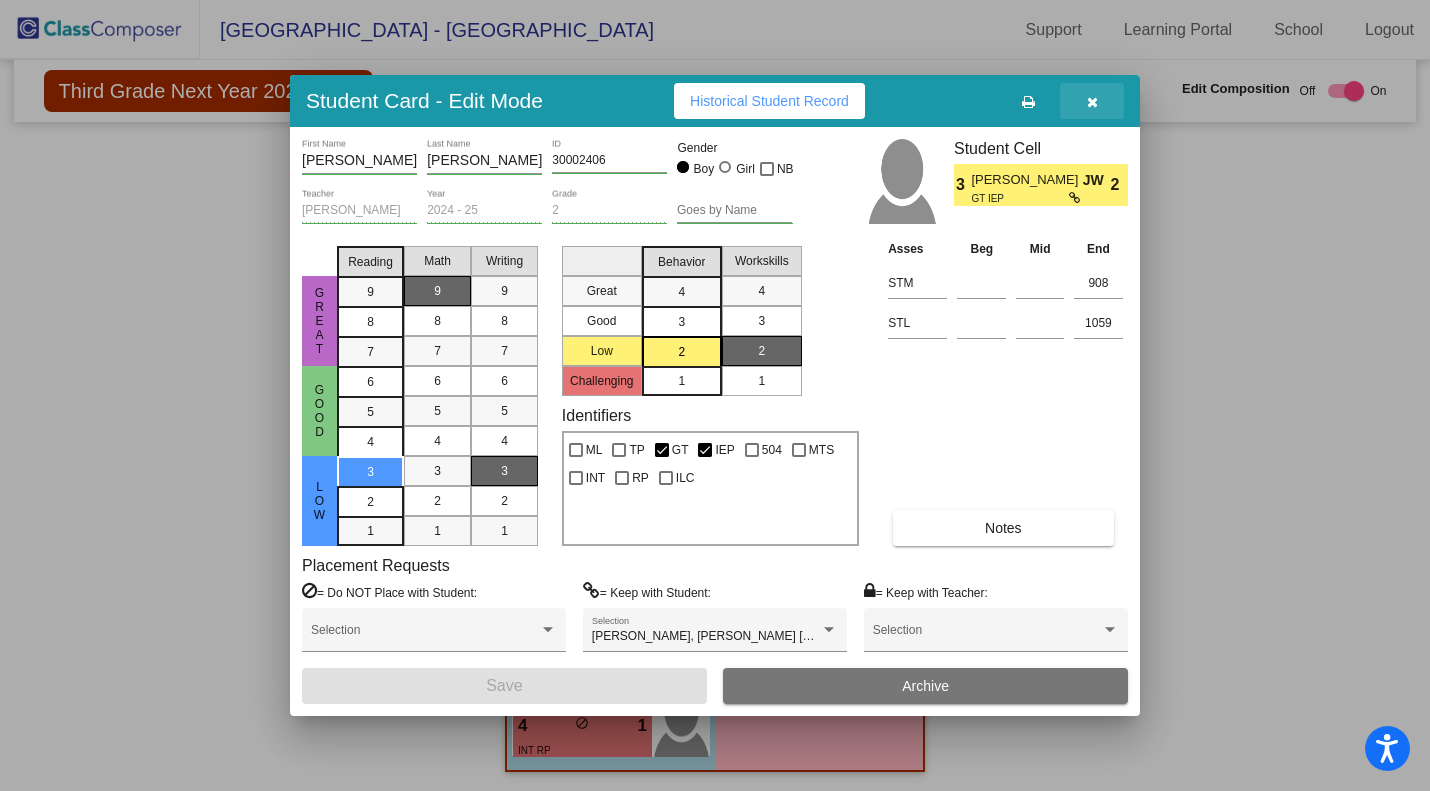 click at bounding box center (1092, 101) 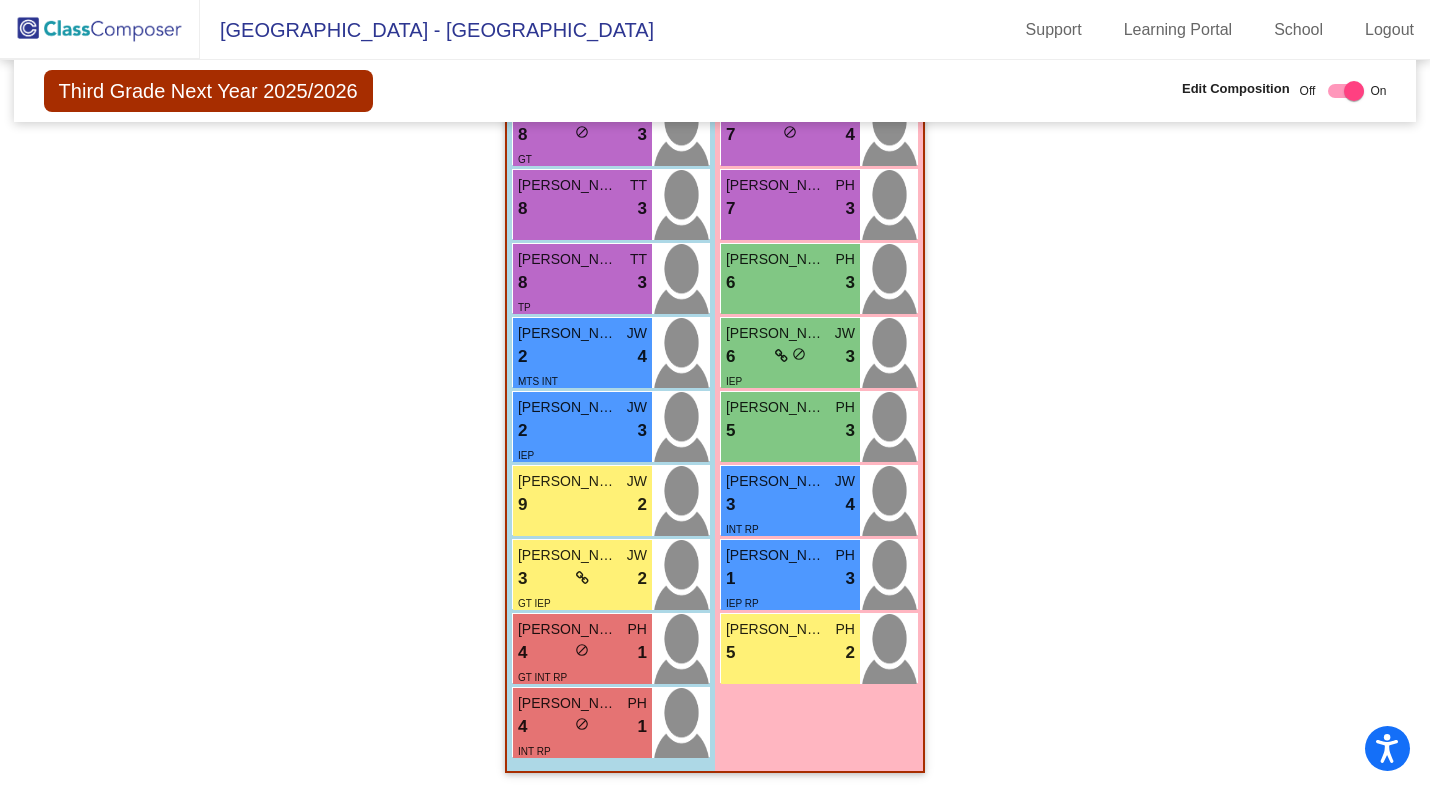 scroll, scrollTop: 1831, scrollLeft: 0, axis: vertical 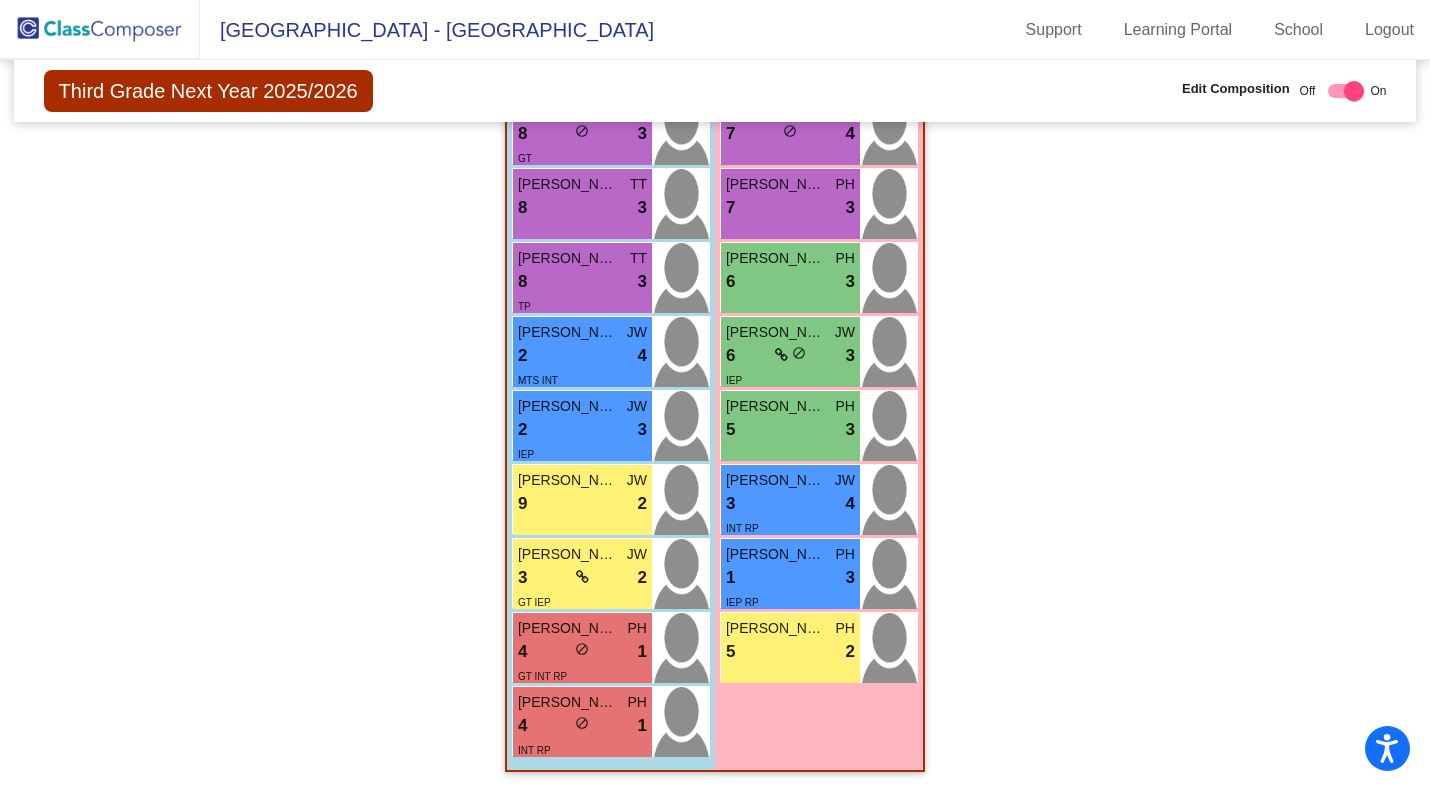 drag, startPoint x: 1419, startPoint y: 705, endPoint x: 1410, endPoint y: 649, distance: 56.718605 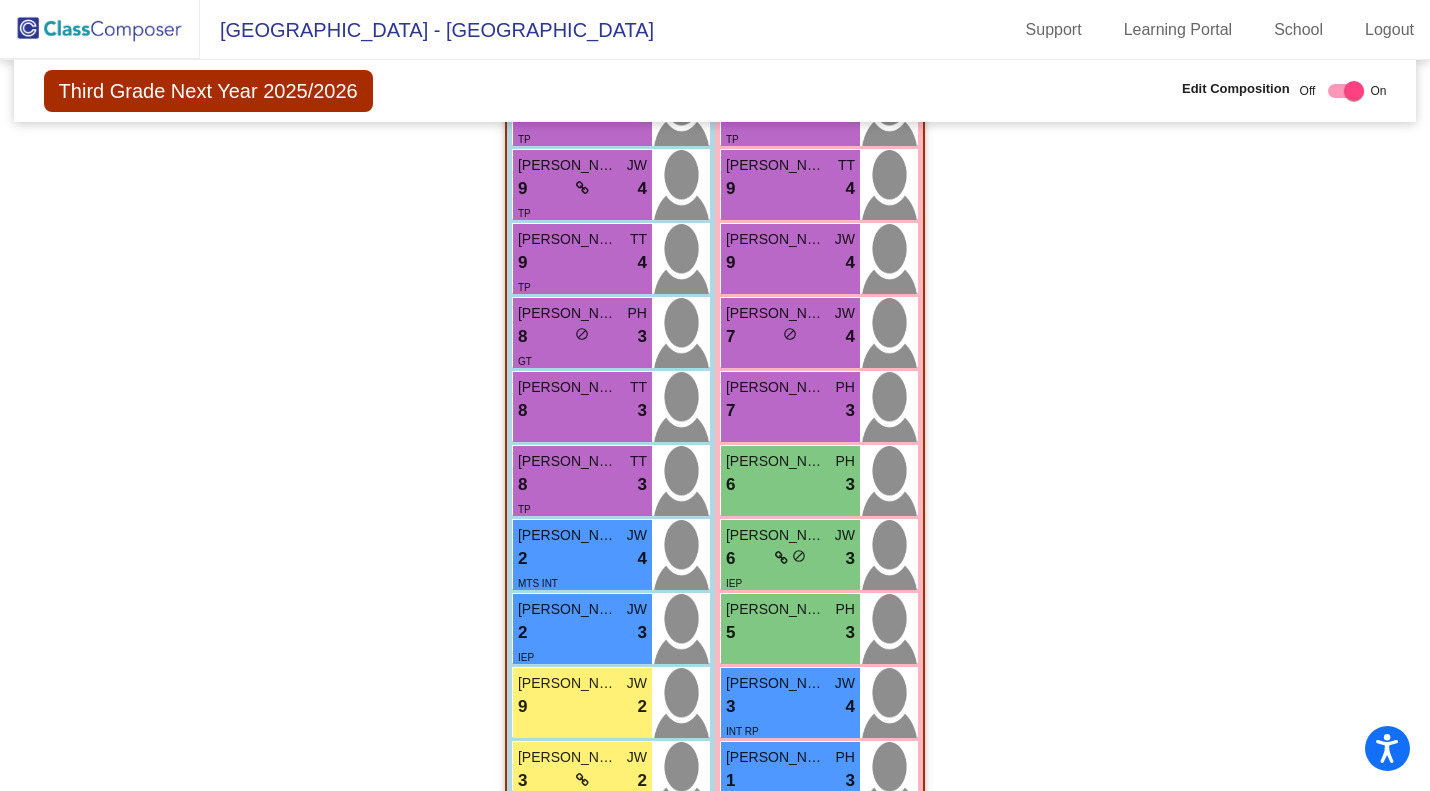 scroll, scrollTop: 1657, scrollLeft: 0, axis: vertical 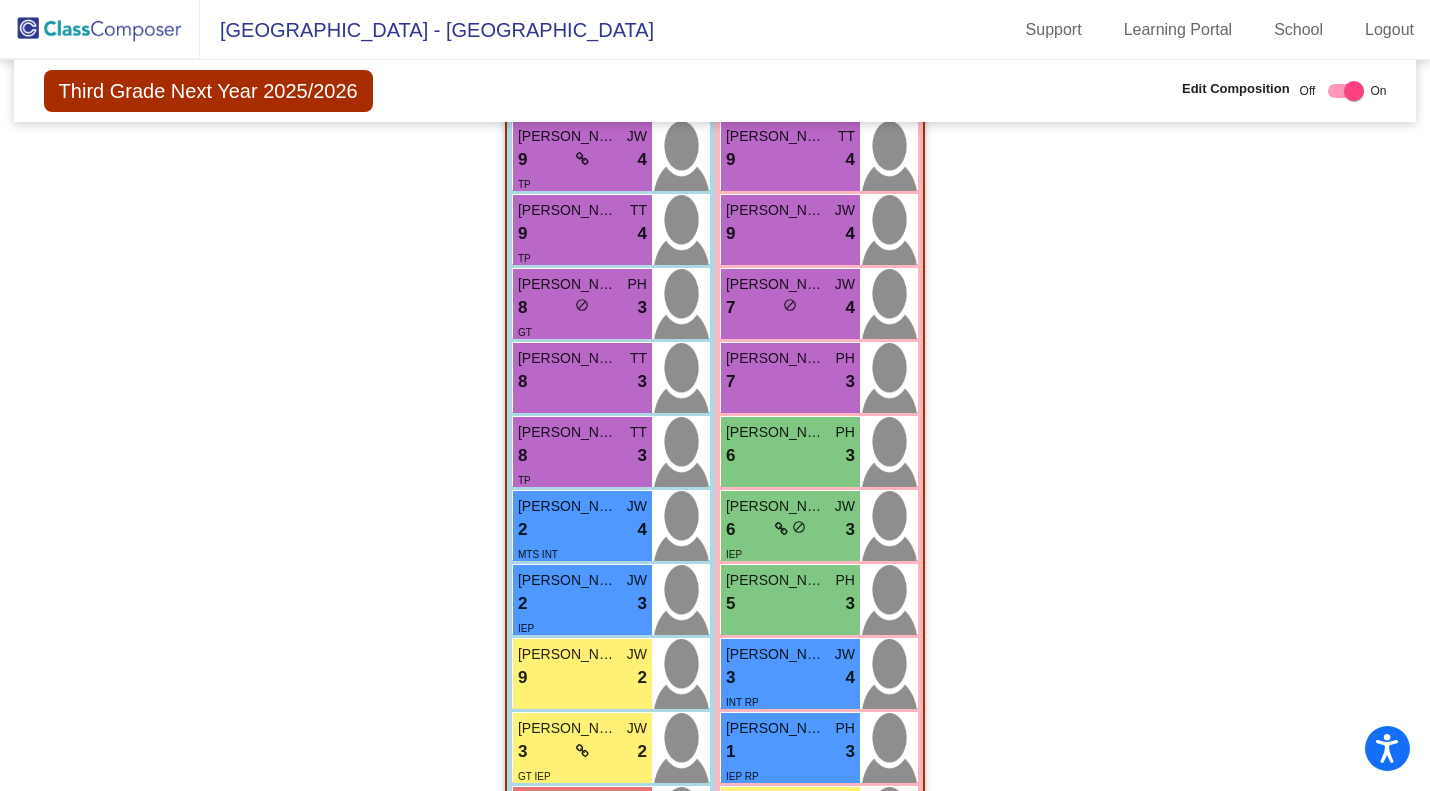 checkbox on "false" 